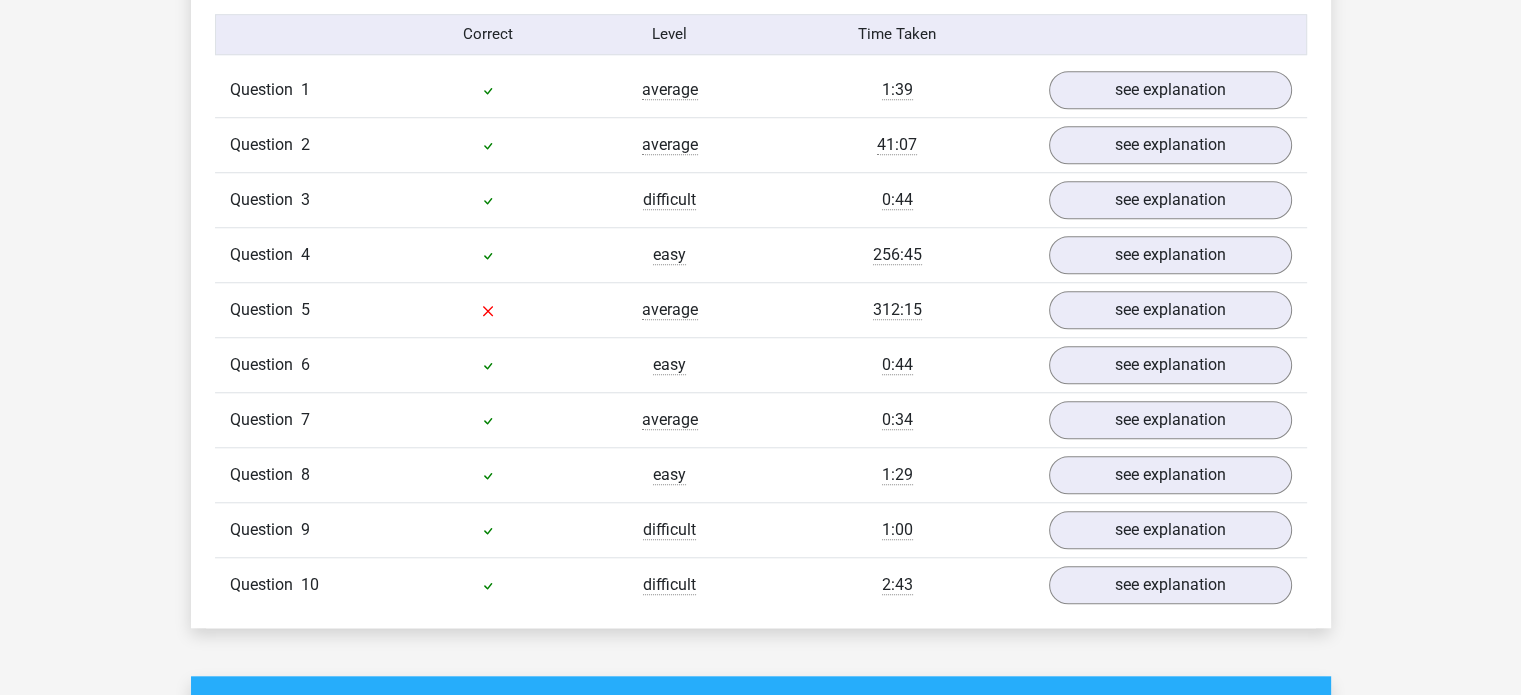 scroll, scrollTop: 1636, scrollLeft: 0, axis: vertical 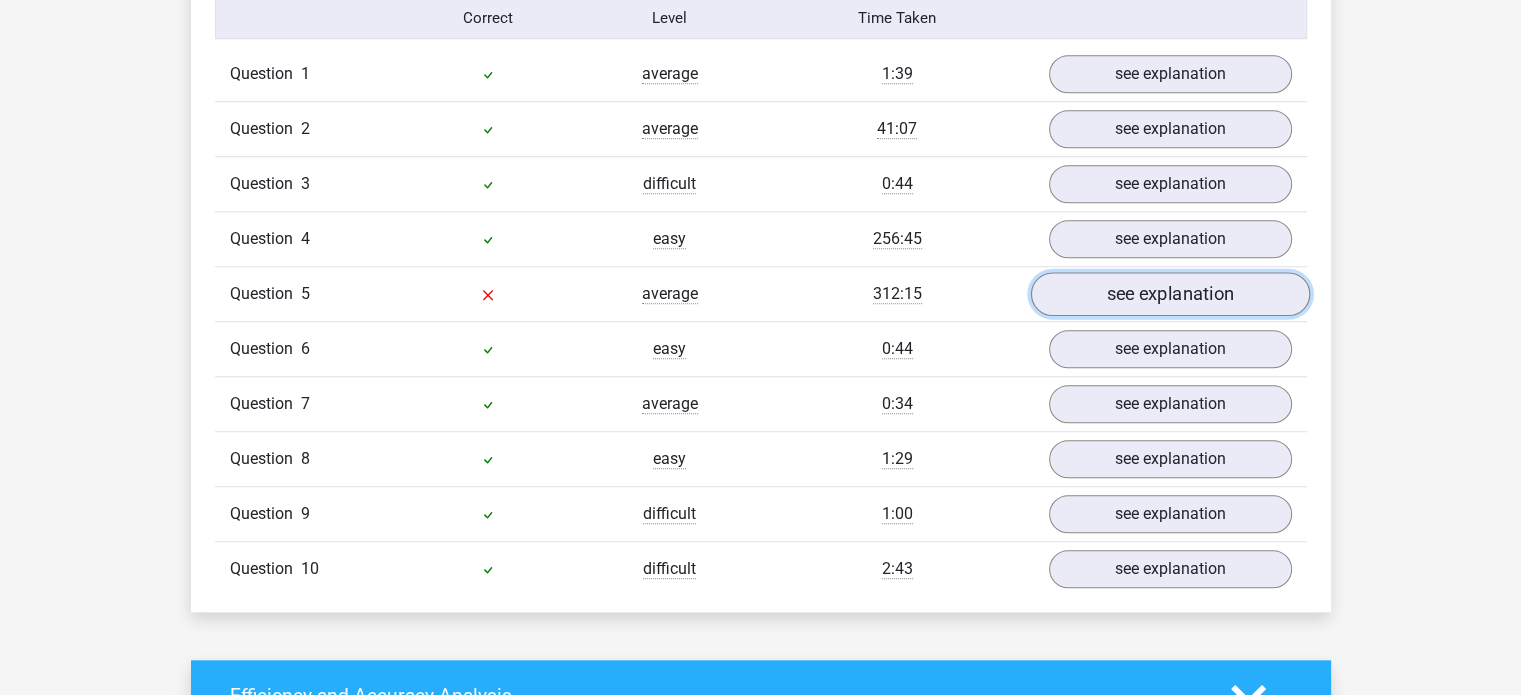click on "see explanation" at bounding box center [1169, 294] 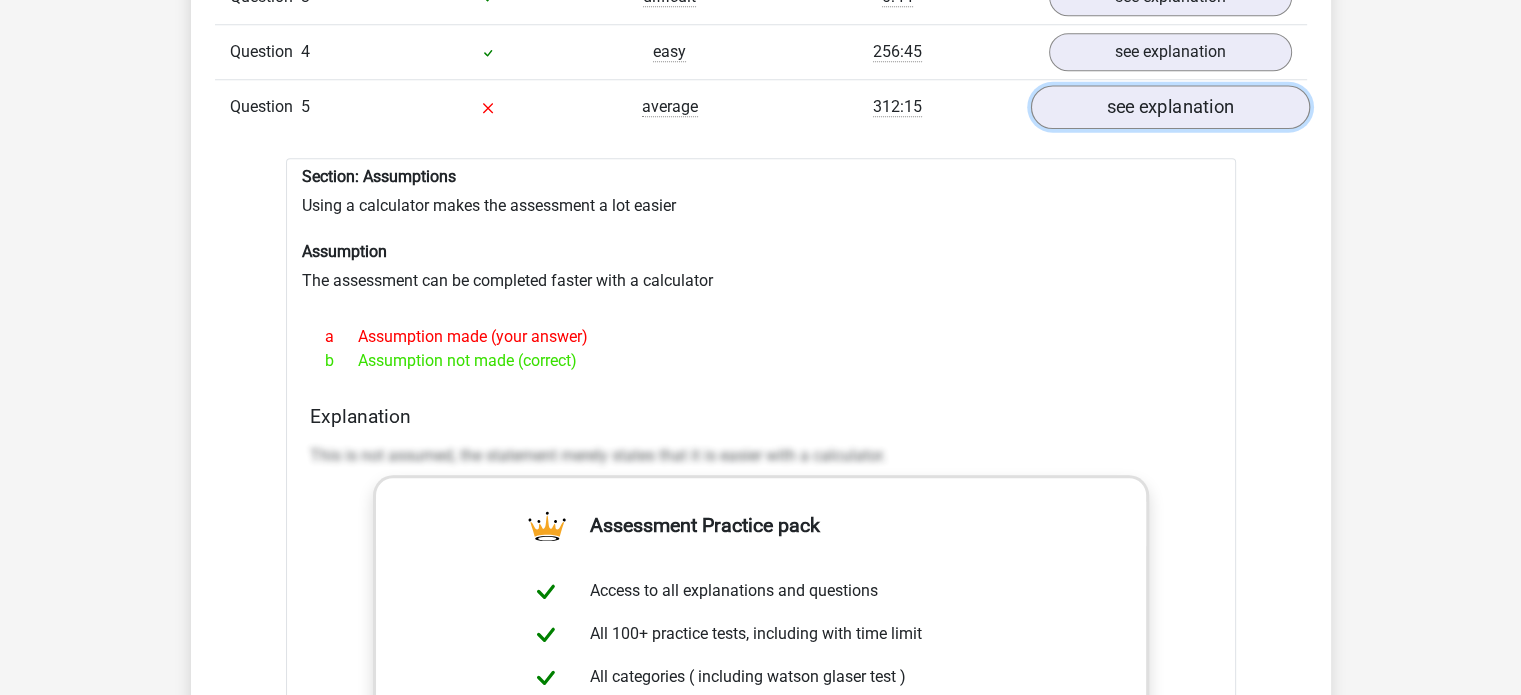 scroll, scrollTop: 1824, scrollLeft: 0, axis: vertical 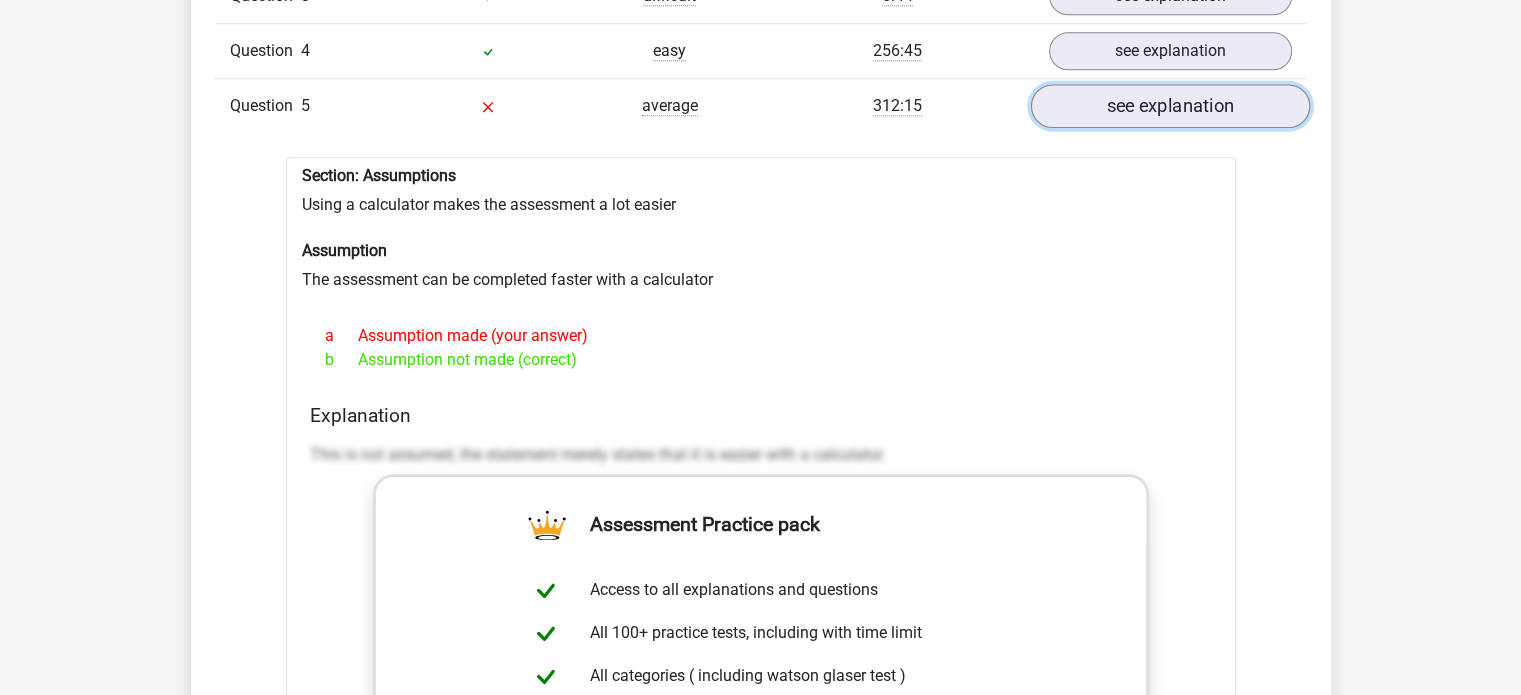 click on "see explanation" at bounding box center [1169, 106] 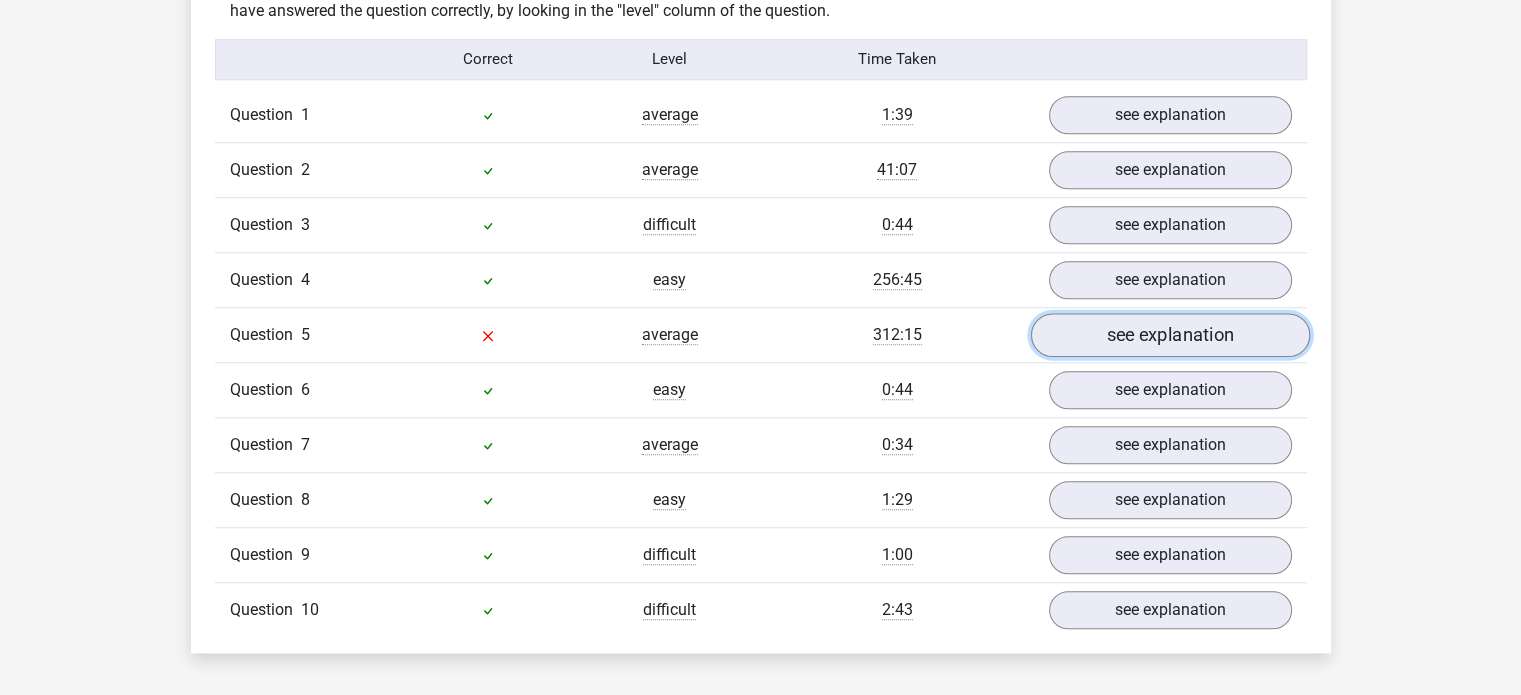 scroll, scrollTop: 1620, scrollLeft: 0, axis: vertical 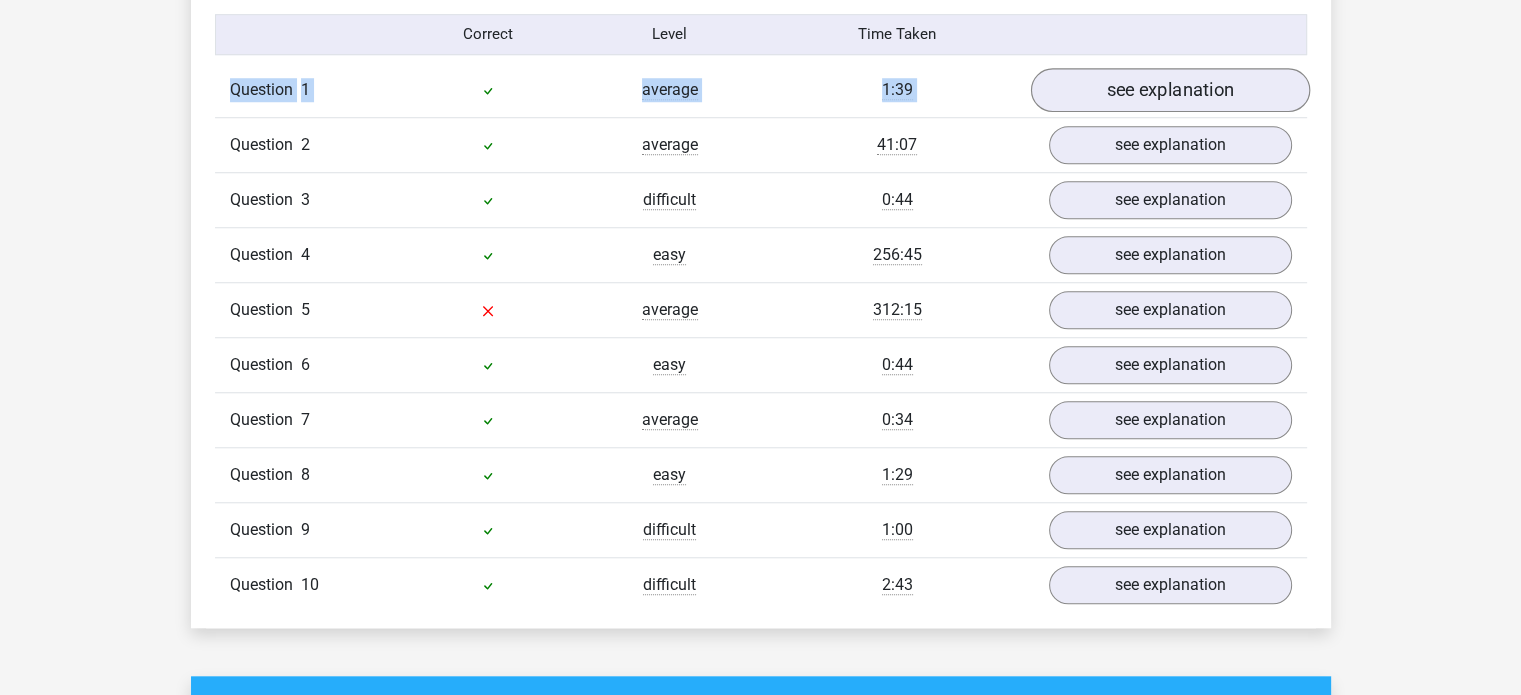 drag, startPoint x: 1132, startPoint y: 51, endPoint x: 1147, endPoint y: 95, distance: 46.486557 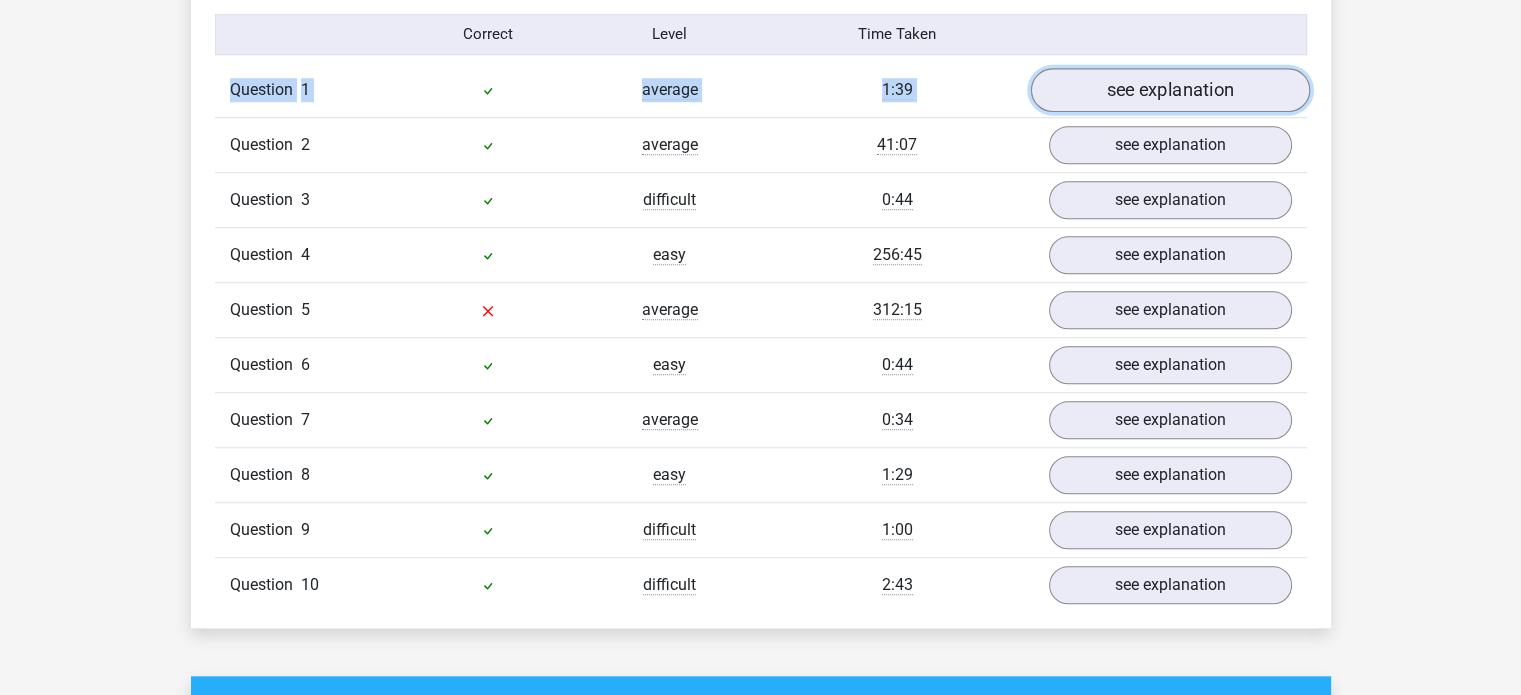 click on "see explanation" at bounding box center (1169, 90) 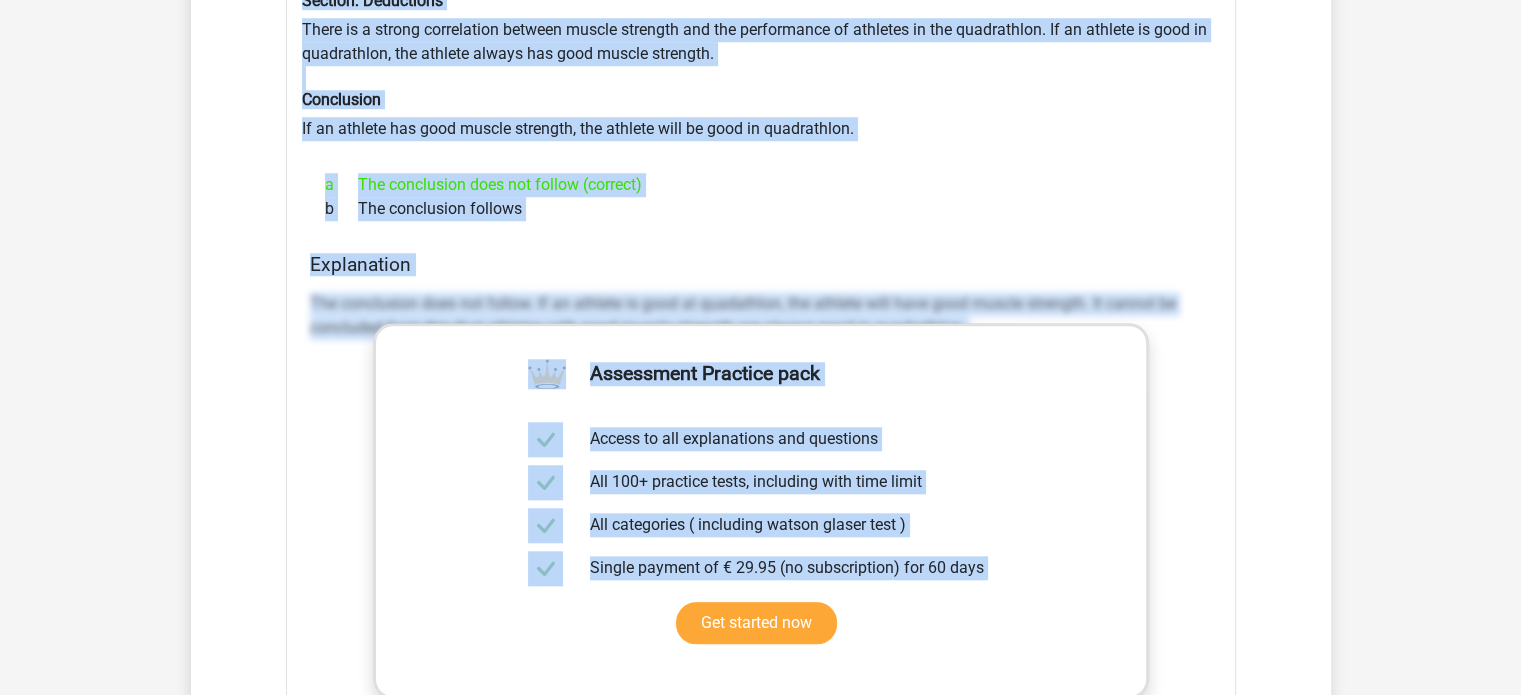 scroll, scrollTop: 1536, scrollLeft: 0, axis: vertical 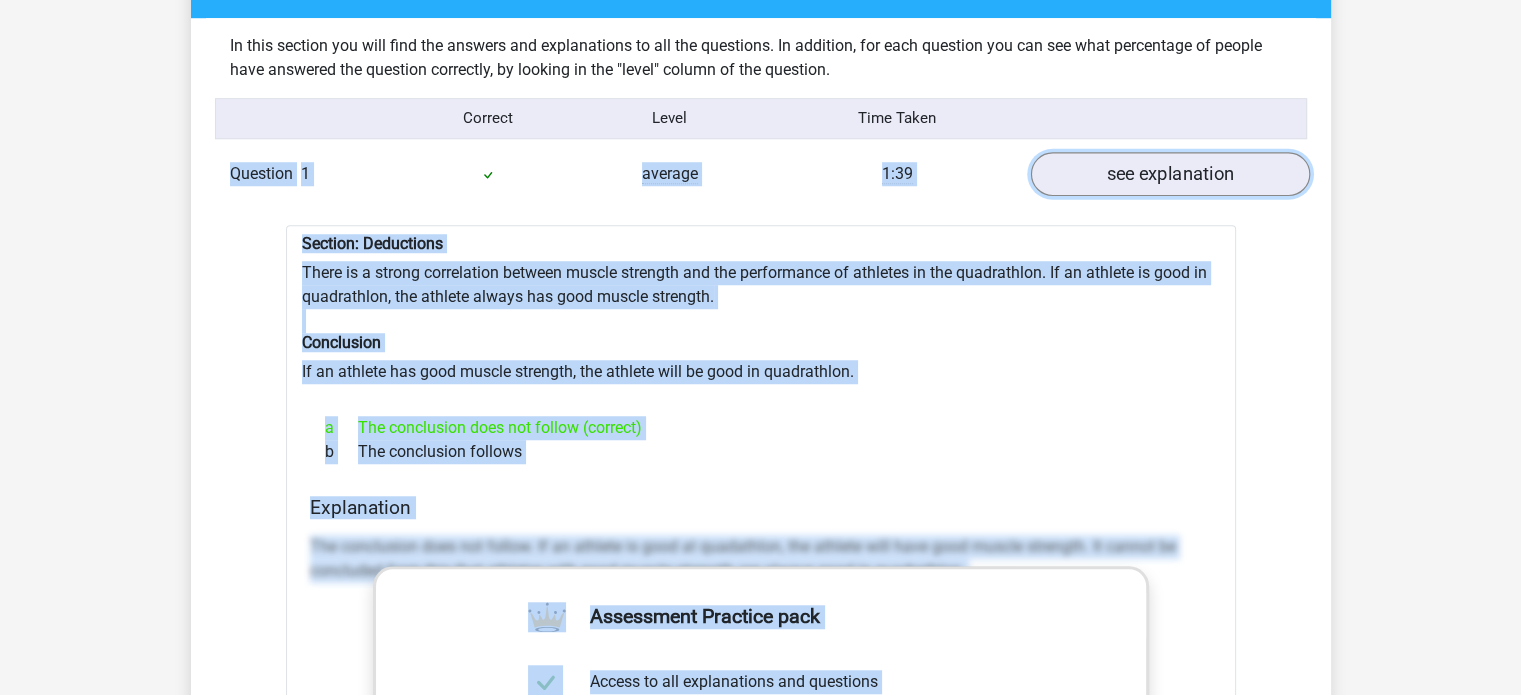 click on "see explanation" at bounding box center (1169, 174) 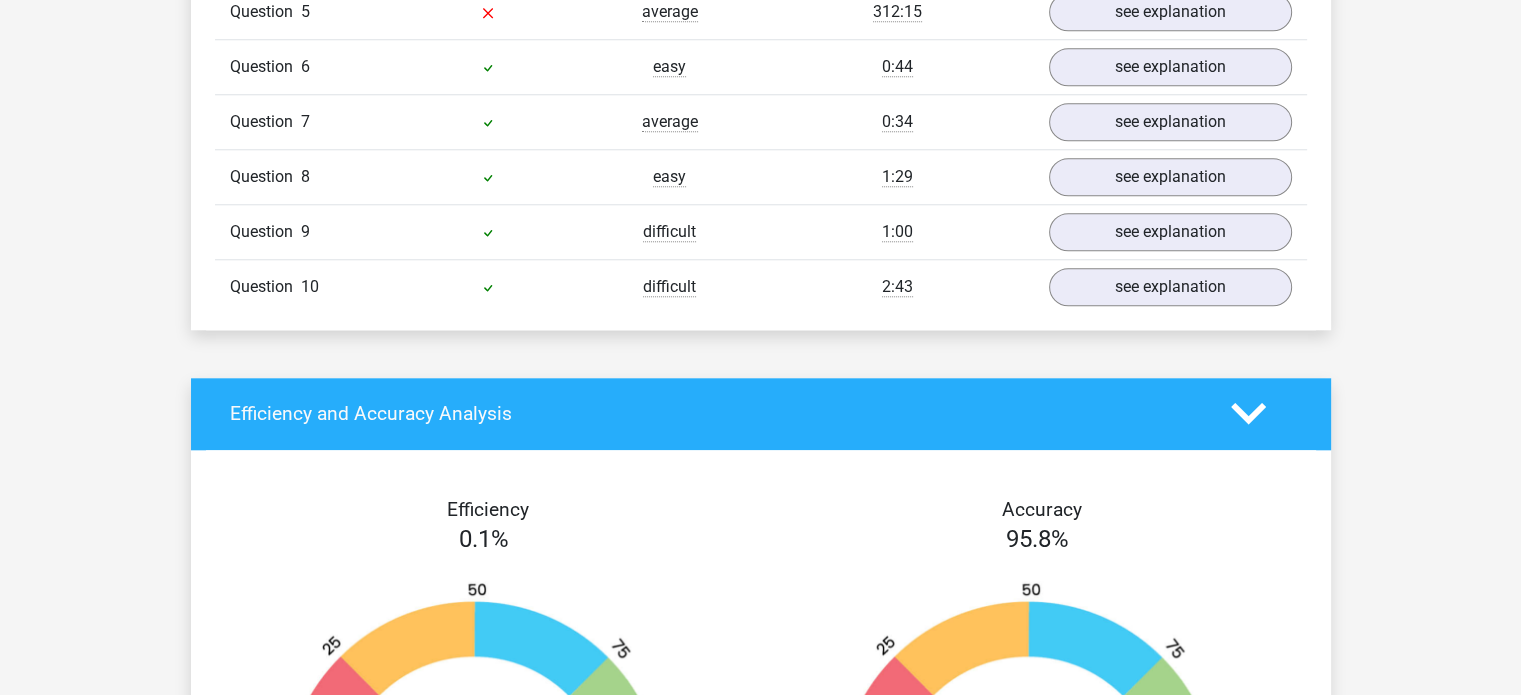 scroll, scrollTop: 1946, scrollLeft: 0, axis: vertical 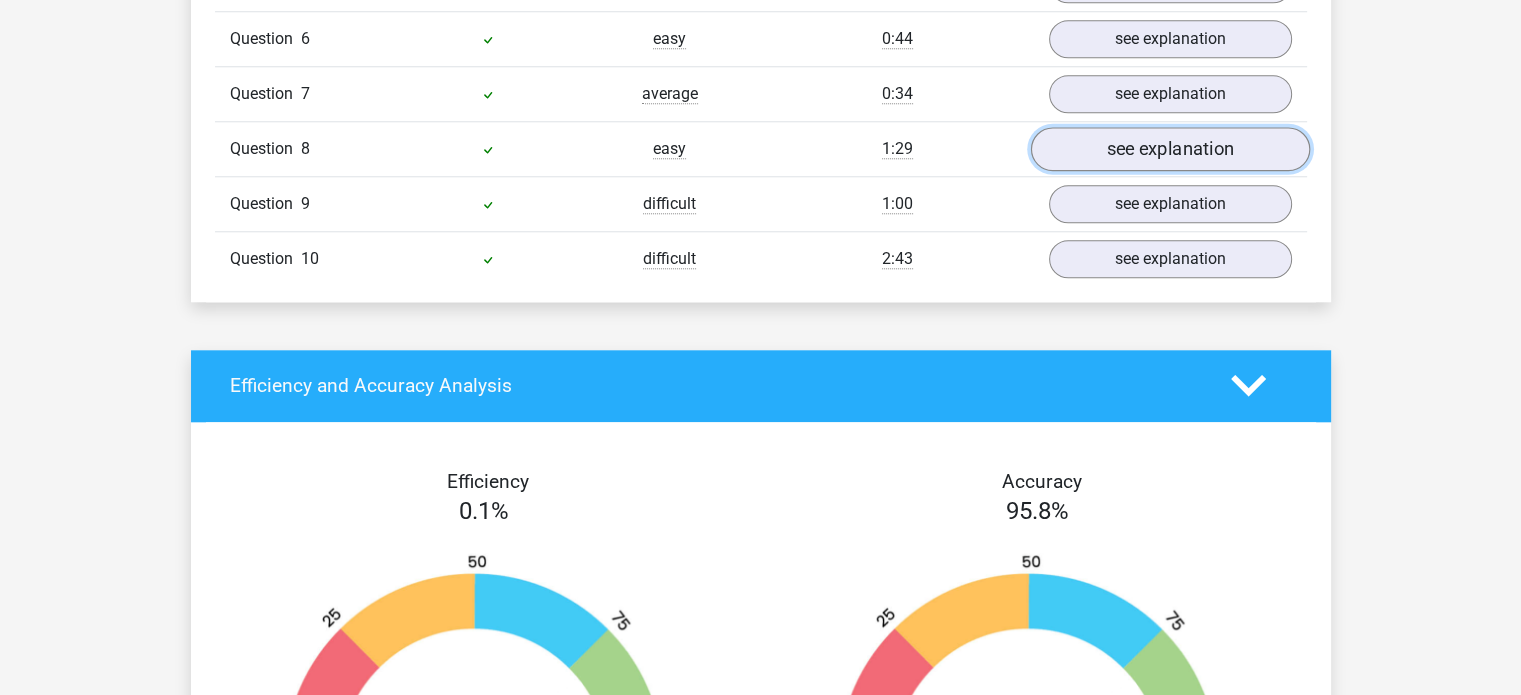 click on "see explanation" at bounding box center [1169, 149] 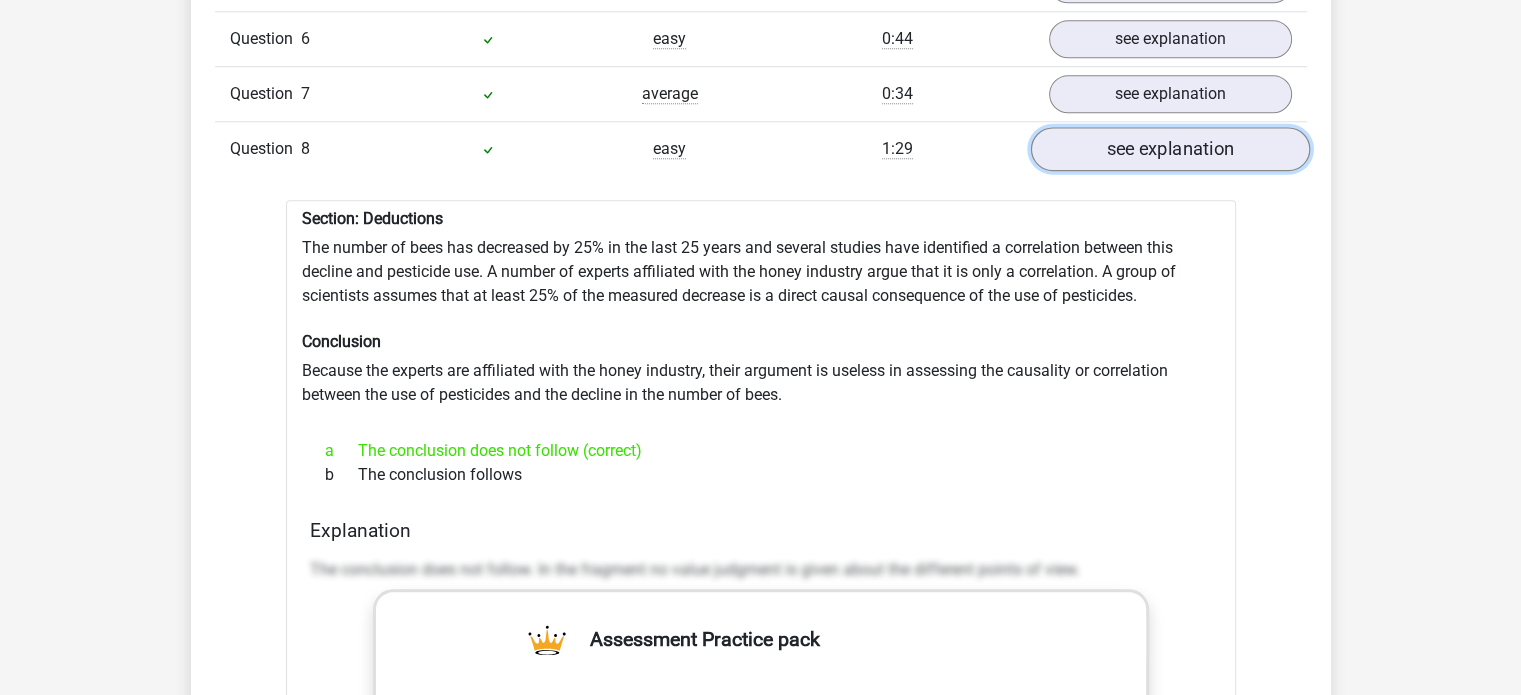 click on "see explanation" at bounding box center [1169, 149] 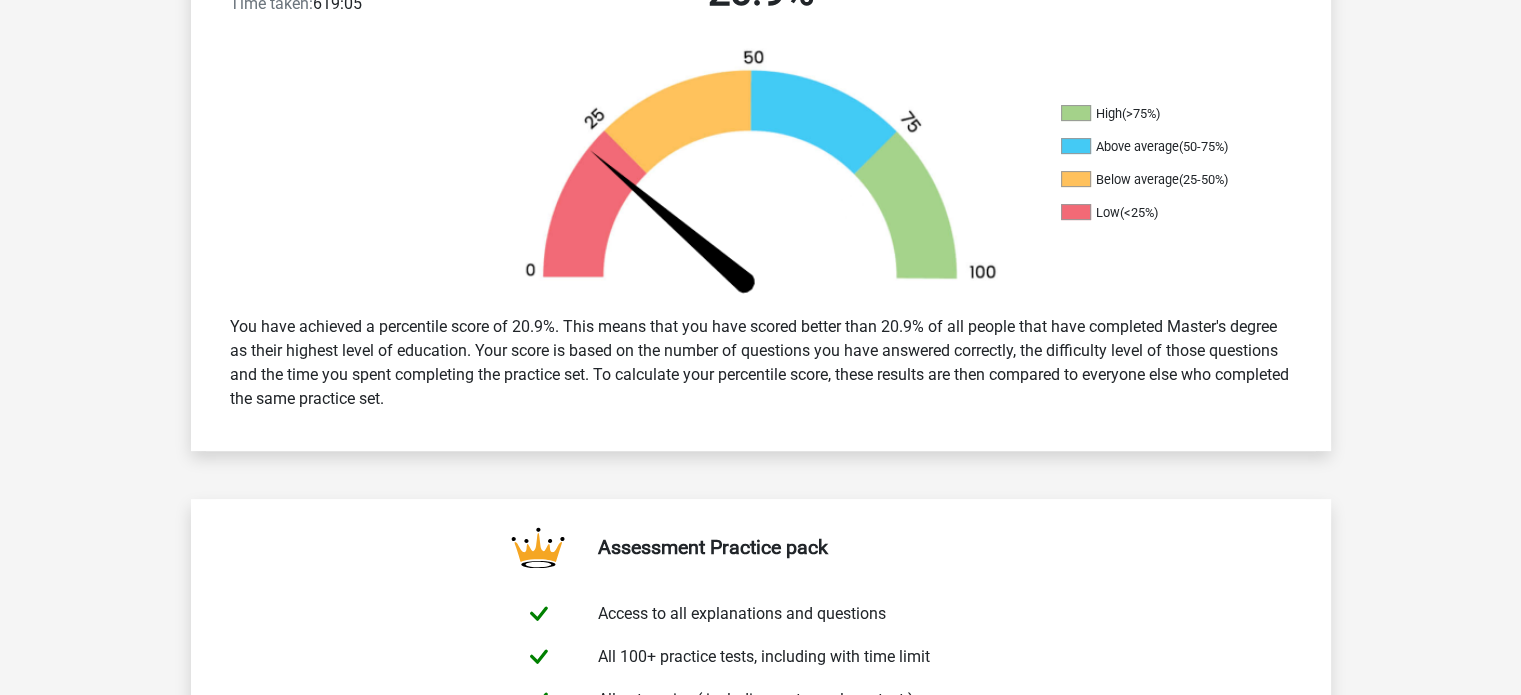 scroll, scrollTop: 550, scrollLeft: 0, axis: vertical 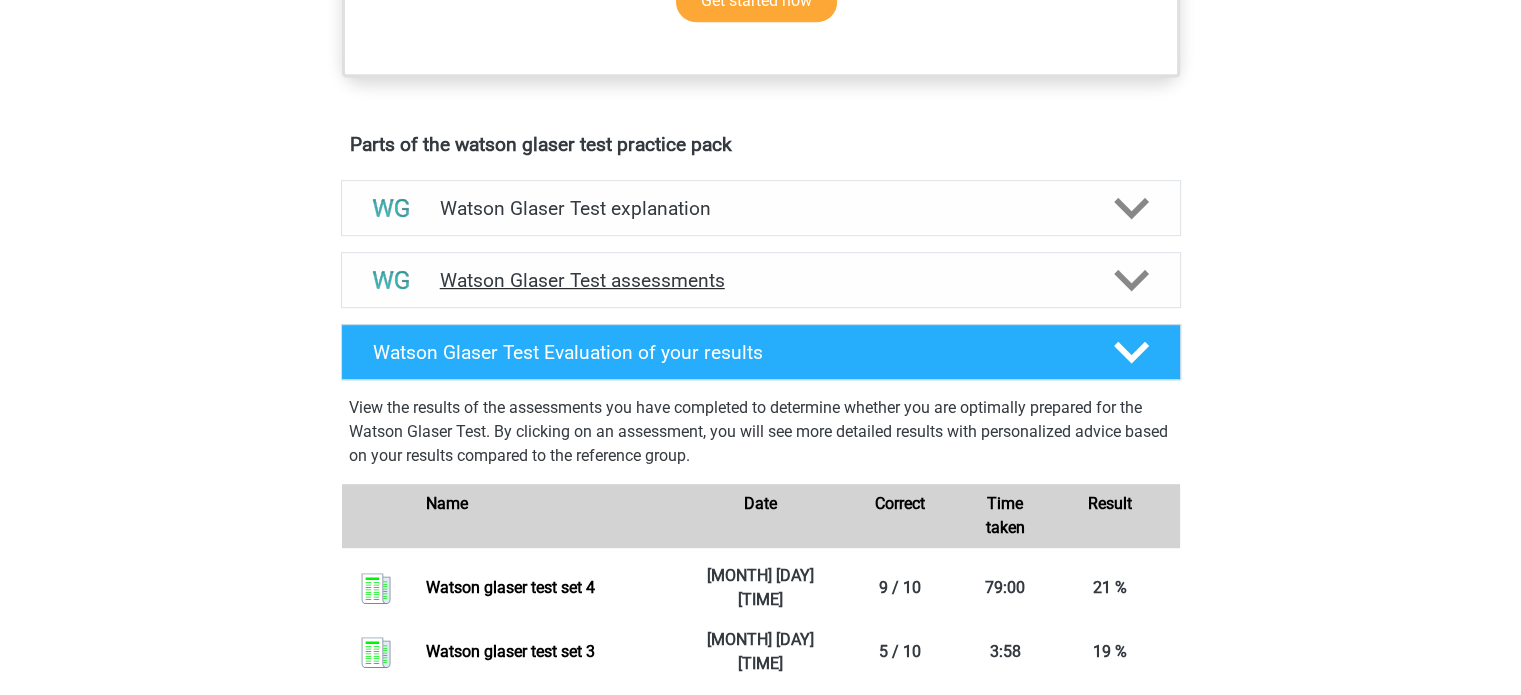 click 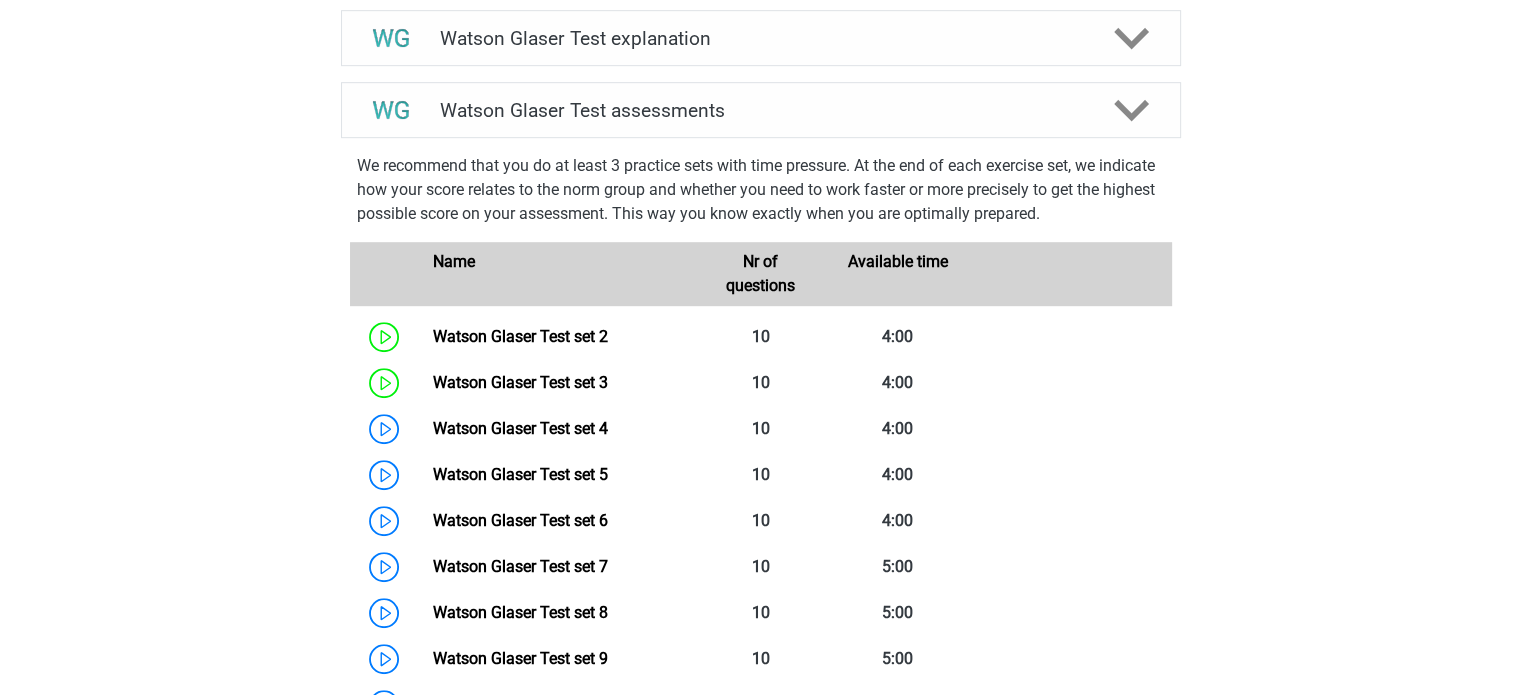scroll, scrollTop: 1211, scrollLeft: 0, axis: vertical 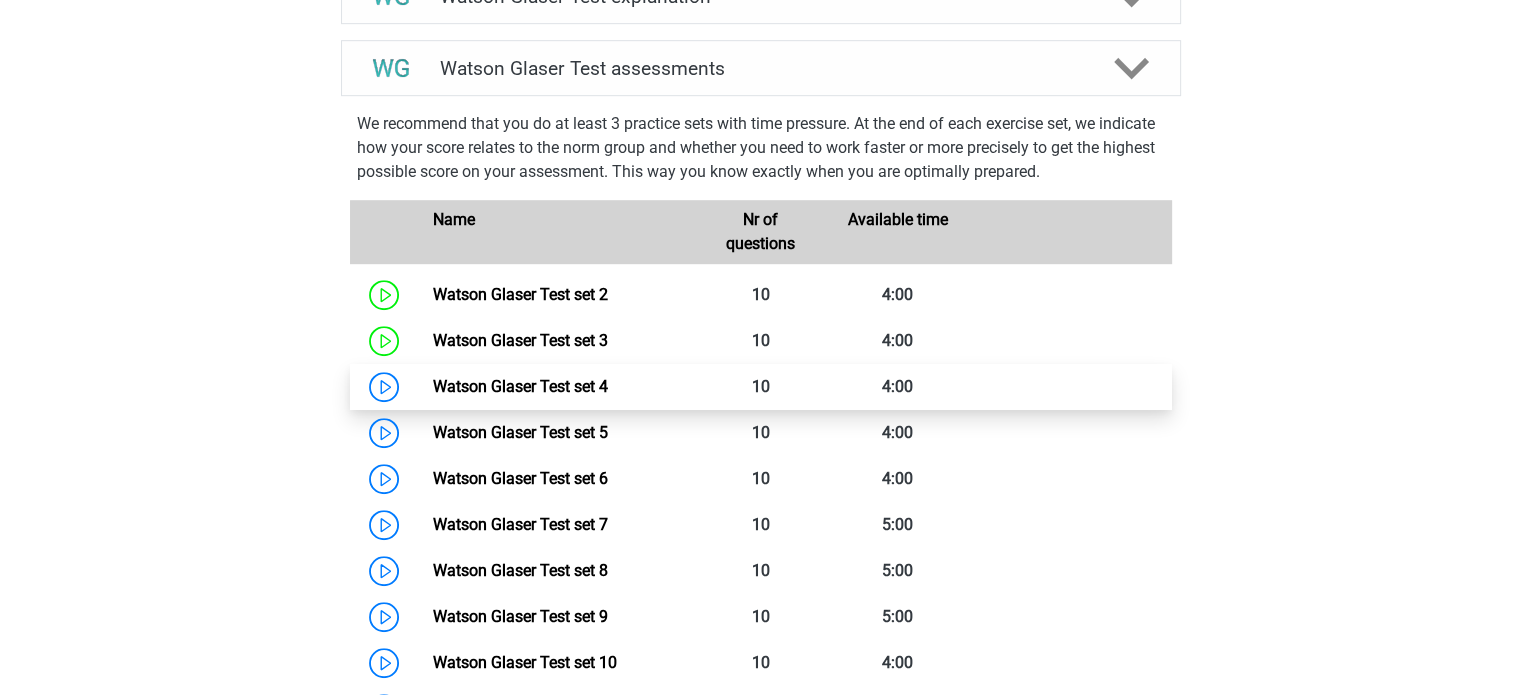 click on "Watson Glaser Test
set 4" at bounding box center (520, 386) 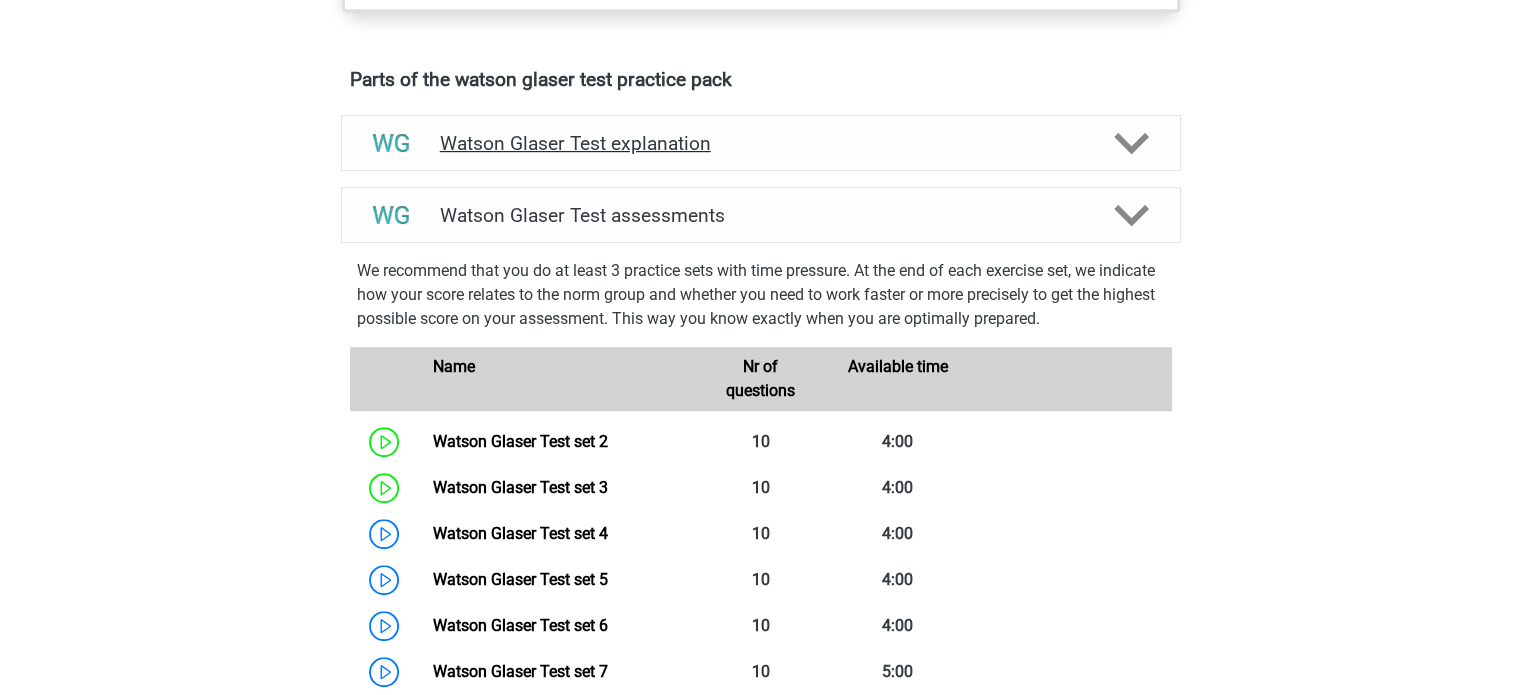 scroll, scrollTop: 851, scrollLeft: 0, axis: vertical 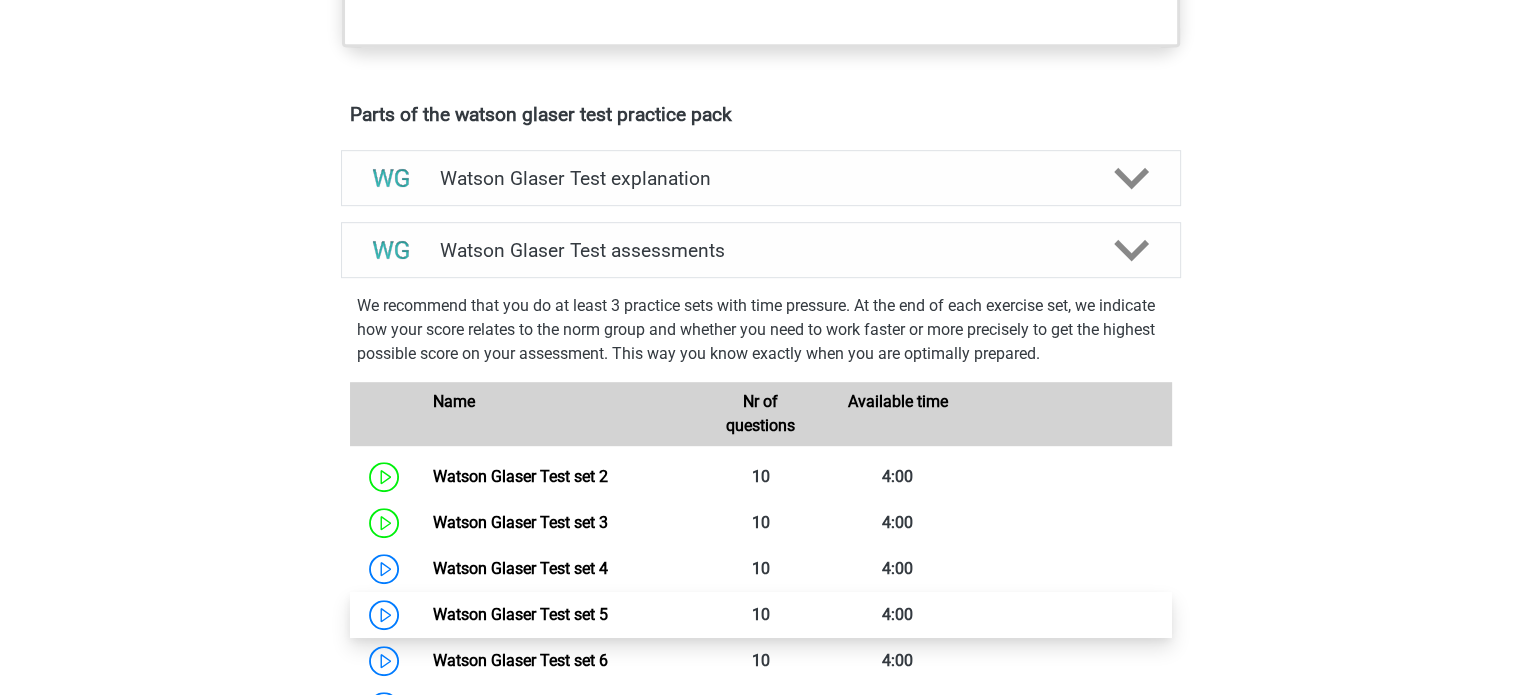 click on "Watson Glaser Test
set 5" at bounding box center (520, 614) 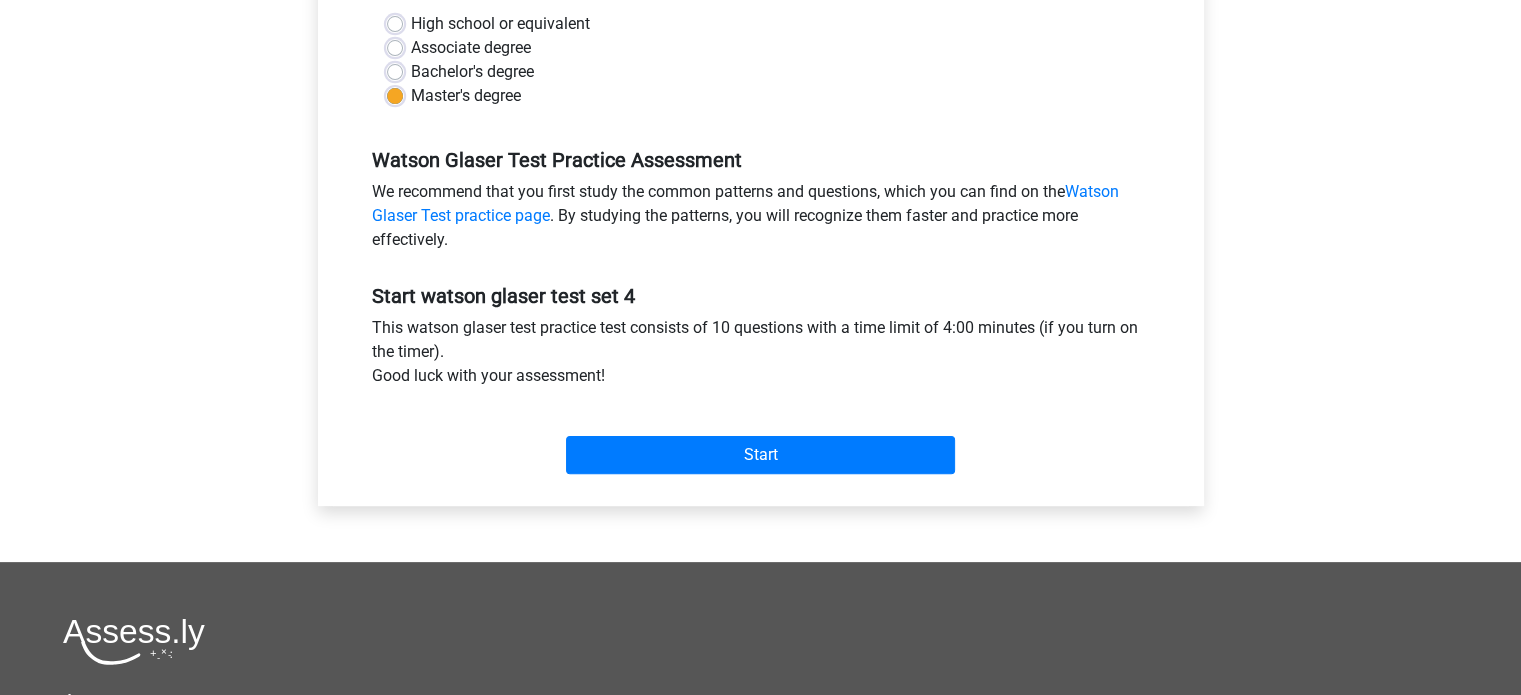 scroll, scrollTop: 492, scrollLeft: 0, axis: vertical 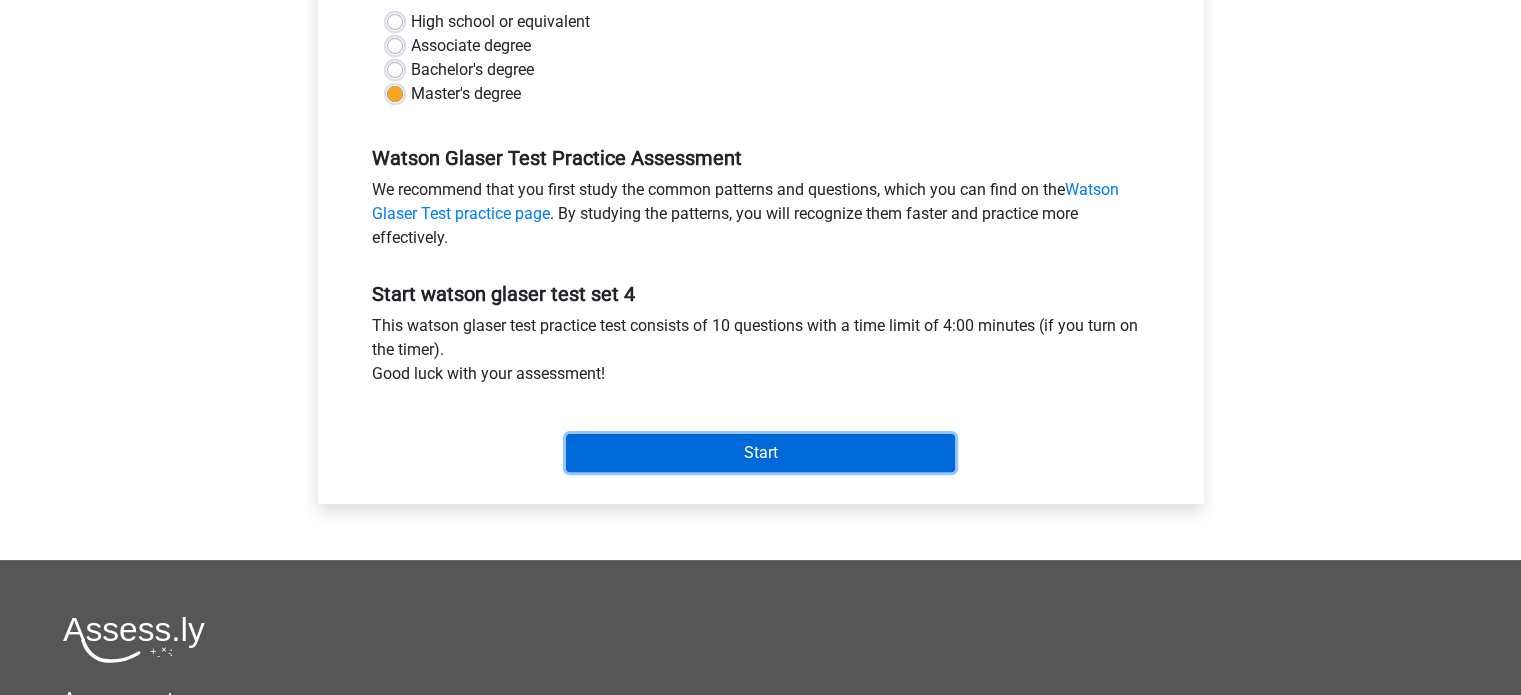 click on "Start" at bounding box center [760, 453] 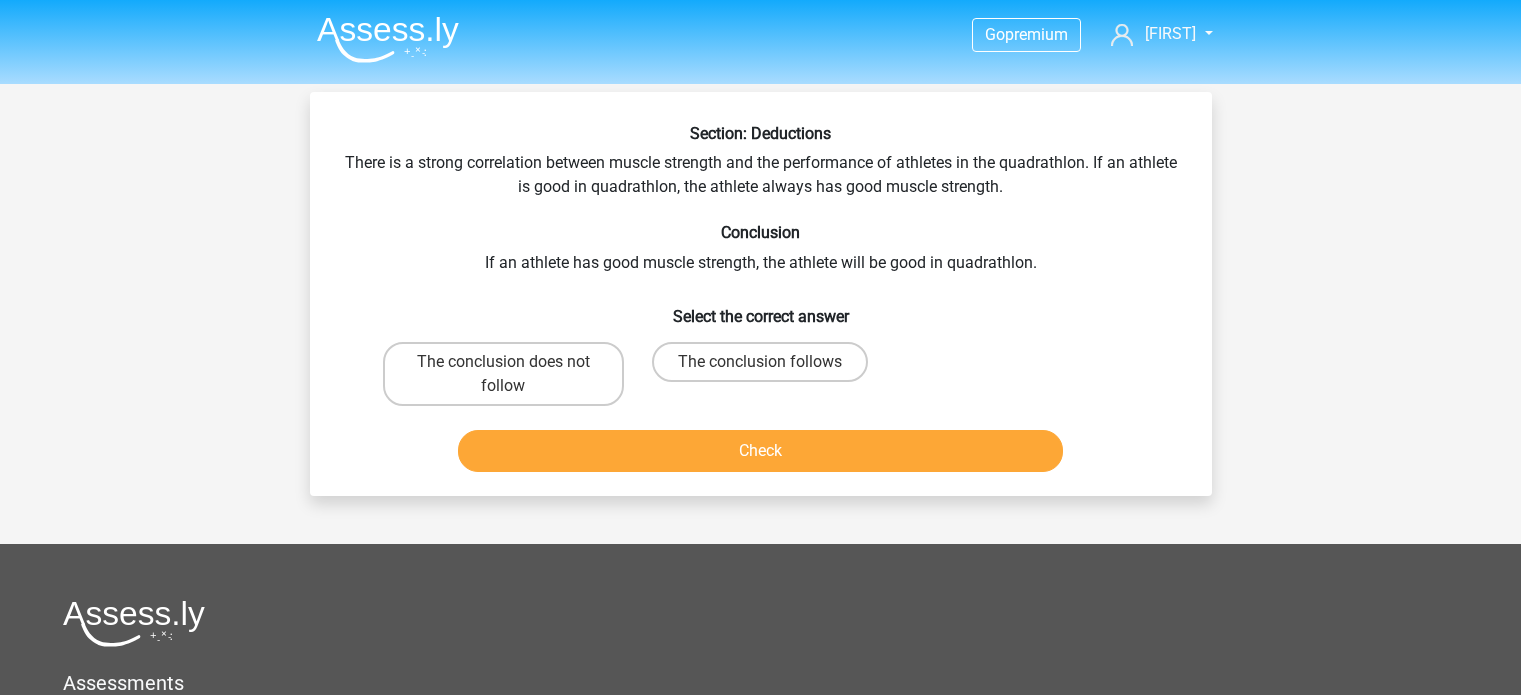 scroll, scrollTop: 0, scrollLeft: 0, axis: both 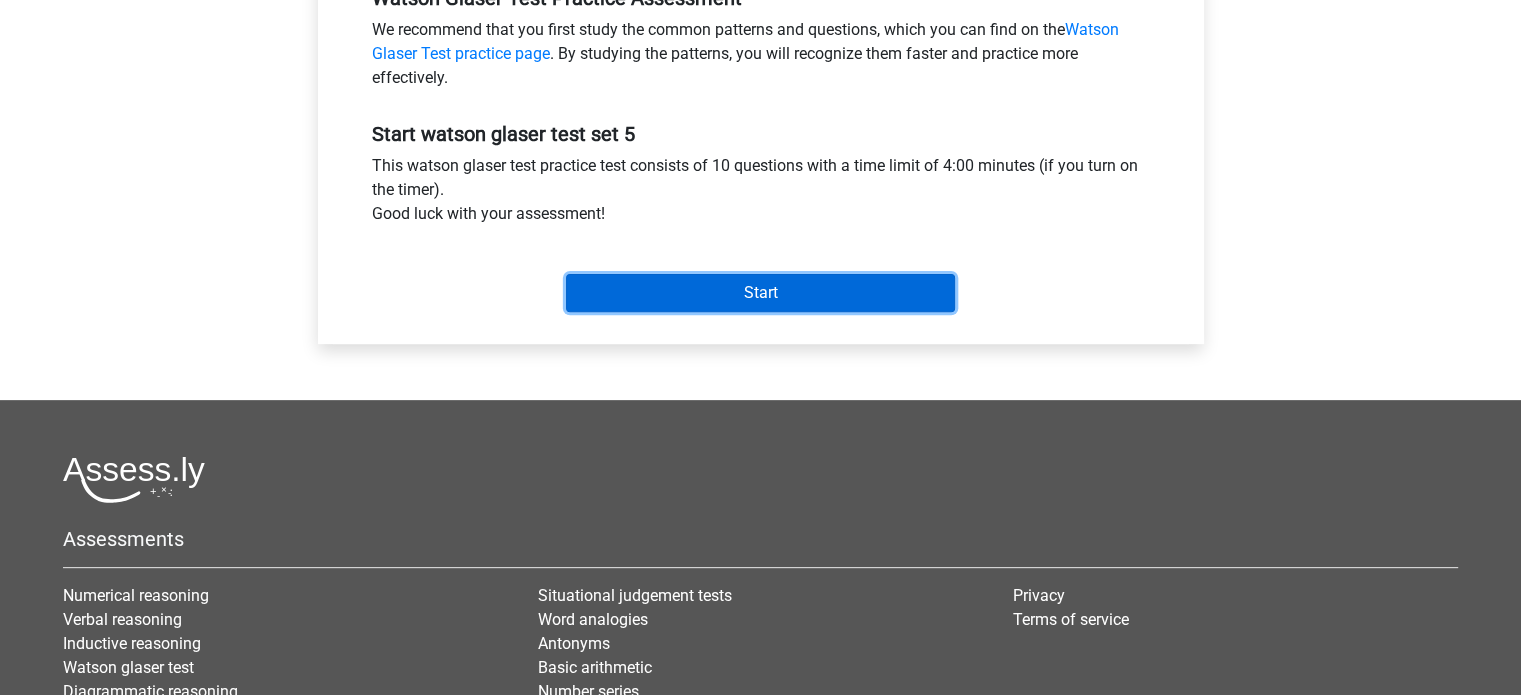 click on "Start" at bounding box center [760, 293] 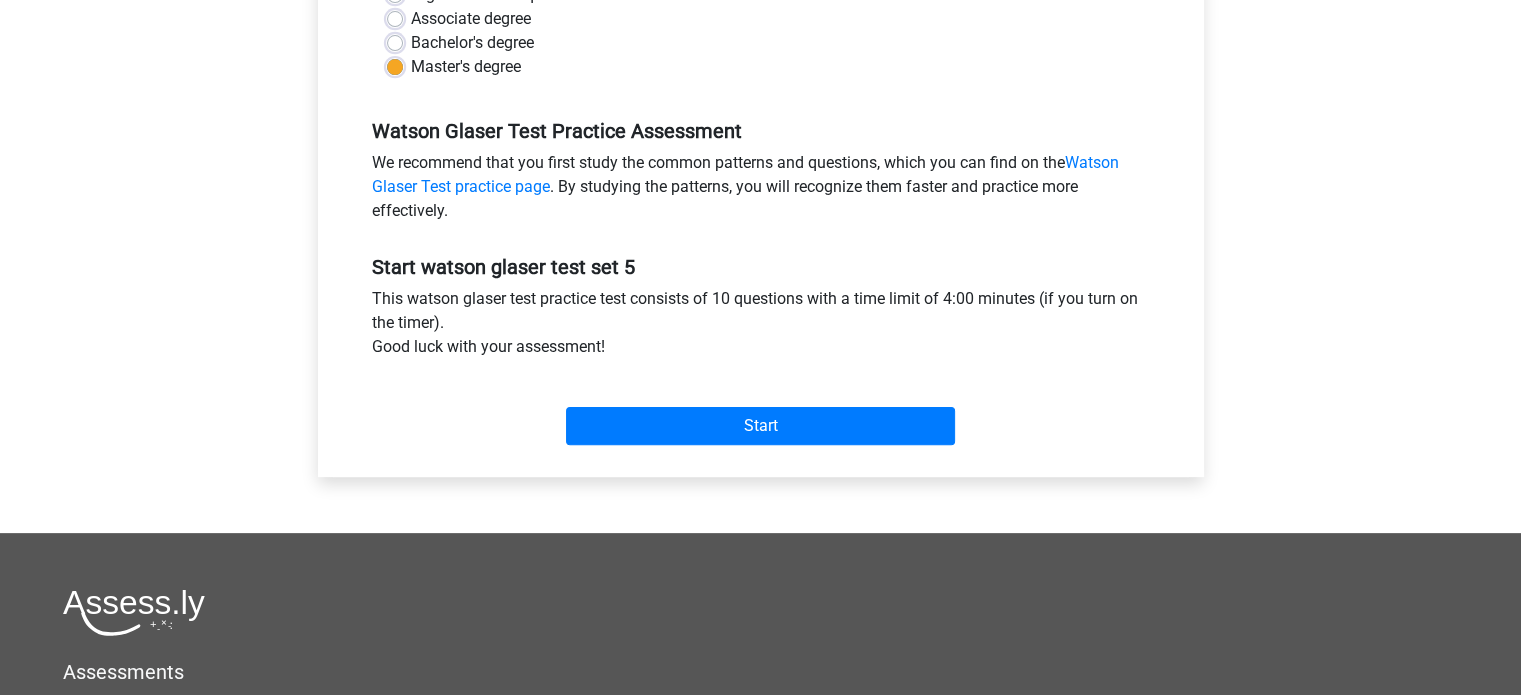 scroll, scrollTop: 520, scrollLeft: 0, axis: vertical 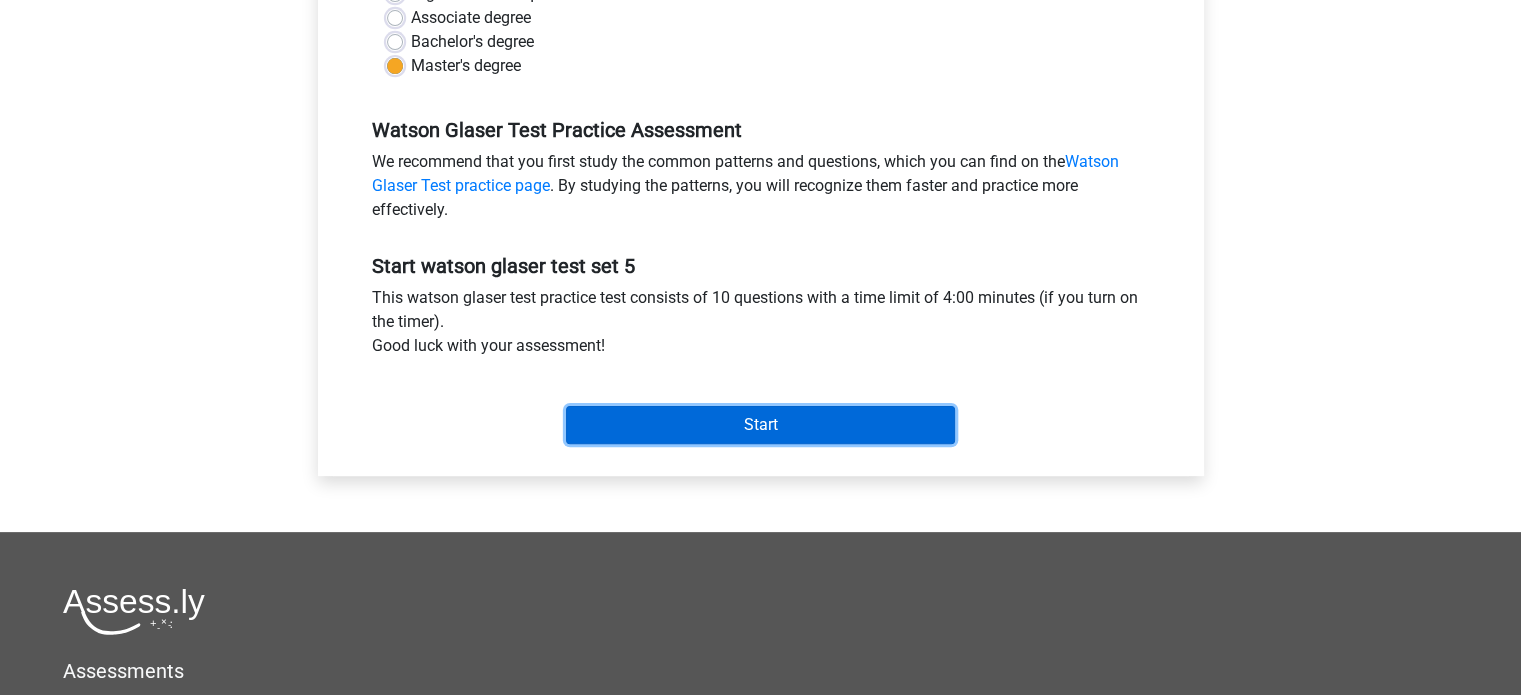 click on "Start" at bounding box center (760, 425) 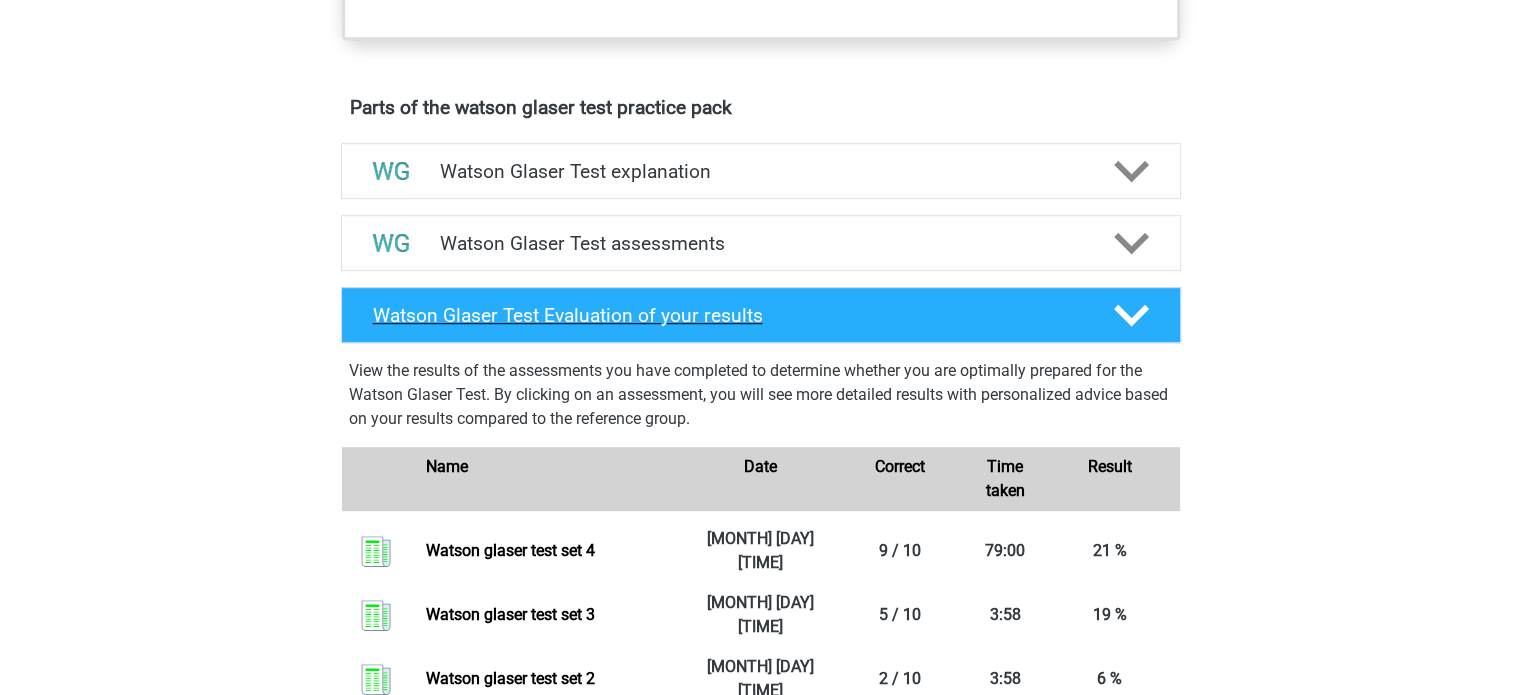scroll, scrollTop: 1036, scrollLeft: 0, axis: vertical 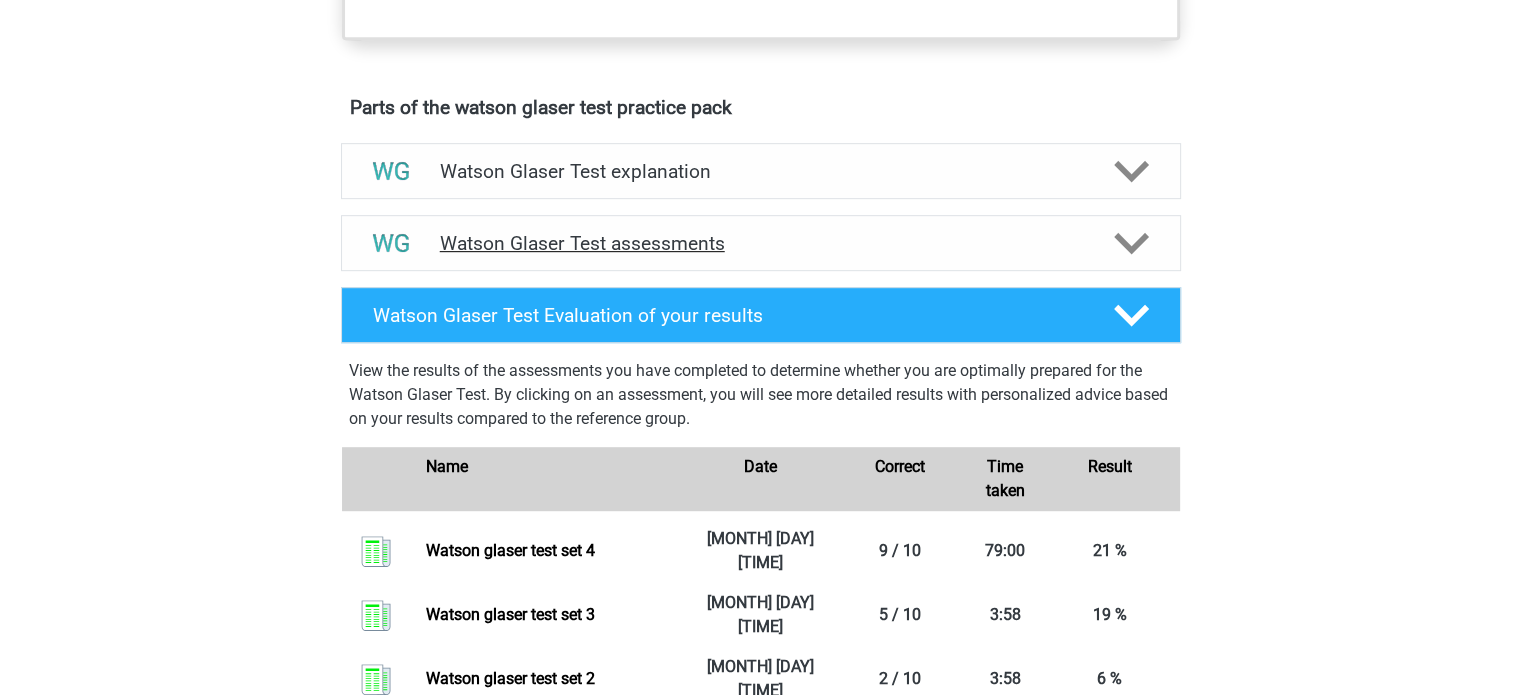 click 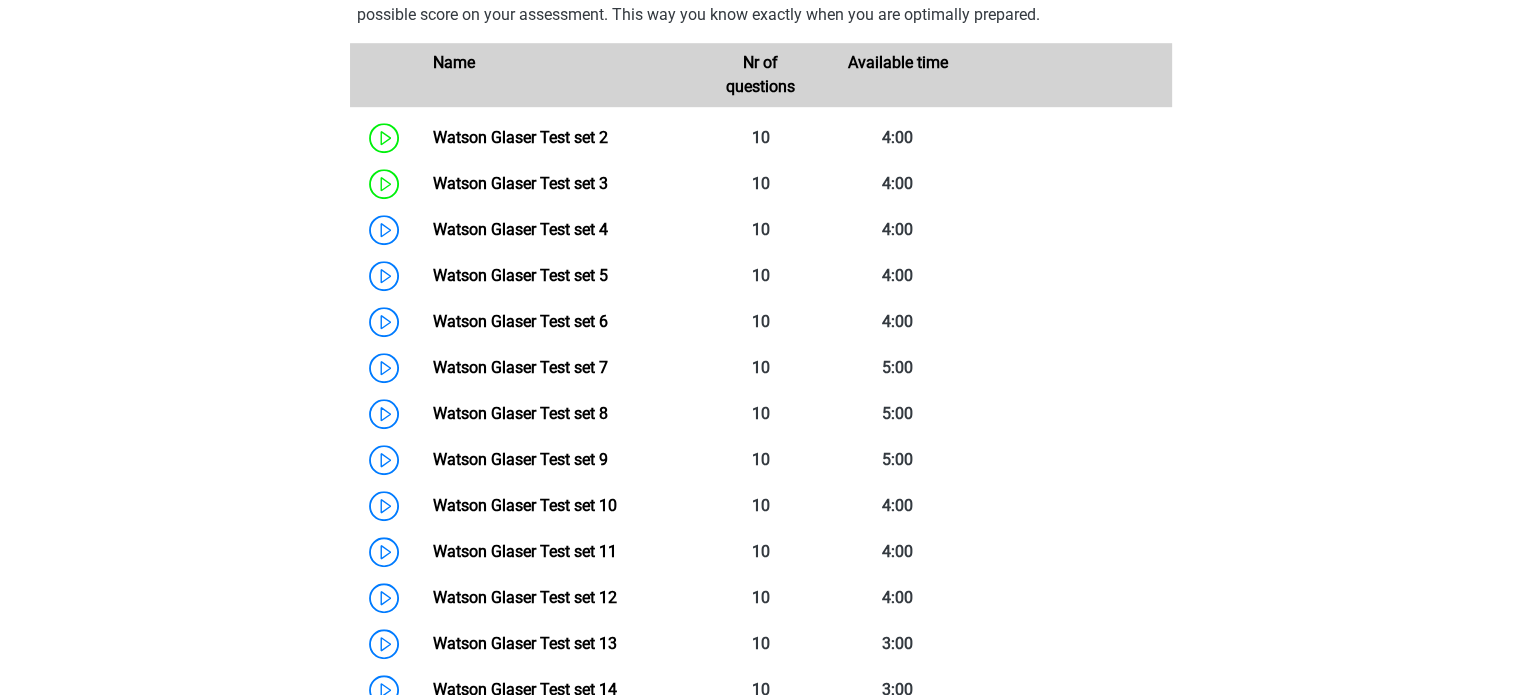 scroll, scrollTop: 1355, scrollLeft: 0, axis: vertical 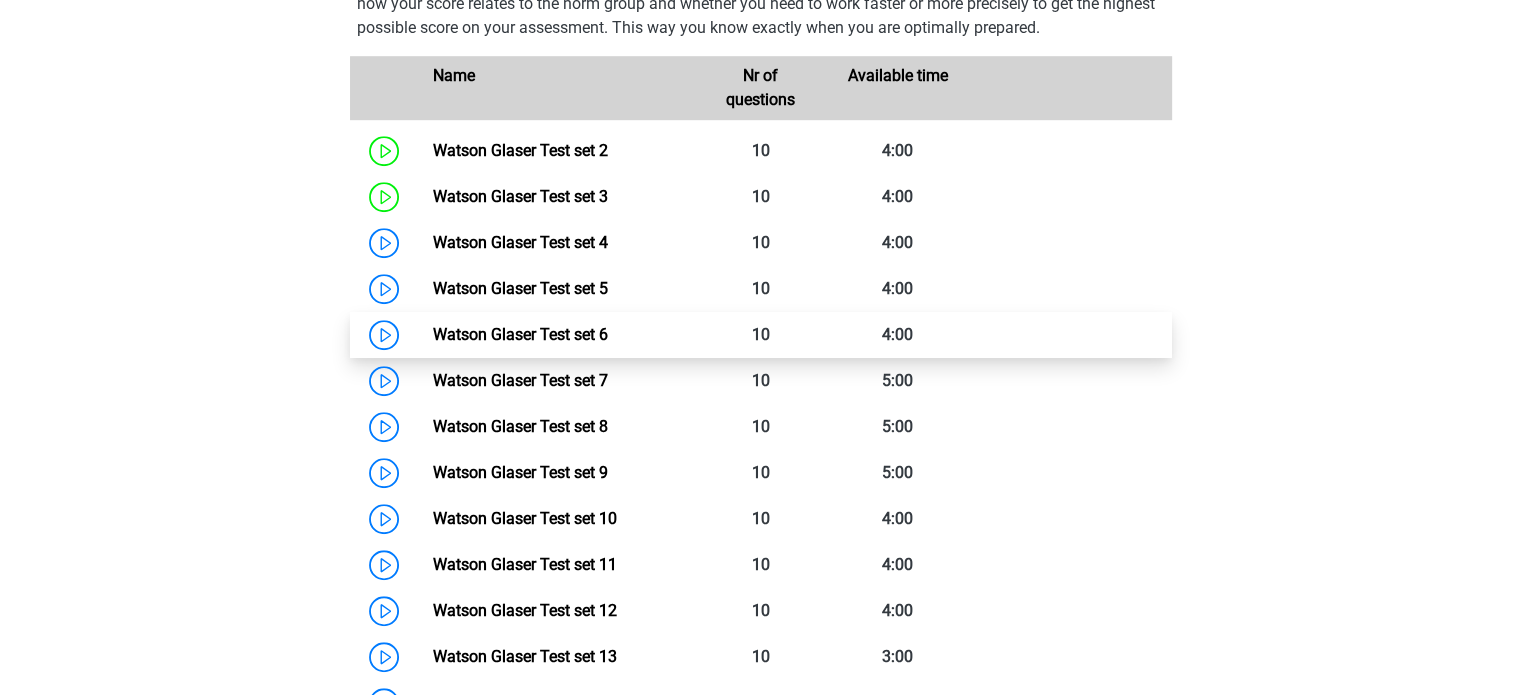 click on "Watson Glaser Test
set 6" at bounding box center (520, 334) 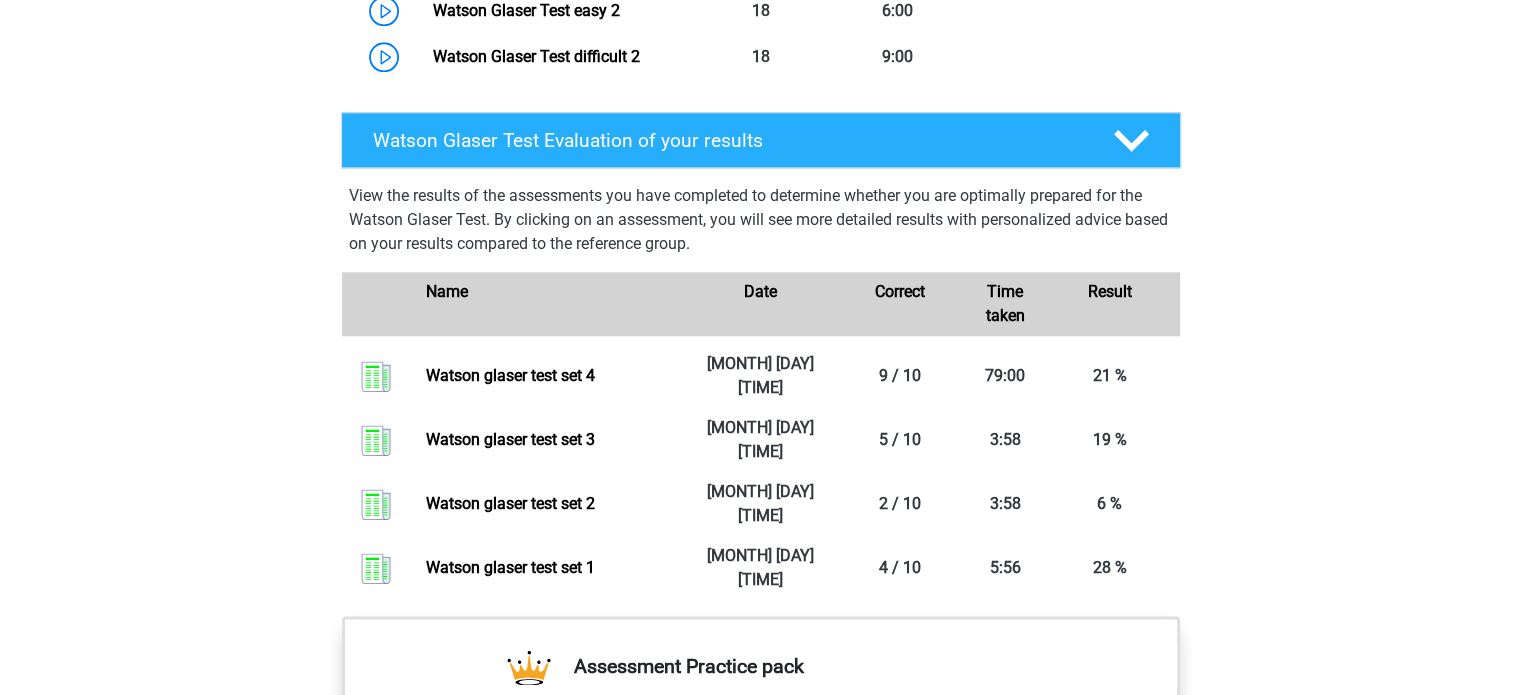 scroll, scrollTop: 2488, scrollLeft: 0, axis: vertical 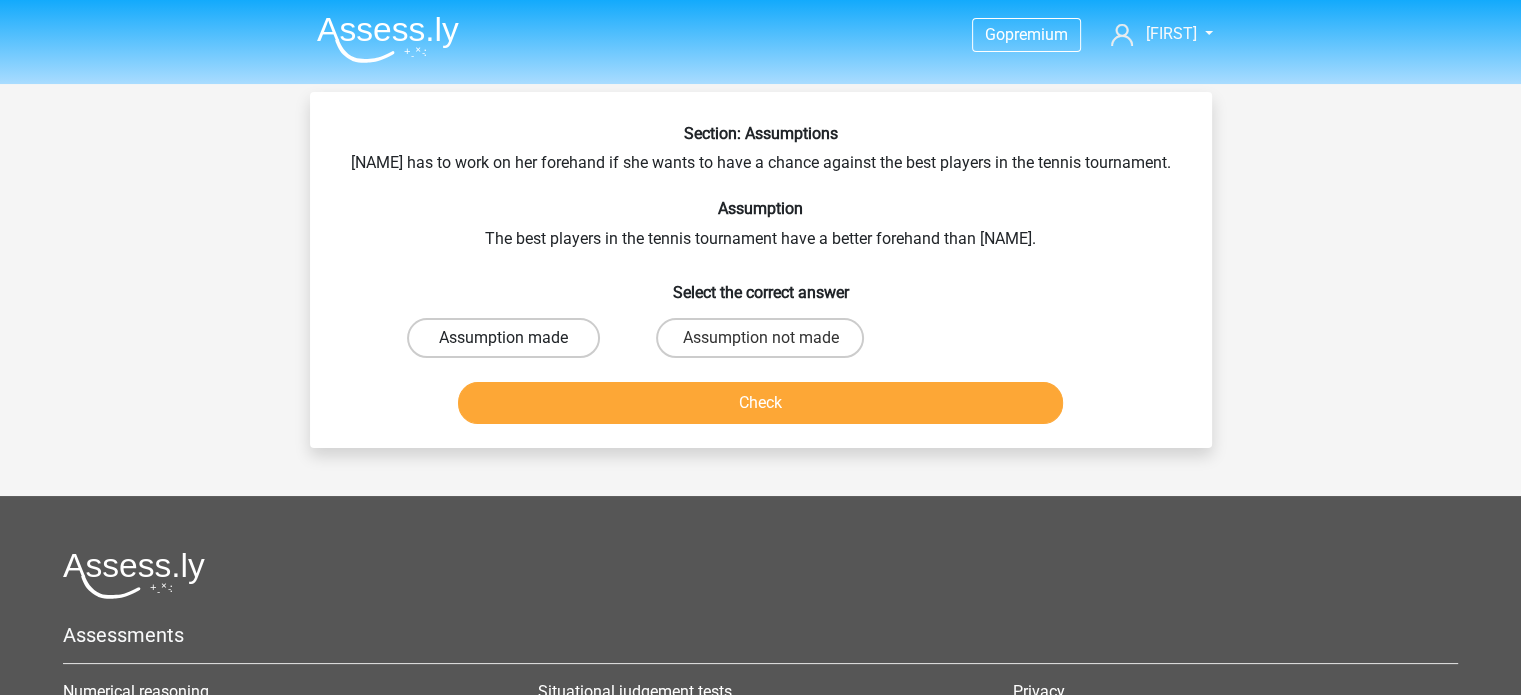 click on "Assumption made" at bounding box center (503, 338) 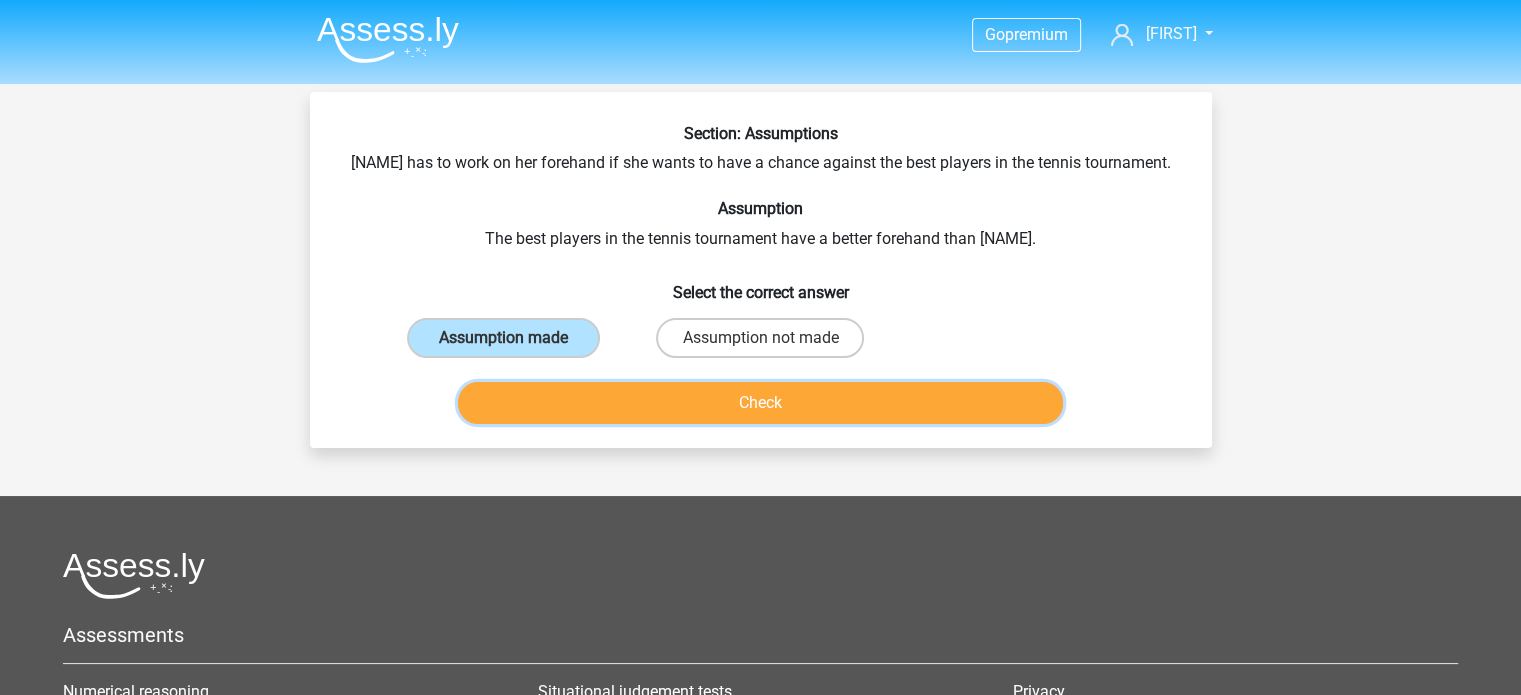 click on "Check" at bounding box center (760, 403) 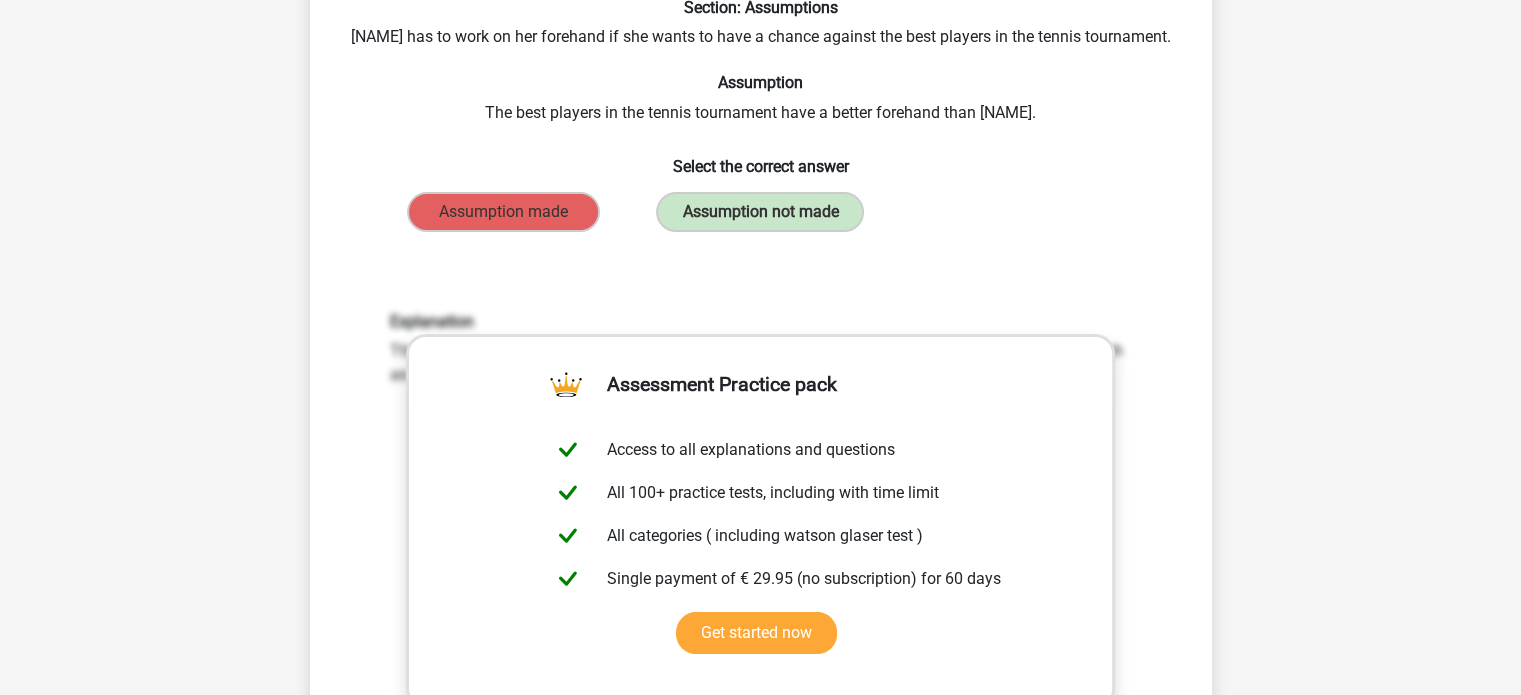 scroll, scrollTop: 252, scrollLeft: 0, axis: vertical 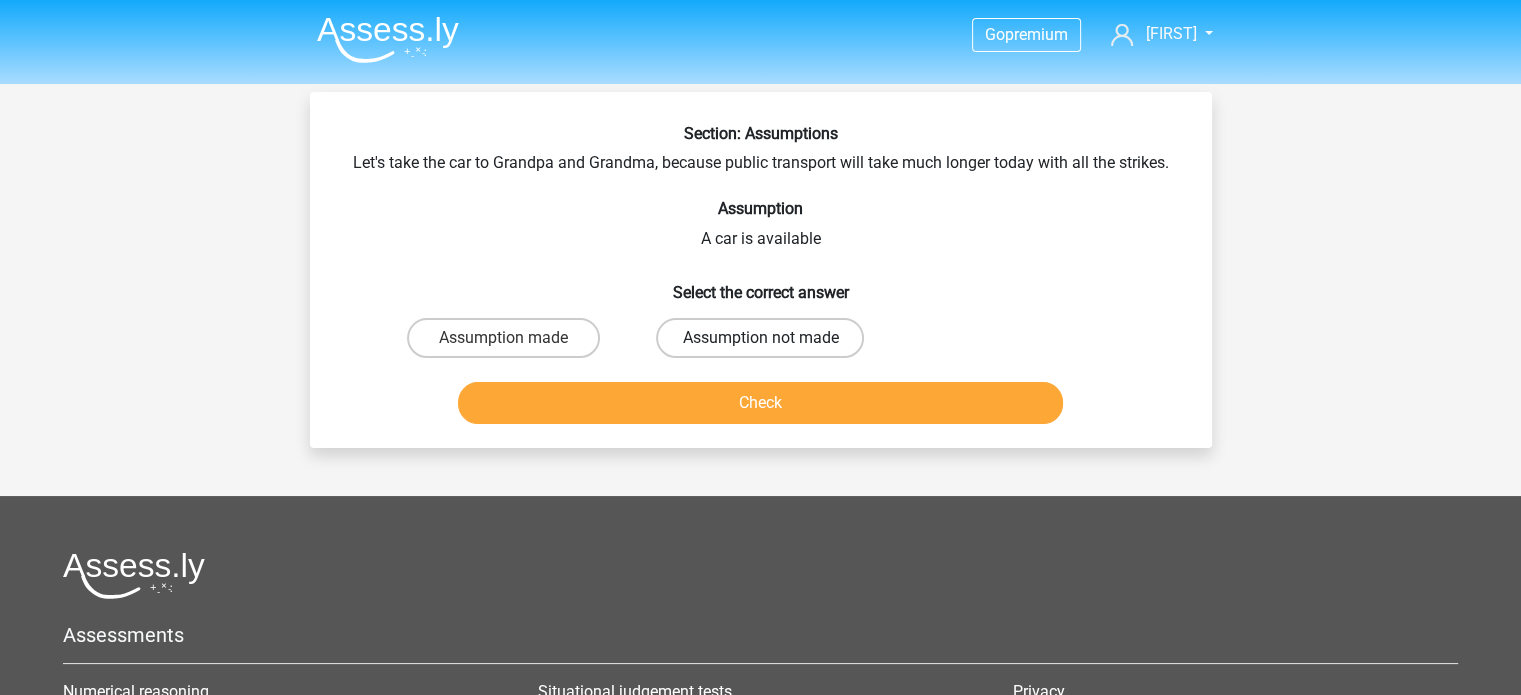 click on "Assumption not made" at bounding box center [760, 338] 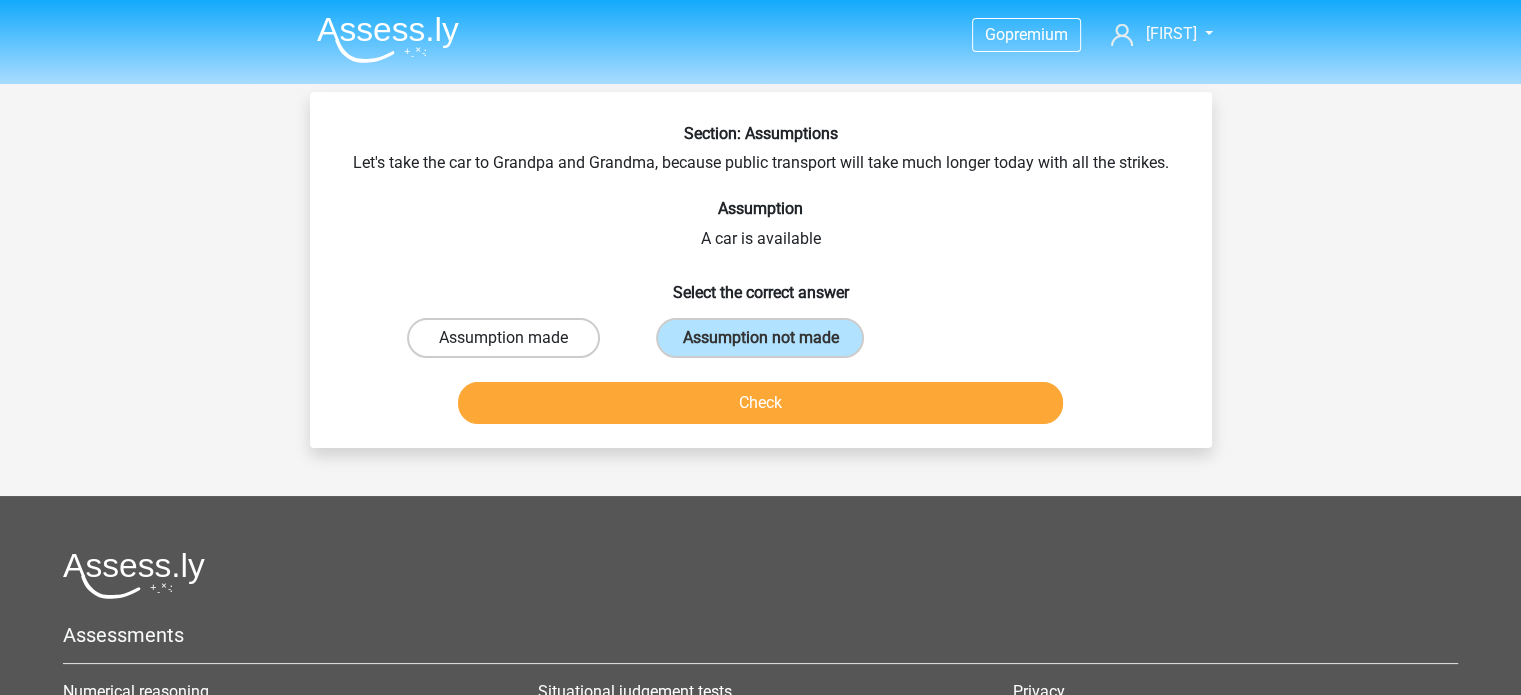 click on "Assumption made" at bounding box center (503, 338) 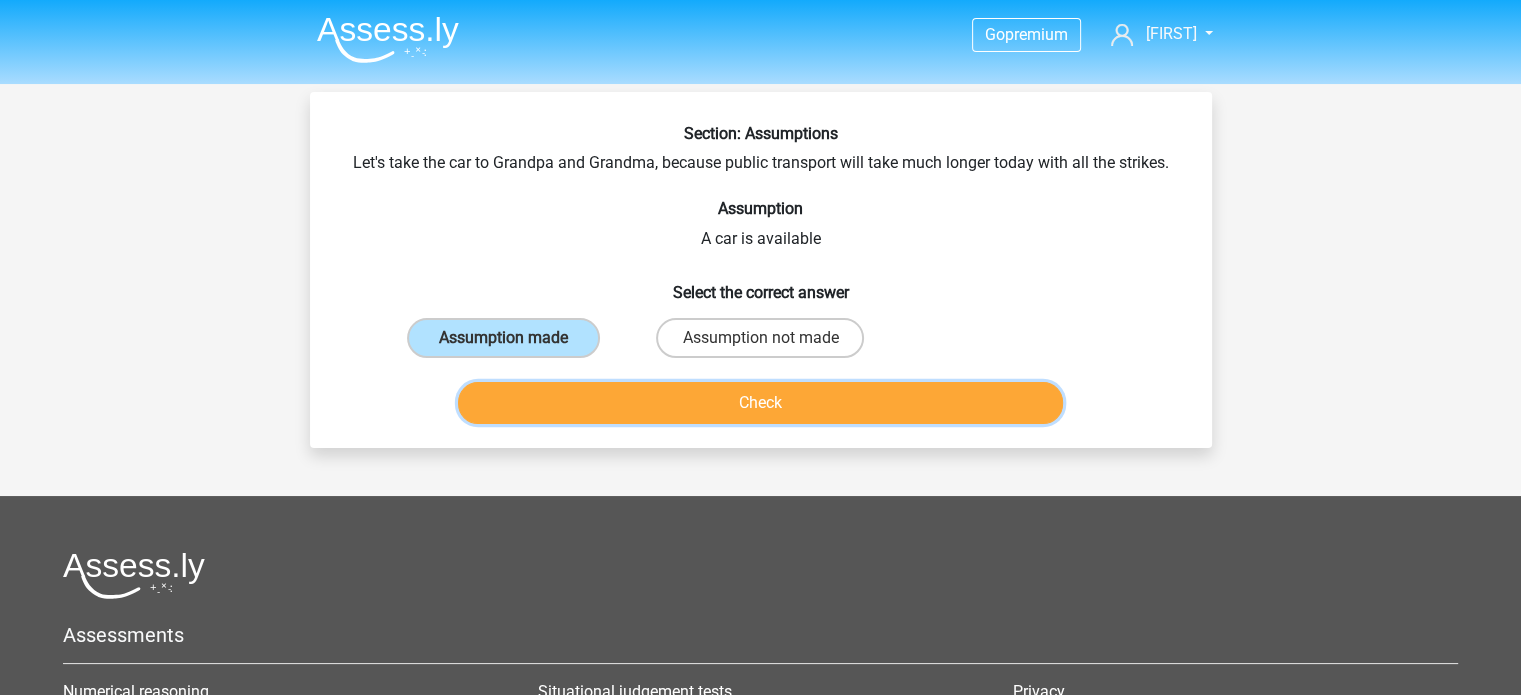 click on "Check" at bounding box center [760, 403] 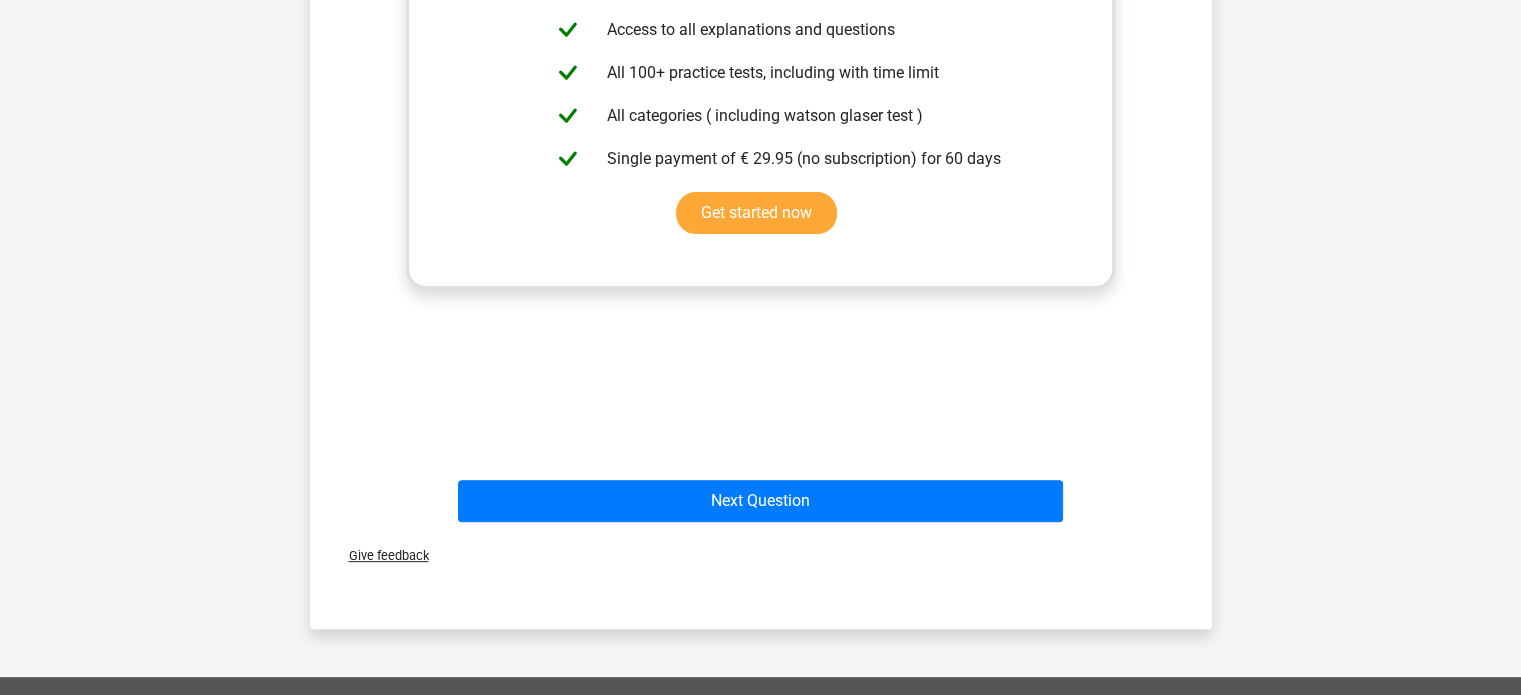scroll, scrollTop: 548, scrollLeft: 0, axis: vertical 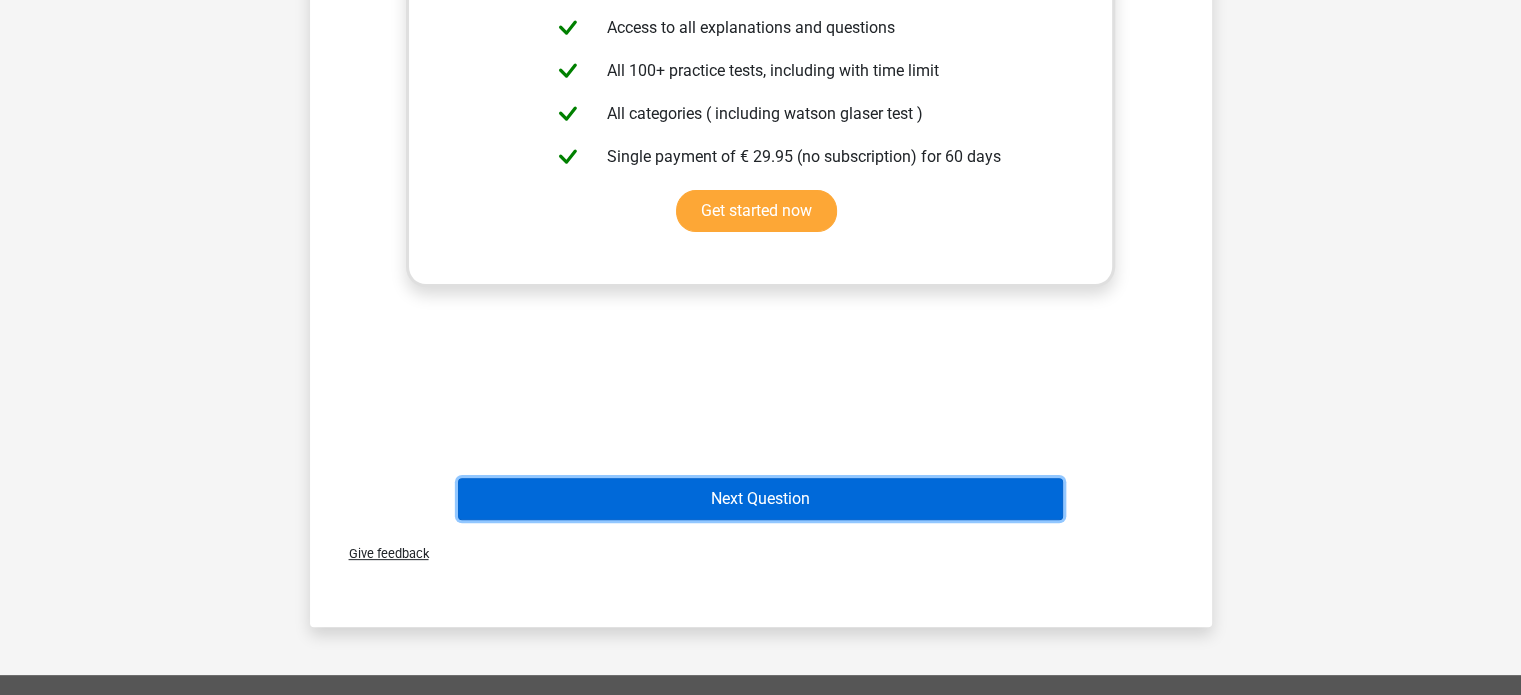 click on "Next Question" at bounding box center (760, 499) 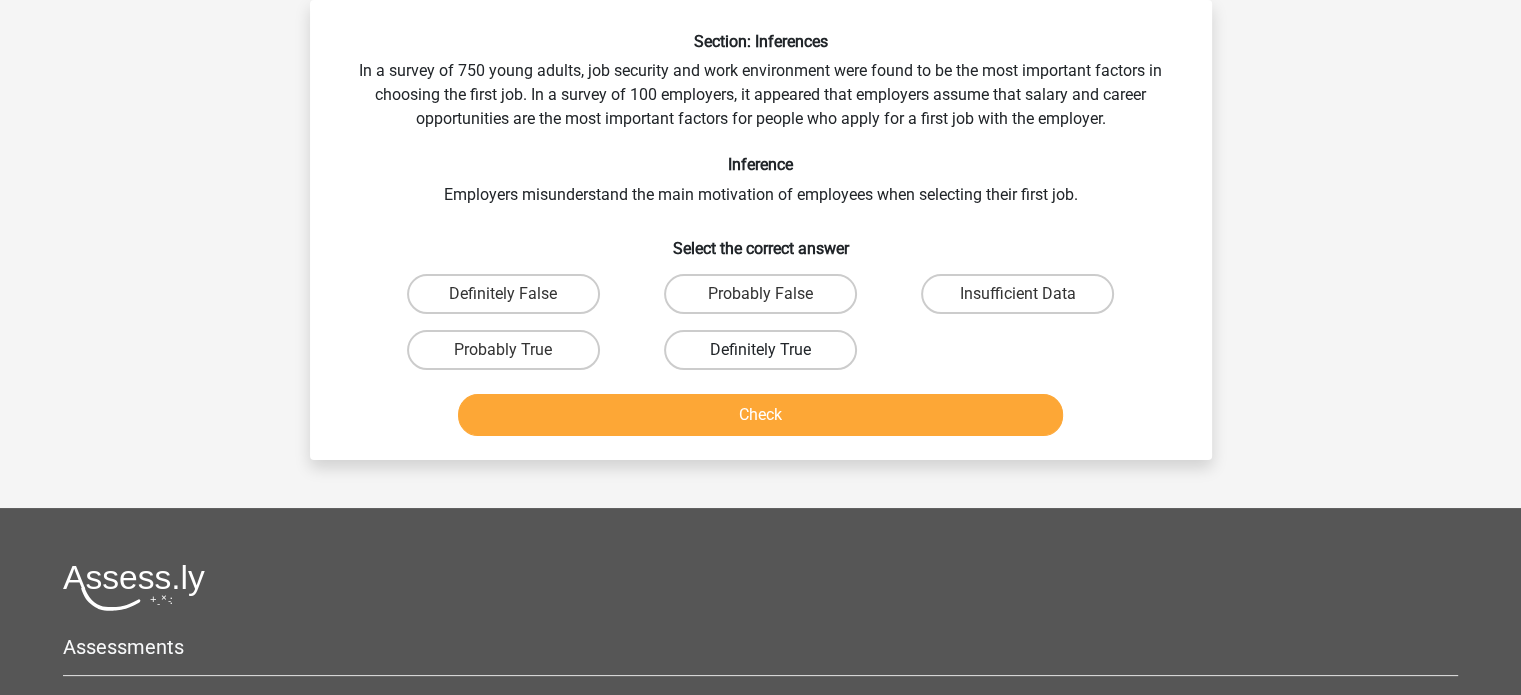 scroll, scrollTop: 0, scrollLeft: 0, axis: both 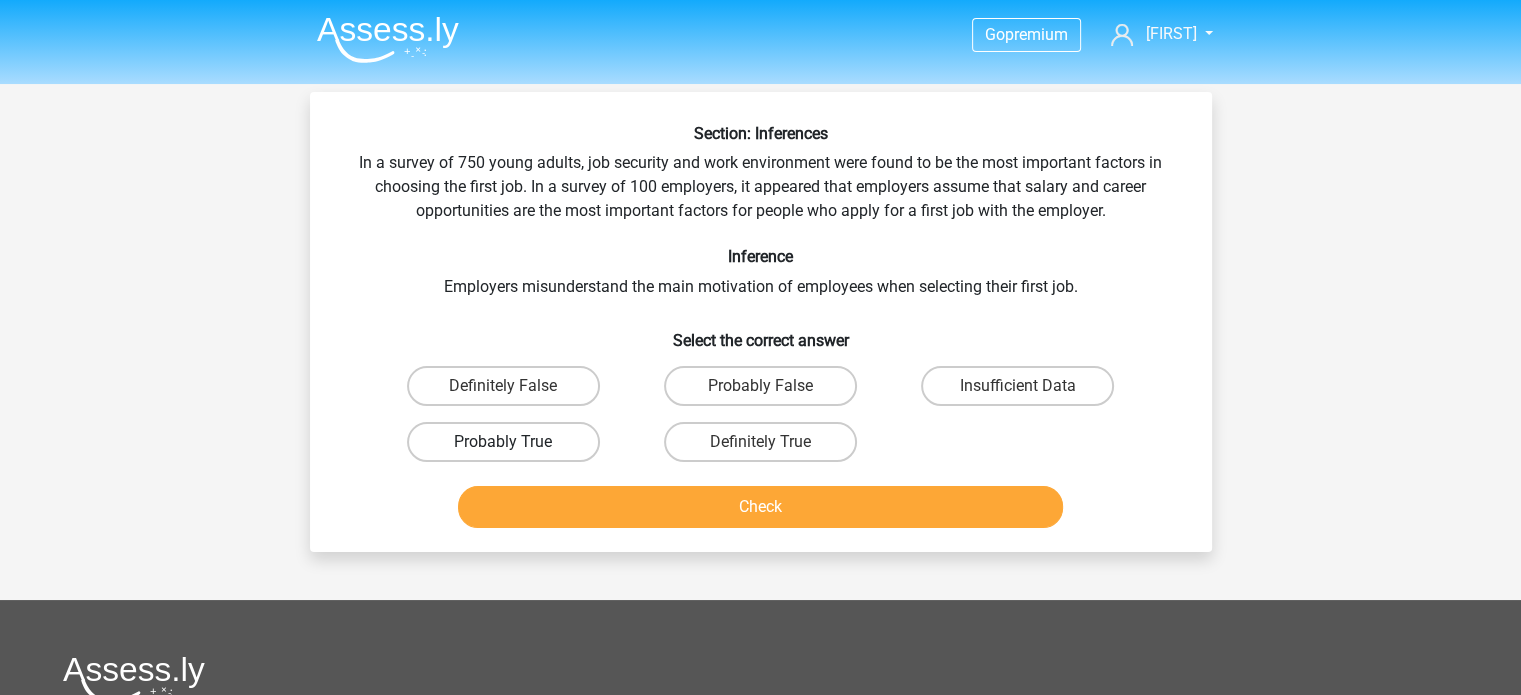 click on "Probably True" at bounding box center (503, 442) 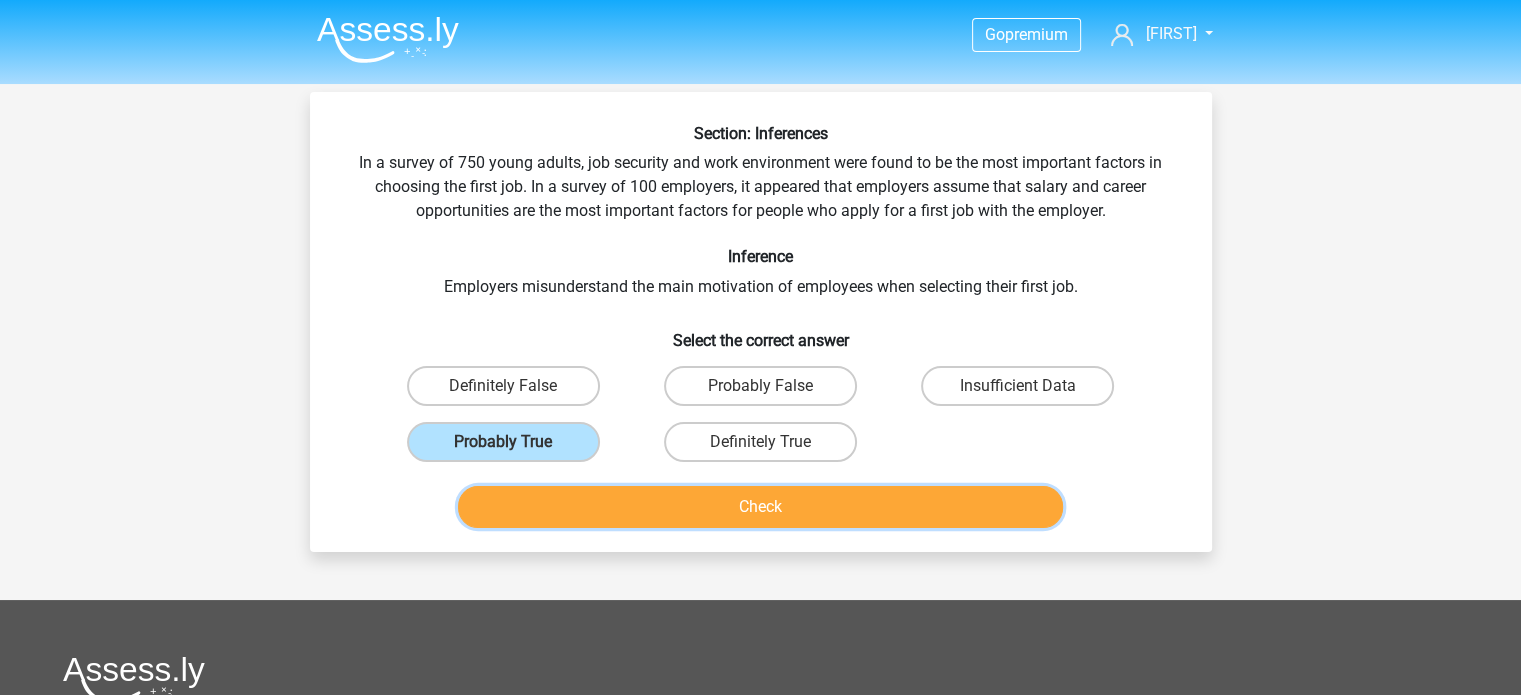 click on "Check" at bounding box center (760, 507) 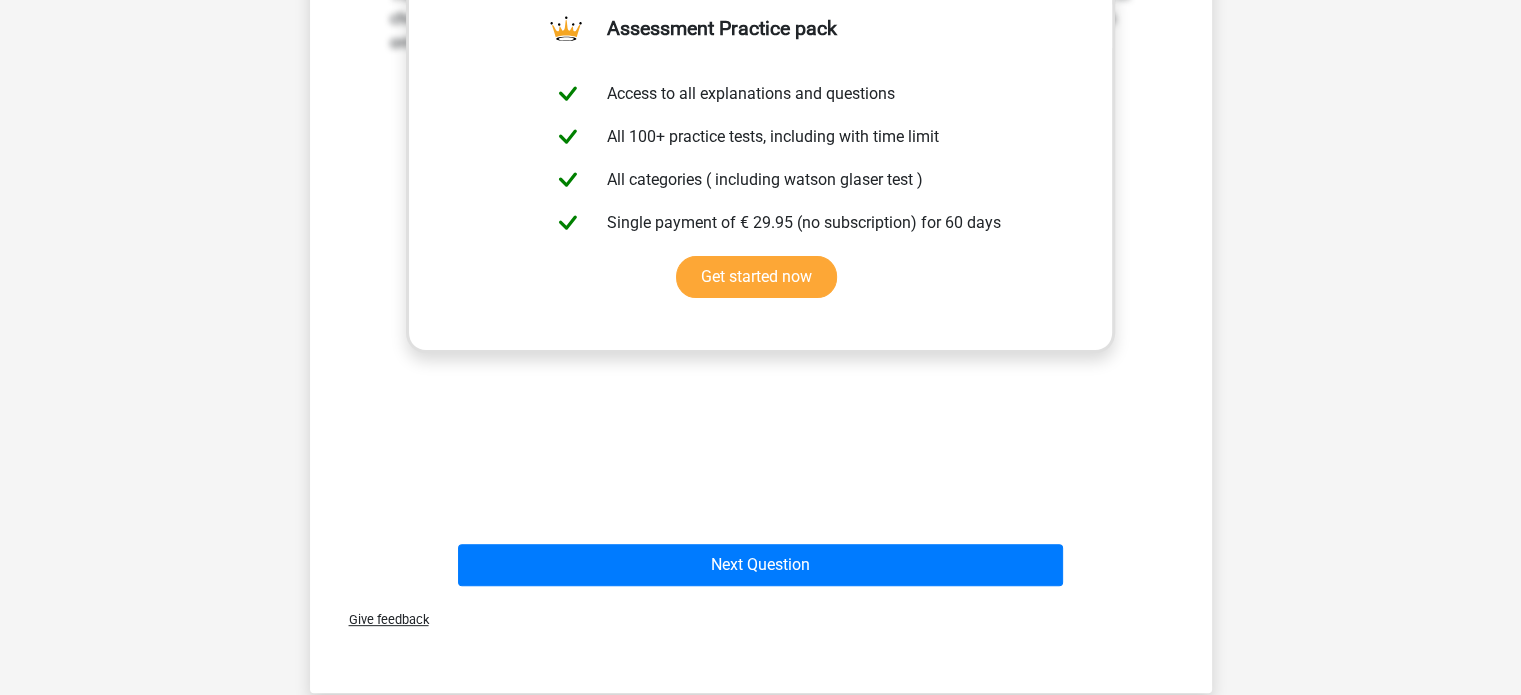 scroll, scrollTop: 591, scrollLeft: 0, axis: vertical 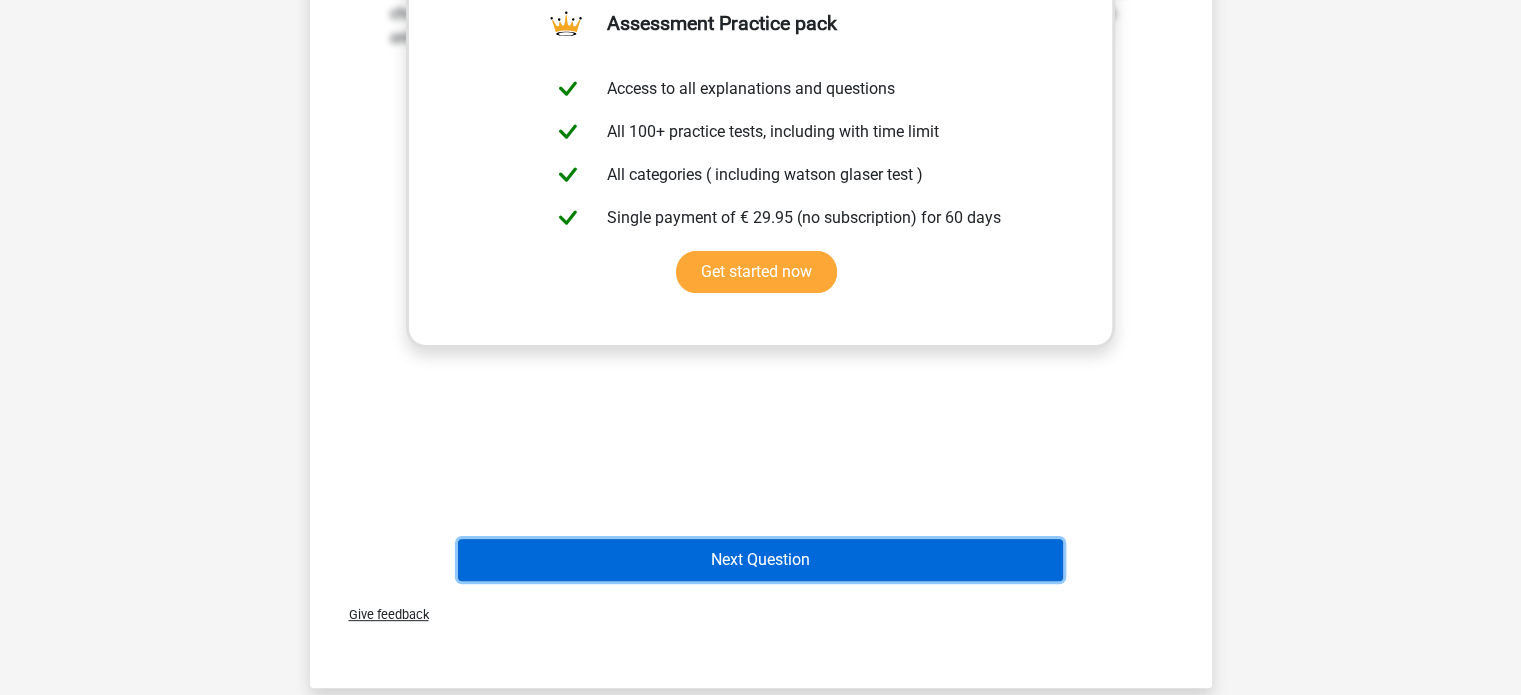 click on "Next Question" at bounding box center (760, 560) 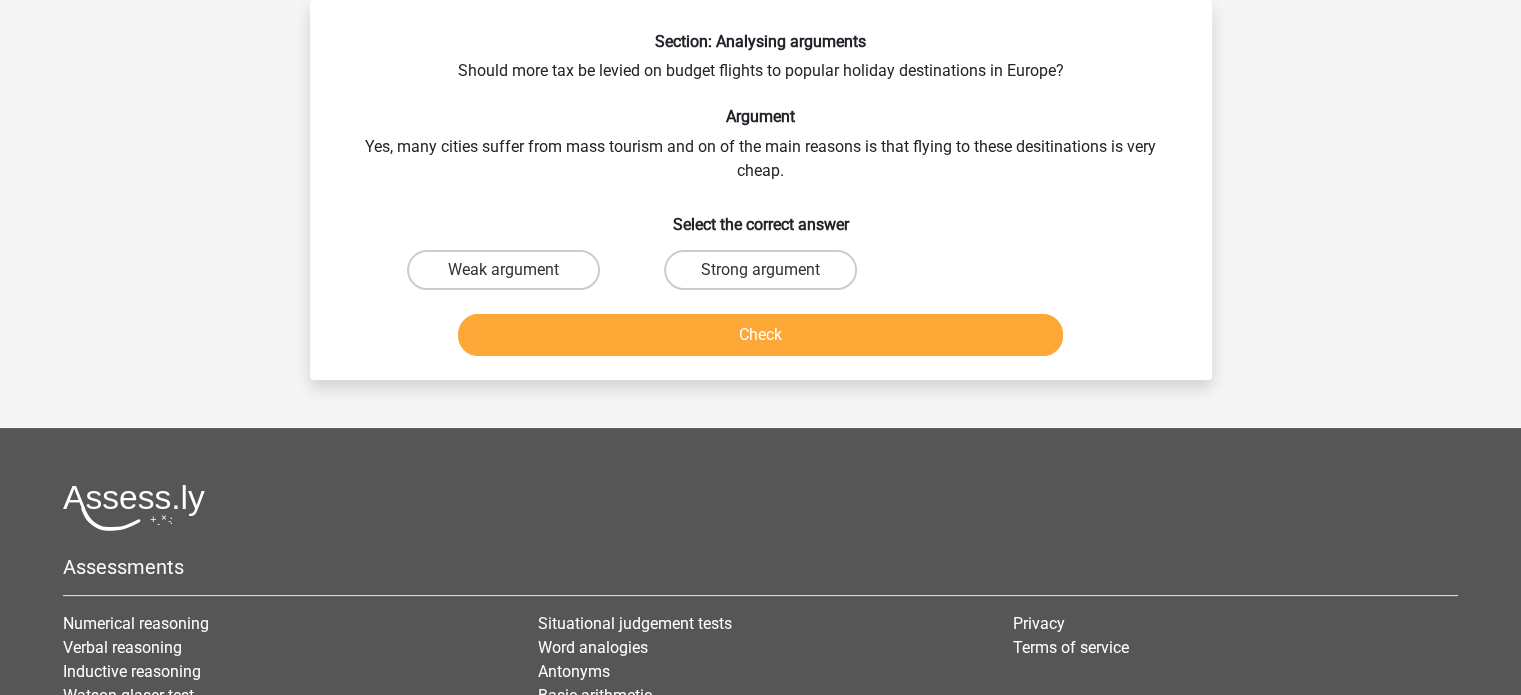 scroll, scrollTop: 0, scrollLeft: 0, axis: both 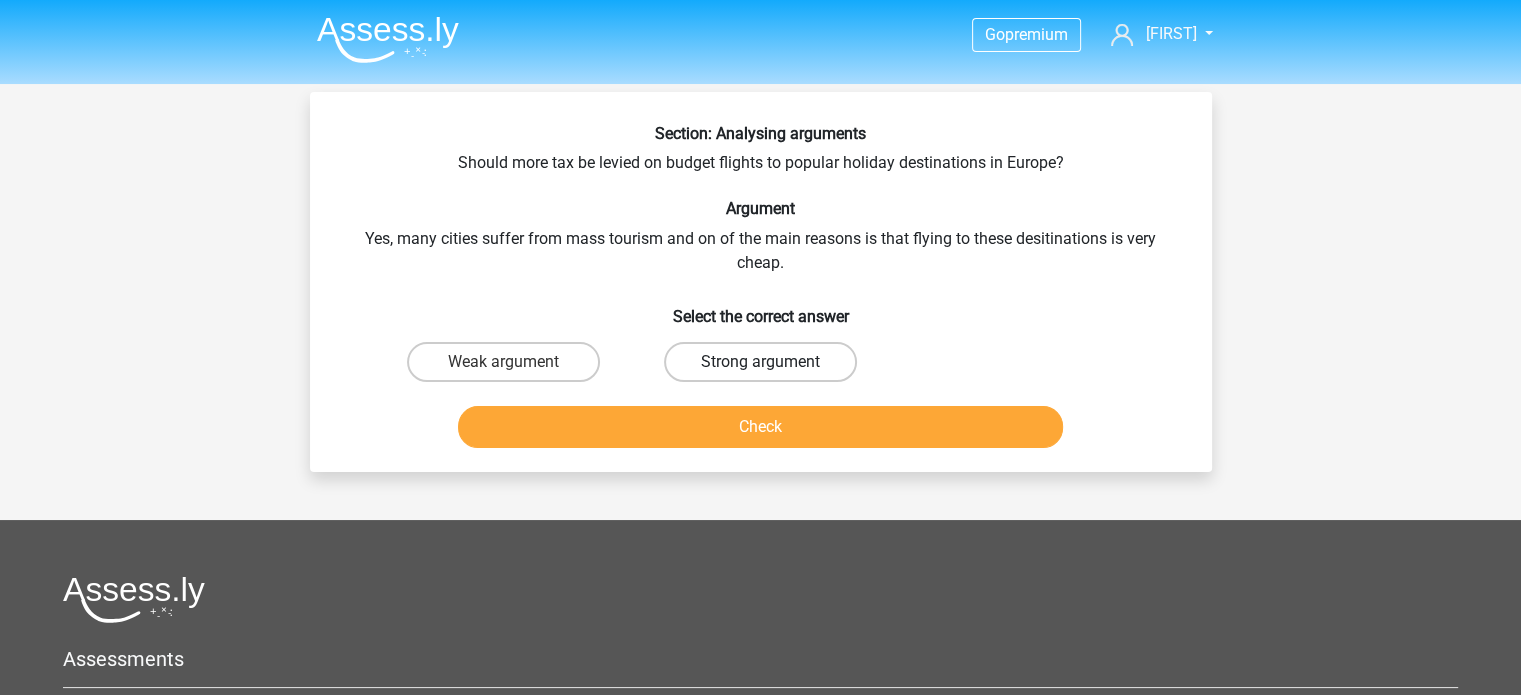 click on "Strong argument" at bounding box center (760, 362) 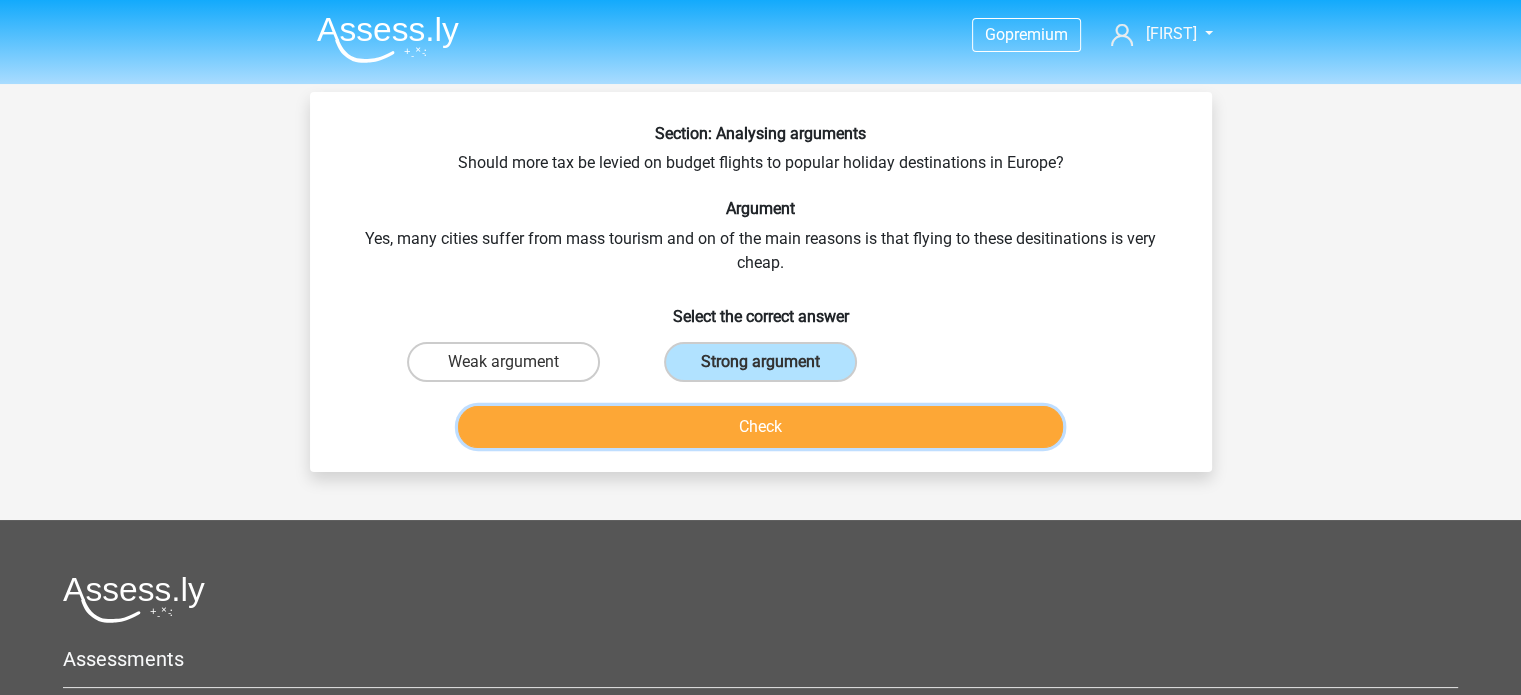 click on "Check" at bounding box center [760, 427] 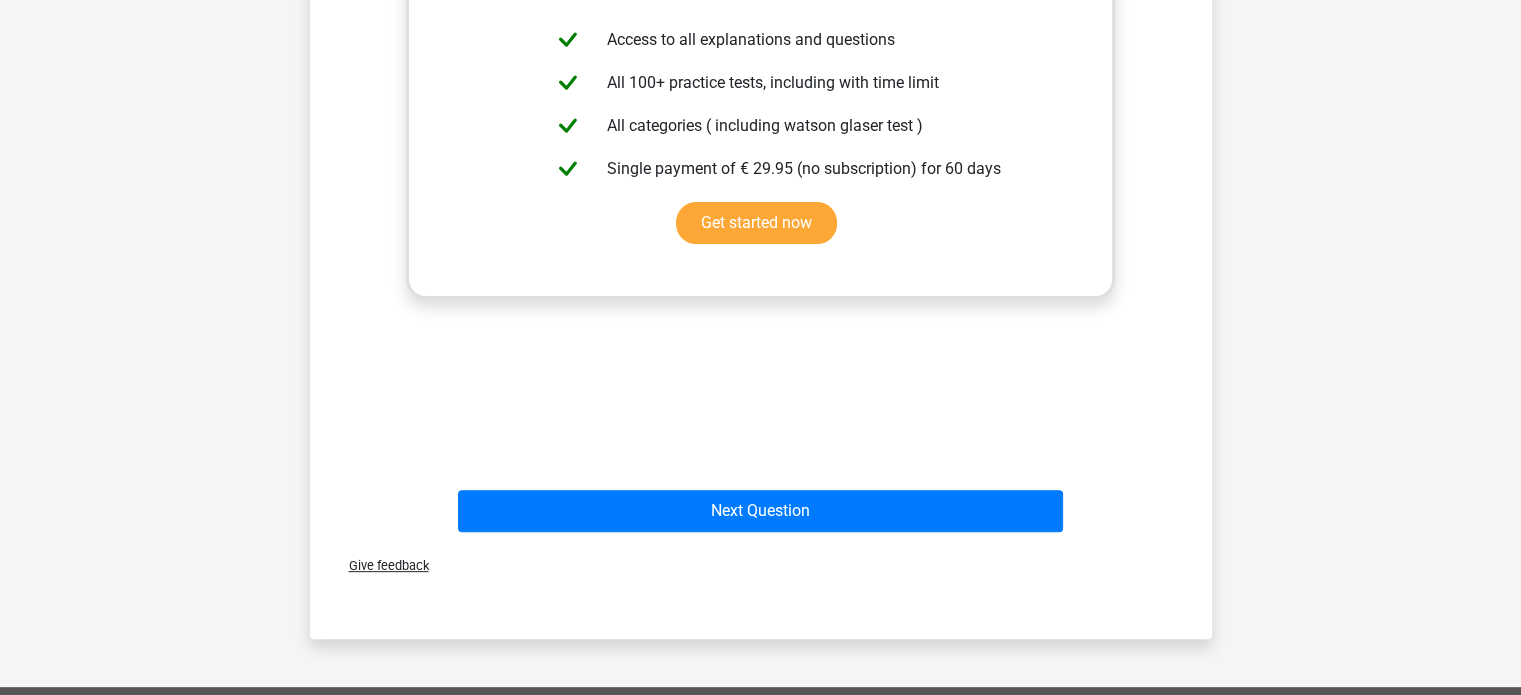 scroll, scrollTop: 599, scrollLeft: 0, axis: vertical 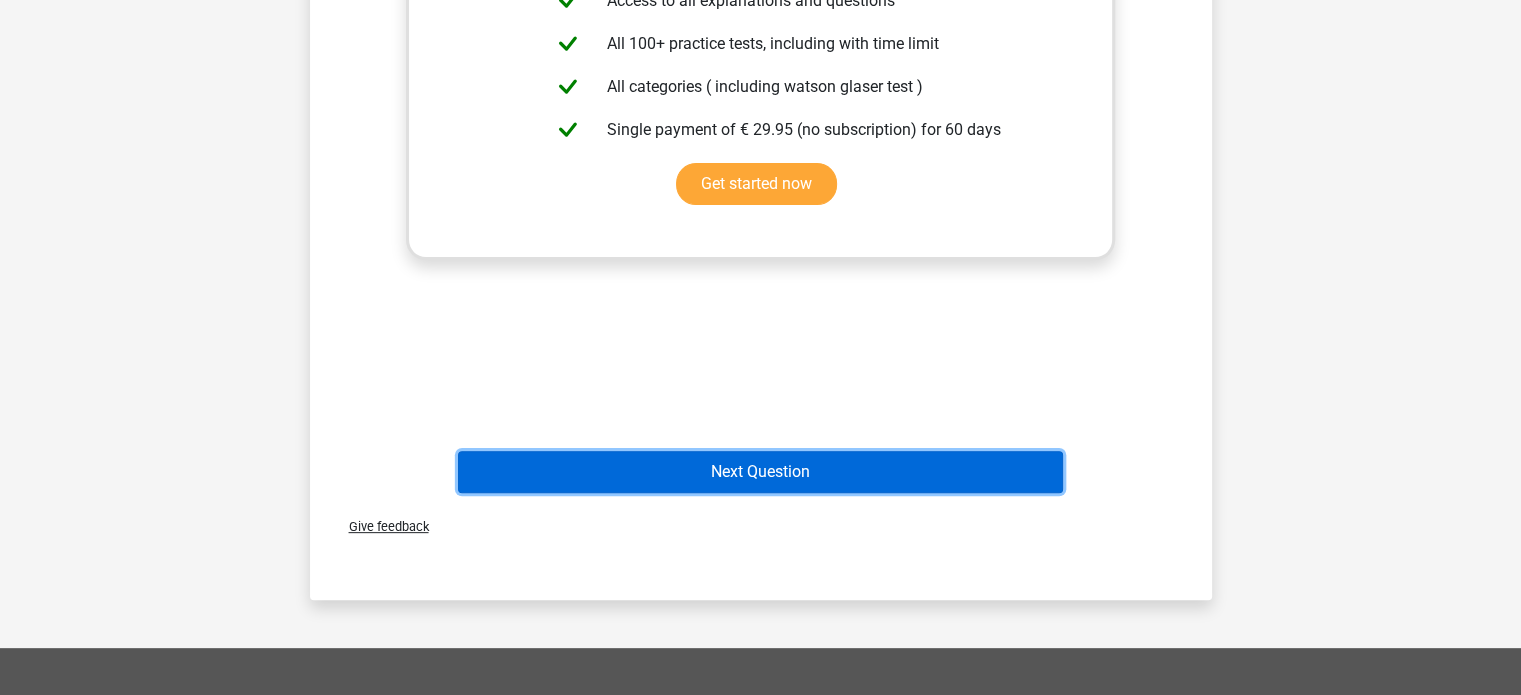 click on "Next Question" at bounding box center (760, 472) 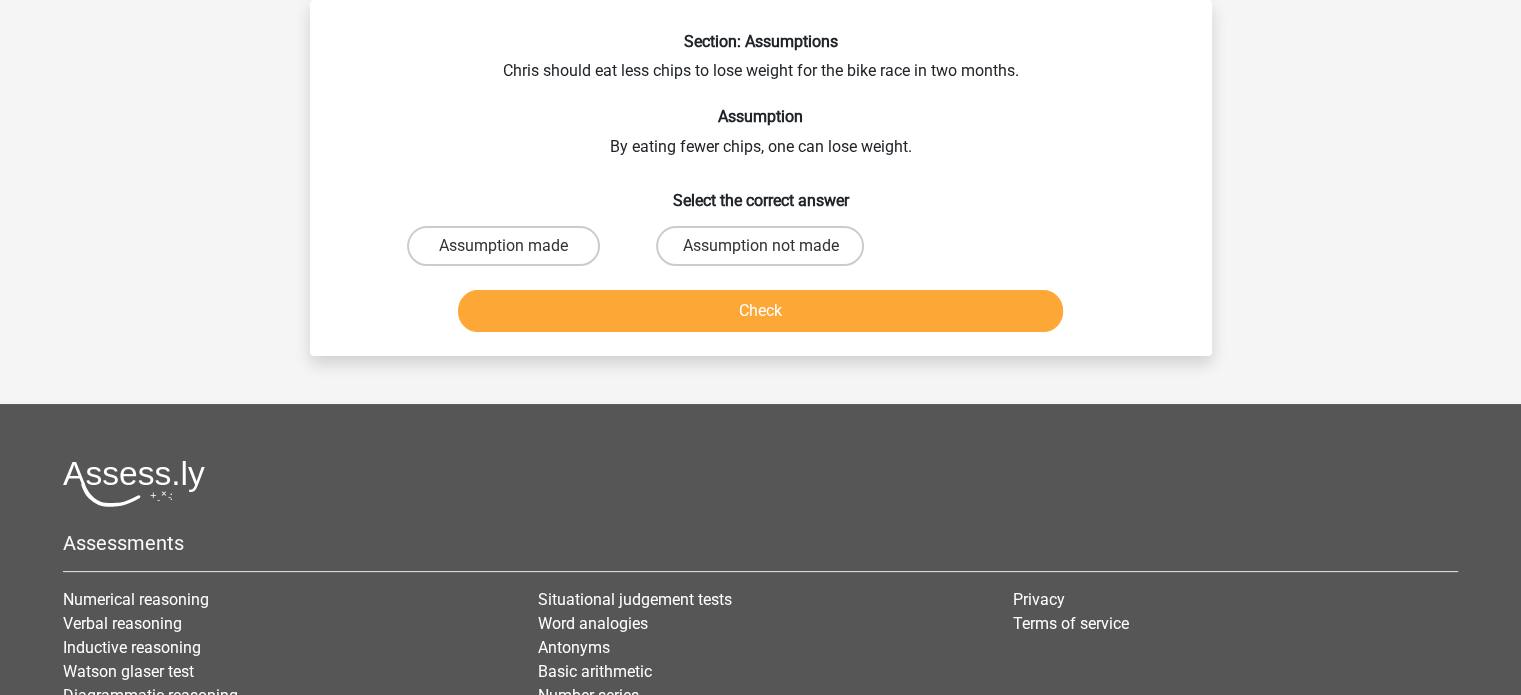 scroll, scrollTop: 0, scrollLeft: 0, axis: both 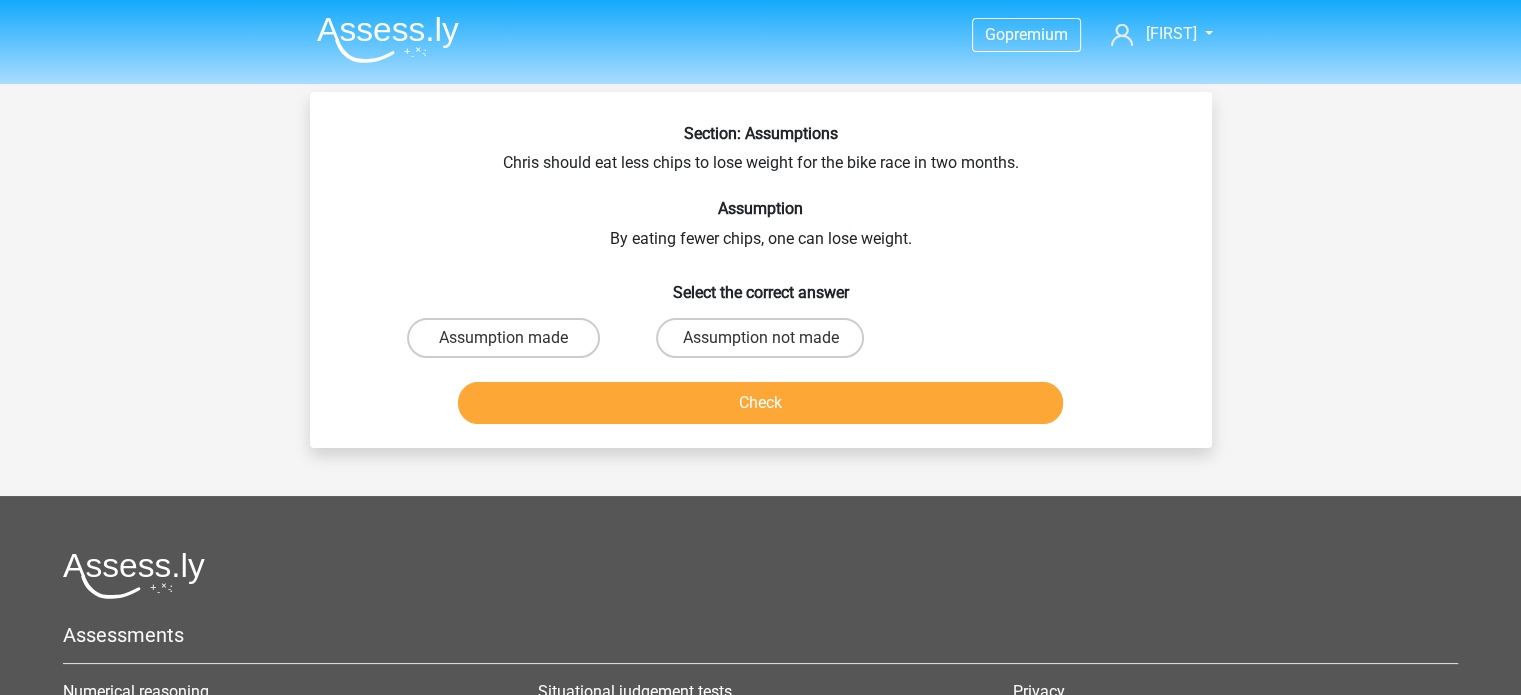 click on "Assumption not made" at bounding box center [766, 344] 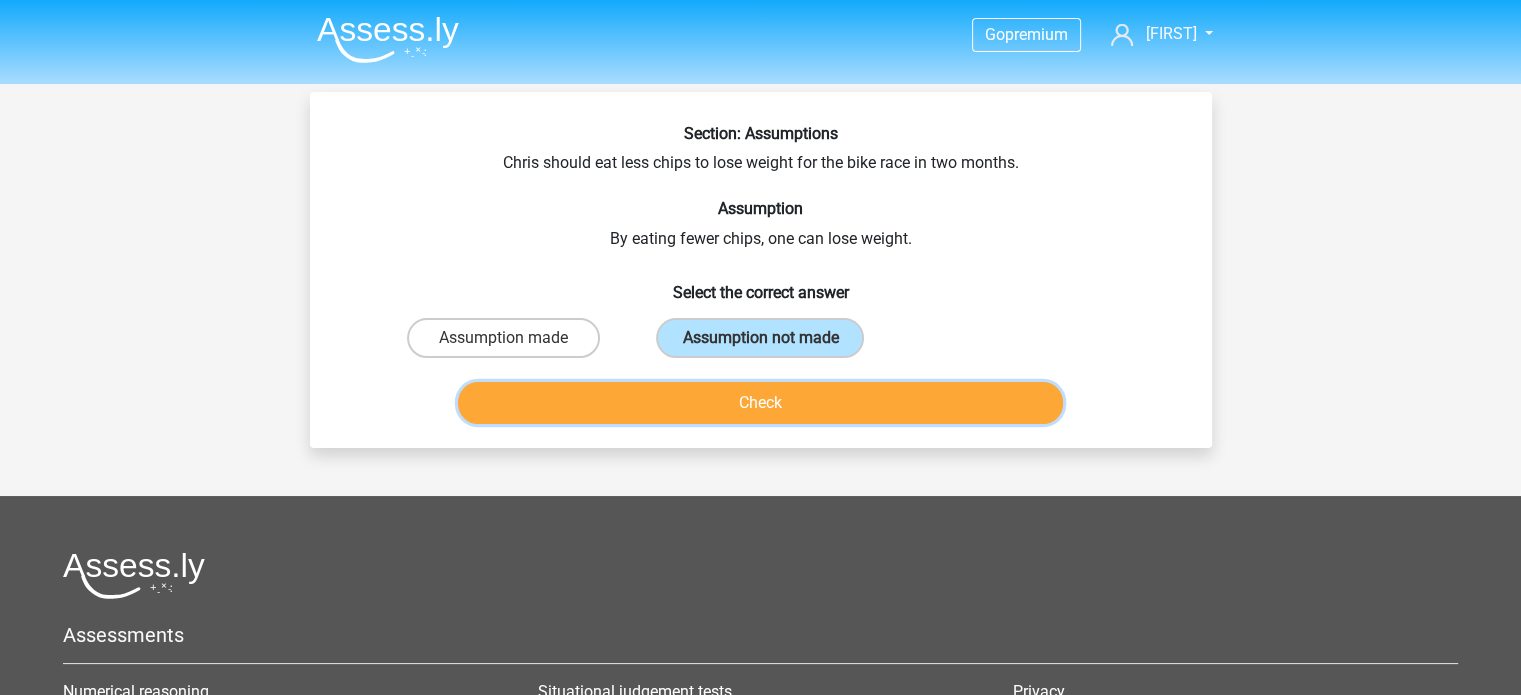 click on "Check" at bounding box center (760, 403) 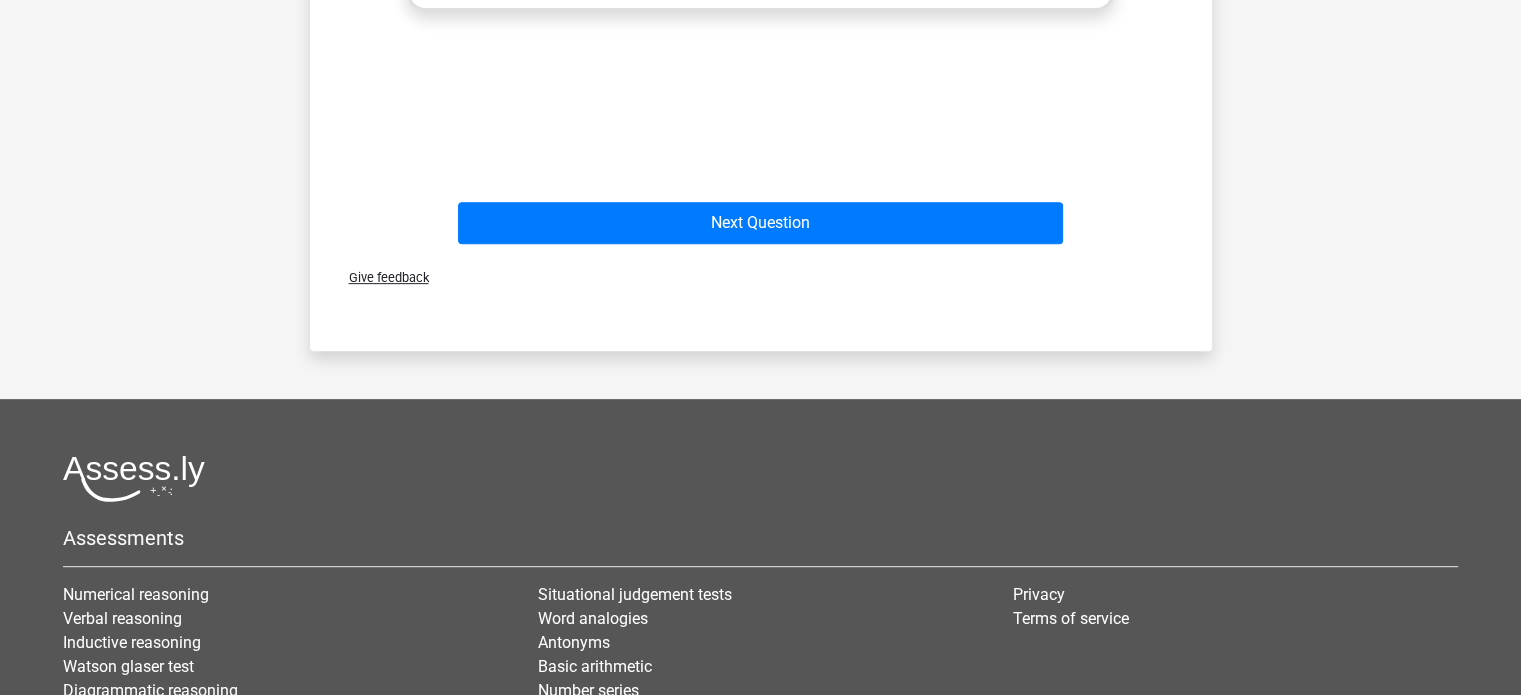 scroll, scrollTop: 633, scrollLeft: 0, axis: vertical 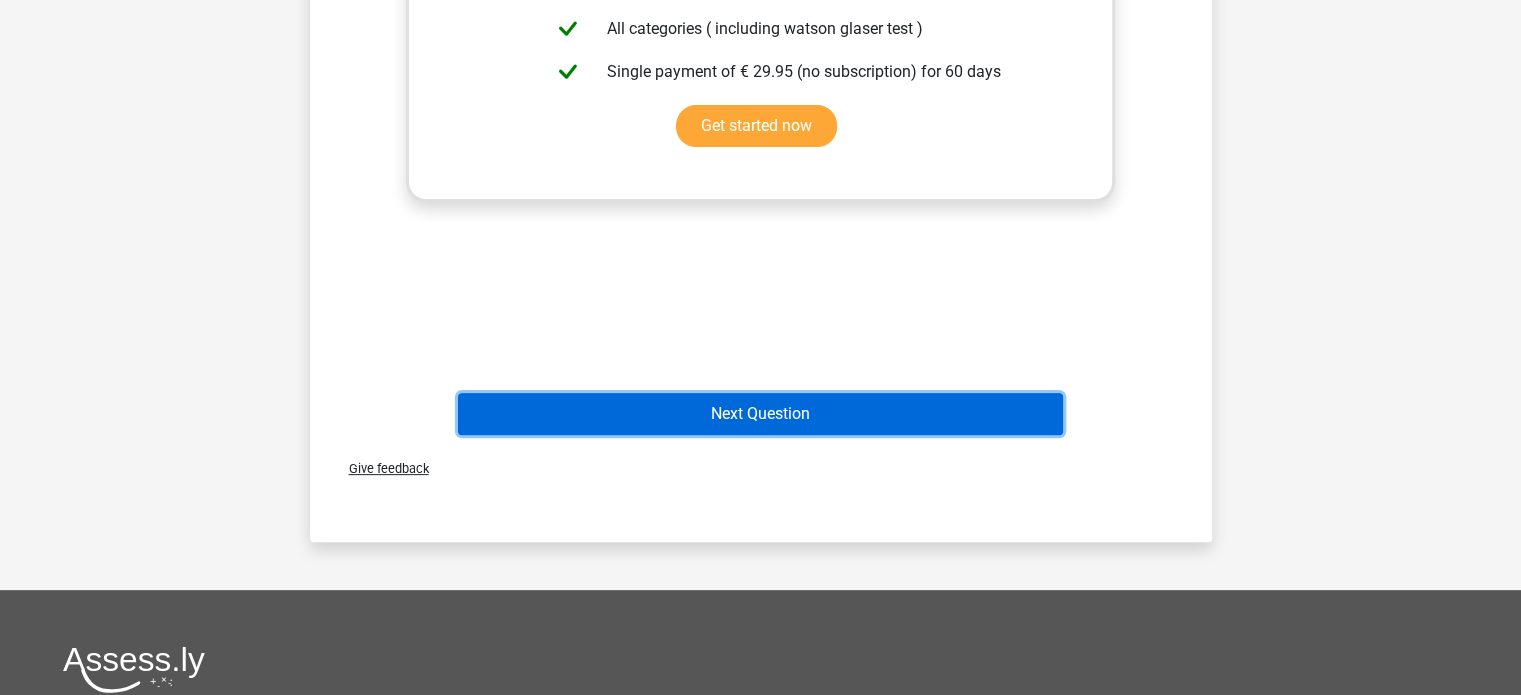 click on "Next Question" at bounding box center [760, 414] 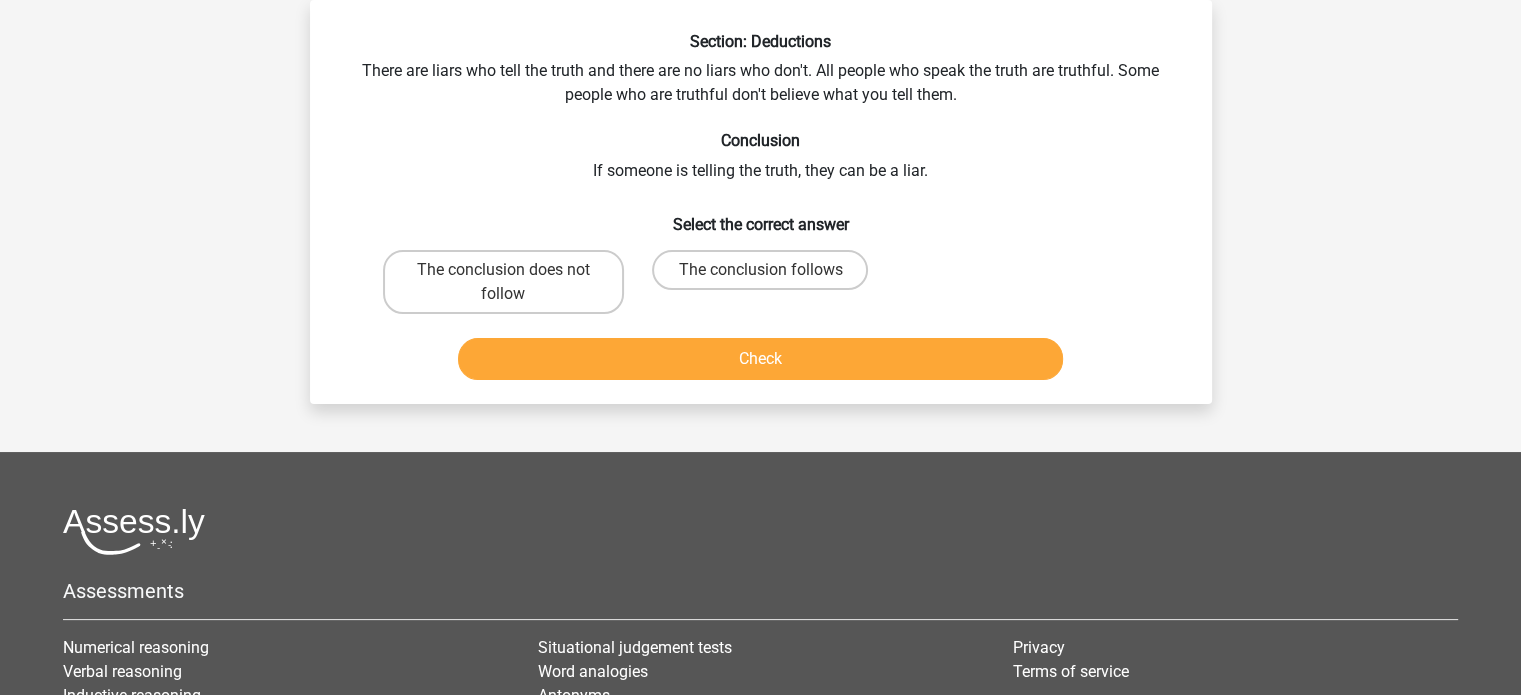 scroll, scrollTop: 0, scrollLeft: 0, axis: both 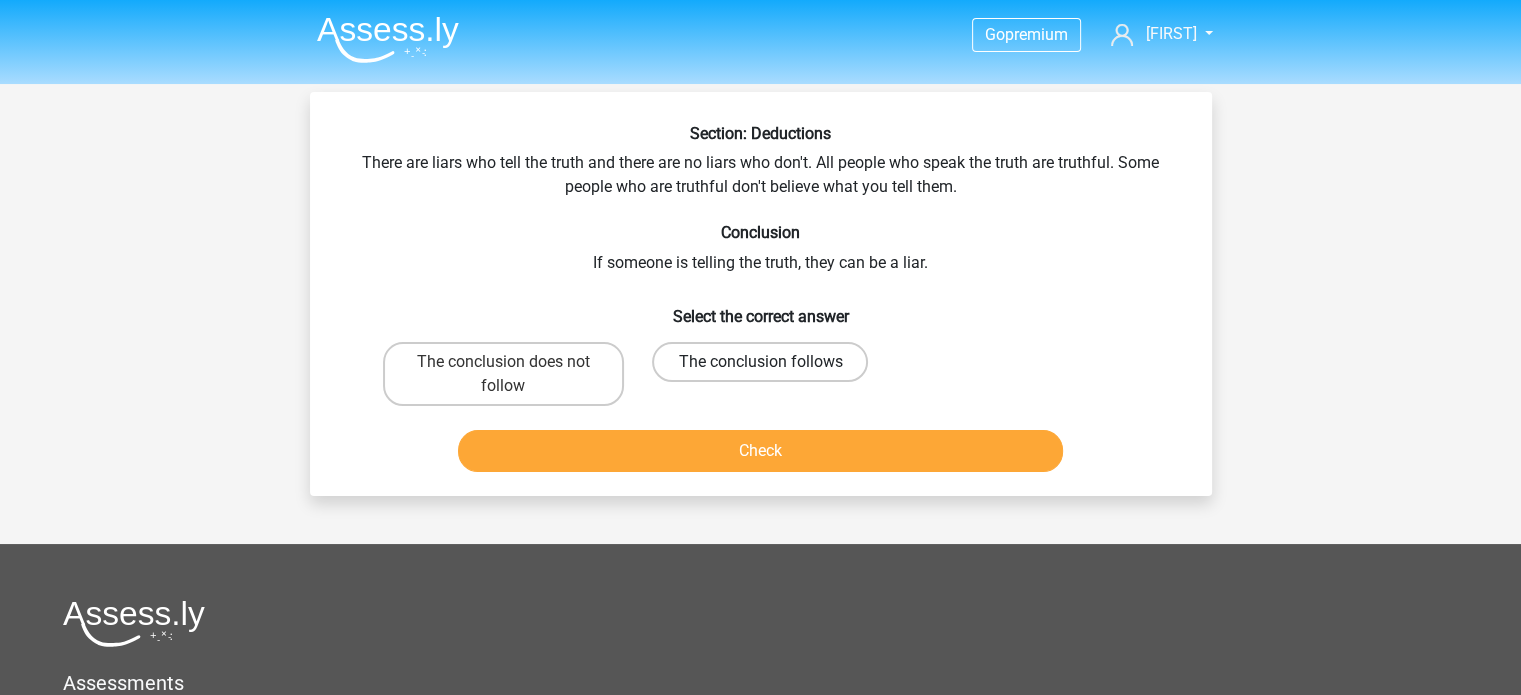 click on "The conclusion follows" at bounding box center [760, 362] 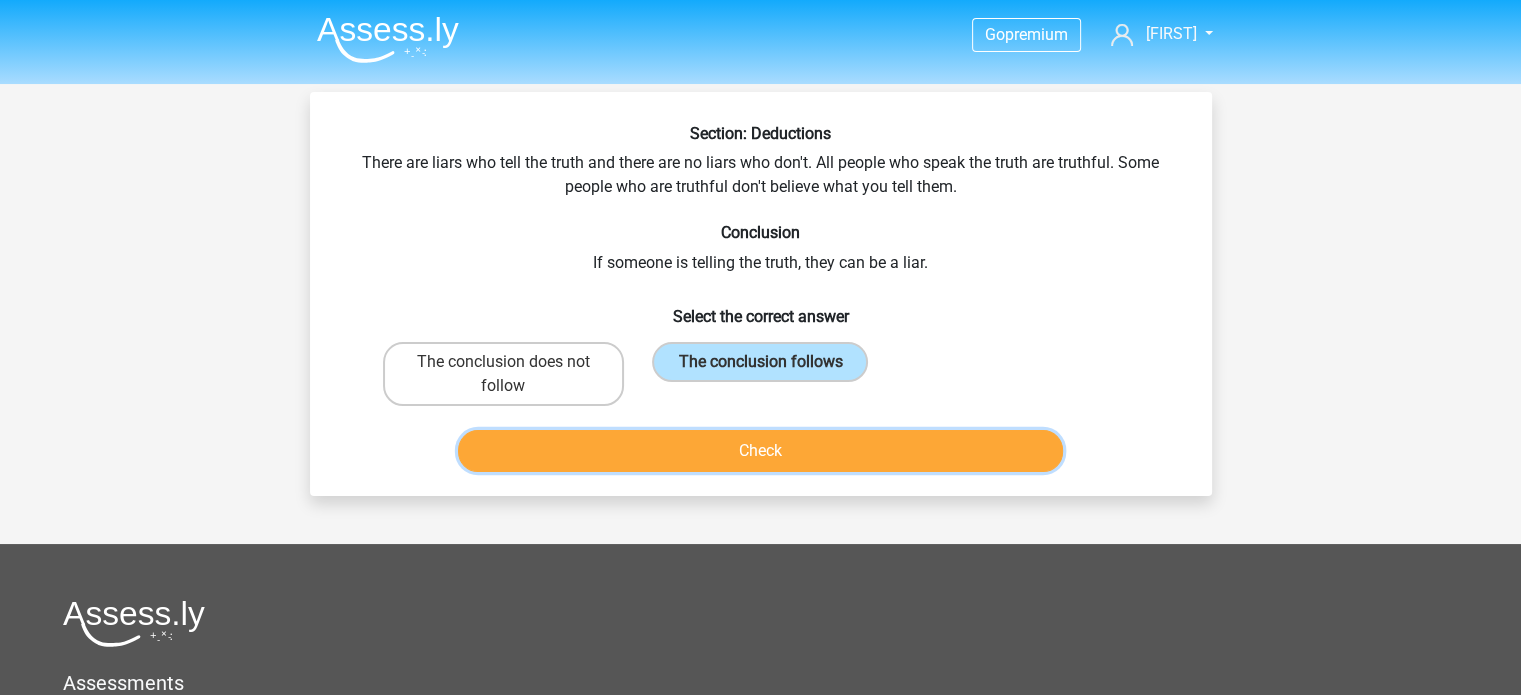 click on "Check" at bounding box center (760, 451) 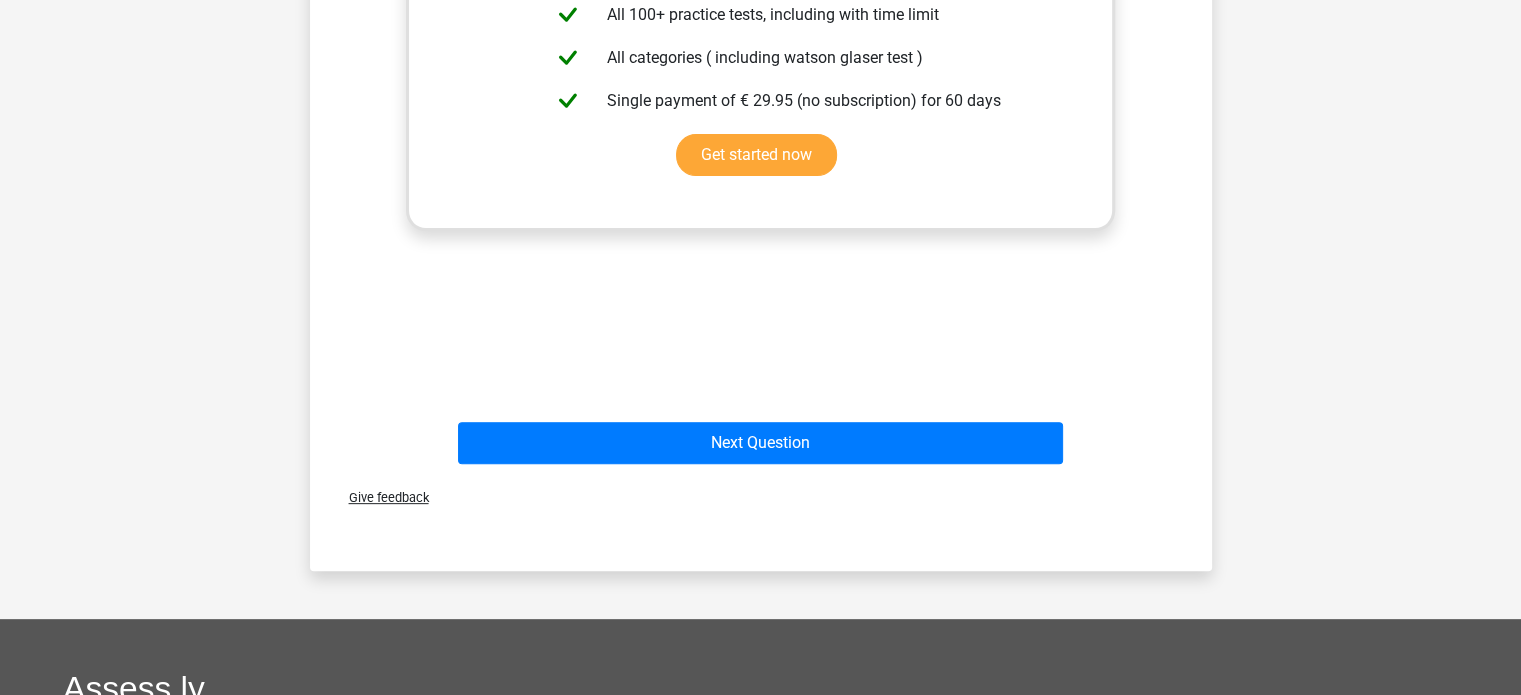 scroll, scrollTop: 652, scrollLeft: 0, axis: vertical 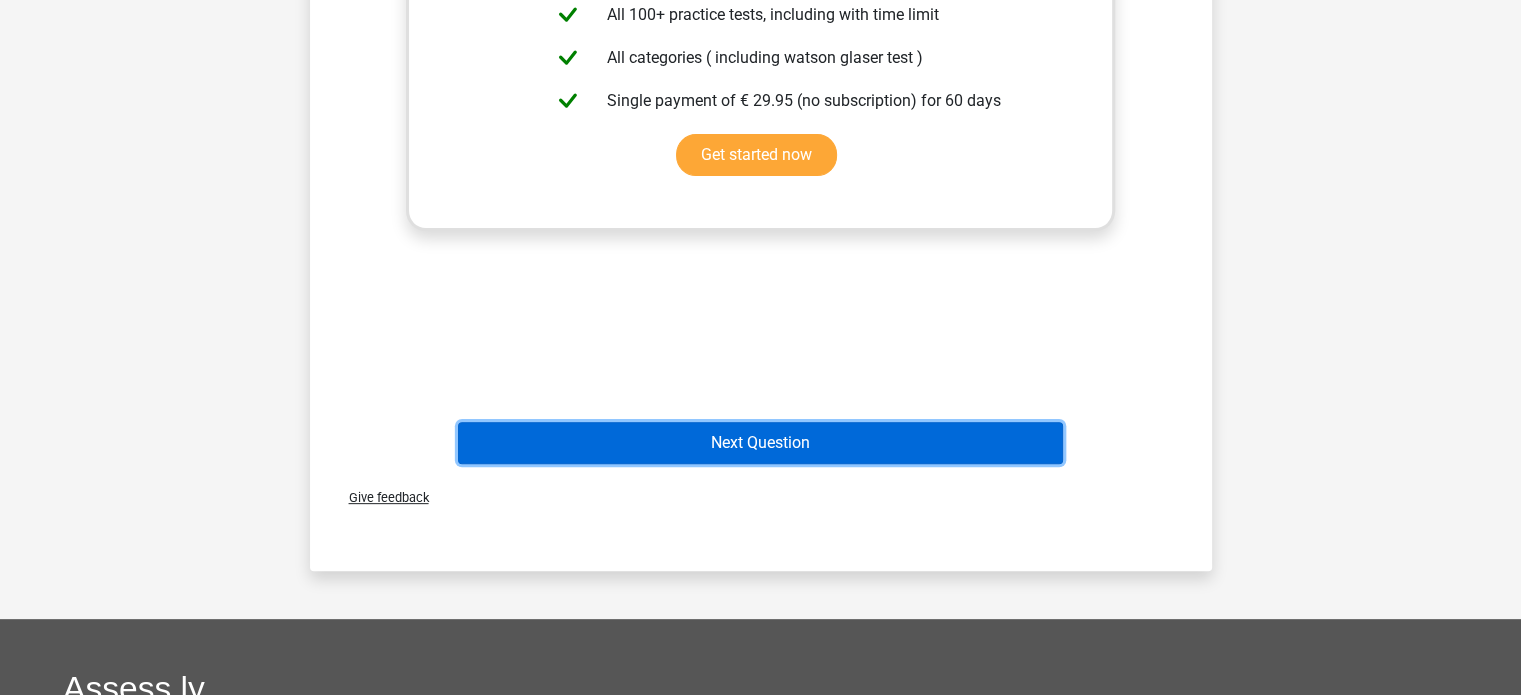 click on "Next Question" at bounding box center [760, 443] 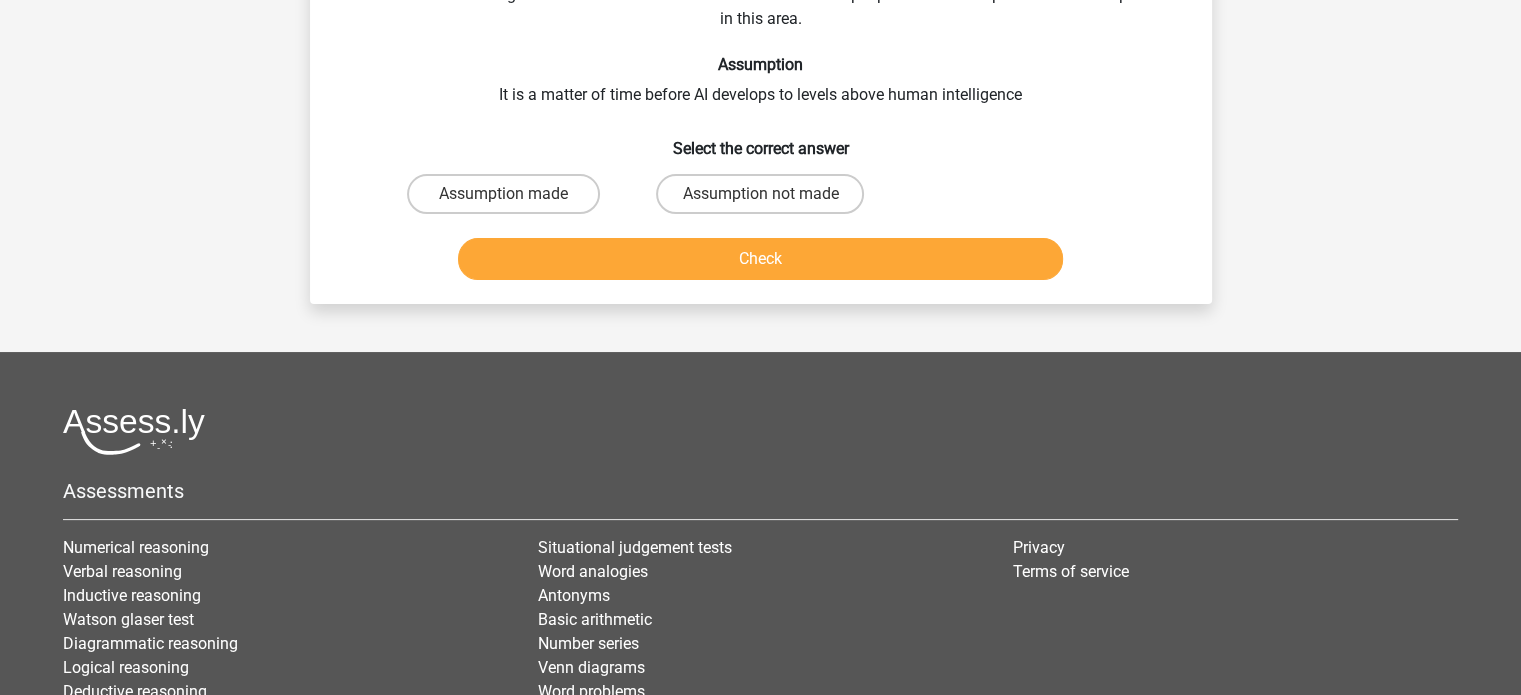 scroll, scrollTop: 92, scrollLeft: 0, axis: vertical 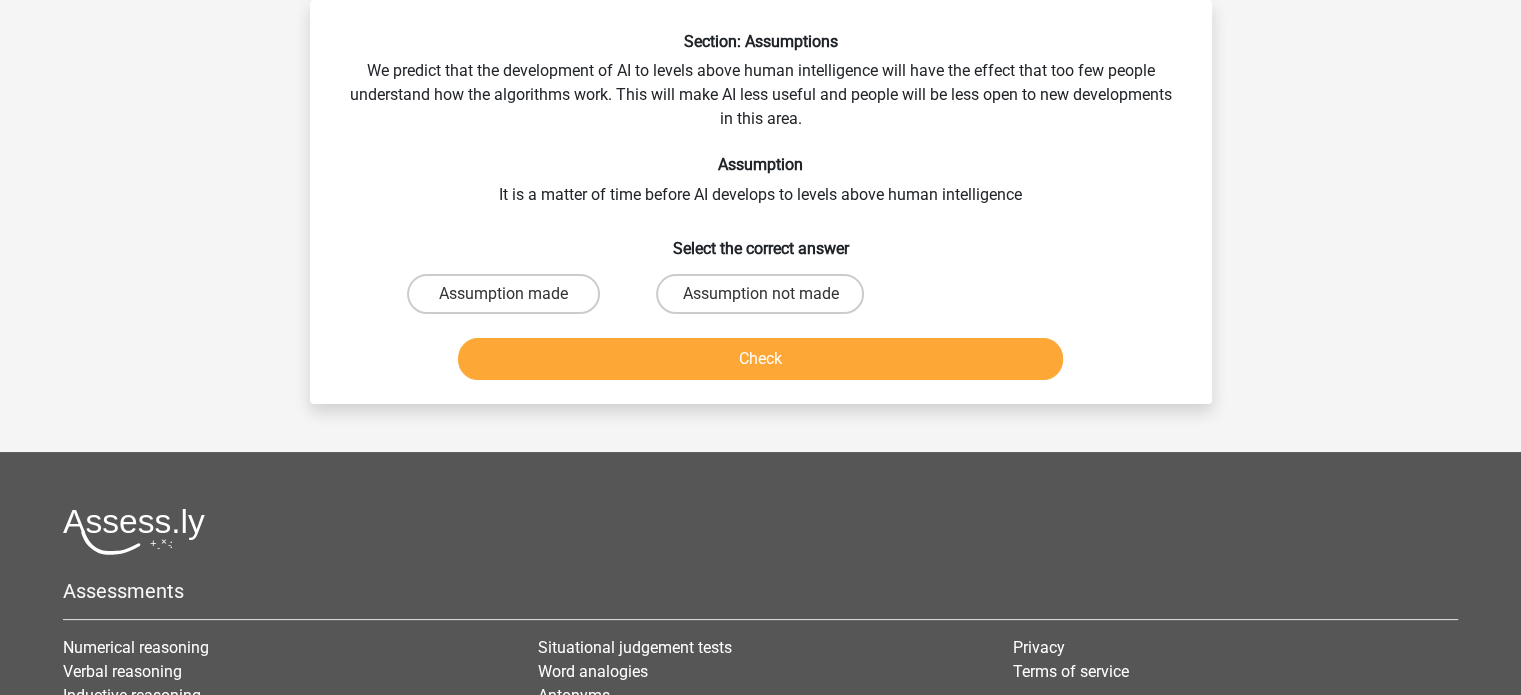 click on "Assumption made" at bounding box center (509, 300) 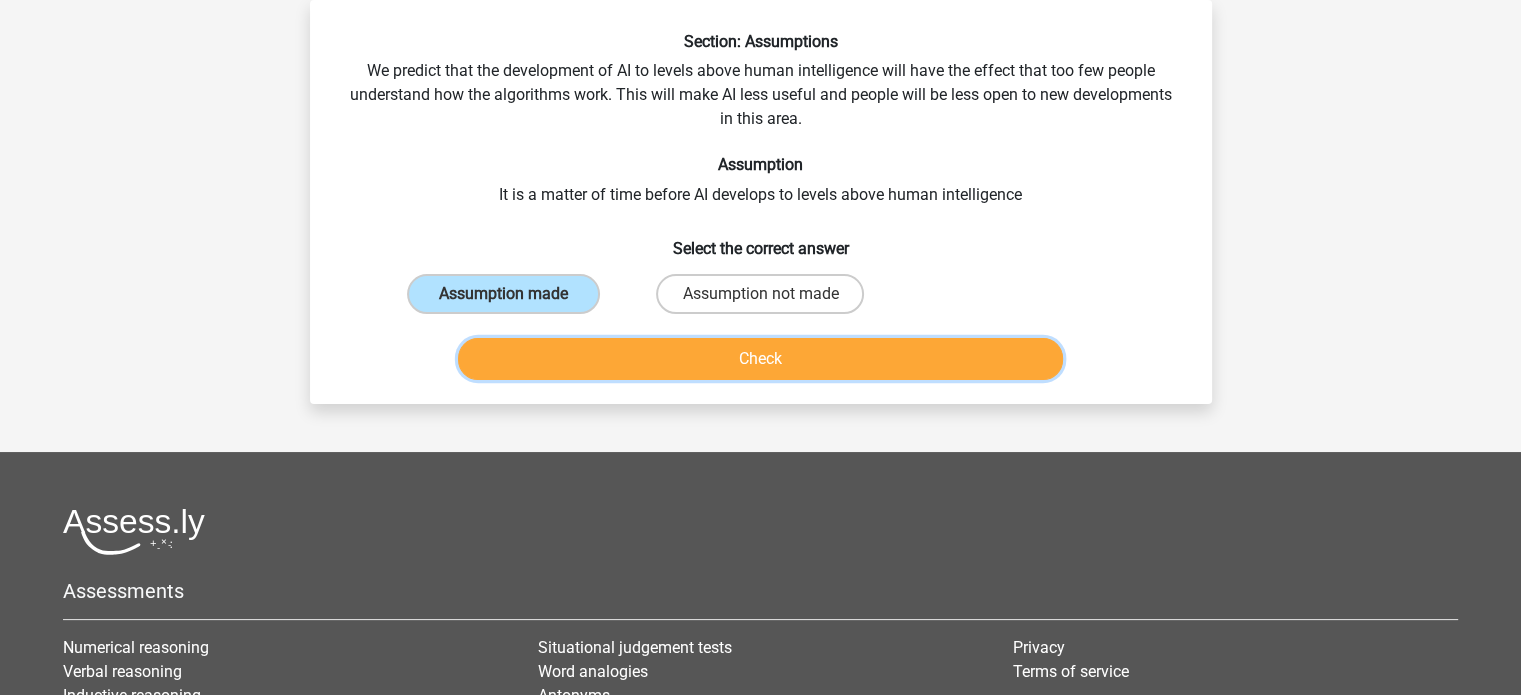 click on "Check" at bounding box center [760, 359] 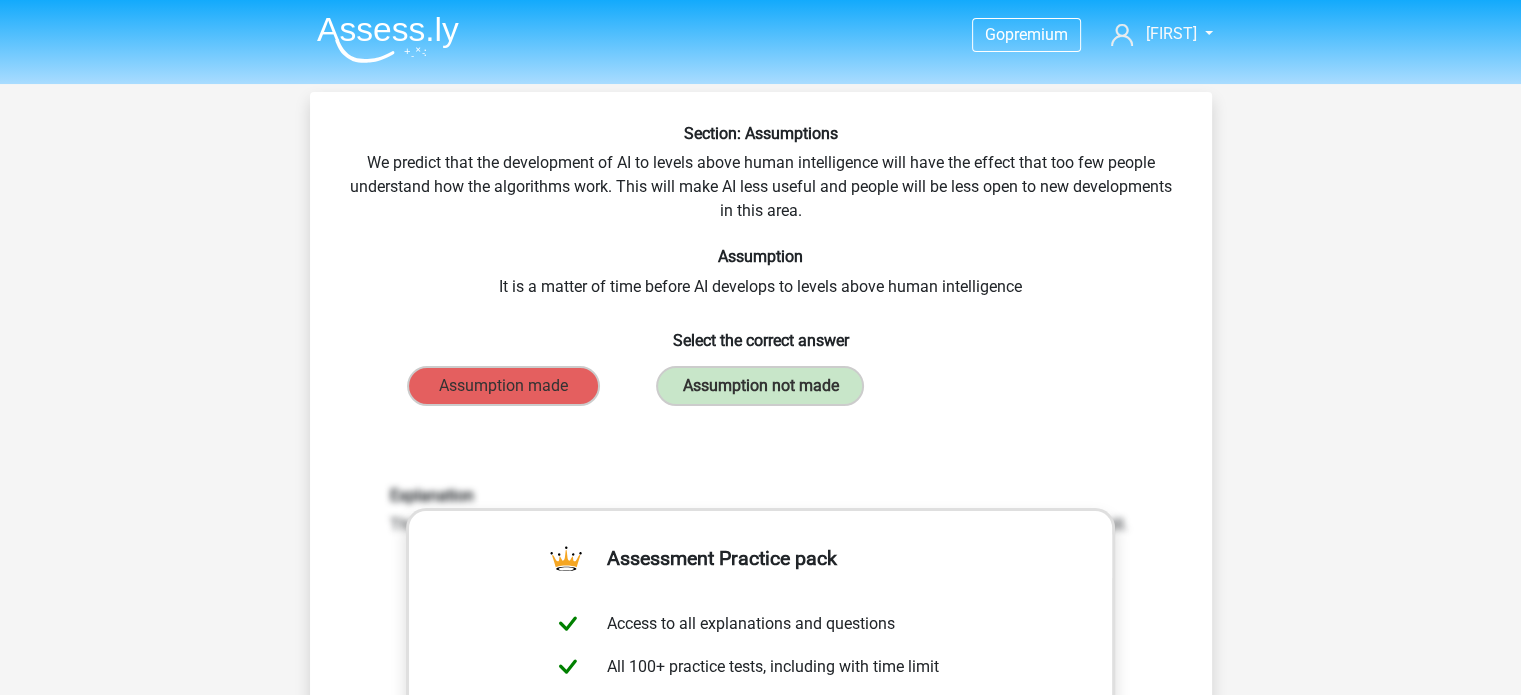 scroll, scrollTop: 0, scrollLeft: 0, axis: both 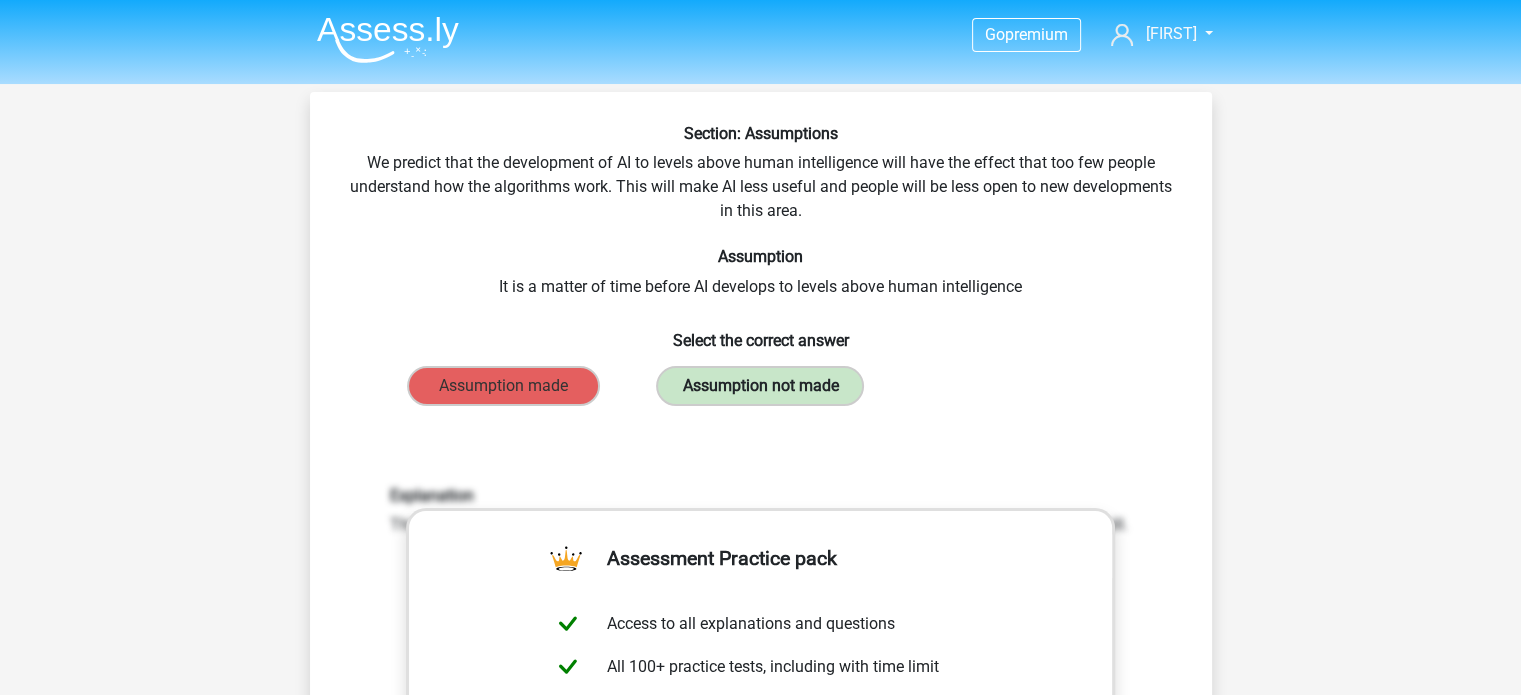 click on "Assumption not made" at bounding box center (760, 386) 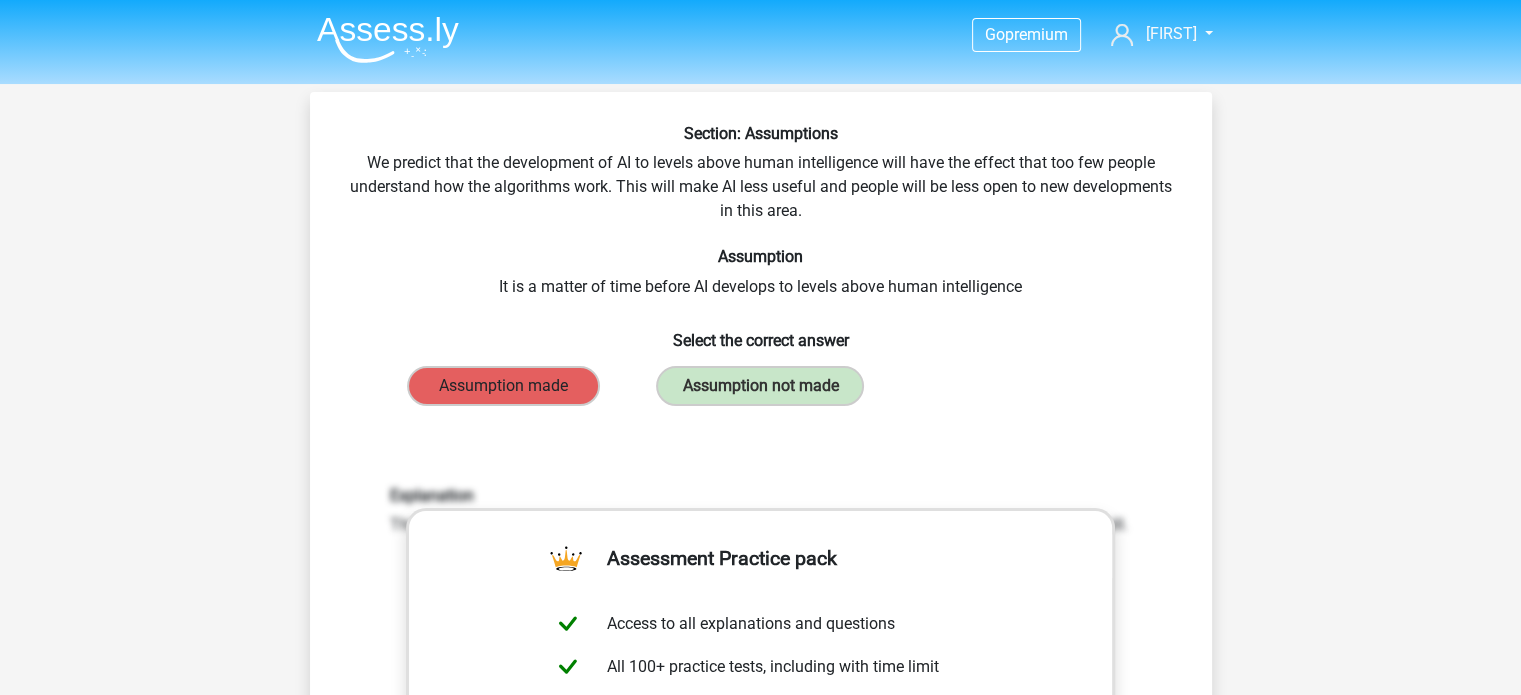 click on "Assumption made" at bounding box center [503, 386] 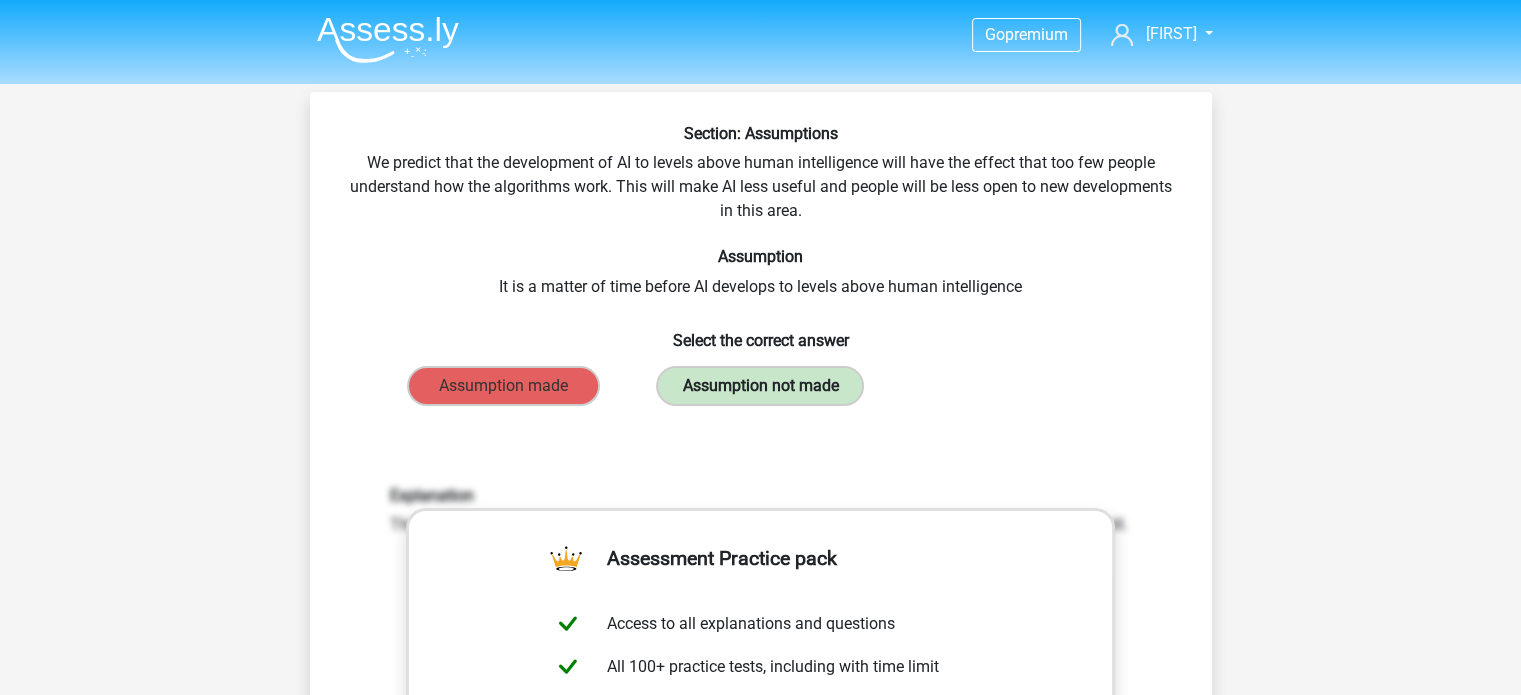 click on "Assumption not made" at bounding box center [760, 386] 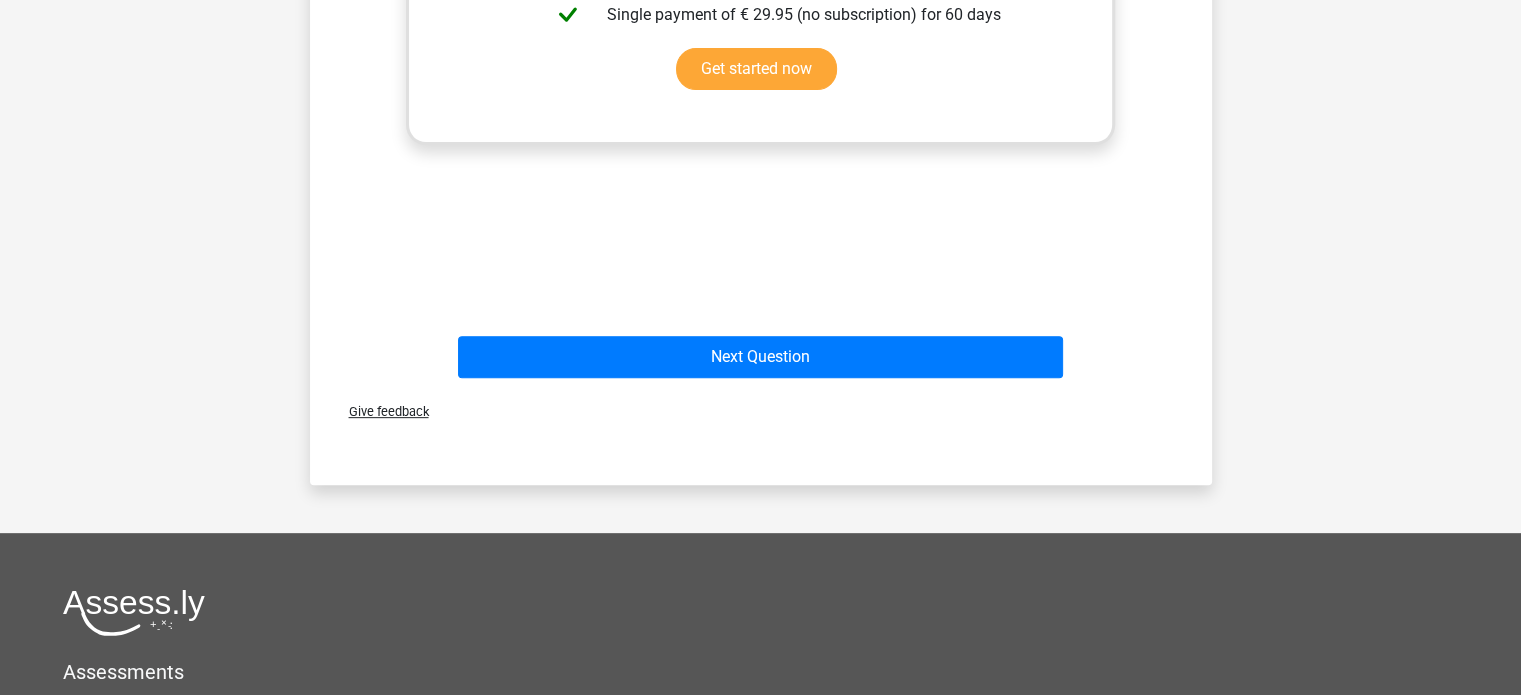 scroll, scrollTop: 742, scrollLeft: 0, axis: vertical 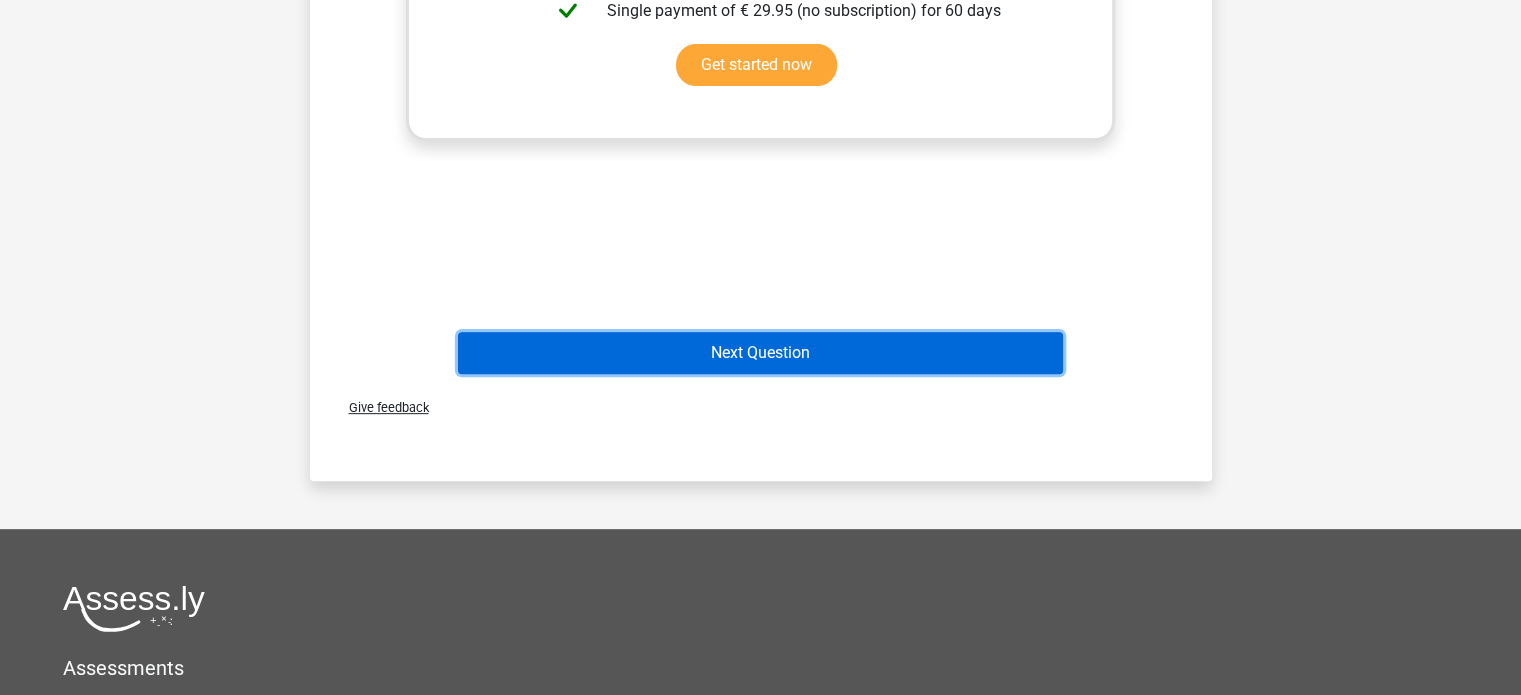 click on "Next Question" at bounding box center (760, 353) 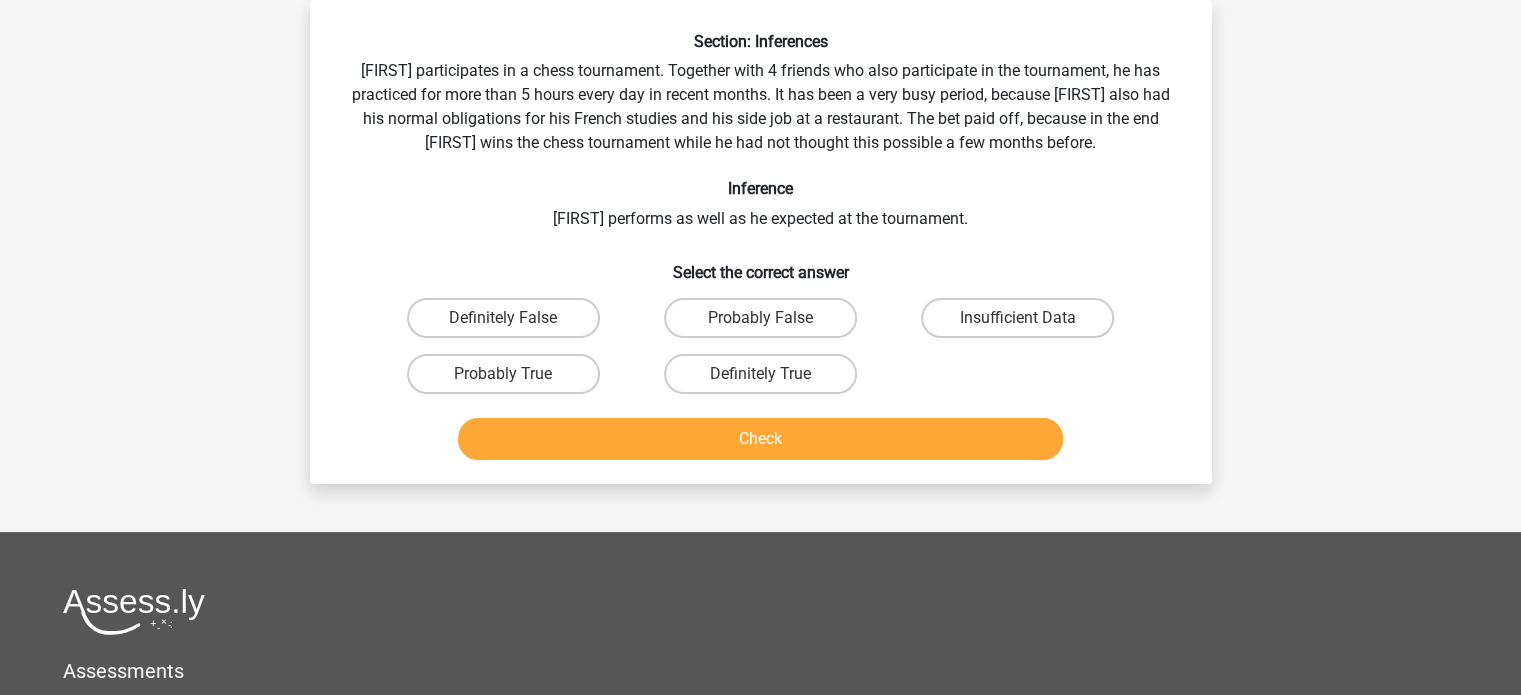 scroll, scrollTop: 0, scrollLeft: 0, axis: both 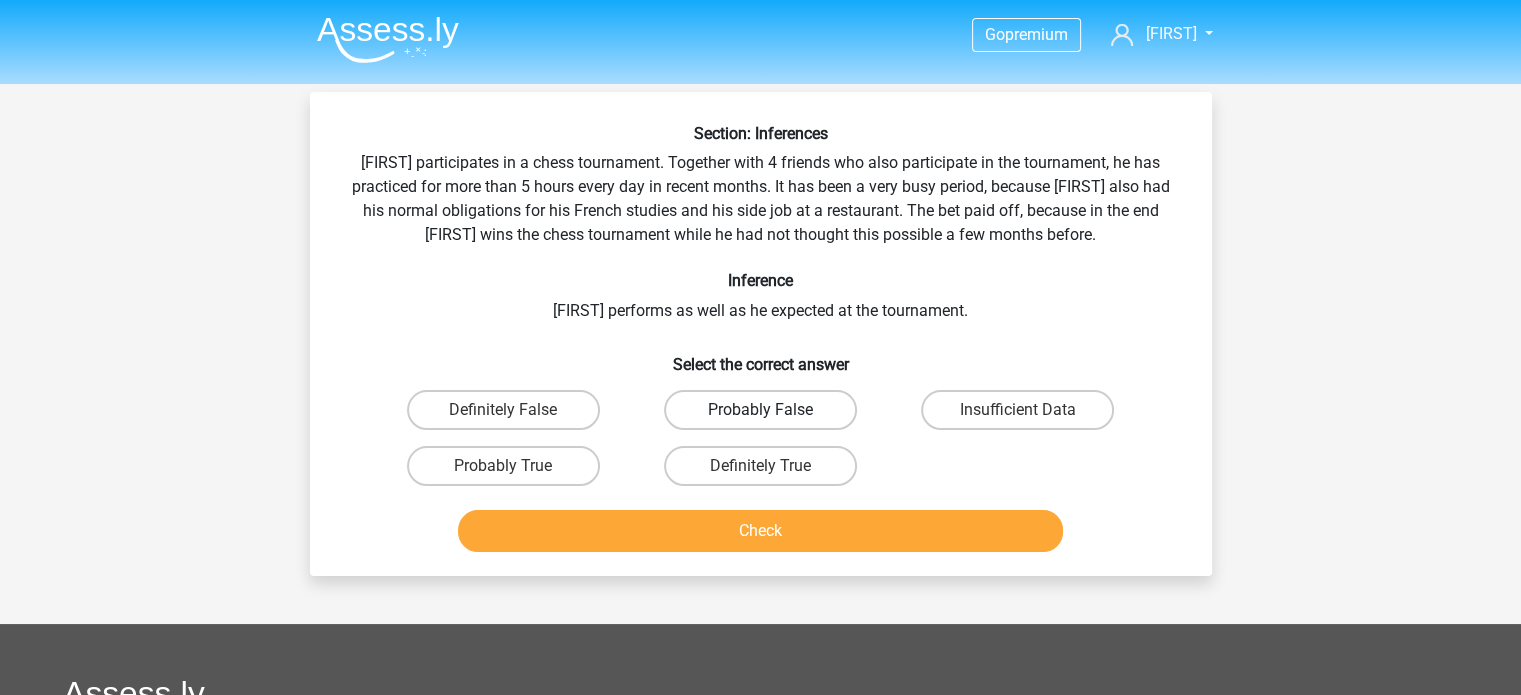 click on "Probably False" at bounding box center [760, 410] 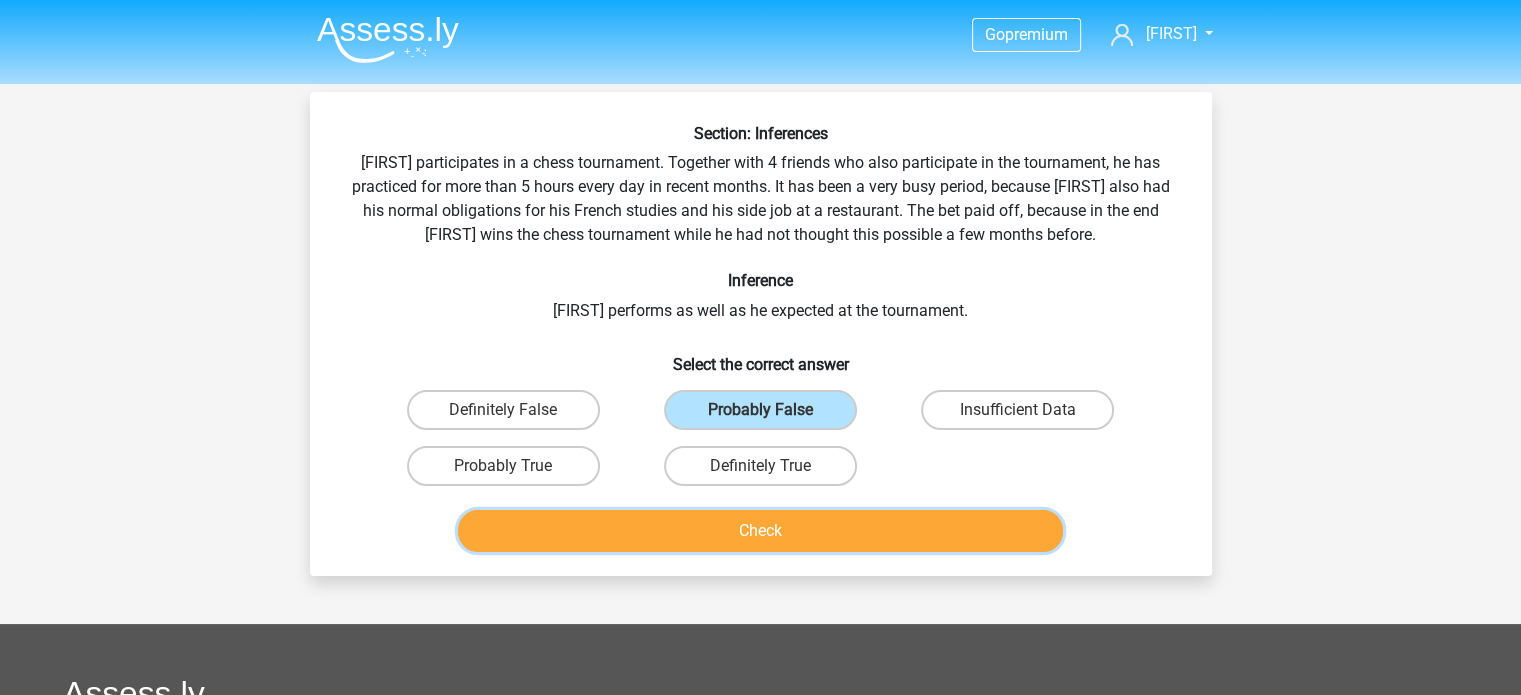 click on "Check" at bounding box center (760, 531) 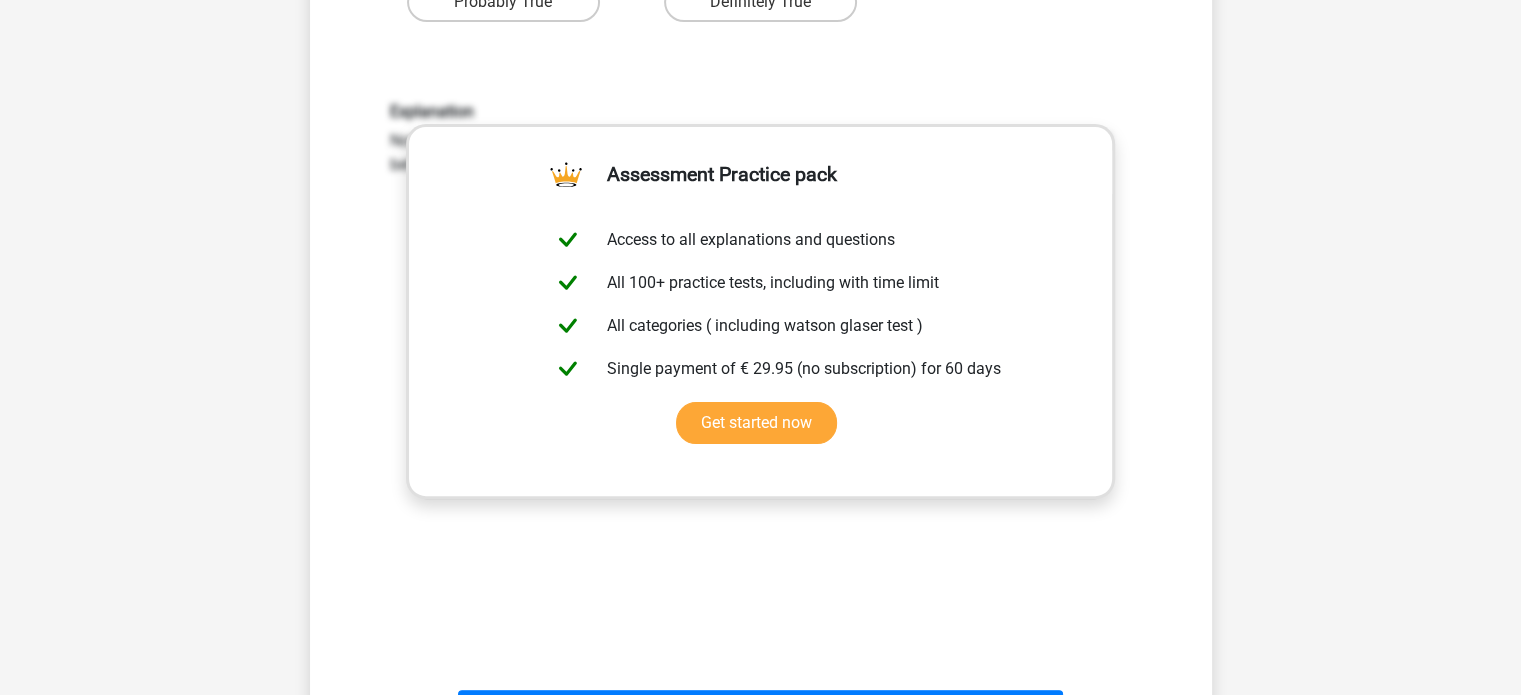 scroll, scrollTop: 772, scrollLeft: 0, axis: vertical 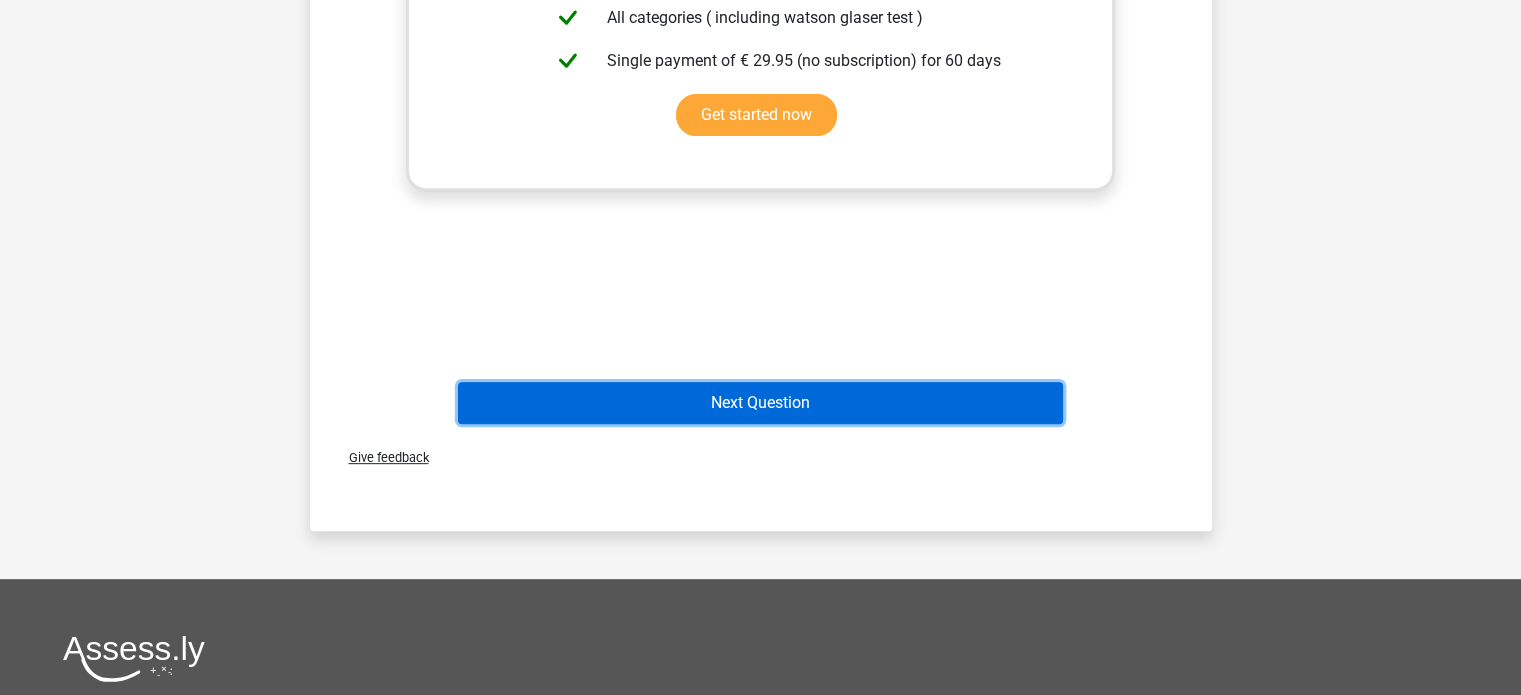 click on "Next Question" at bounding box center [760, 403] 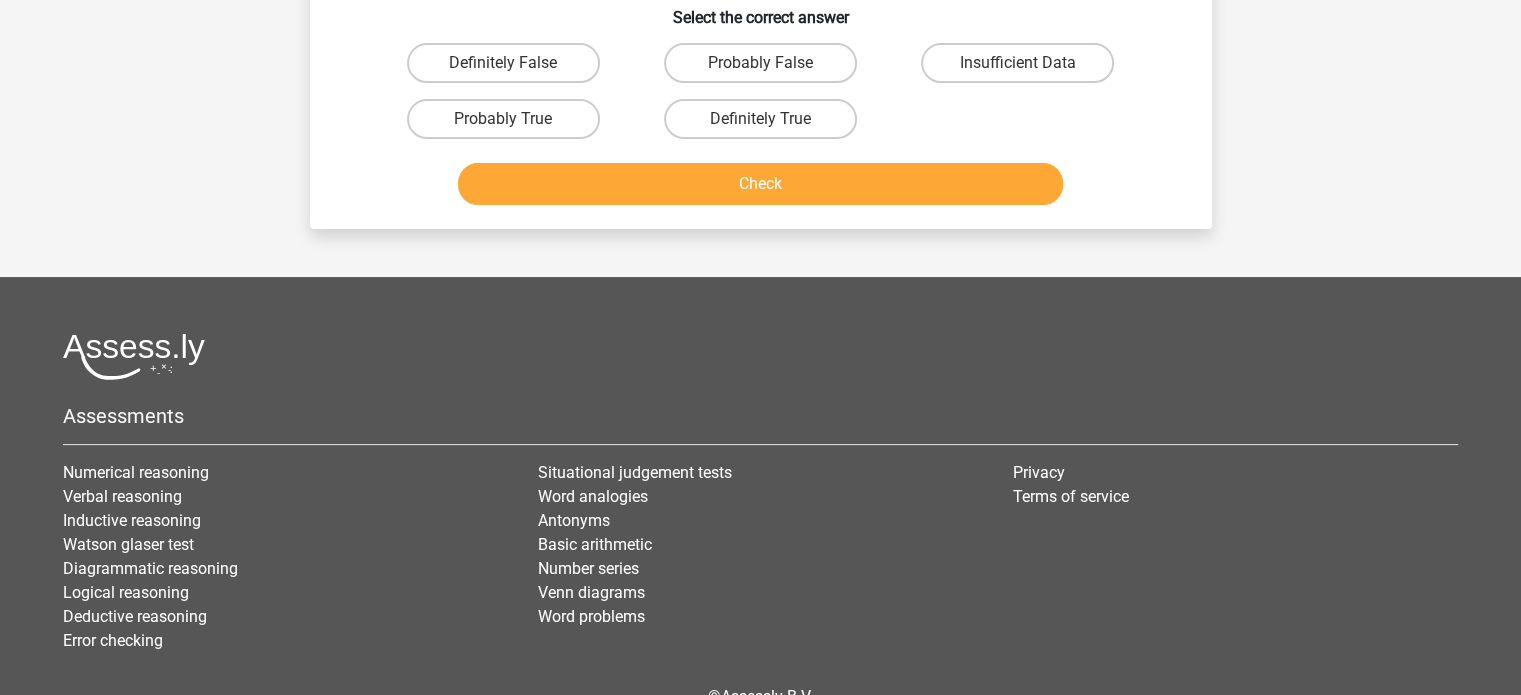 scroll, scrollTop: 92, scrollLeft: 0, axis: vertical 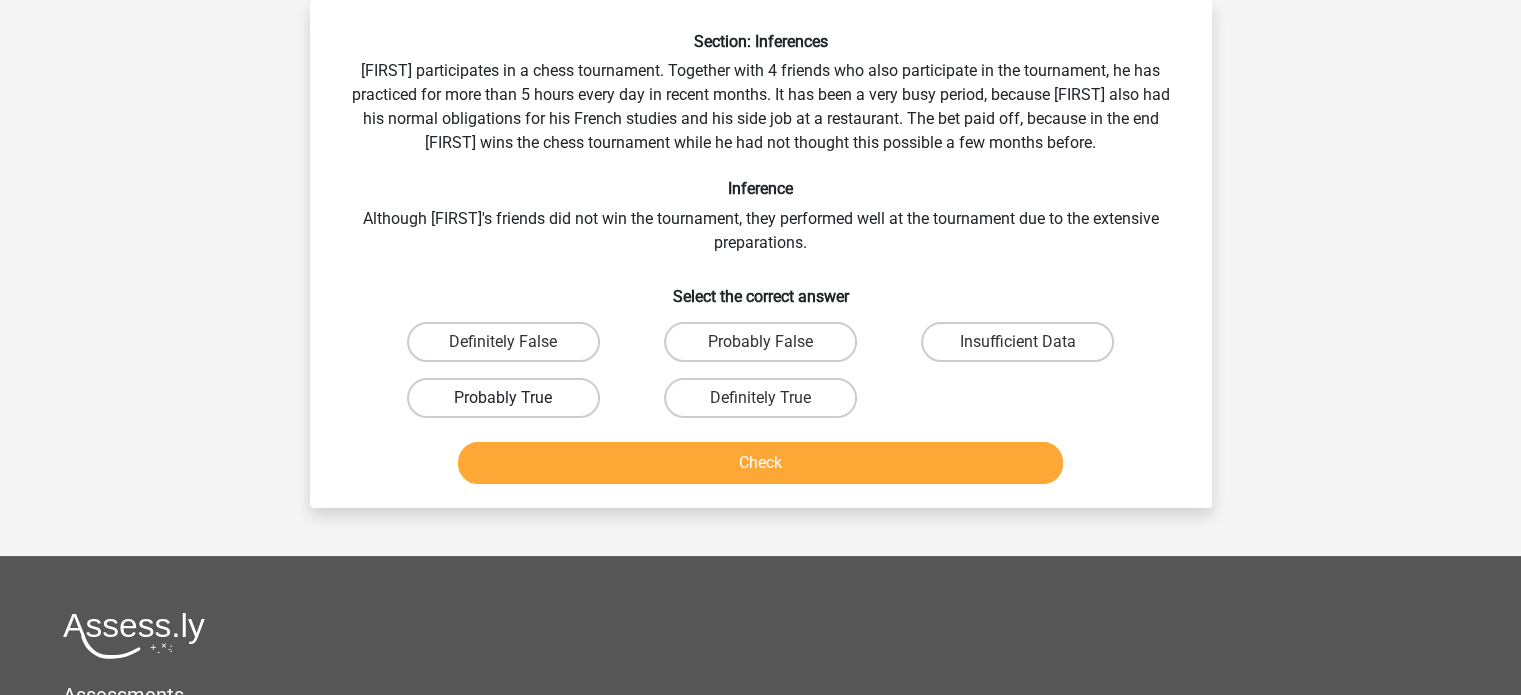 click on "Probably True" at bounding box center [503, 398] 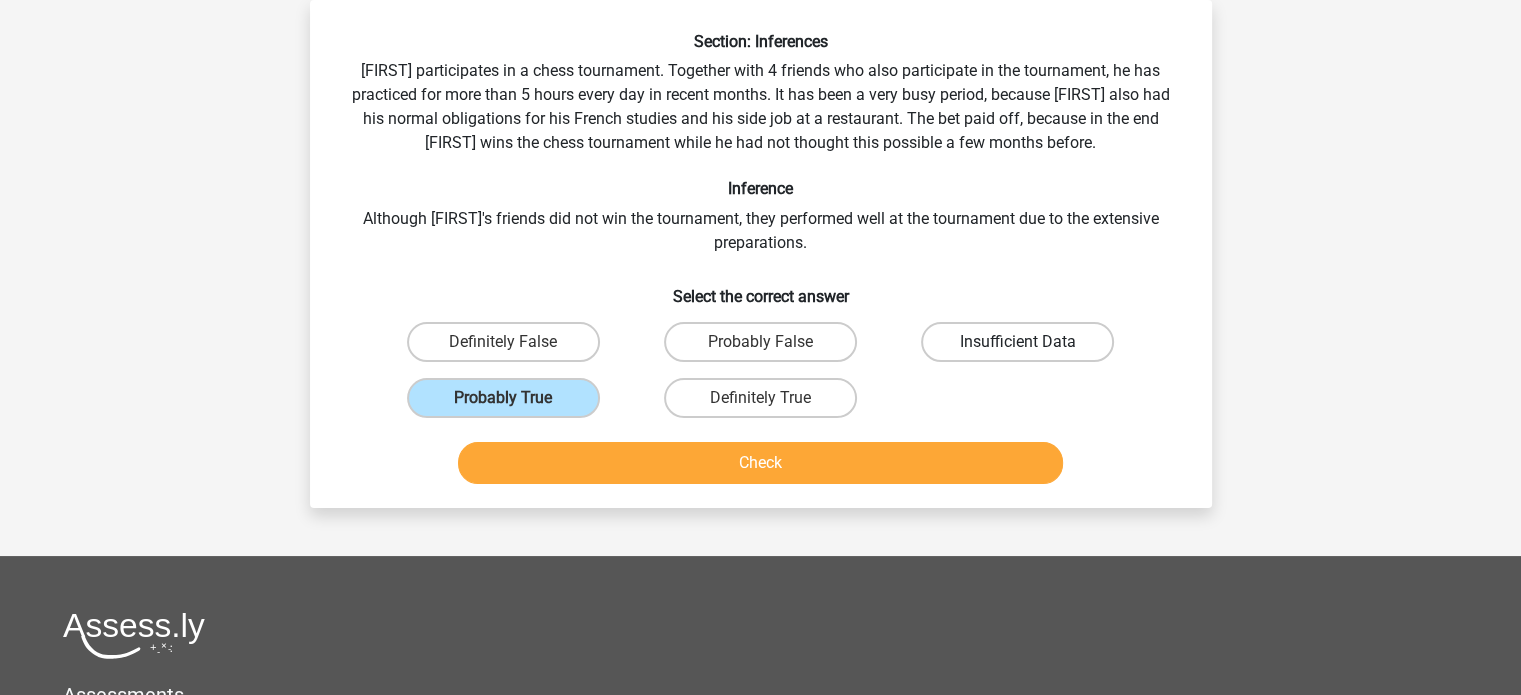 click on "Insufficient Data" at bounding box center [1017, 342] 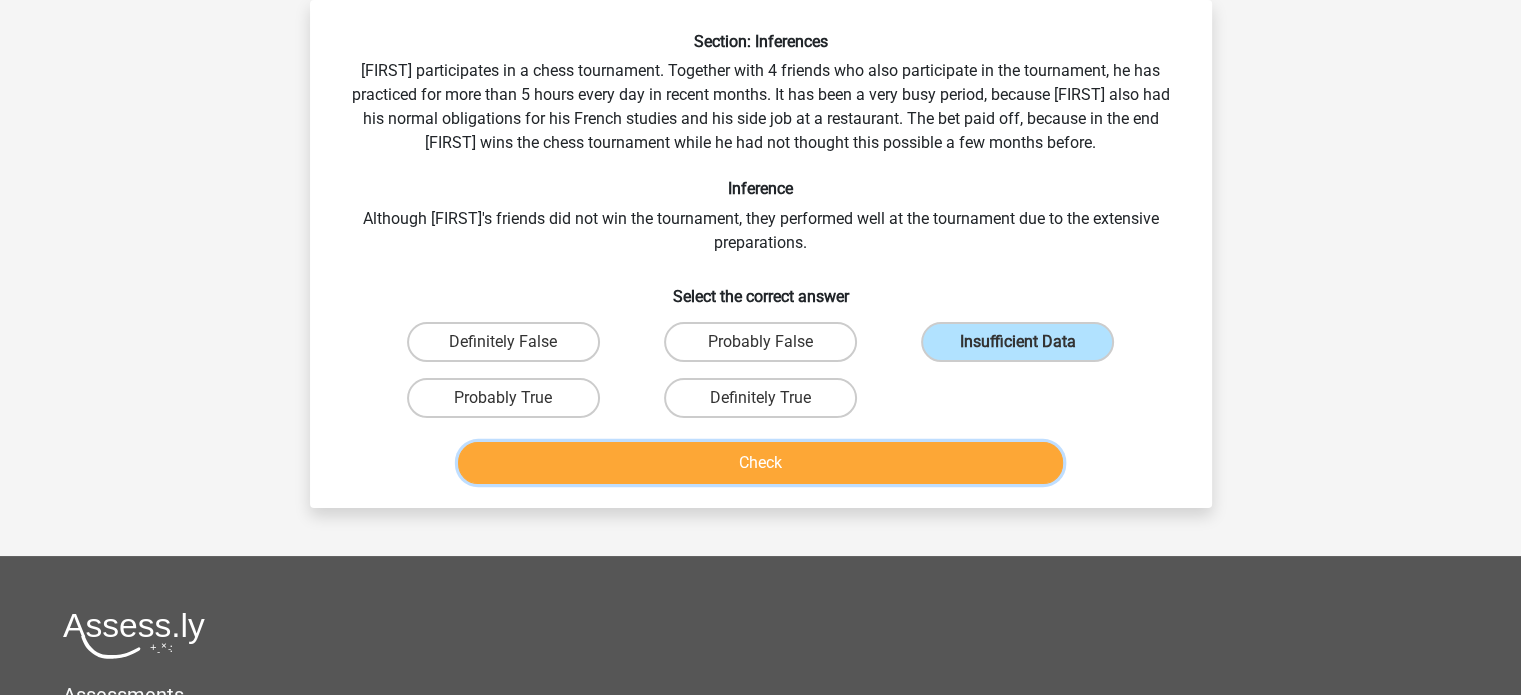 click on "Check" at bounding box center (760, 463) 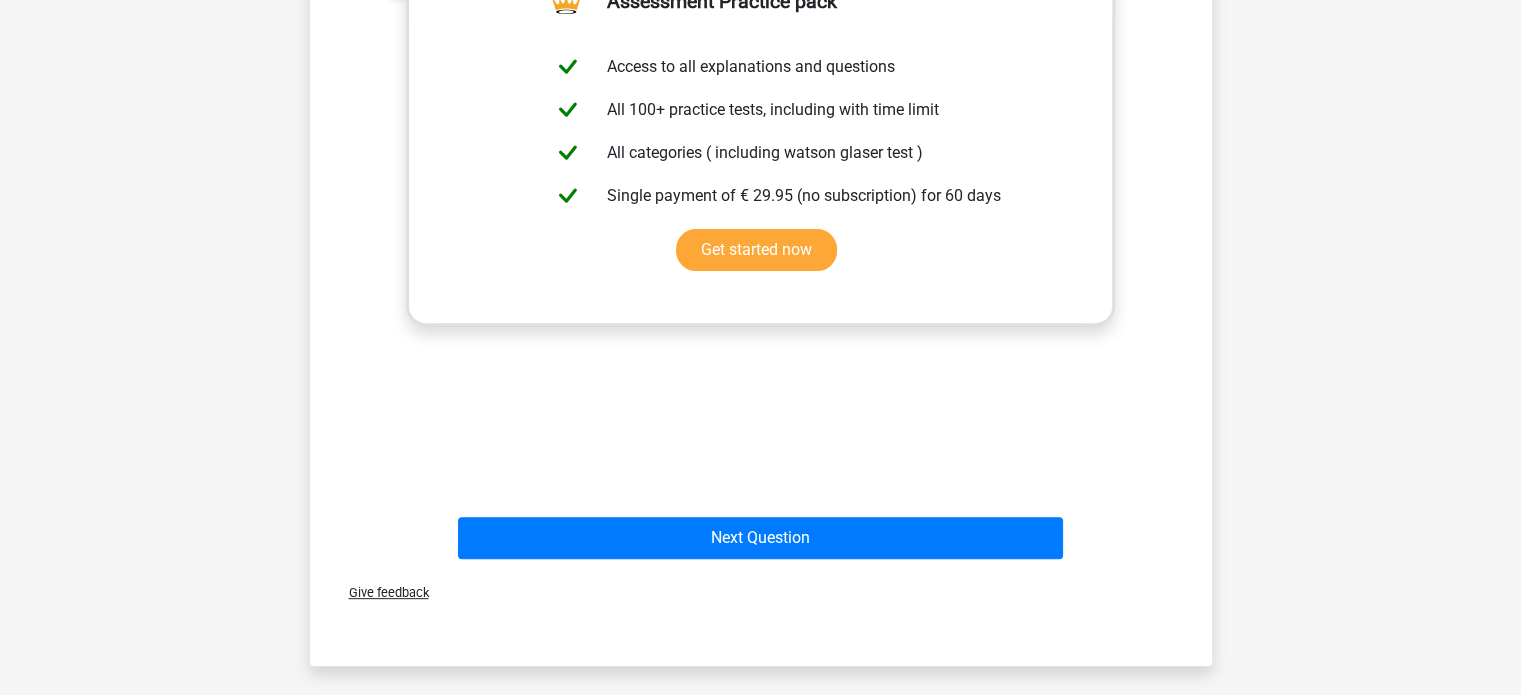 scroll, scrollTop: 707, scrollLeft: 0, axis: vertical 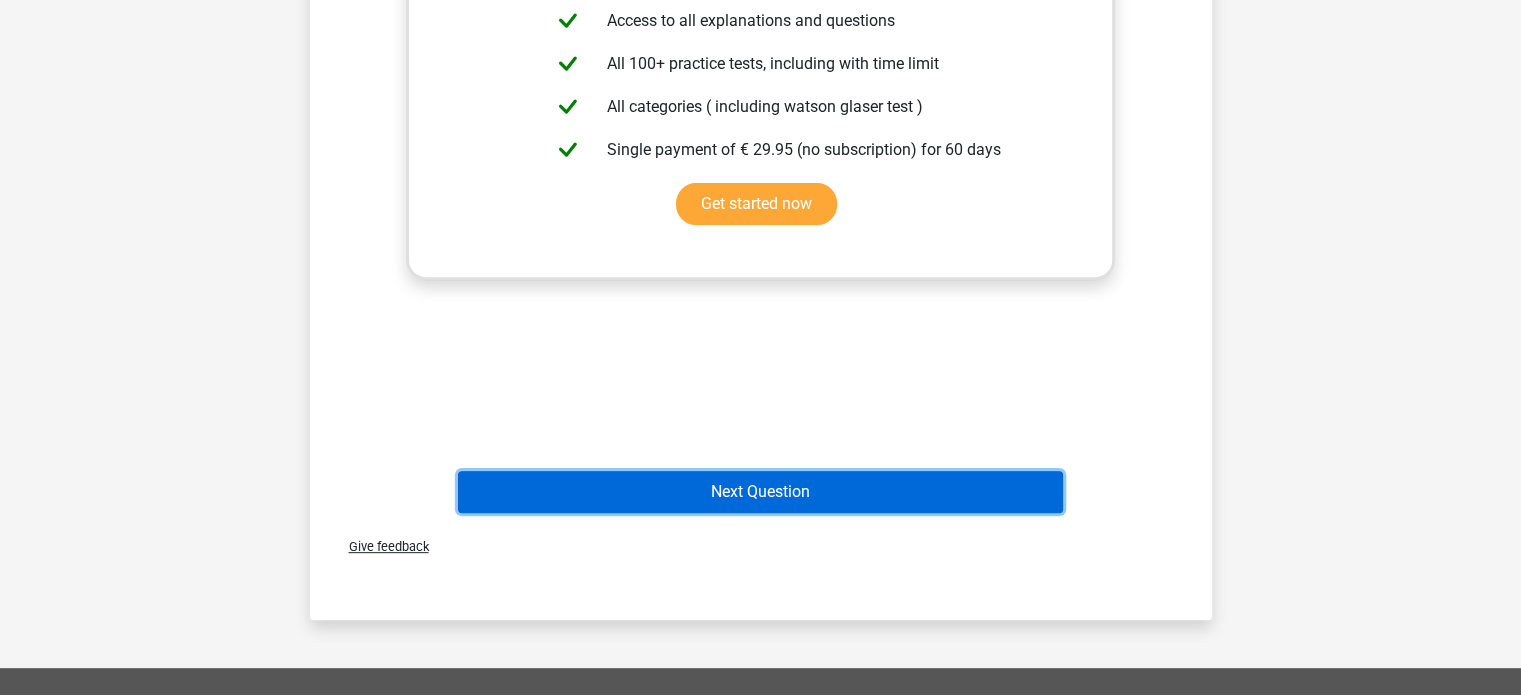click on "Next Question" at bounding box center (760, 492) 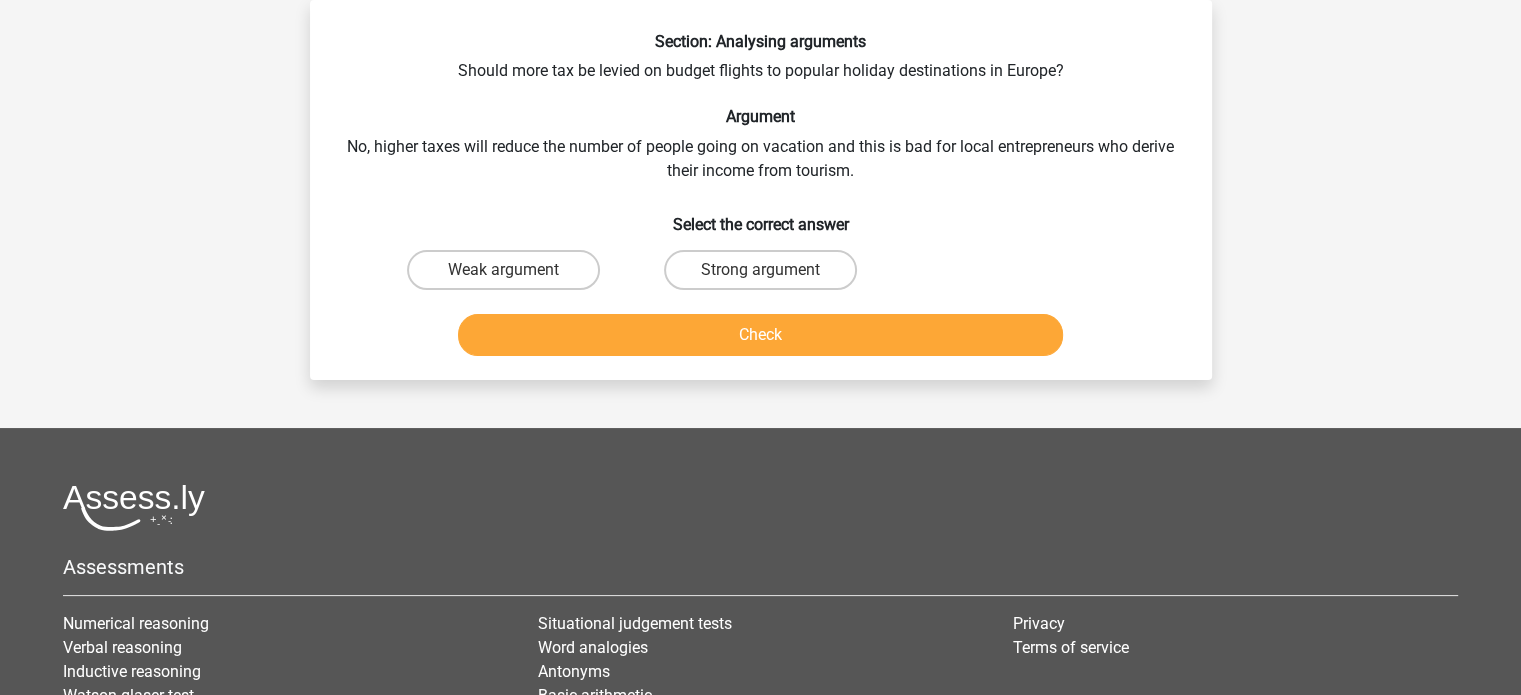 scroll, scrollTop: 0, scrollLeft: 0, axis: both 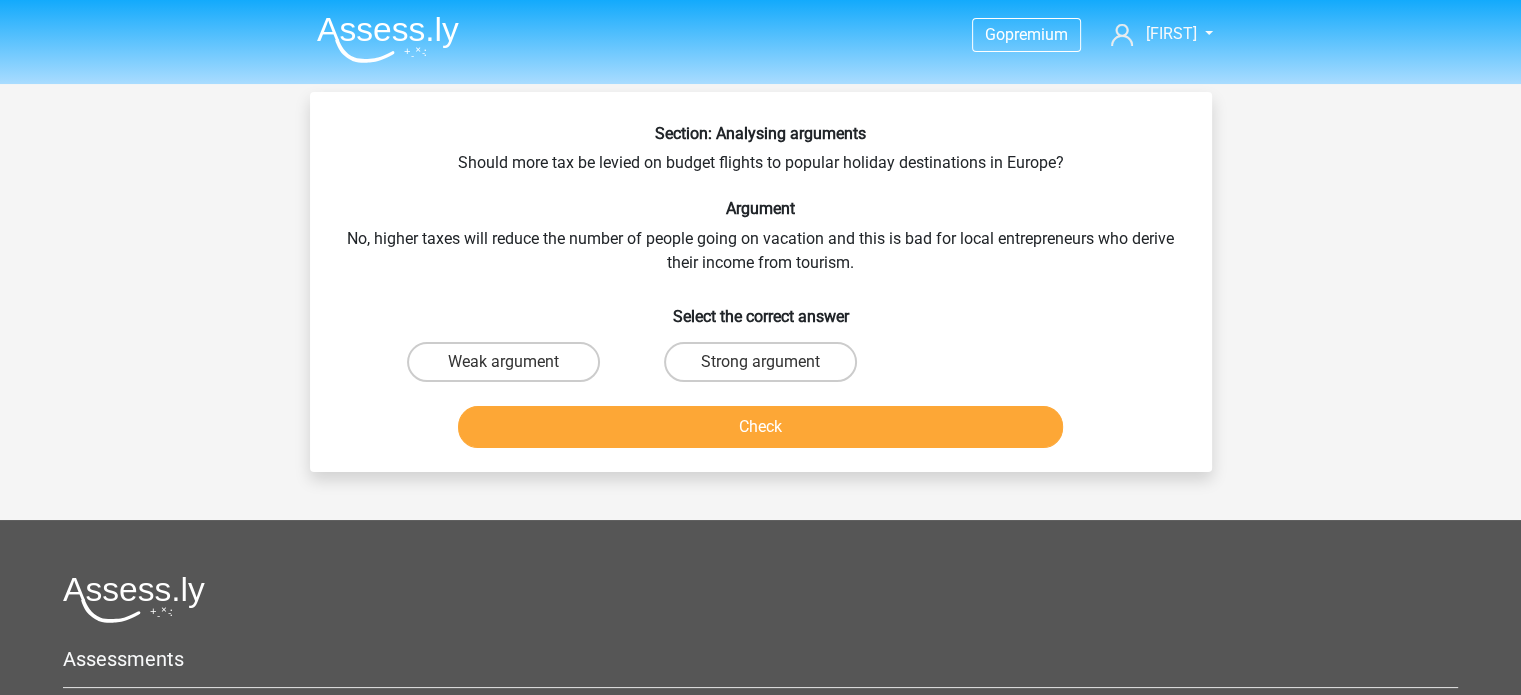 click on "Strong argument" at bounding box center (766, 368) 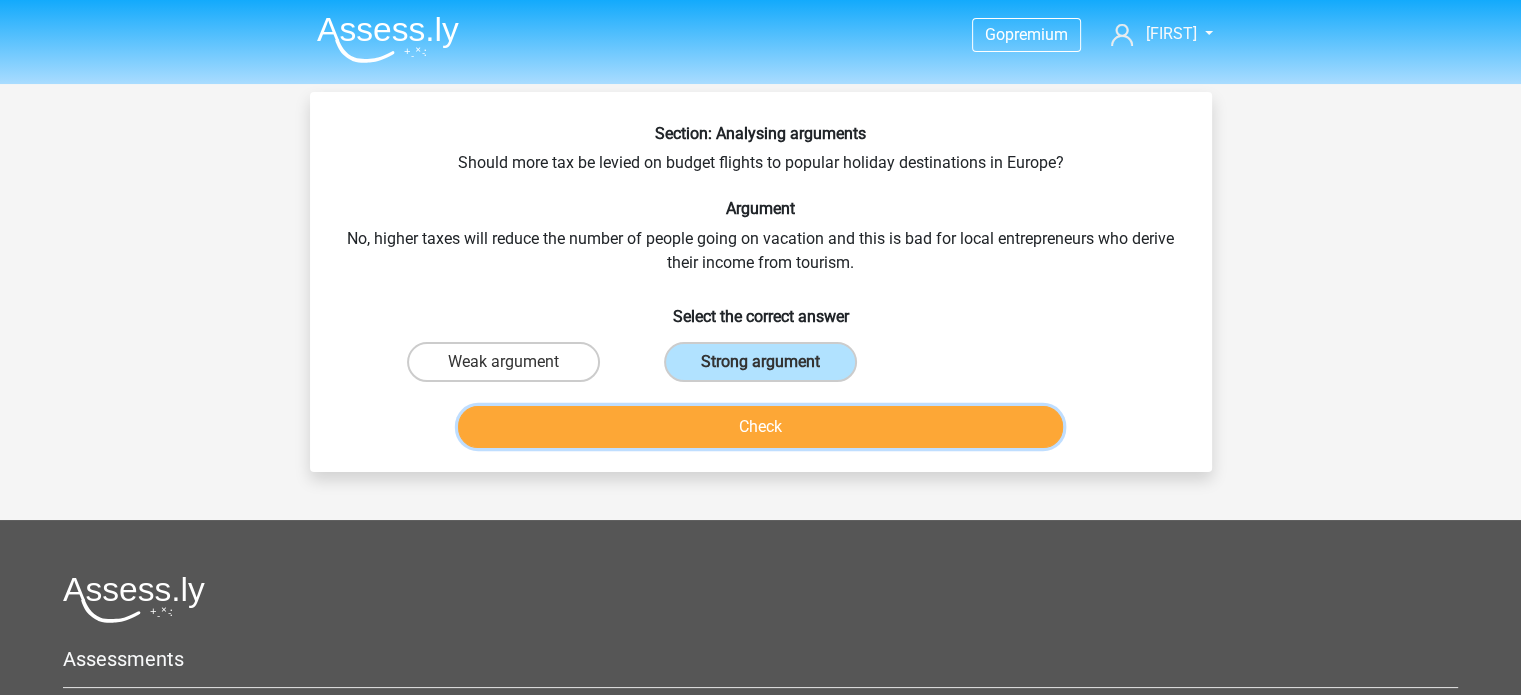 click on "Check" at bounding box center (760, 427) 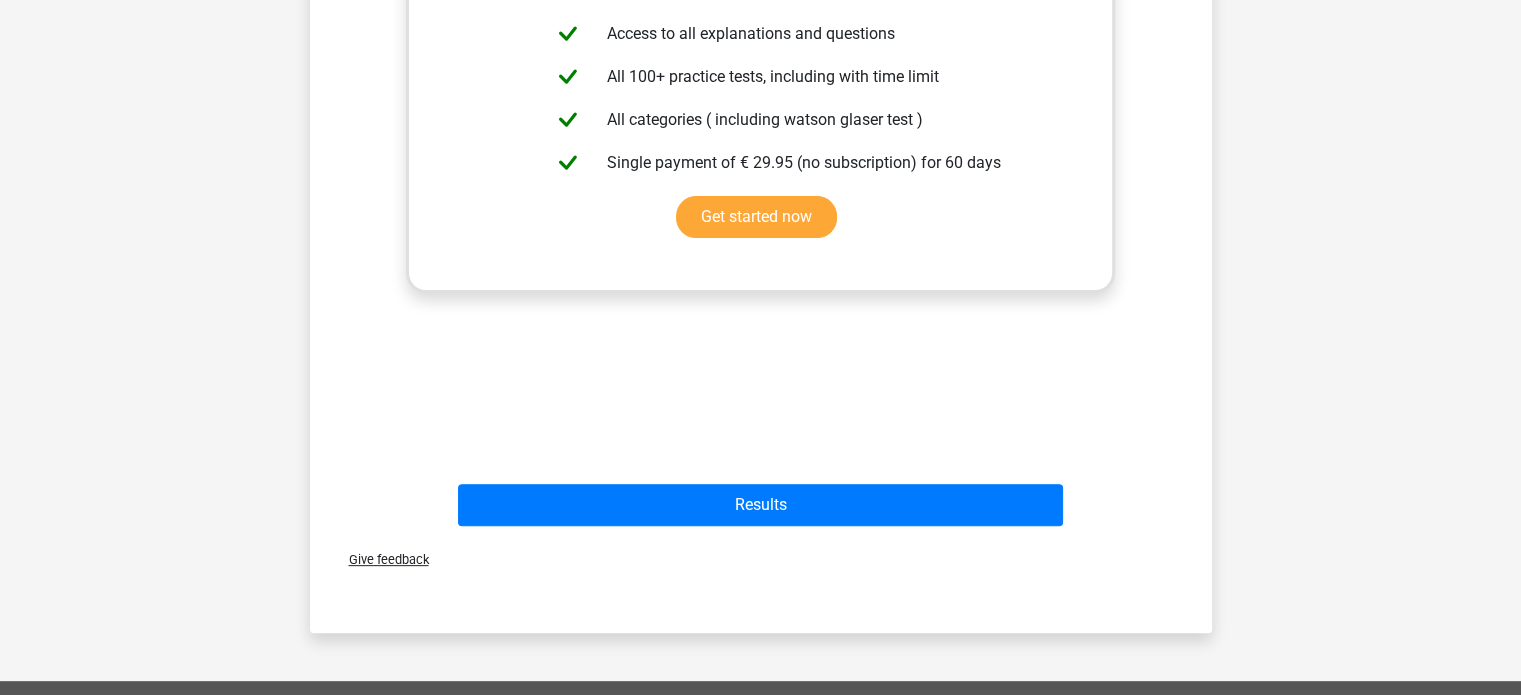 scroll, scrollTop: 575, scrollLeft: 0, axis: vertical 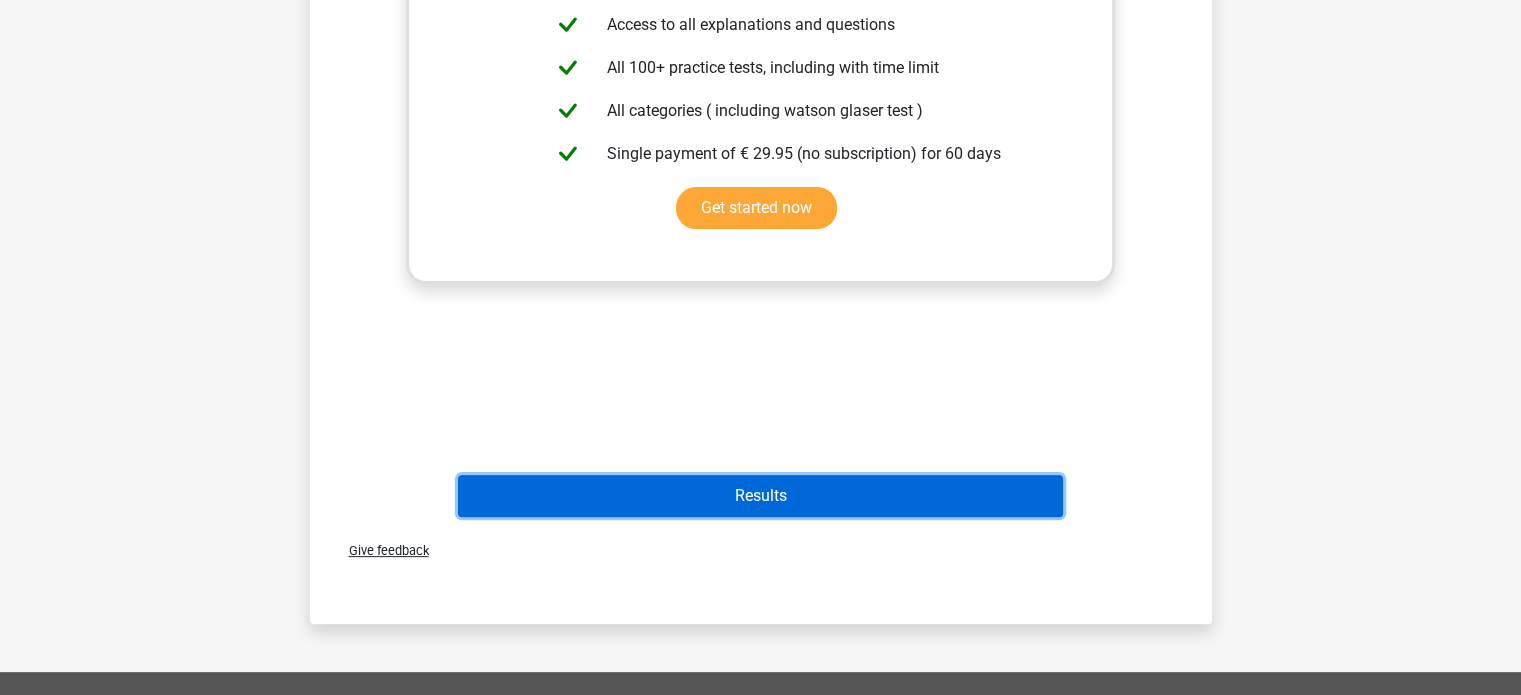 click on "Results" at bounding box center [760, 496] 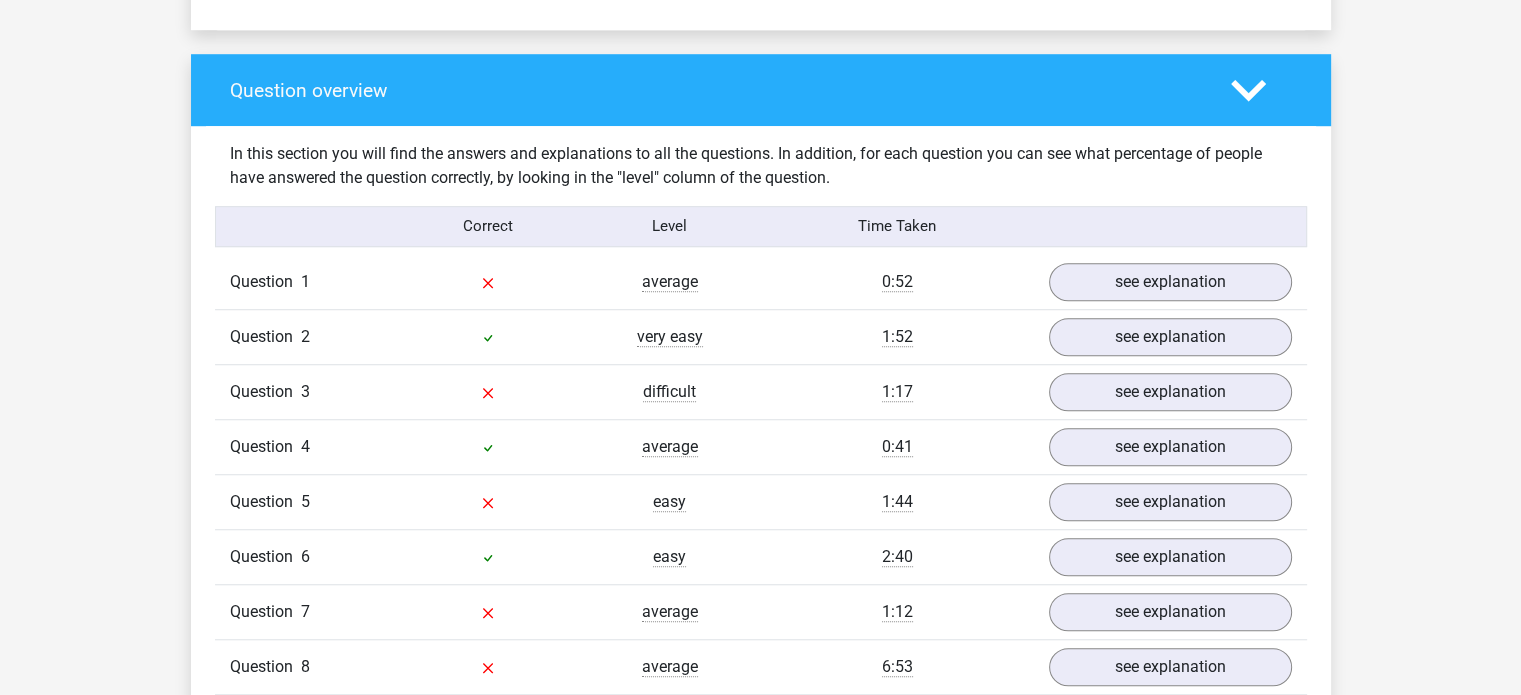 scroll, scrollTop: 1424, scrollLeft: 0, axis: vertical 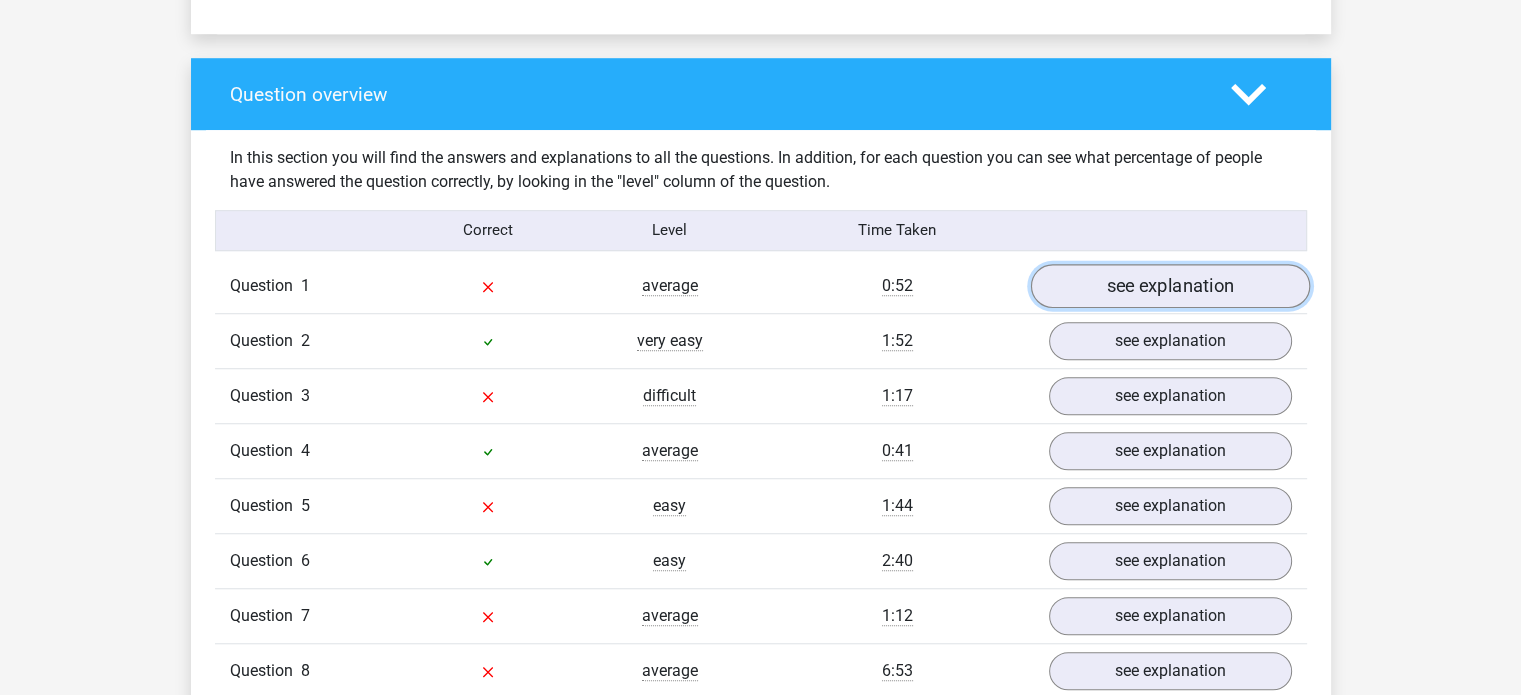 click on "see explanation" at bounding box center [1169, 286] 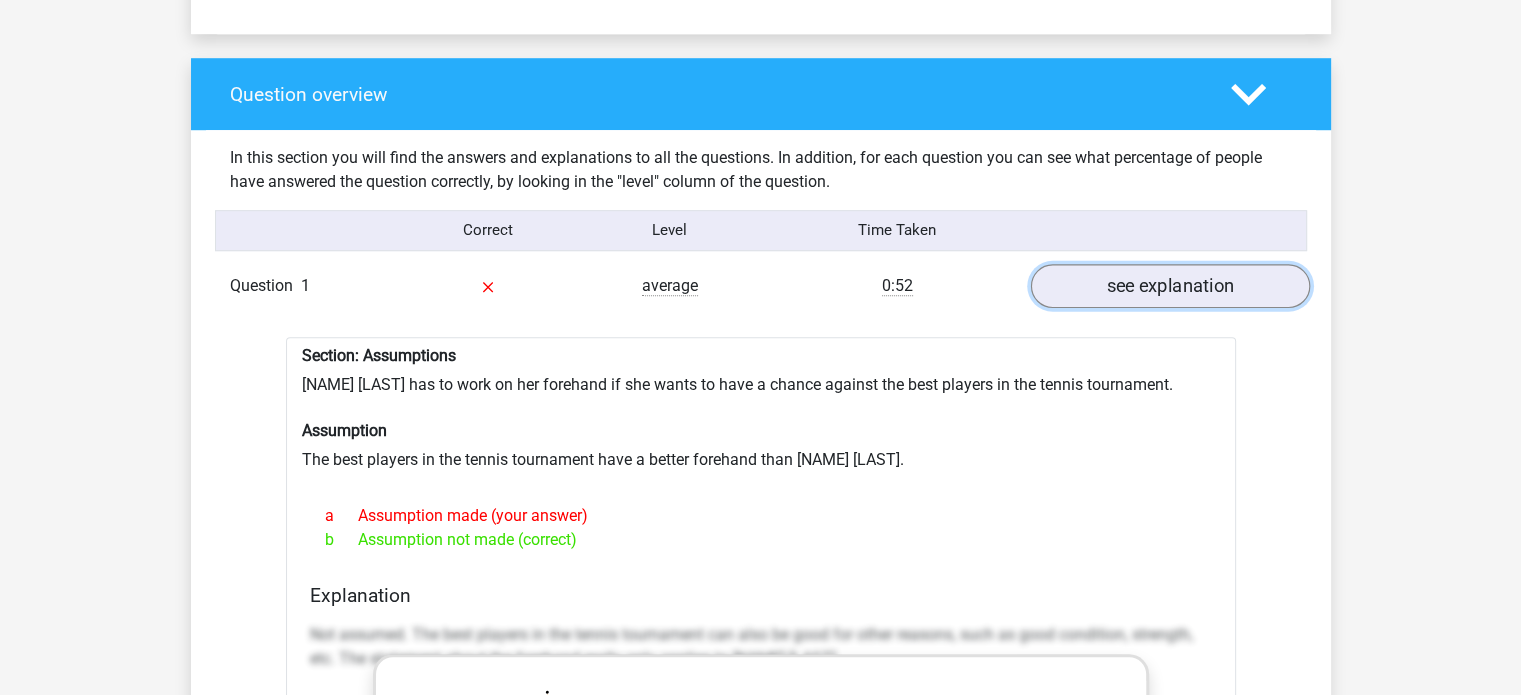click on "see explanation" at bounding box center [1169, 286] 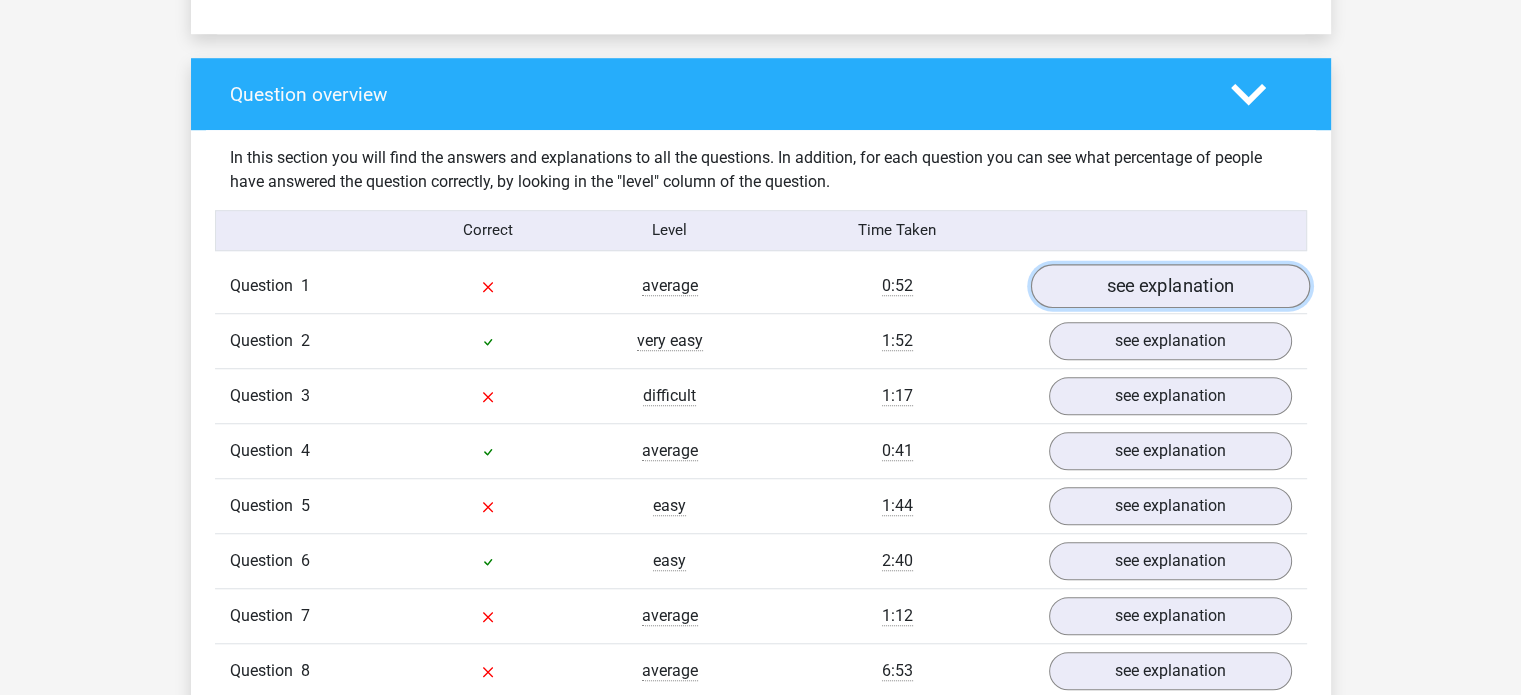 click on "see explanation" at bounding box center (1169, 286) 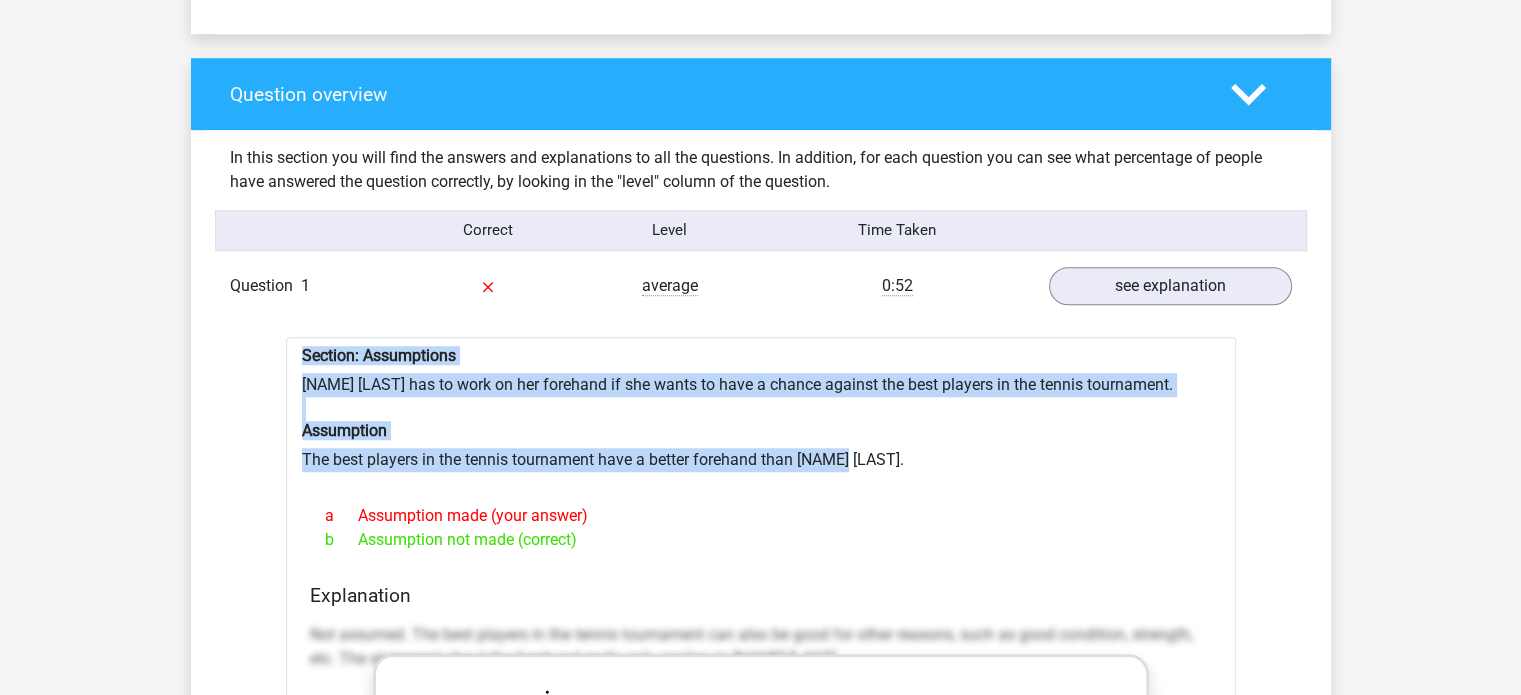 drag, startPoint x: 299, startPoint y: 347, endPoint x: 851, endPoint y: 467, distance: 564.8929 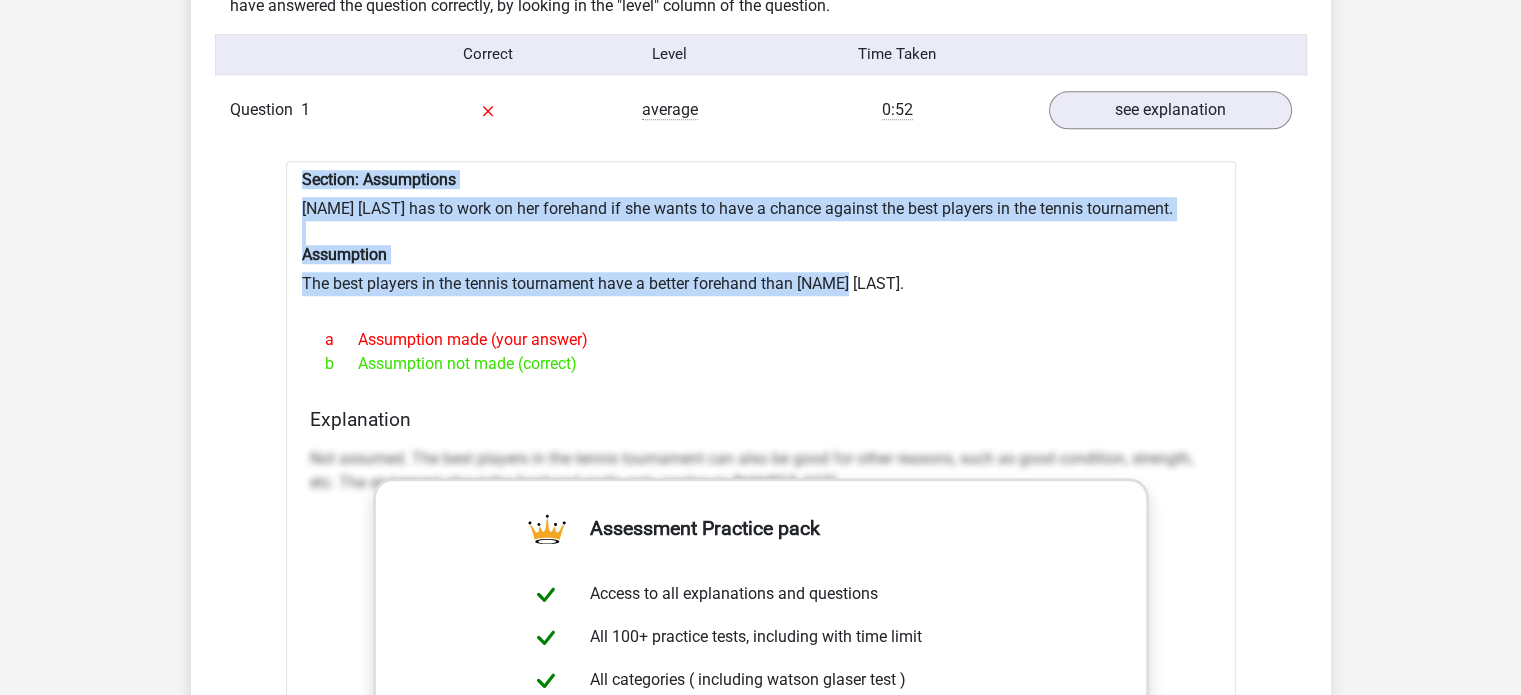 scroll, scrollTop: 1600, scrollLeft: 0, axis: vertical 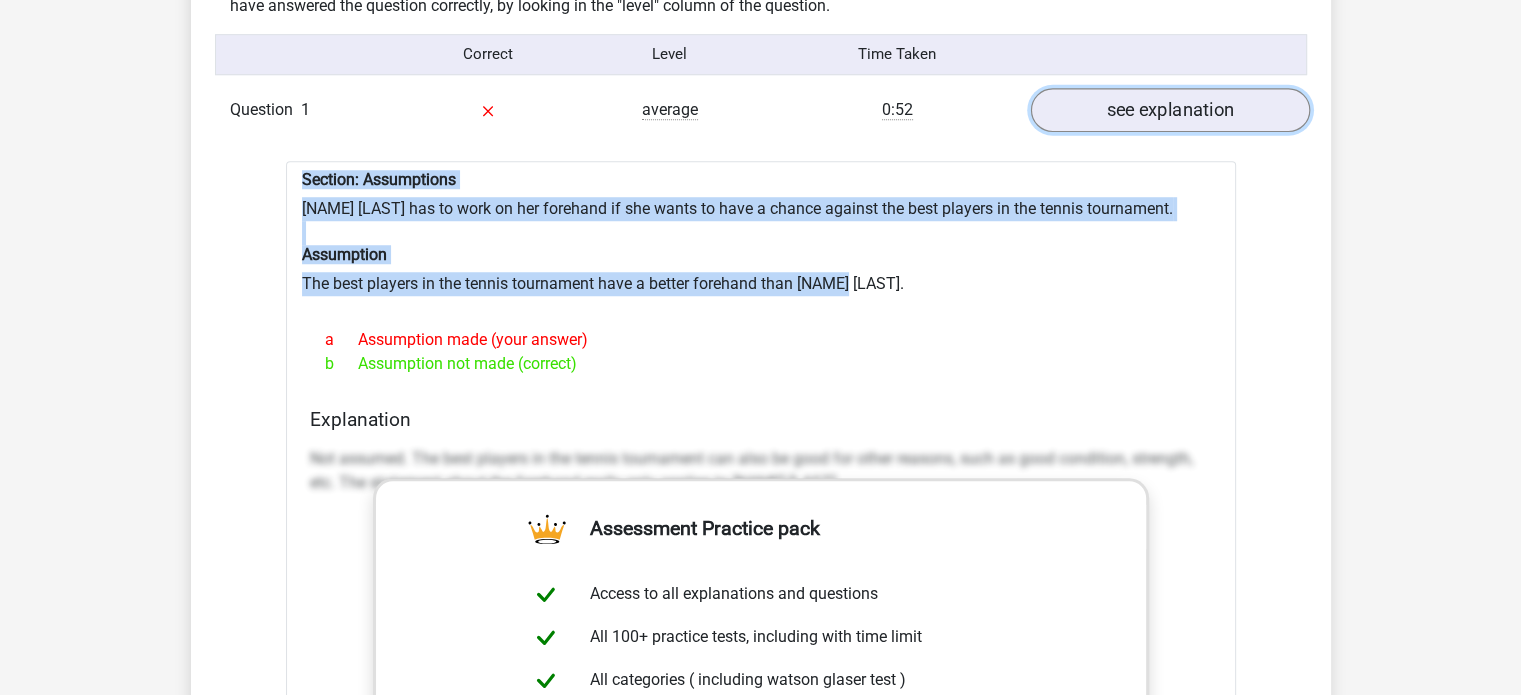 click on "see explanation" at bounding box center (1169, 110) 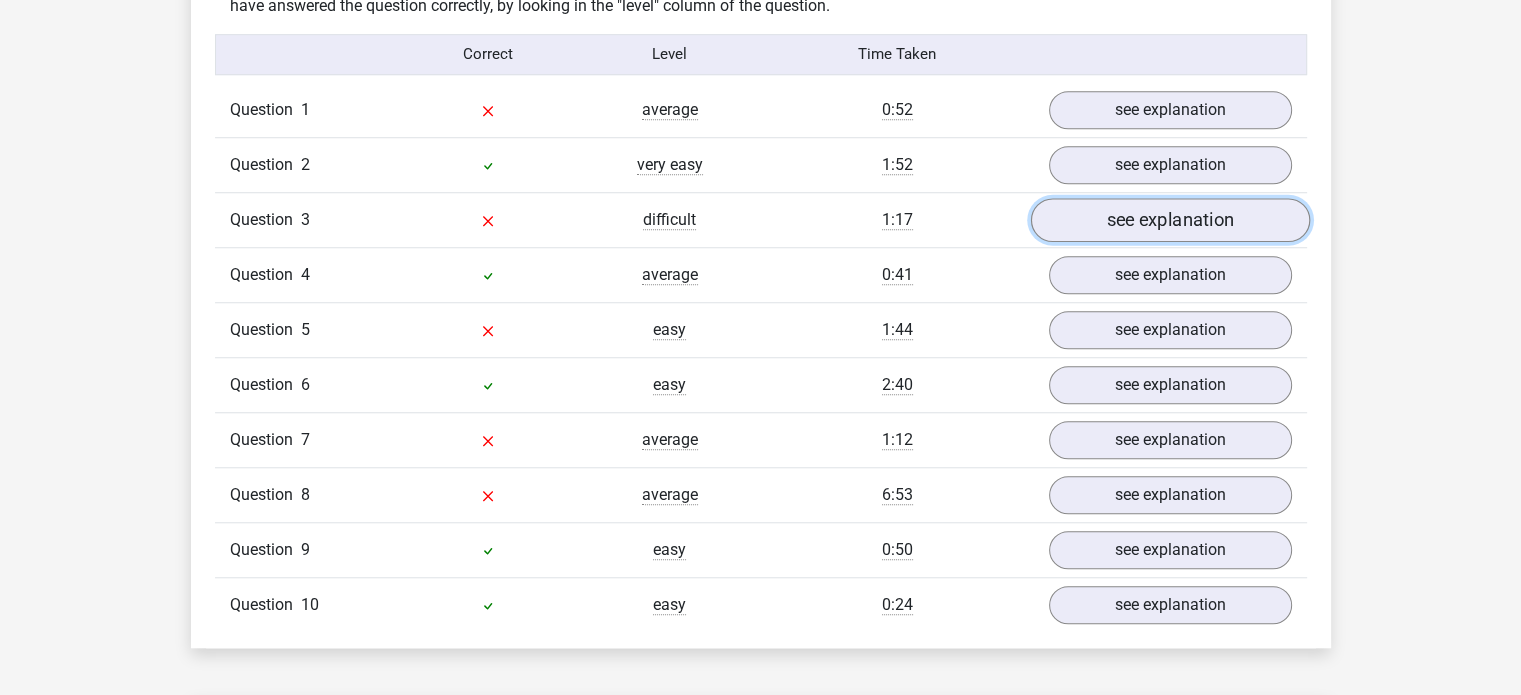 click on "see explanation" at bounding box center (1169, 220) 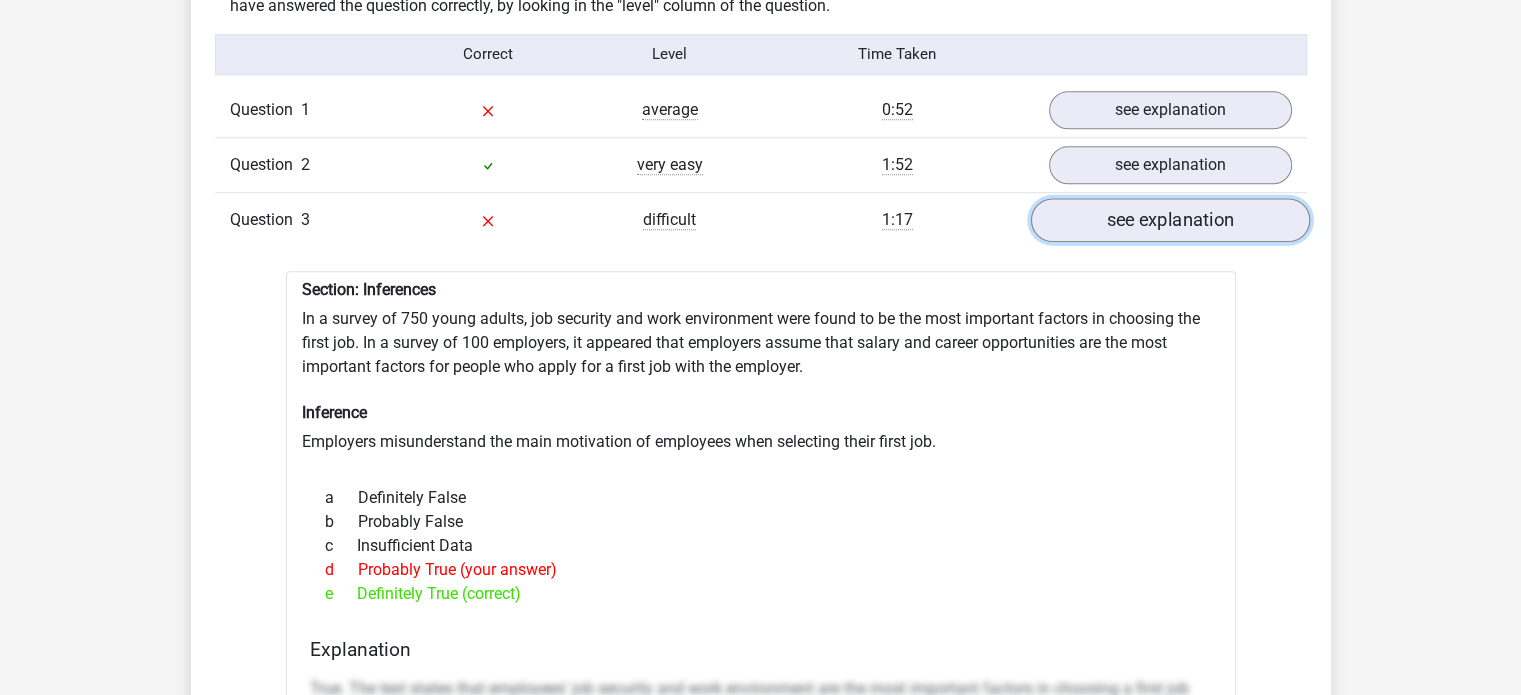 click on "see explanation" at bounding box center [1169, 220] 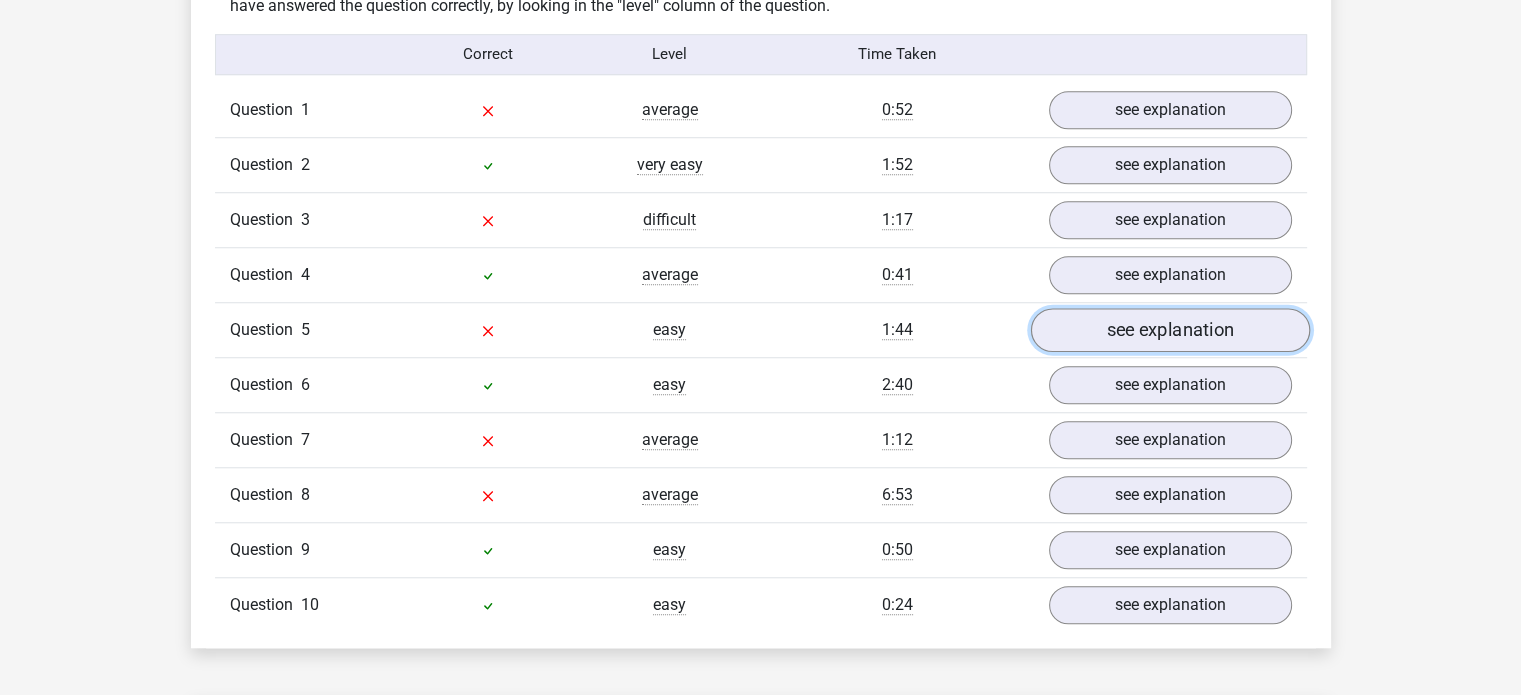 click on "see explanation" at bounding box center (1169, 330) 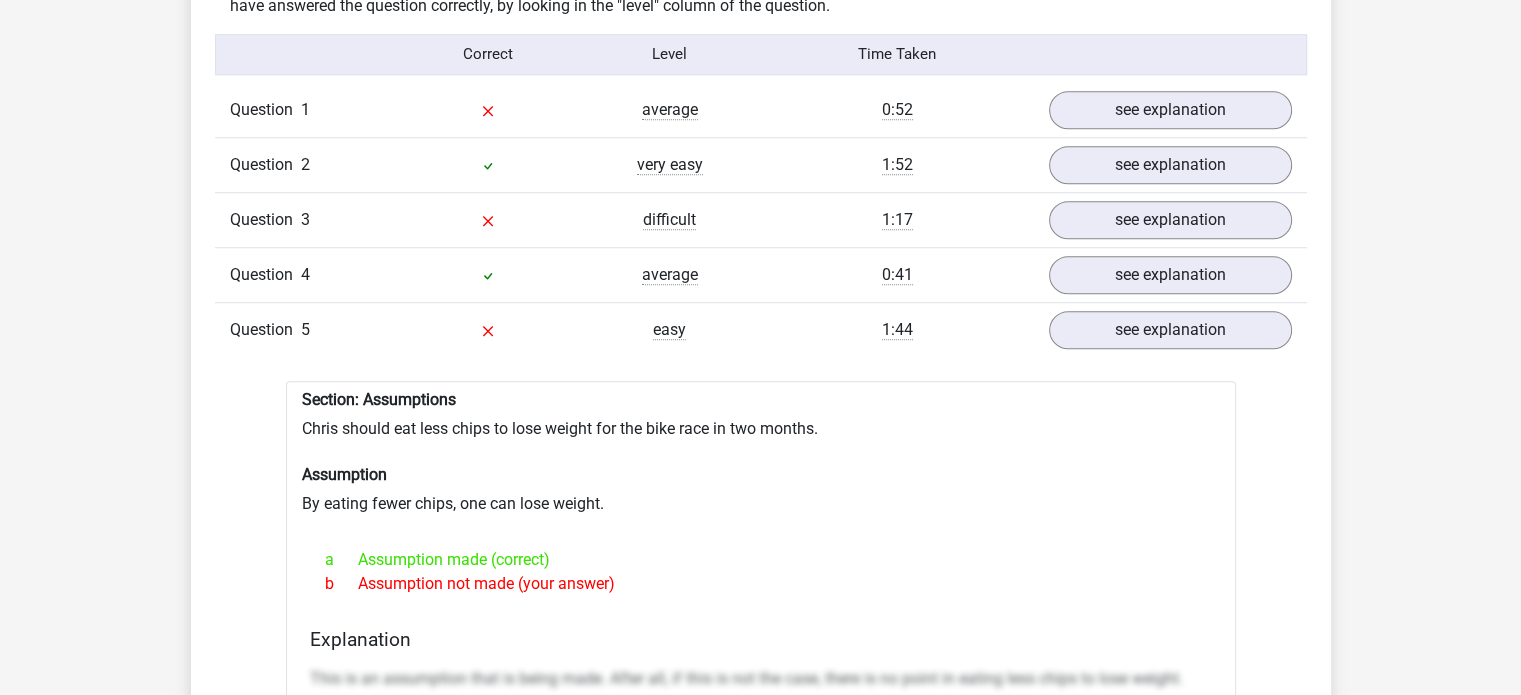 drag, startPoint x: 629, startPoint y: 579, endPoint x: 297, endPoint y: 392, distance: 381.042 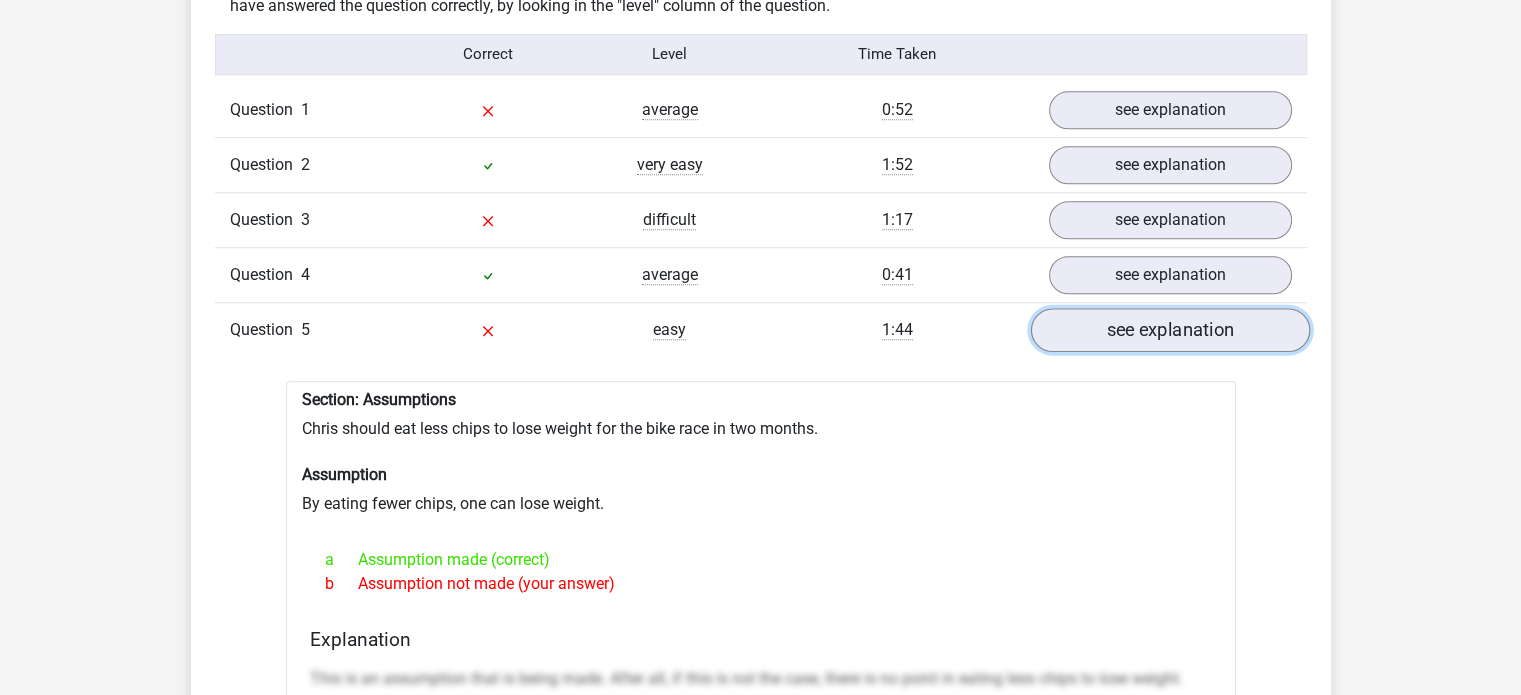 click on "see explanation" at bounding box center (1169, 330) 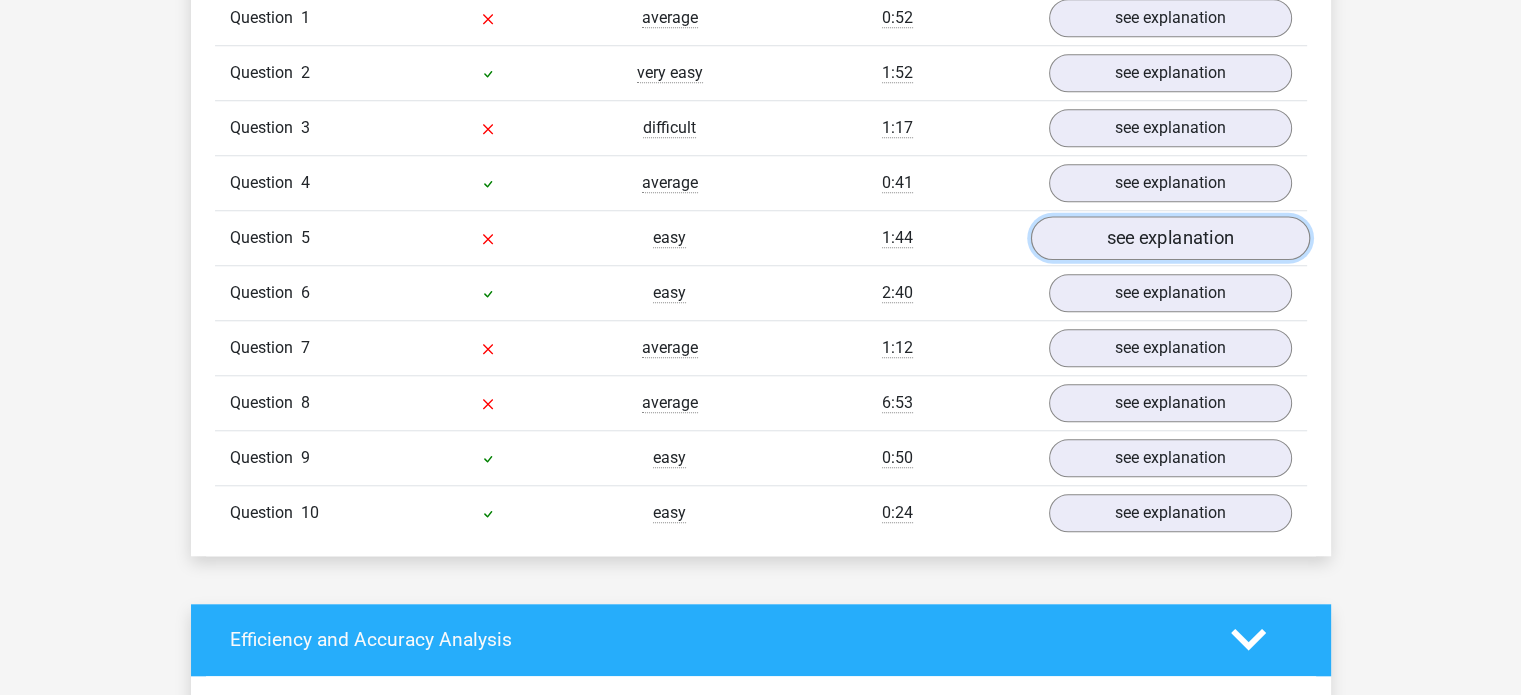 scroll, scrollTop: 1702, scrollLeft: 0, axis: vertical 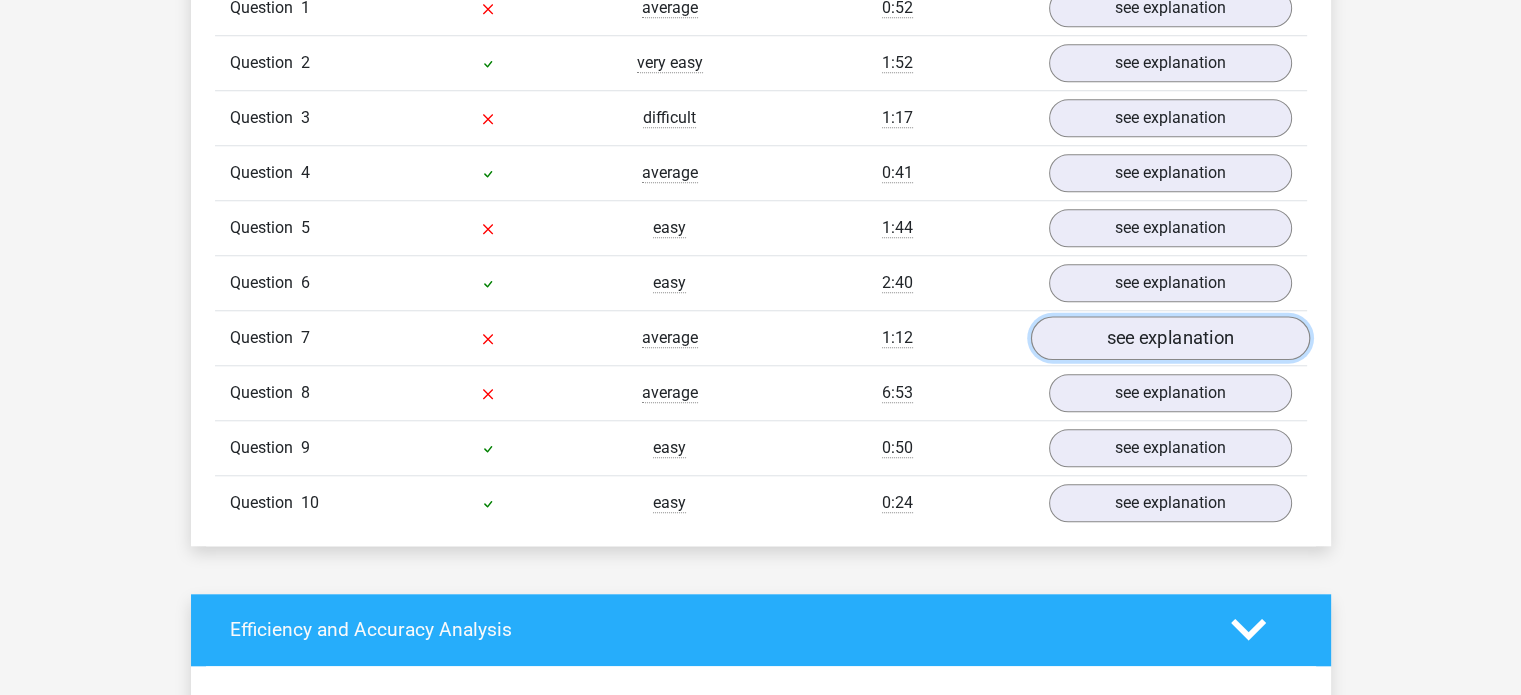 click on "see explanation" at bounding box center [1169, 338] 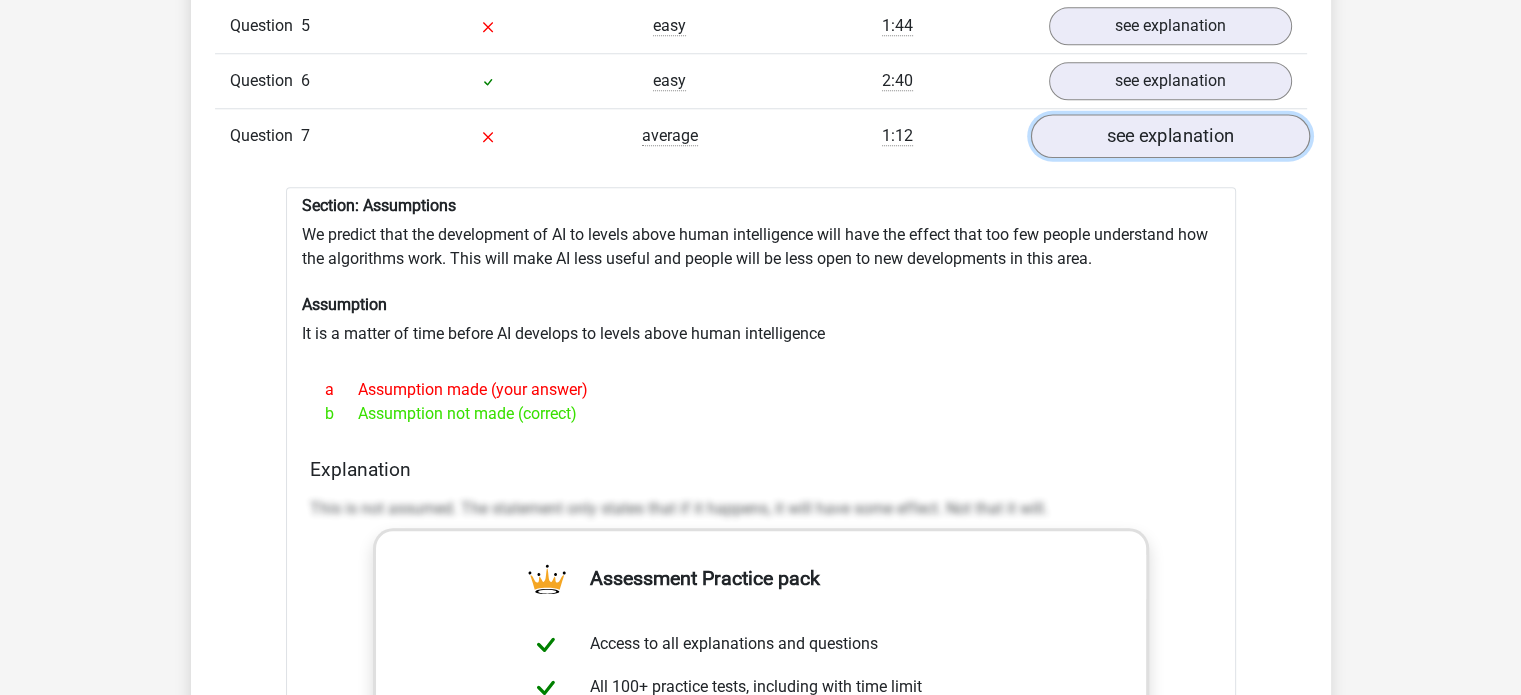 scroll, scrollTop: 1904, scrollLeft: 0, axis: vertical 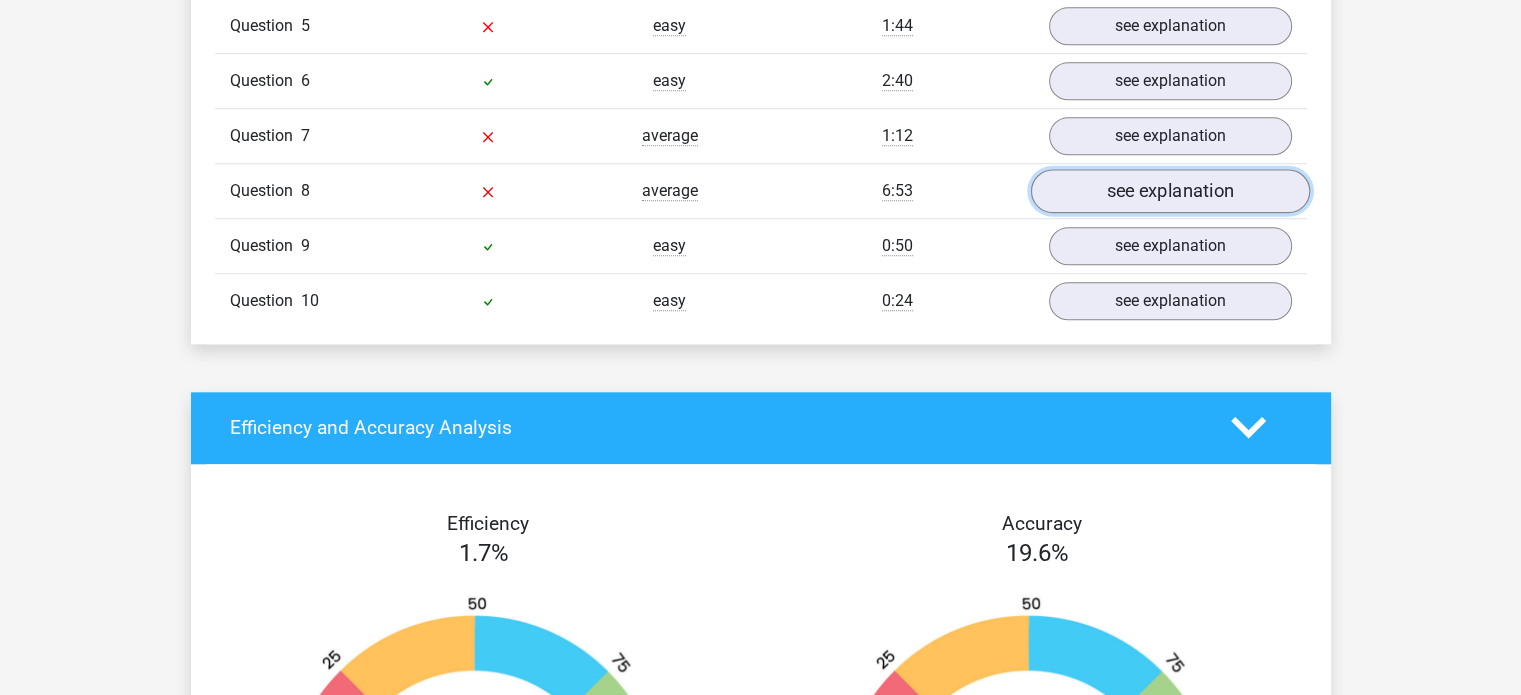 click on "see explanation" at bounding box center (1169, 191) 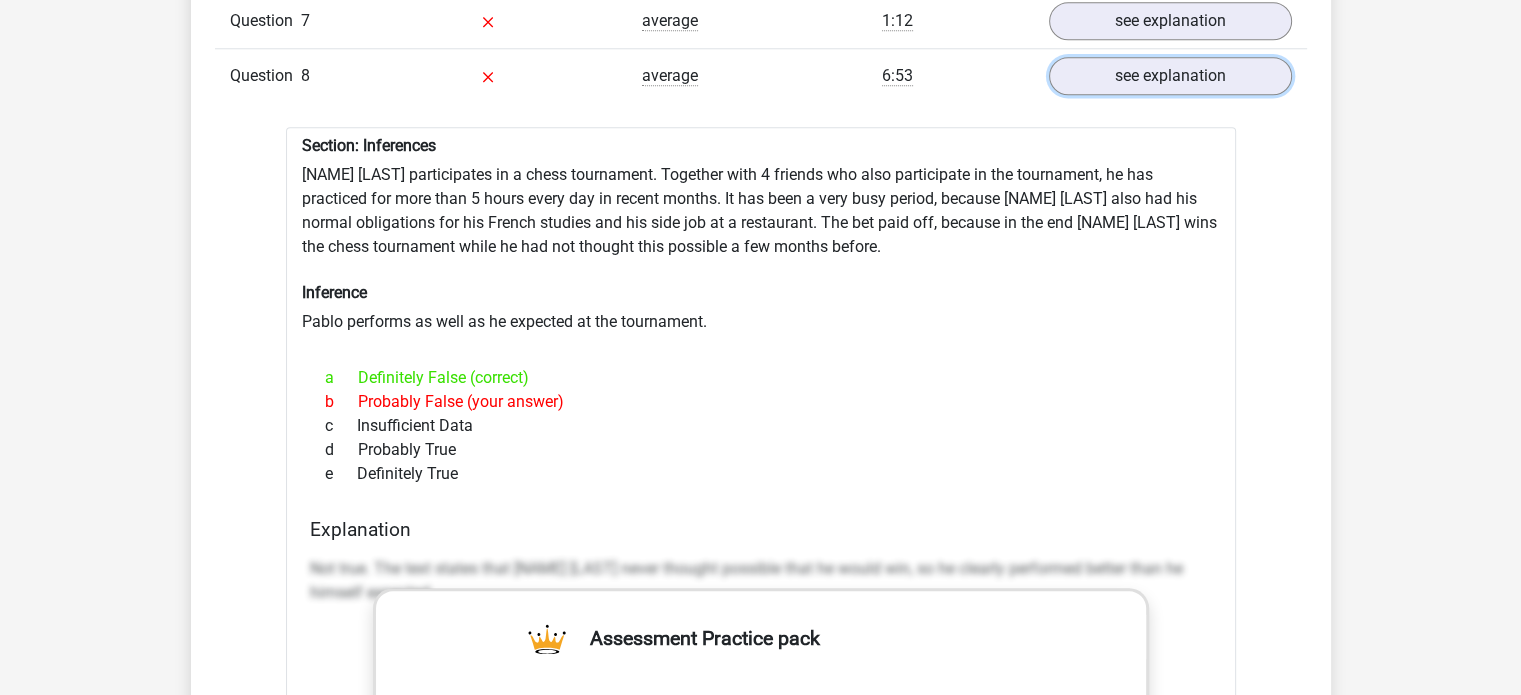scroll, scrollTop: 2020, scrollLeft: 0, axis: vertical 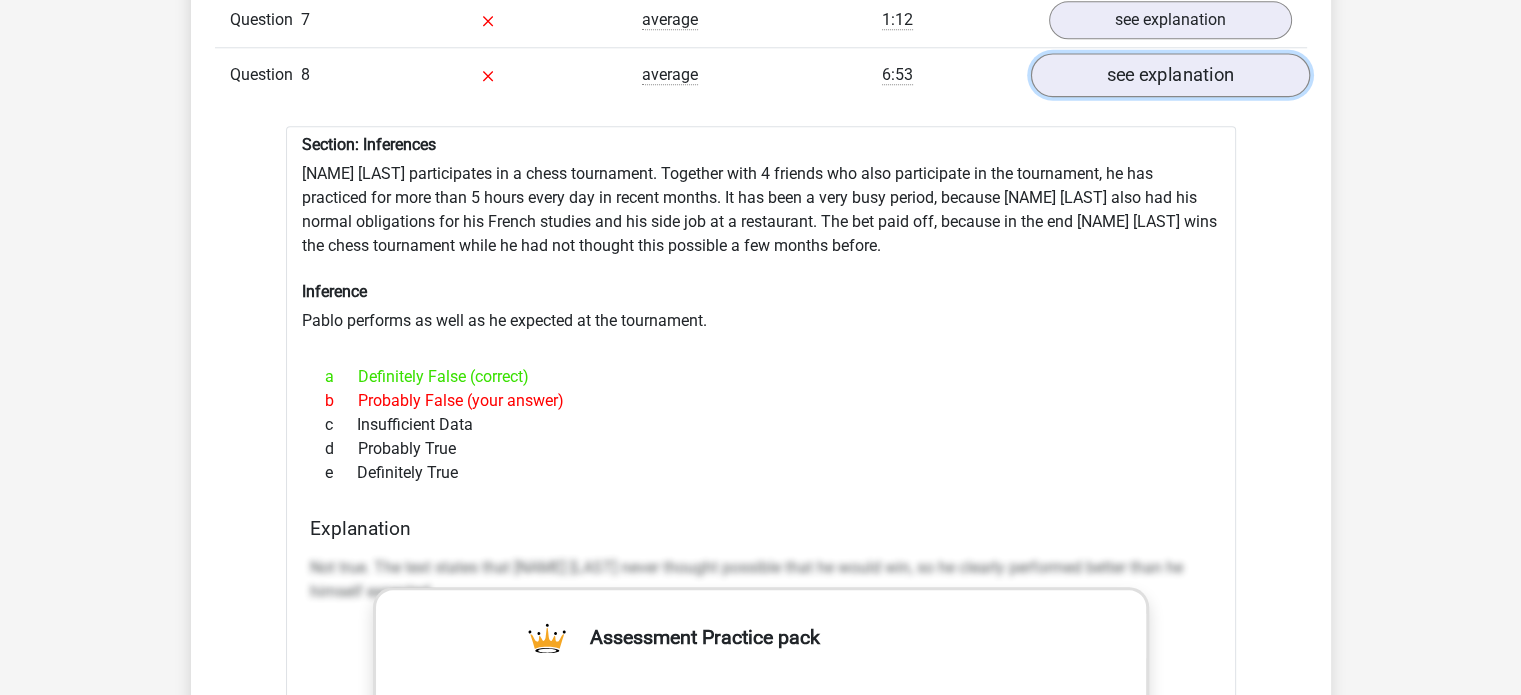 click on "see explanation" at bounding box center [1169, 75] 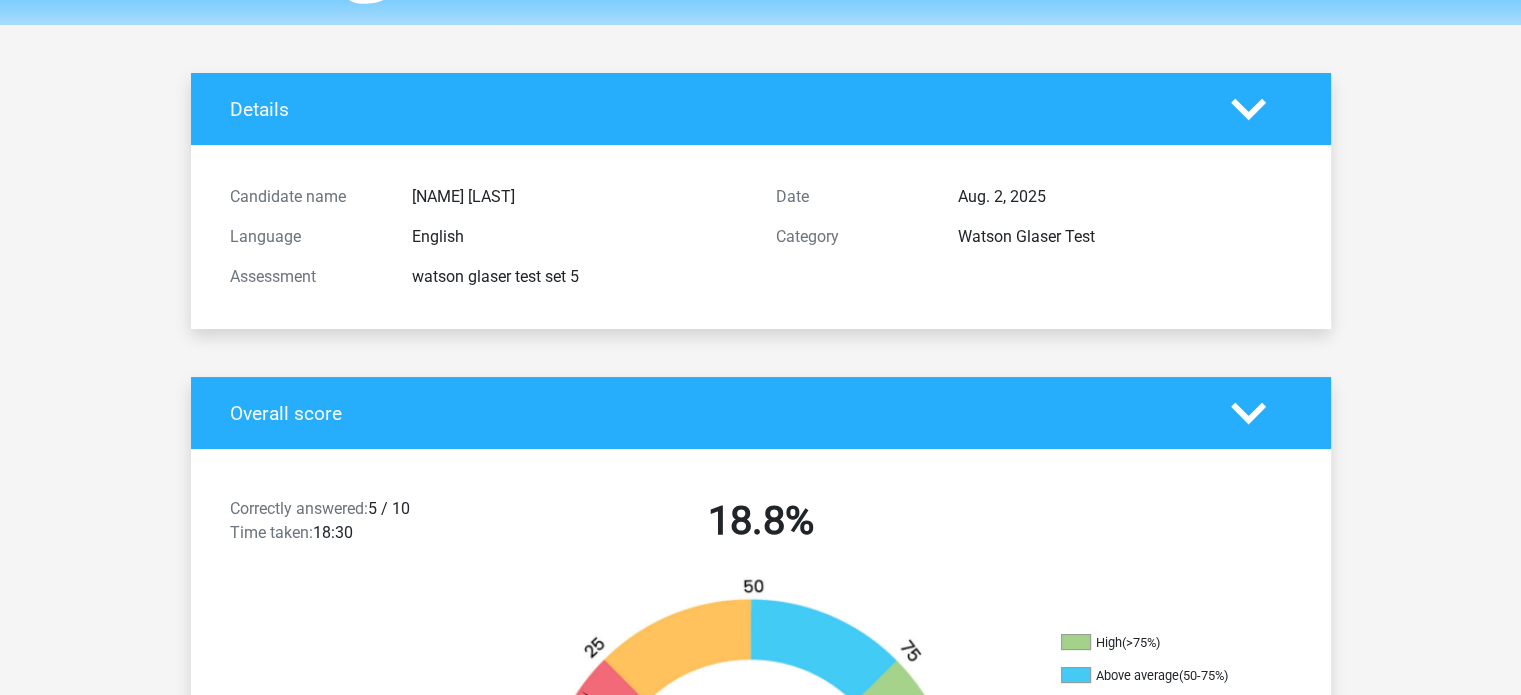 scroll, scrollTop: 0, scrollLeft: 0, axis: both 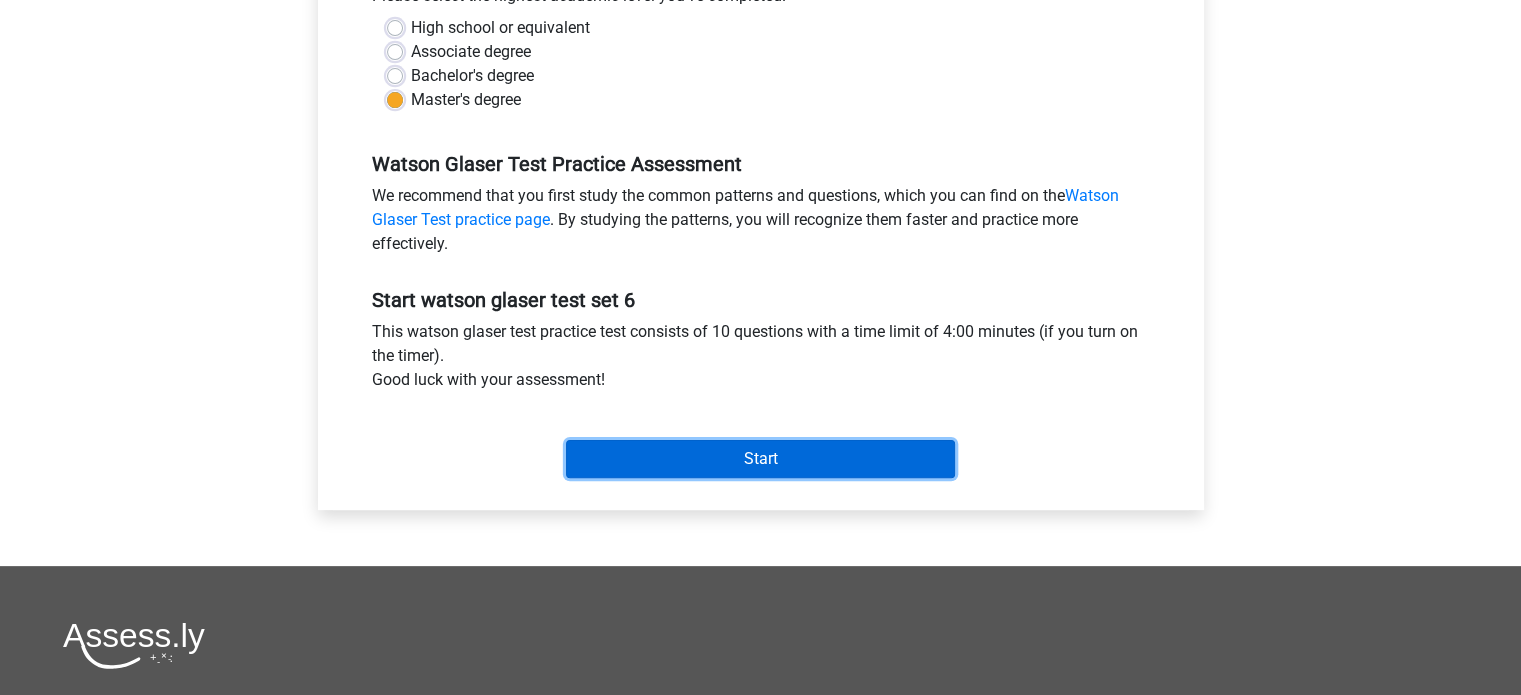 click on "Start" at bounding box center (760, 459) 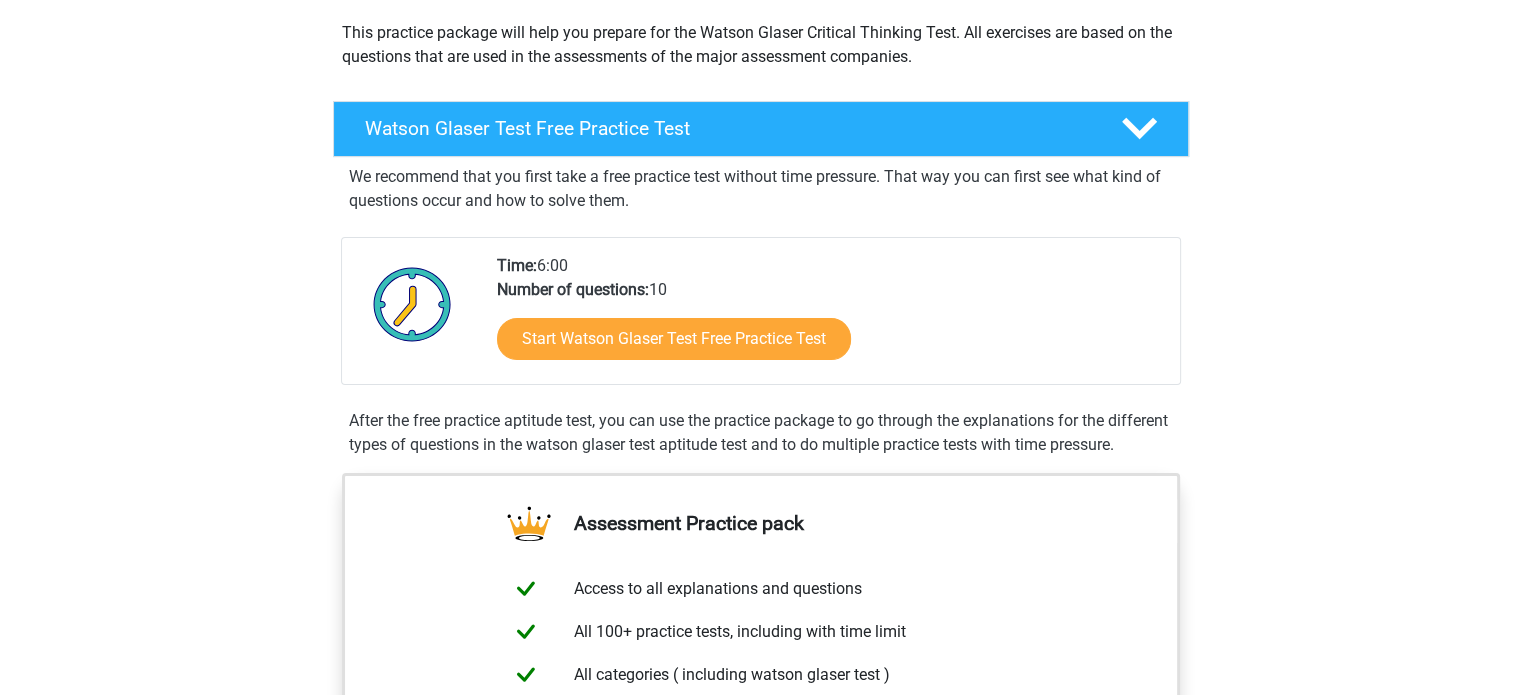 scroll, scrollTop: 691, scrollLeft: 0, axis: vertical 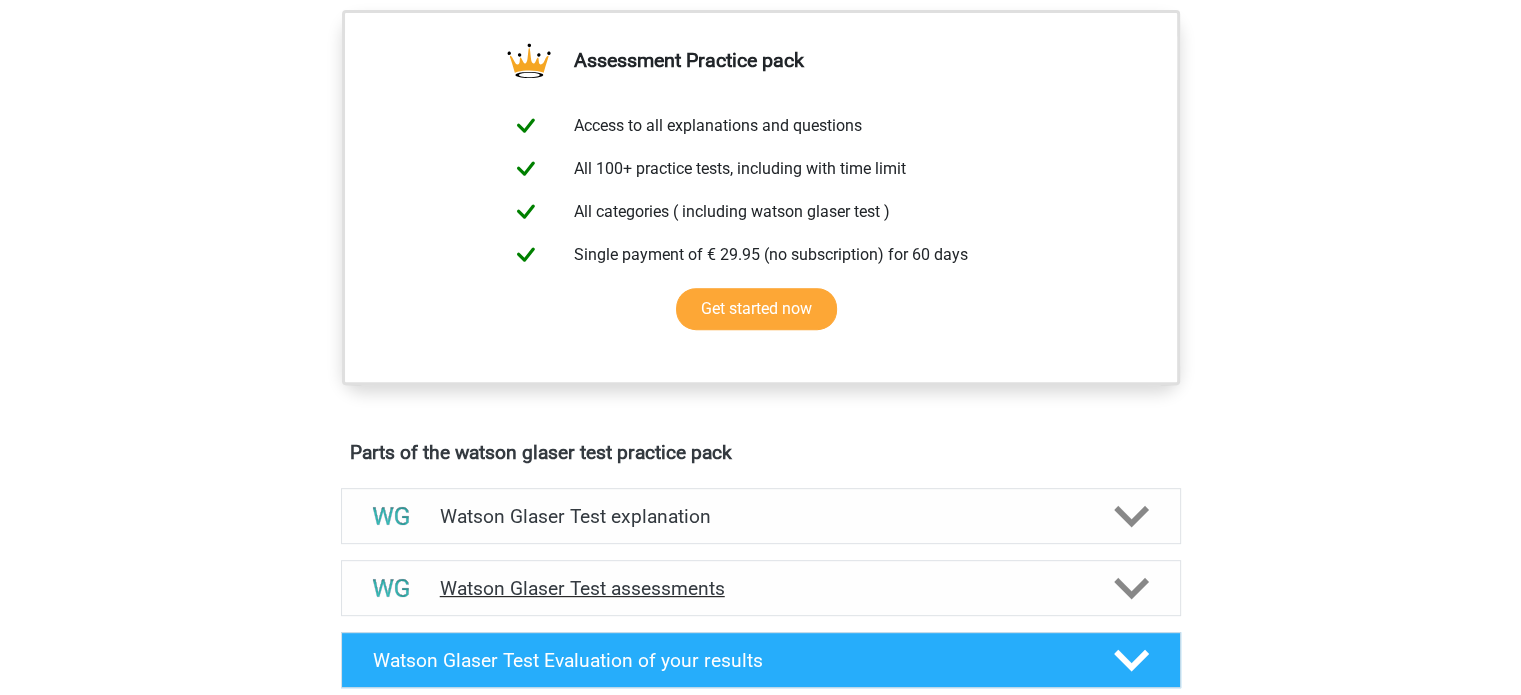 click 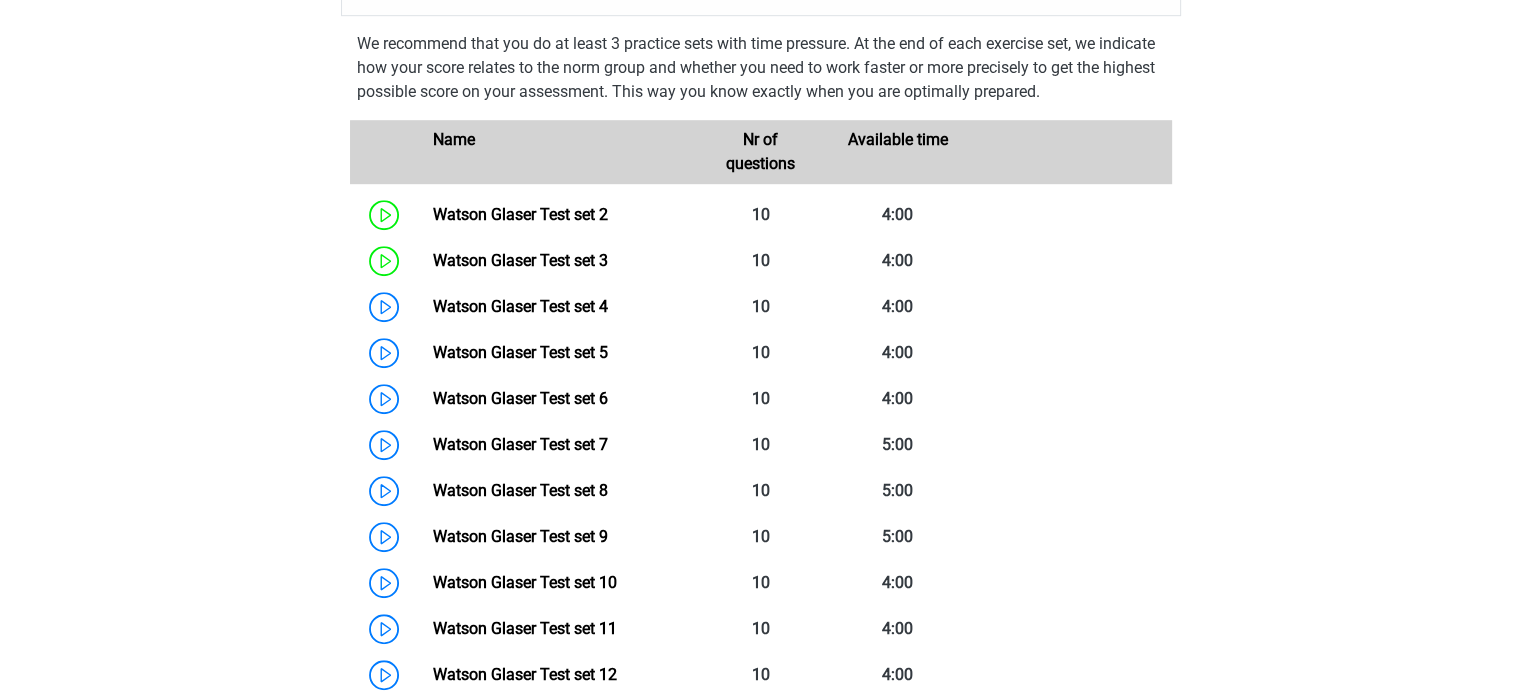 scroll, scrollTop: 1305, scrollLeft: 0, axis: vertical 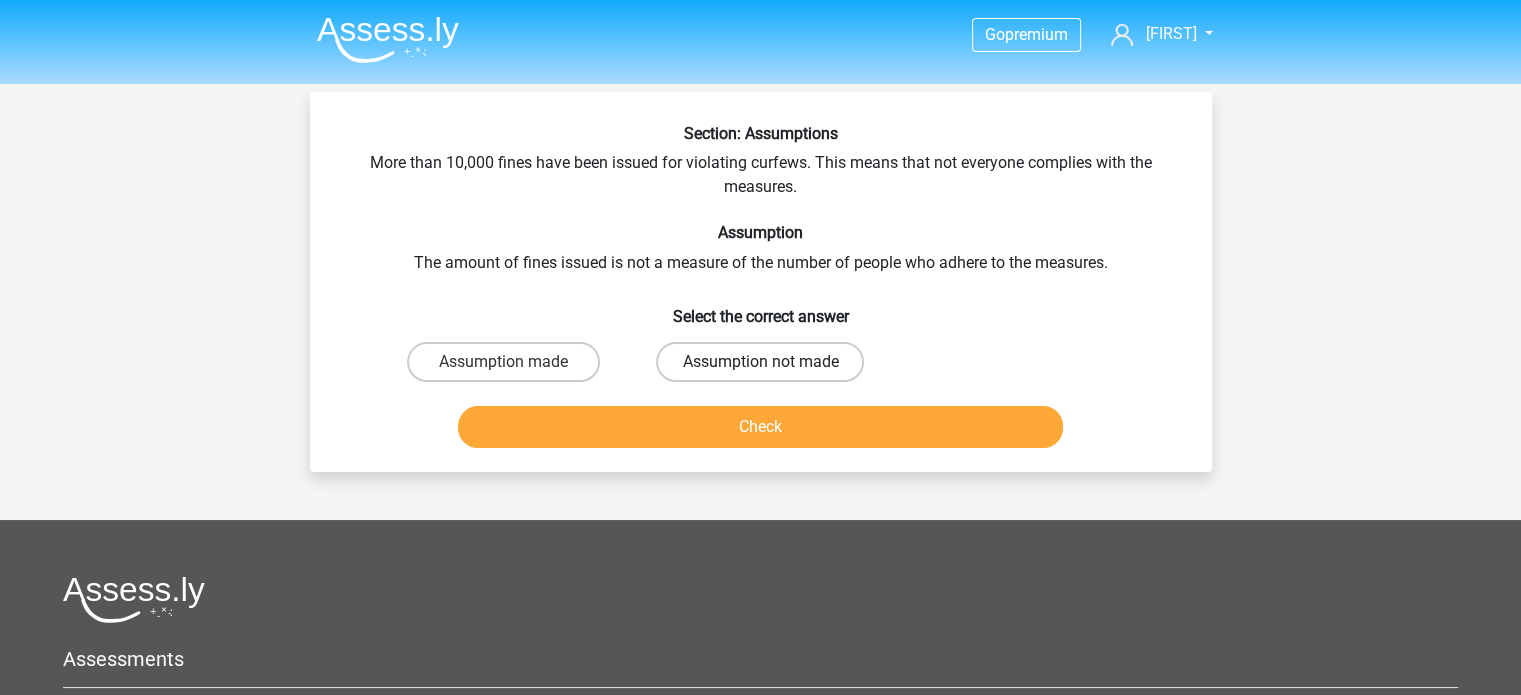 click on "Assumption not made" at bounding box center (760, 362) 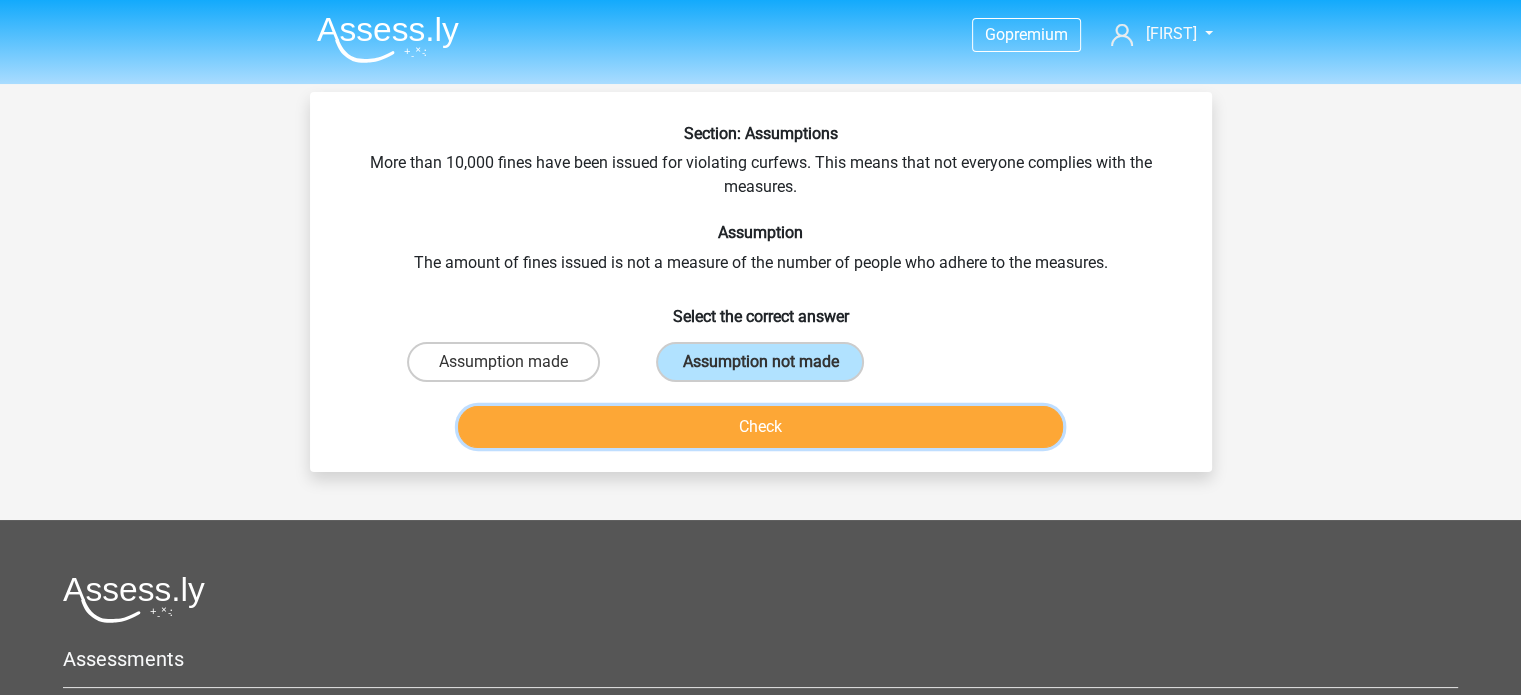 click on "Check" at bounding box center [760, 427] 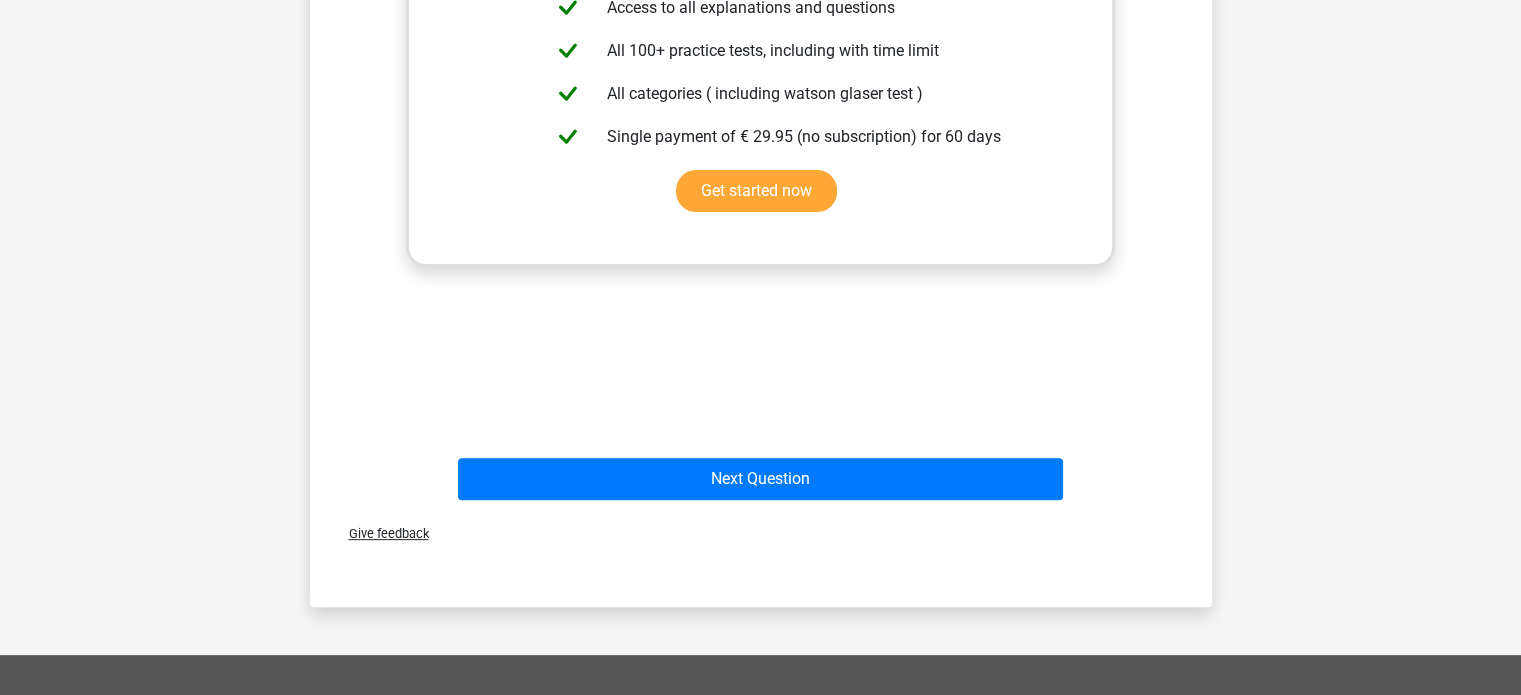scroll, scrollTop: 600, scrollLeft: 0, axis: vertical 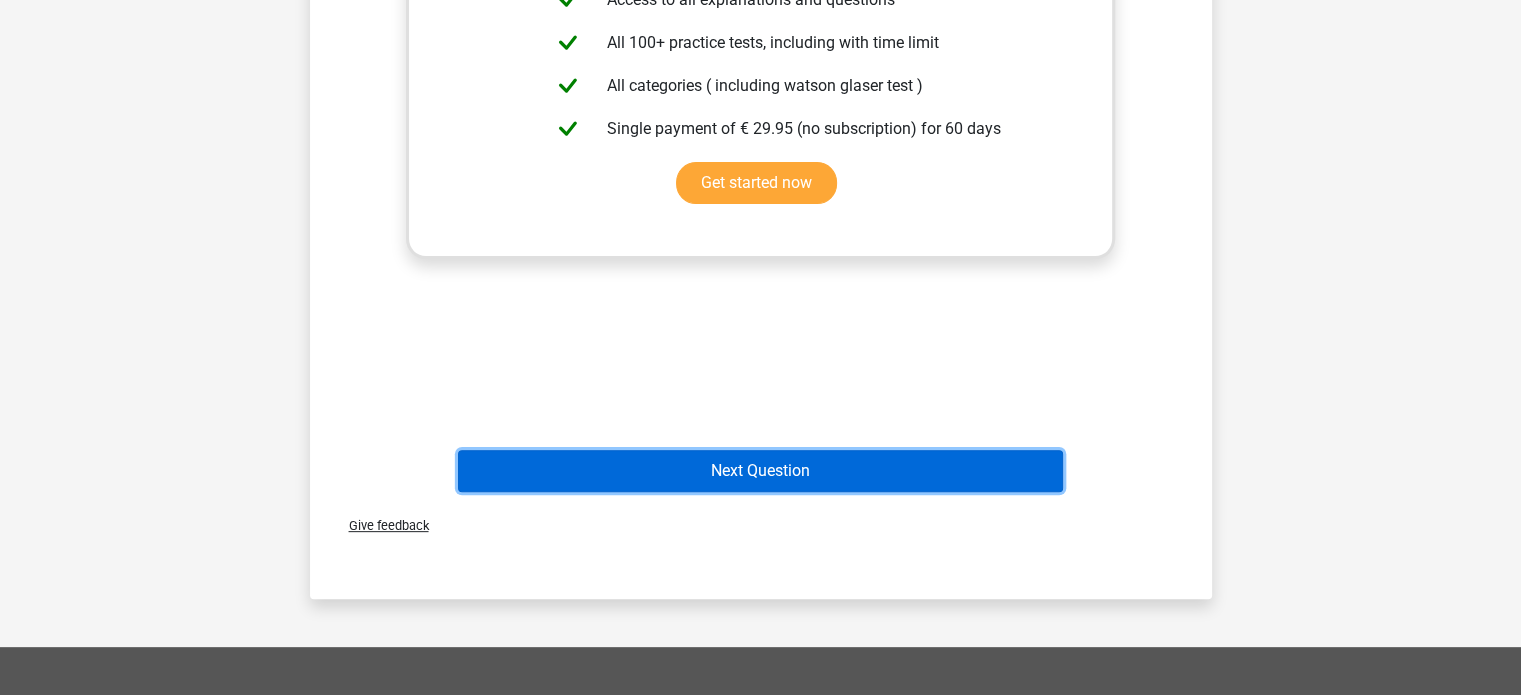 click on "Next Question" at bounding box center [760, 471] 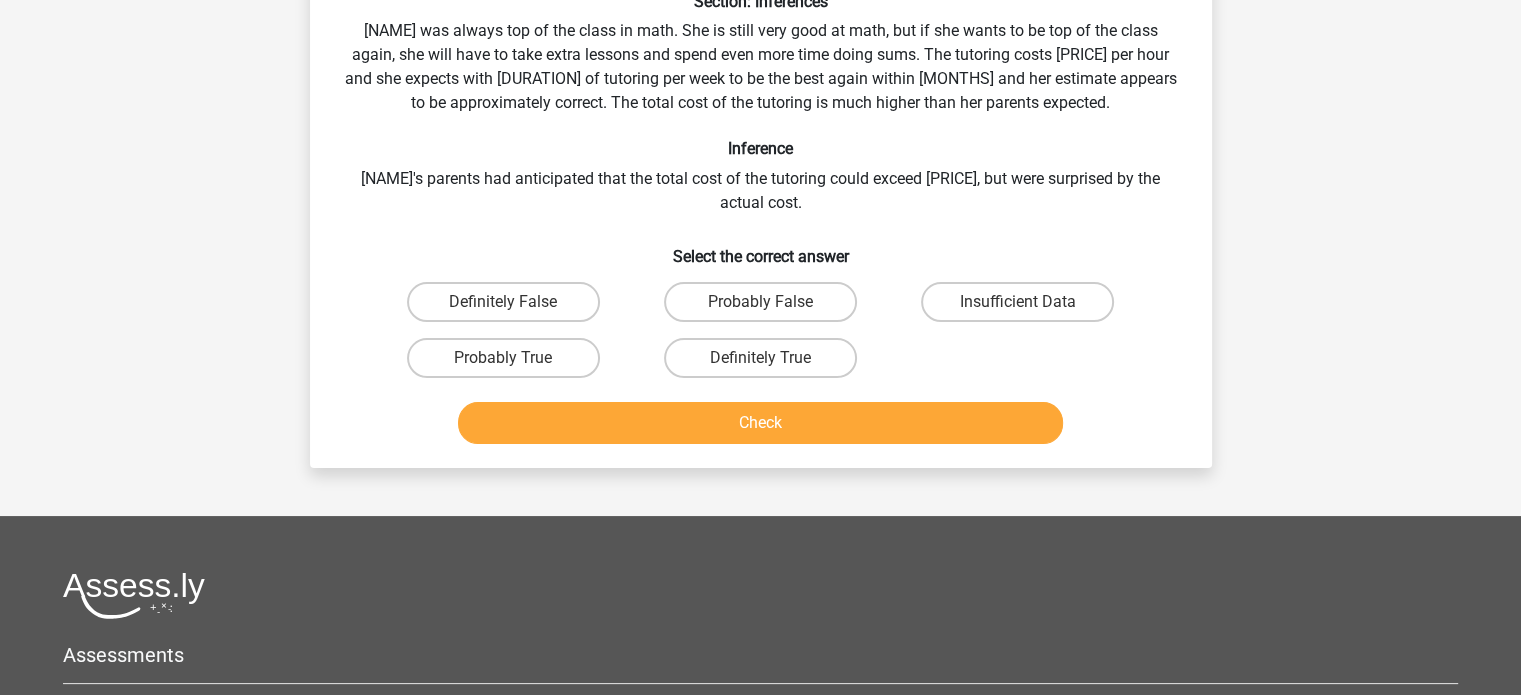 scroll, scrollTop: 92, scrollLeft: 0, axis: vertical 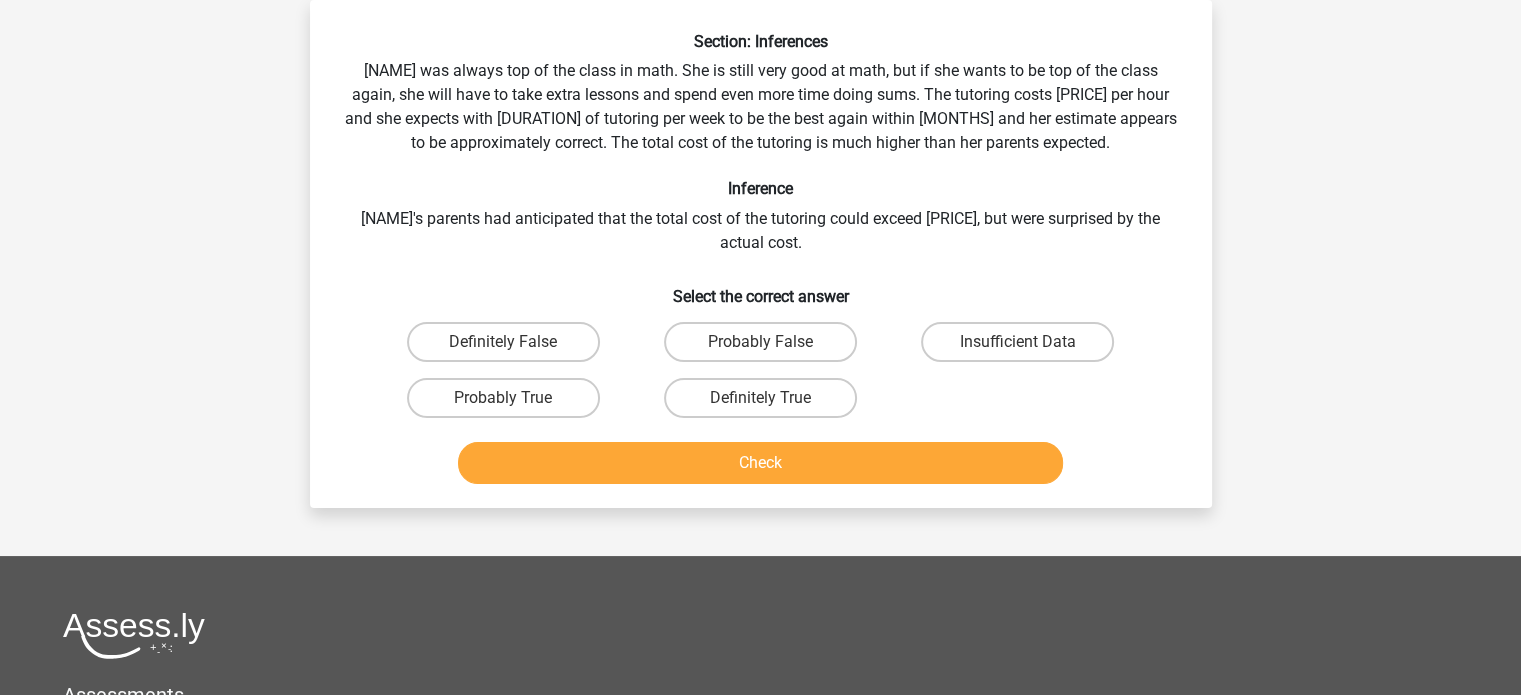 click on "Definitely True" at bounding box center (766, 404) 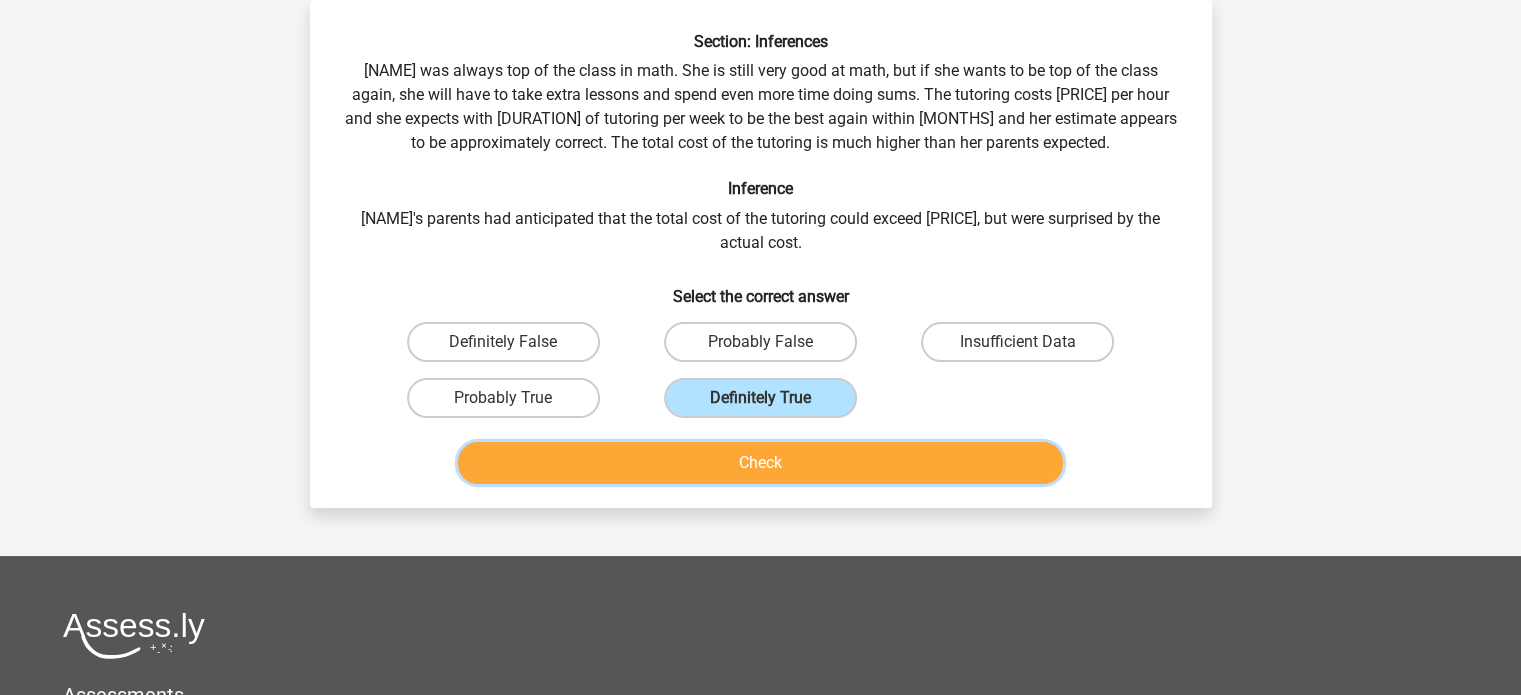 click on "Check" at bounding box center (760, 463) 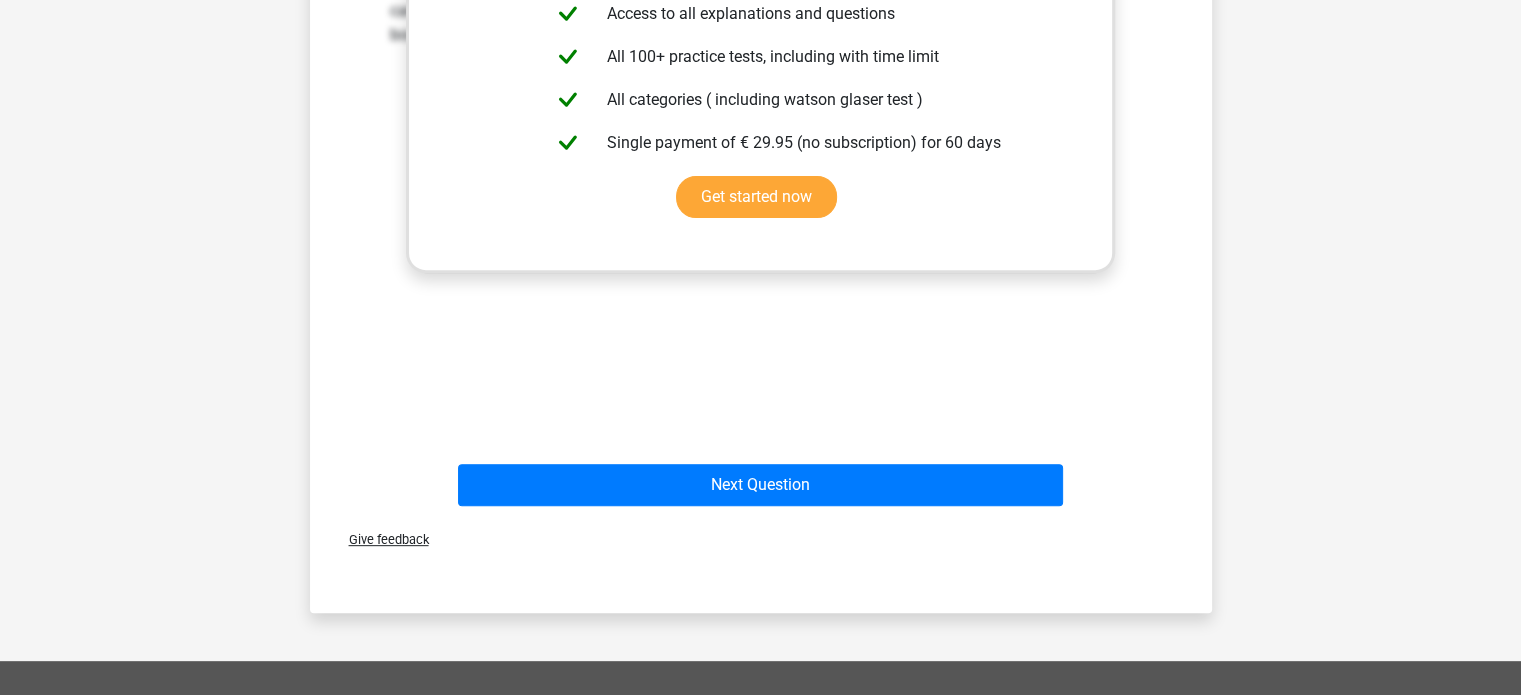scroll, scrollTop: 715, scrollLeft: 0, axis: vertical 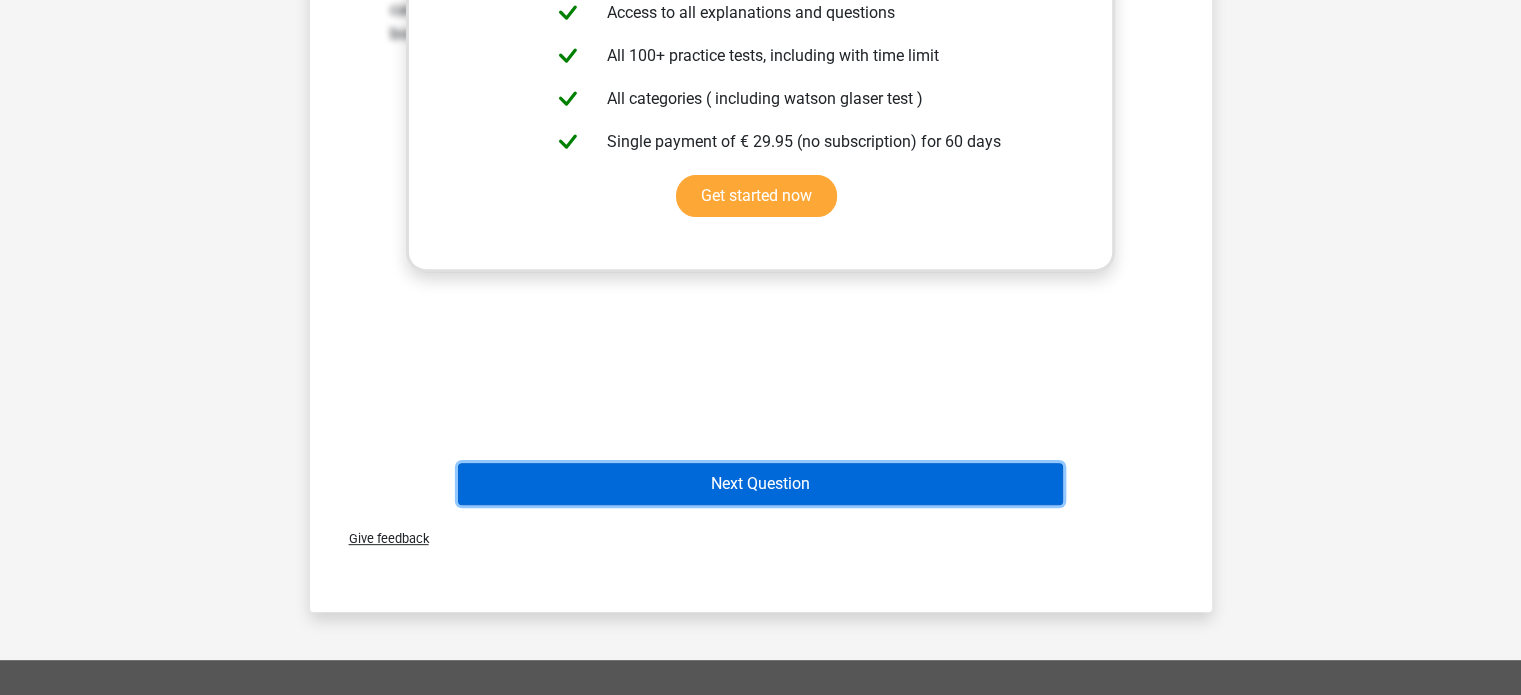 click on "Next Question" at bounding box center (760, 484) 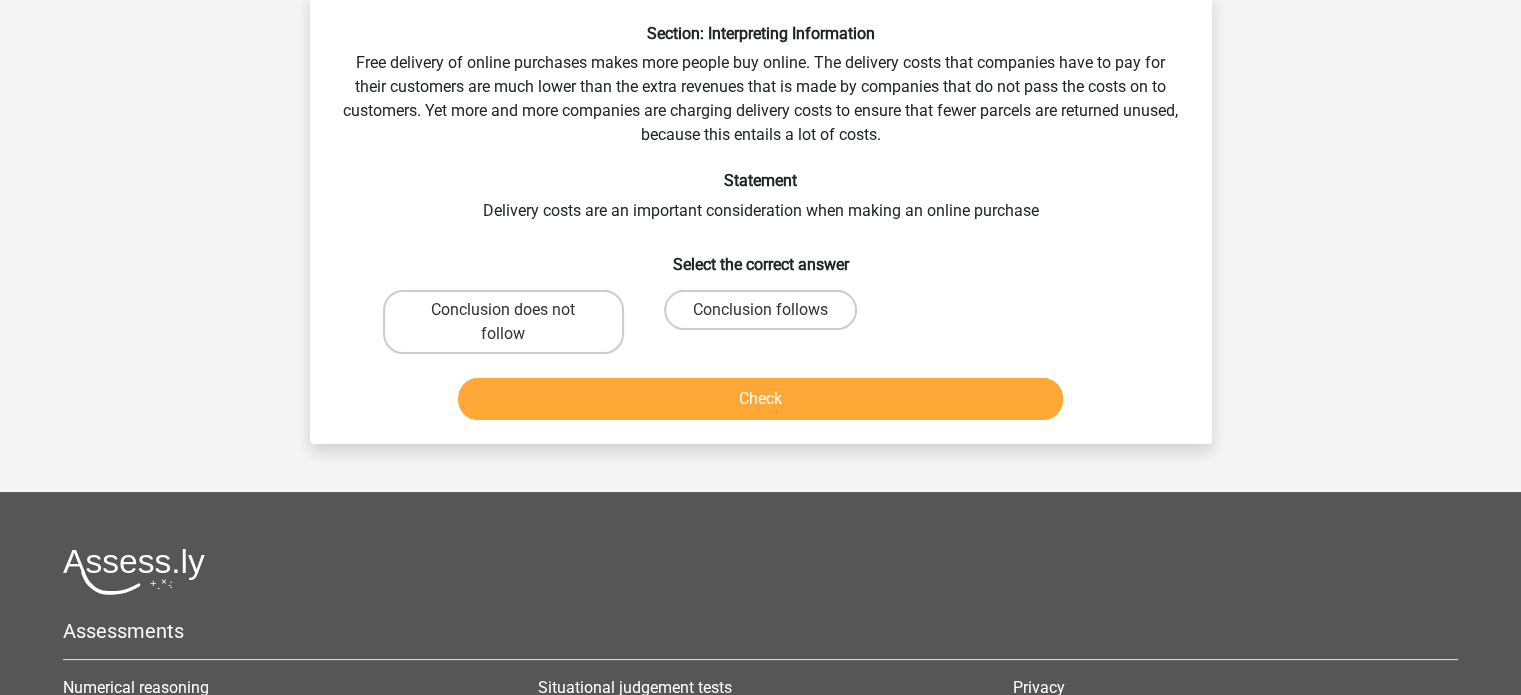 scroll, scrollTop: 92, scrollLeft: 0, axis: vertical 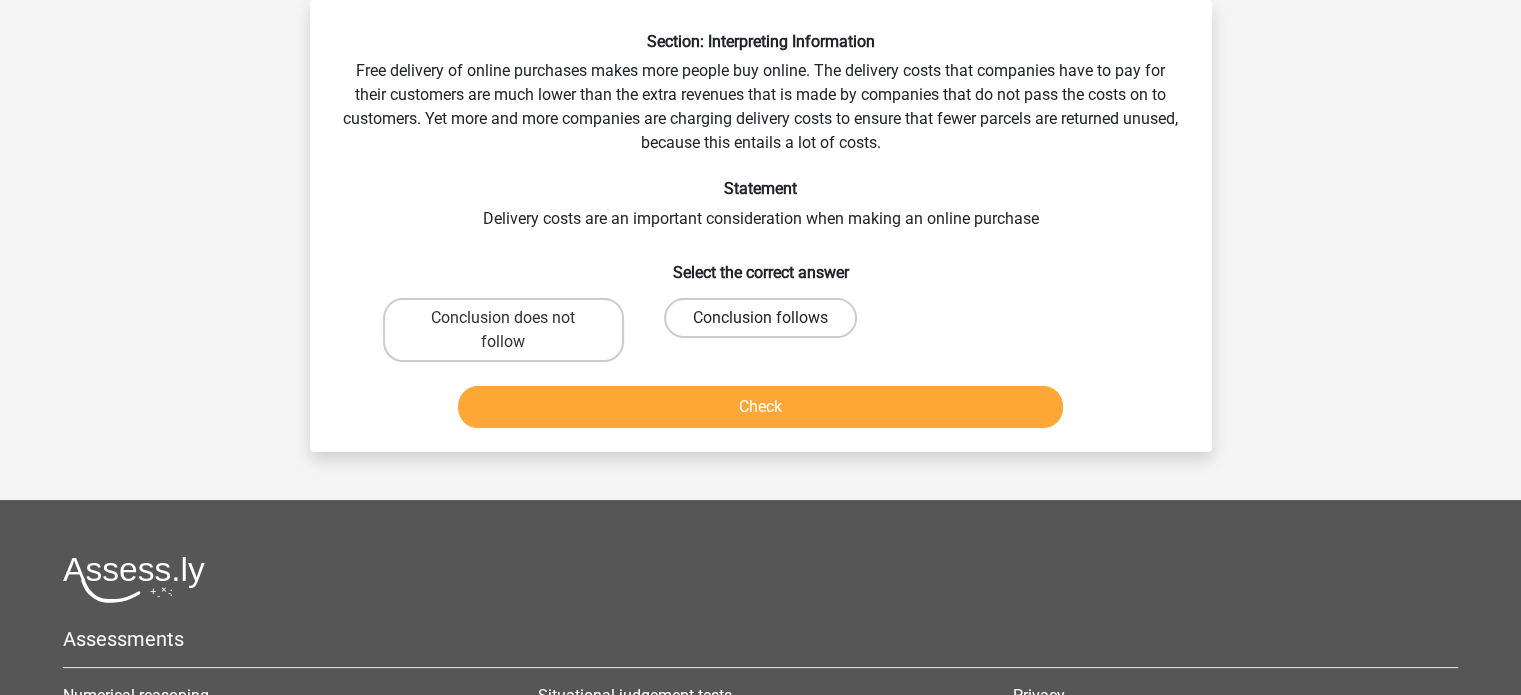 click on "Conclusion follows" at bounding box center [760, 318] 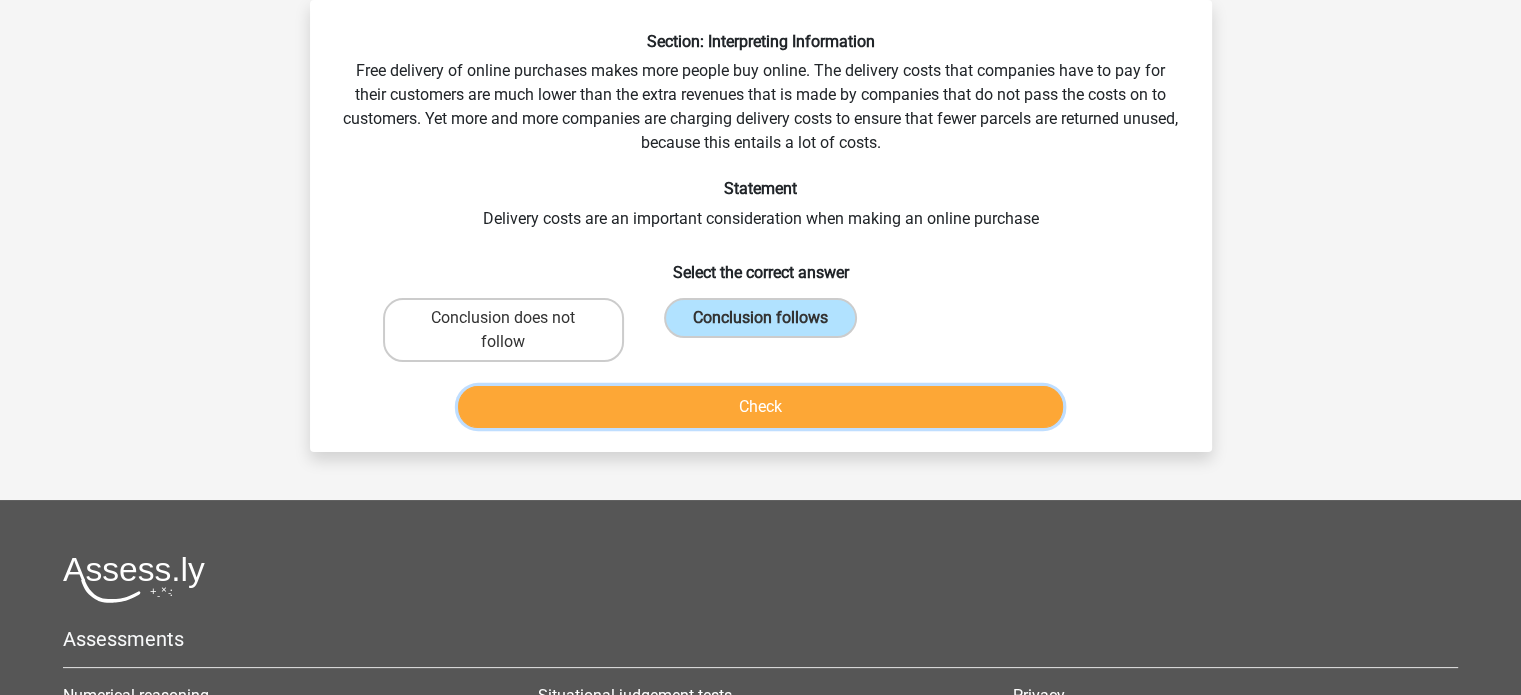click on "Check" at bounding box center (760, 407) 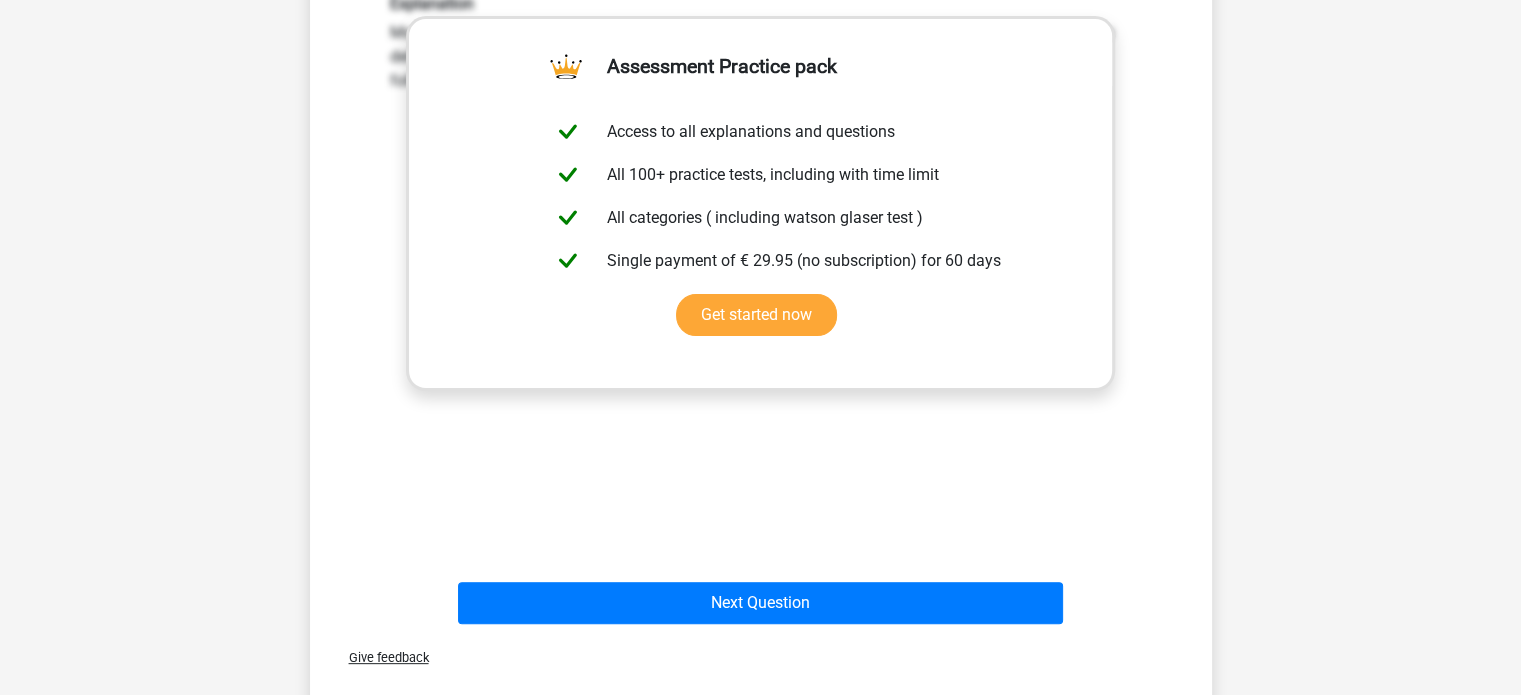 scroll, scrollTop: 542, scrollLeft: 0, axis: vertical 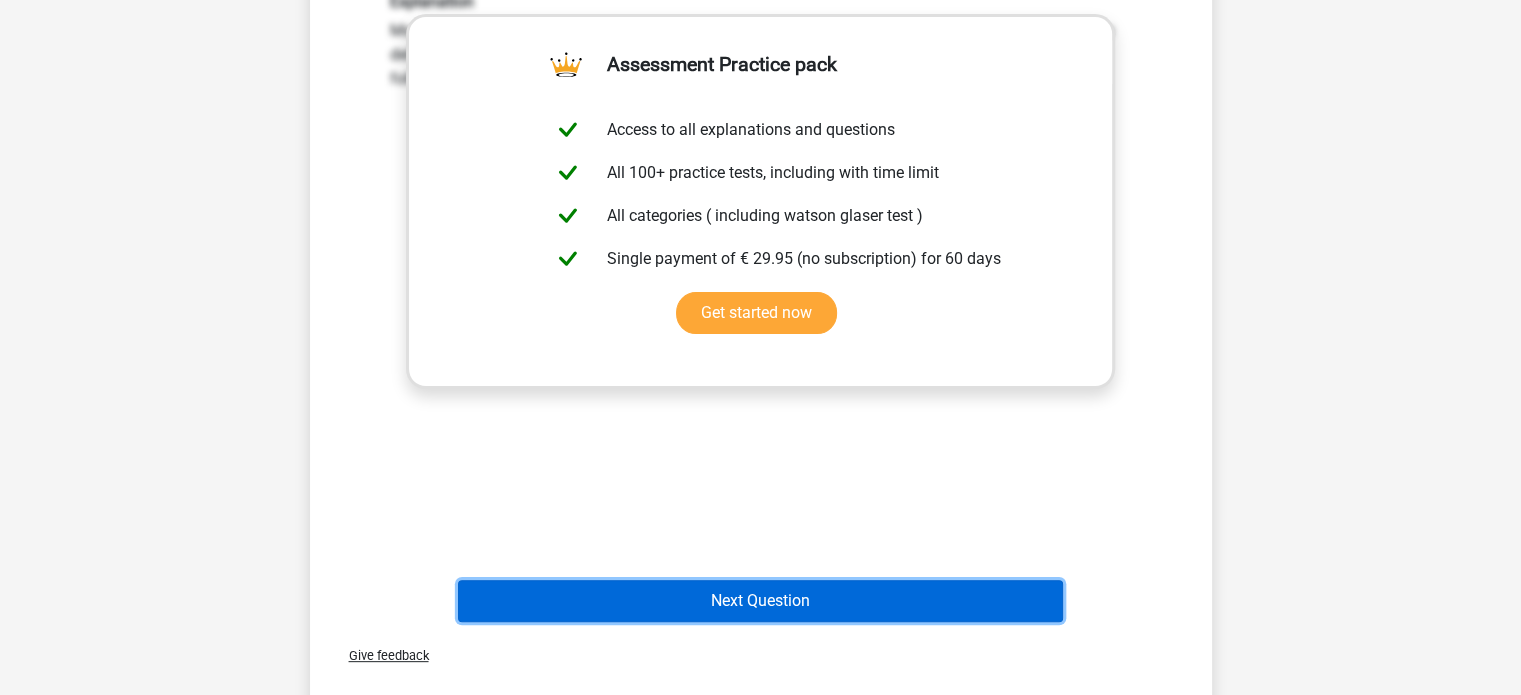 click on "Next Question" at bounding box center [760, 601] 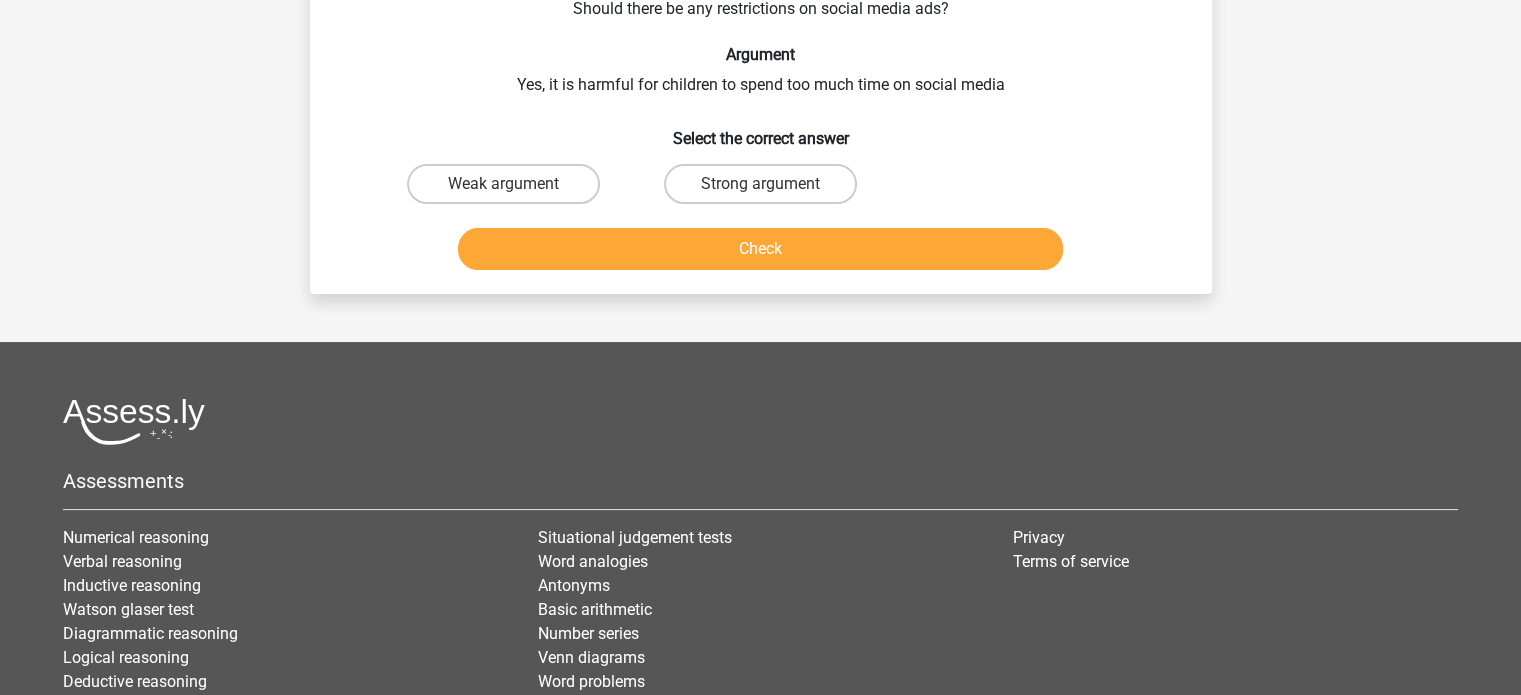 scroll, scrollTop: 92, scrollLeft: 0, axis: vertical 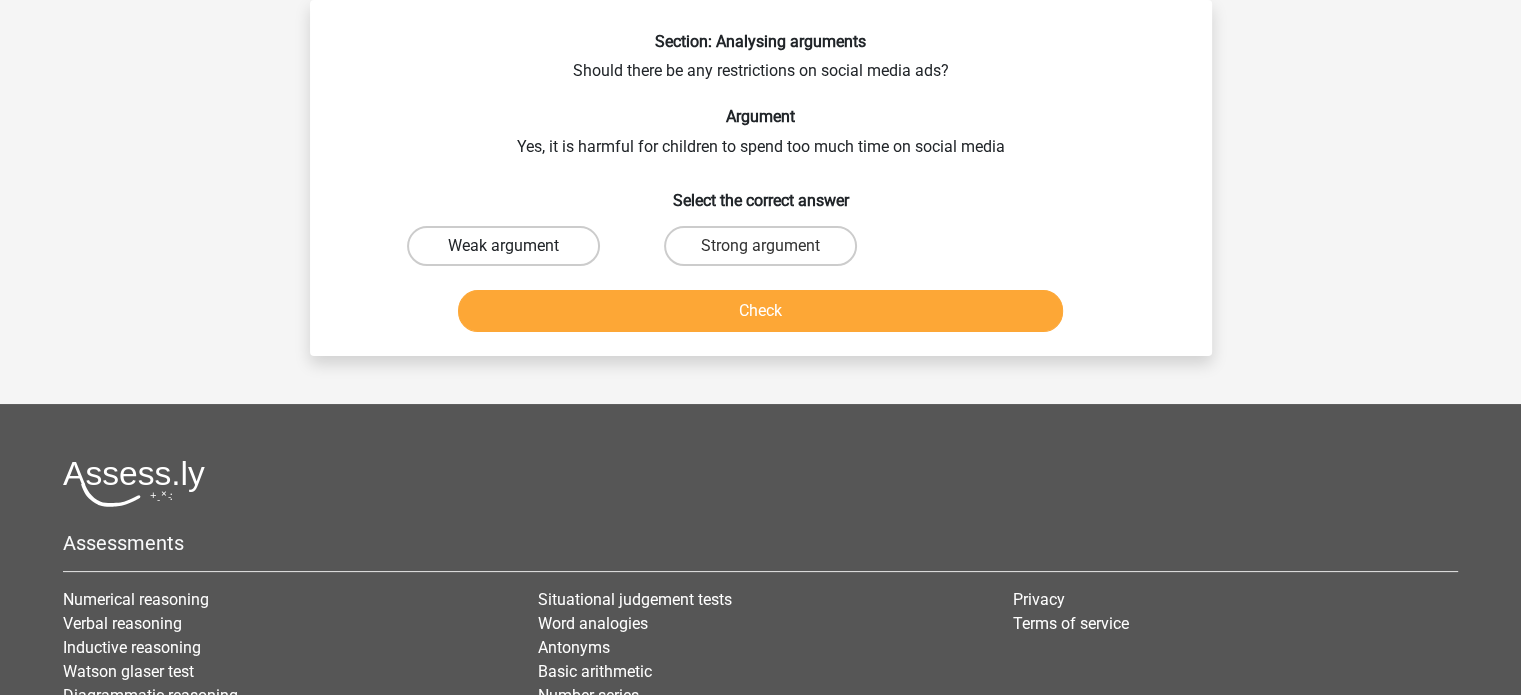click on "Weak argument" at bounding box center (503, 246) 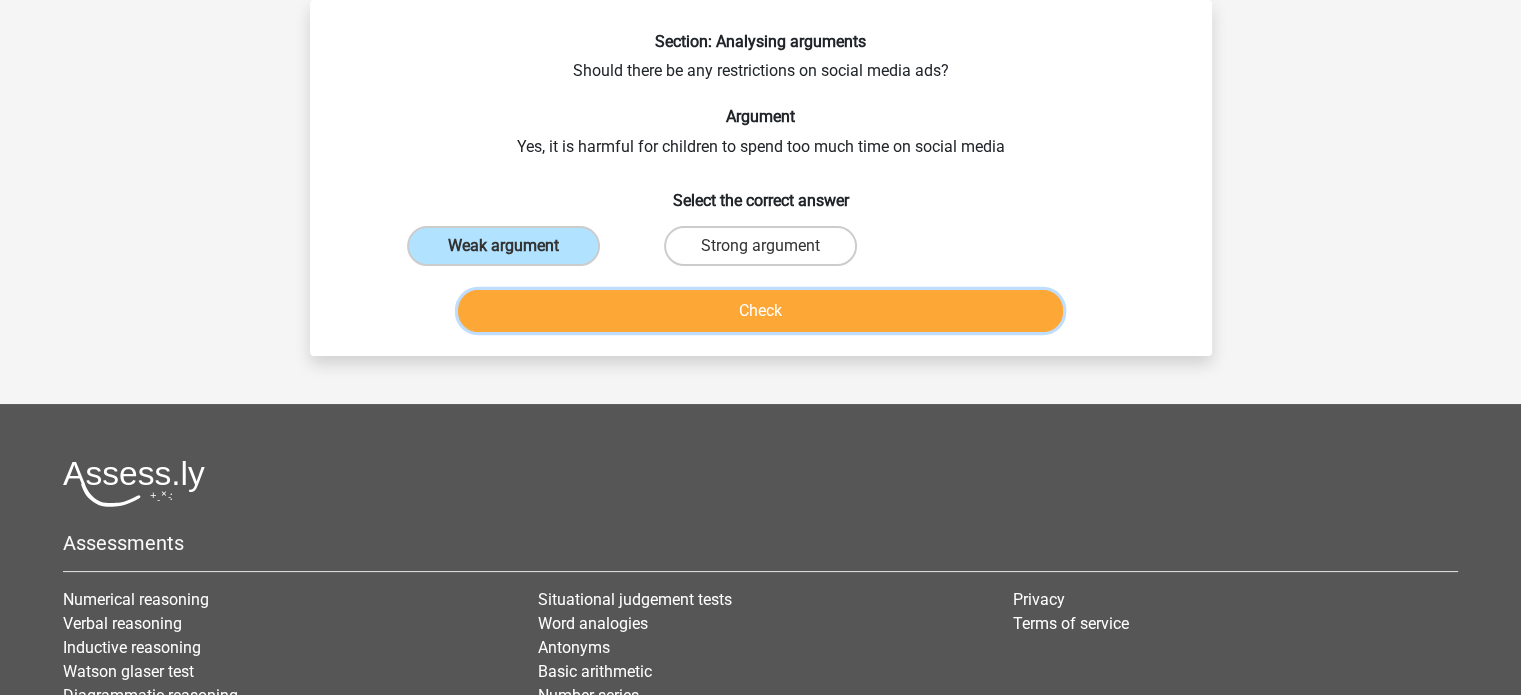 click on "Check" at bounding box center (760, 311) 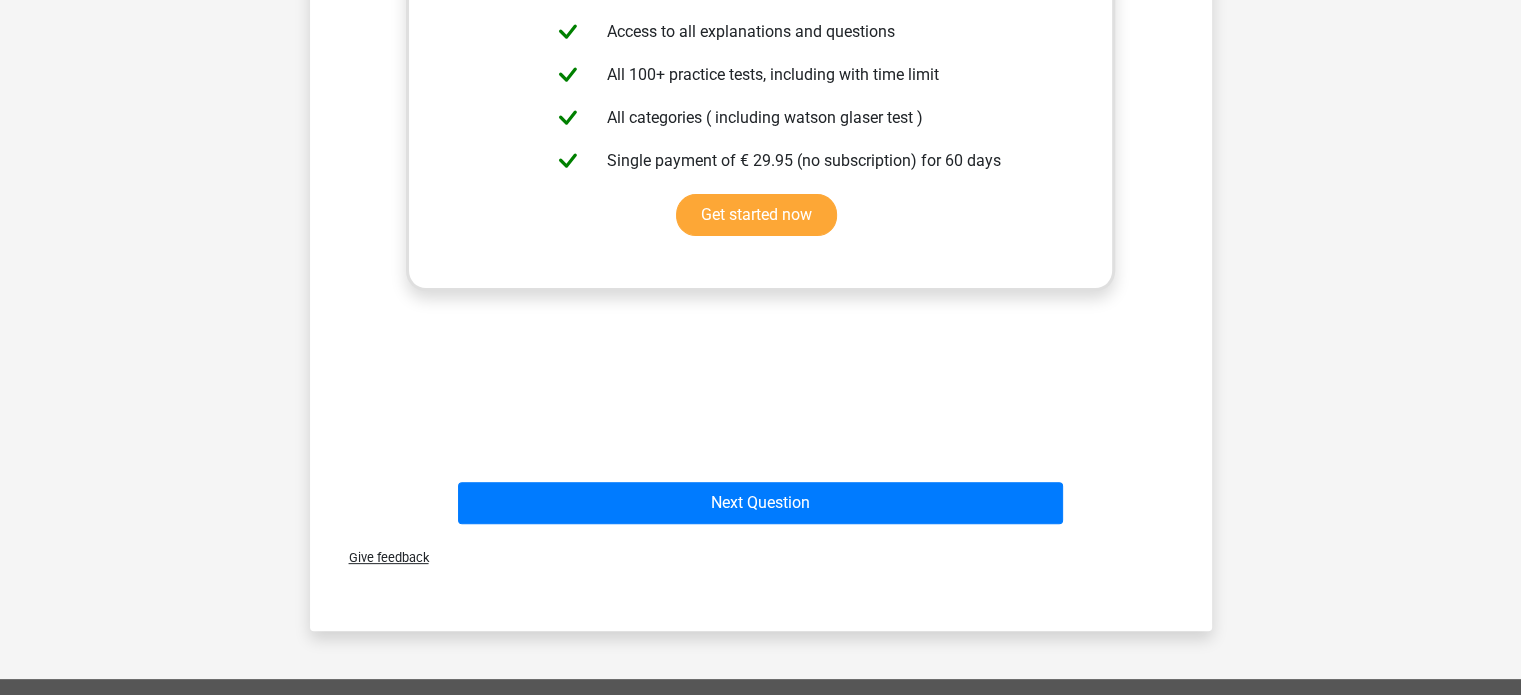 scroll, scrollTop: 548, scrollLeft: 0, axis: vertical 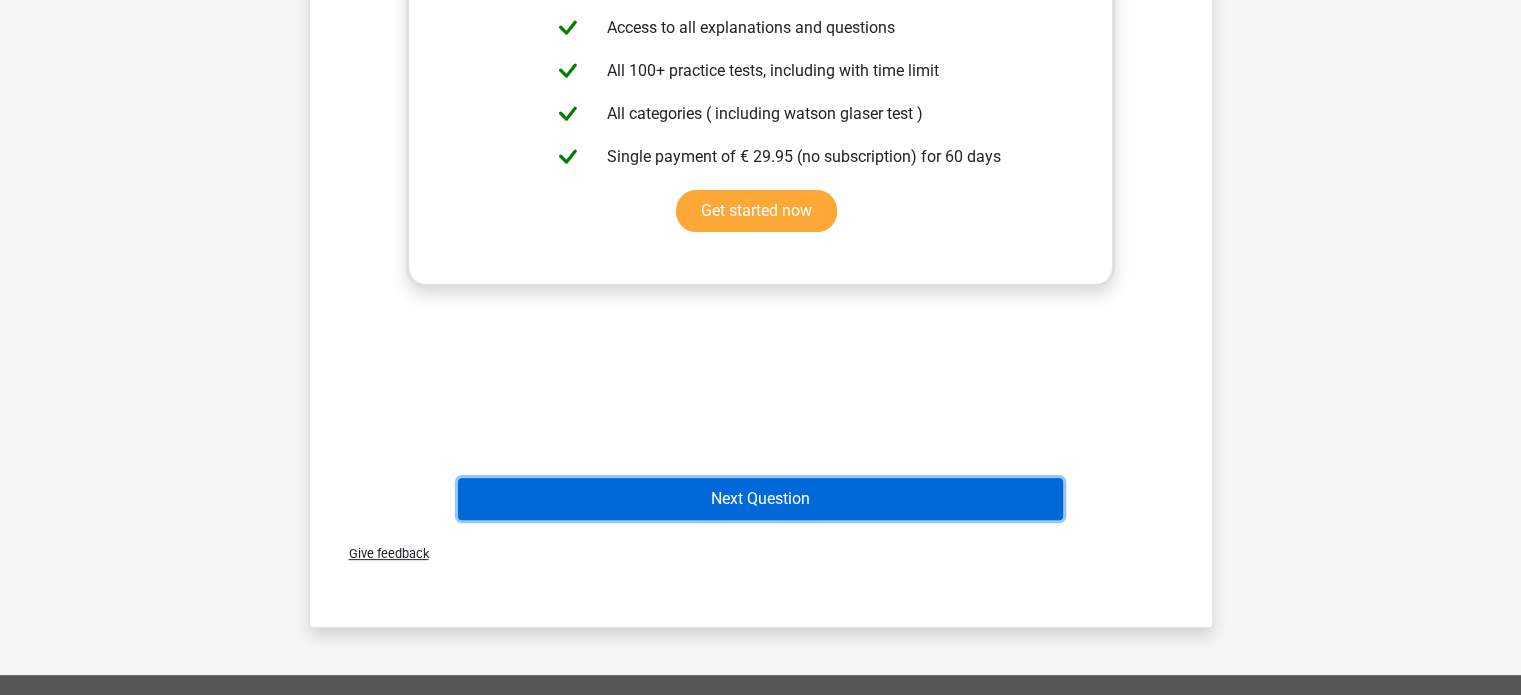 click on "Next Question" at bounding box center [760, 499] 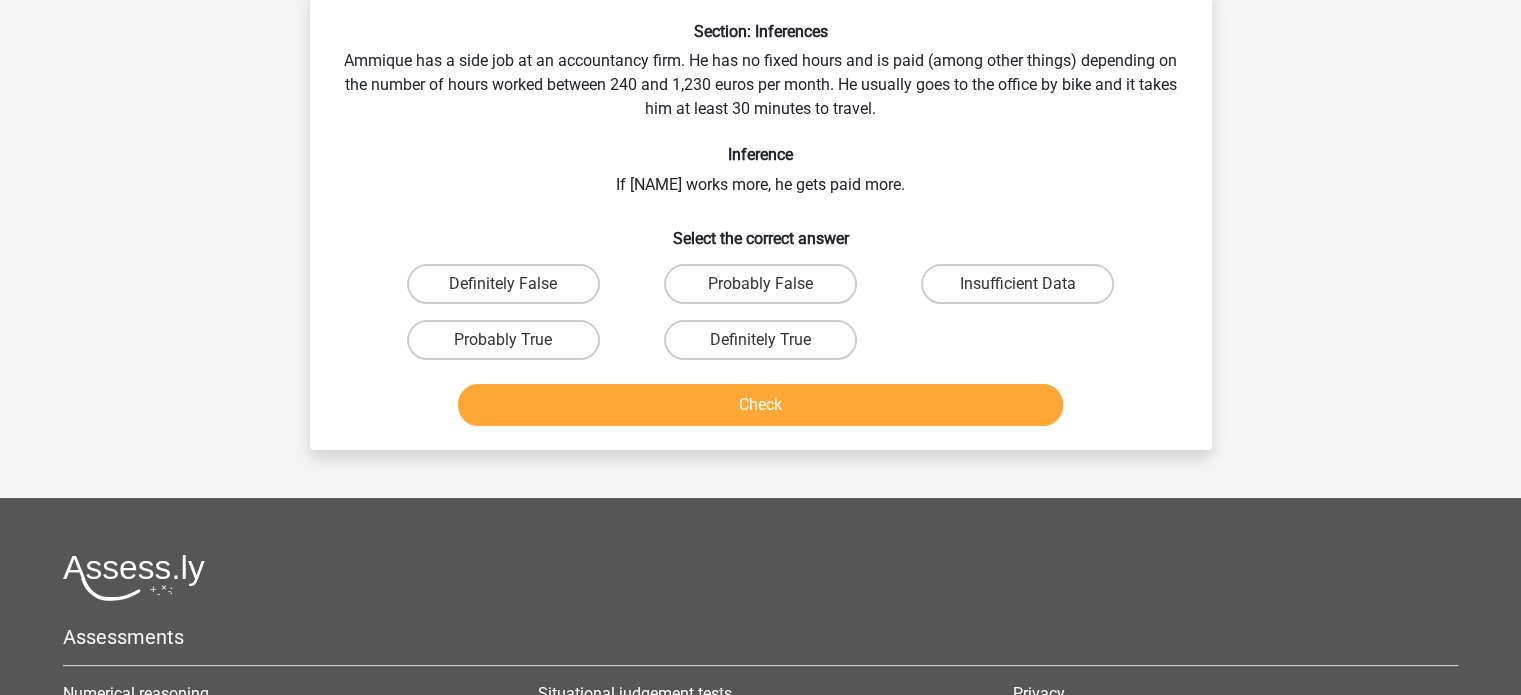 scroll, scrollTop: 92, scrollLeft: 0, axis: vertical 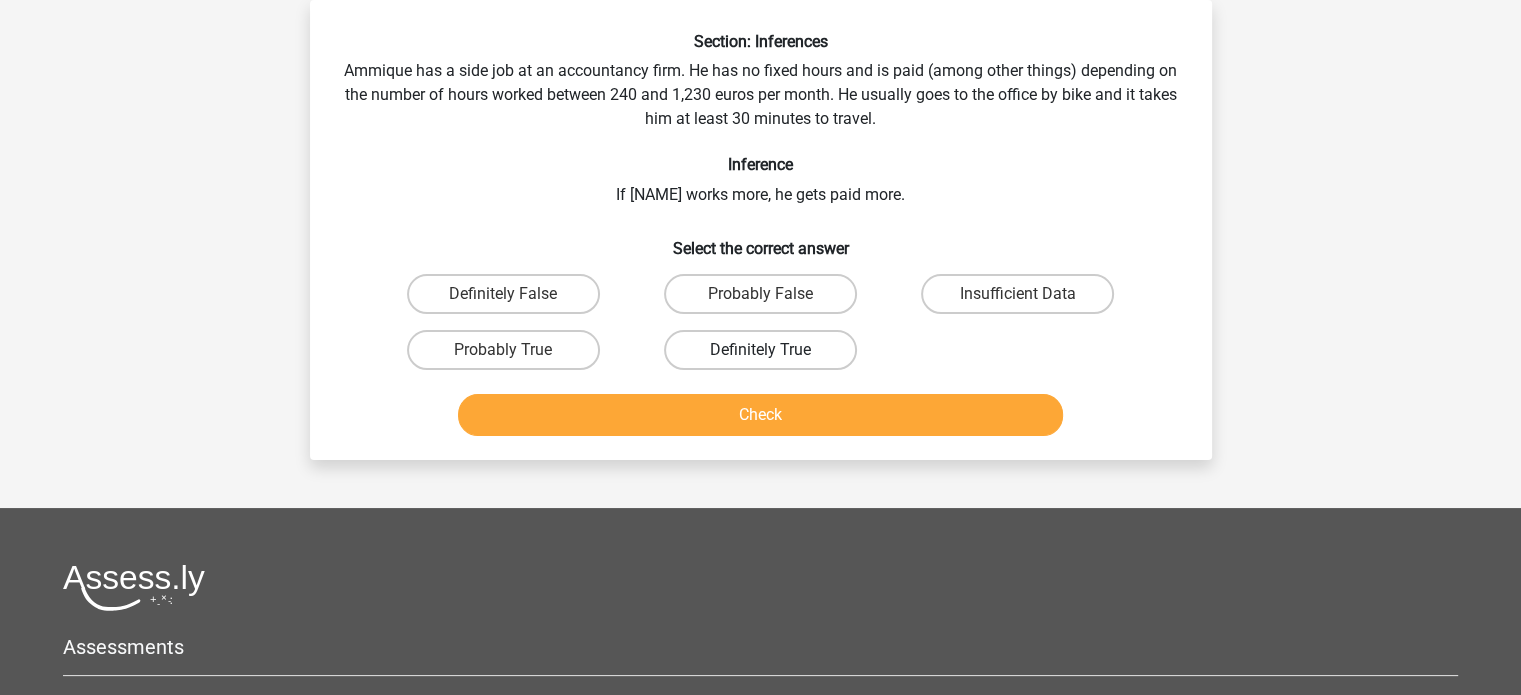 click on "Definitely True" at bounding box center (760, 350) 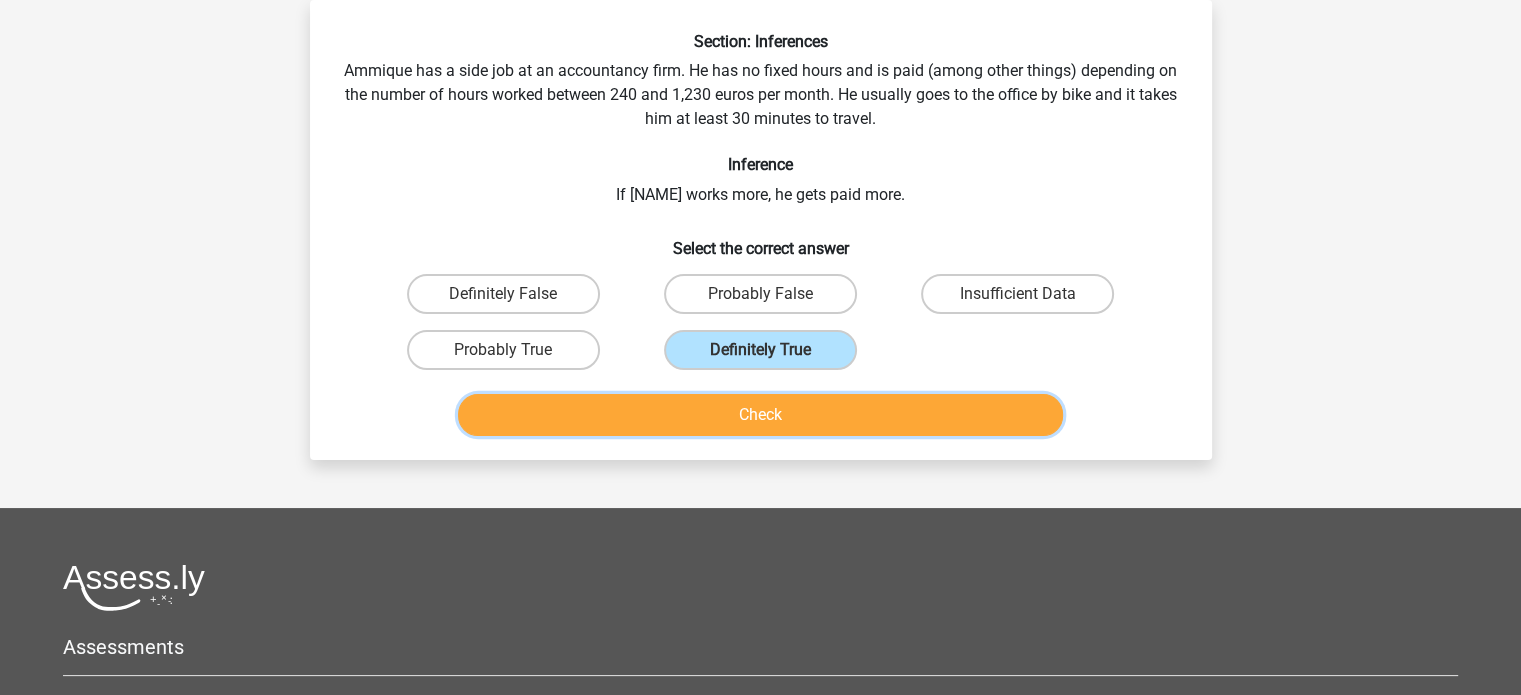 click on "Check" at bounding box center [760, 415] 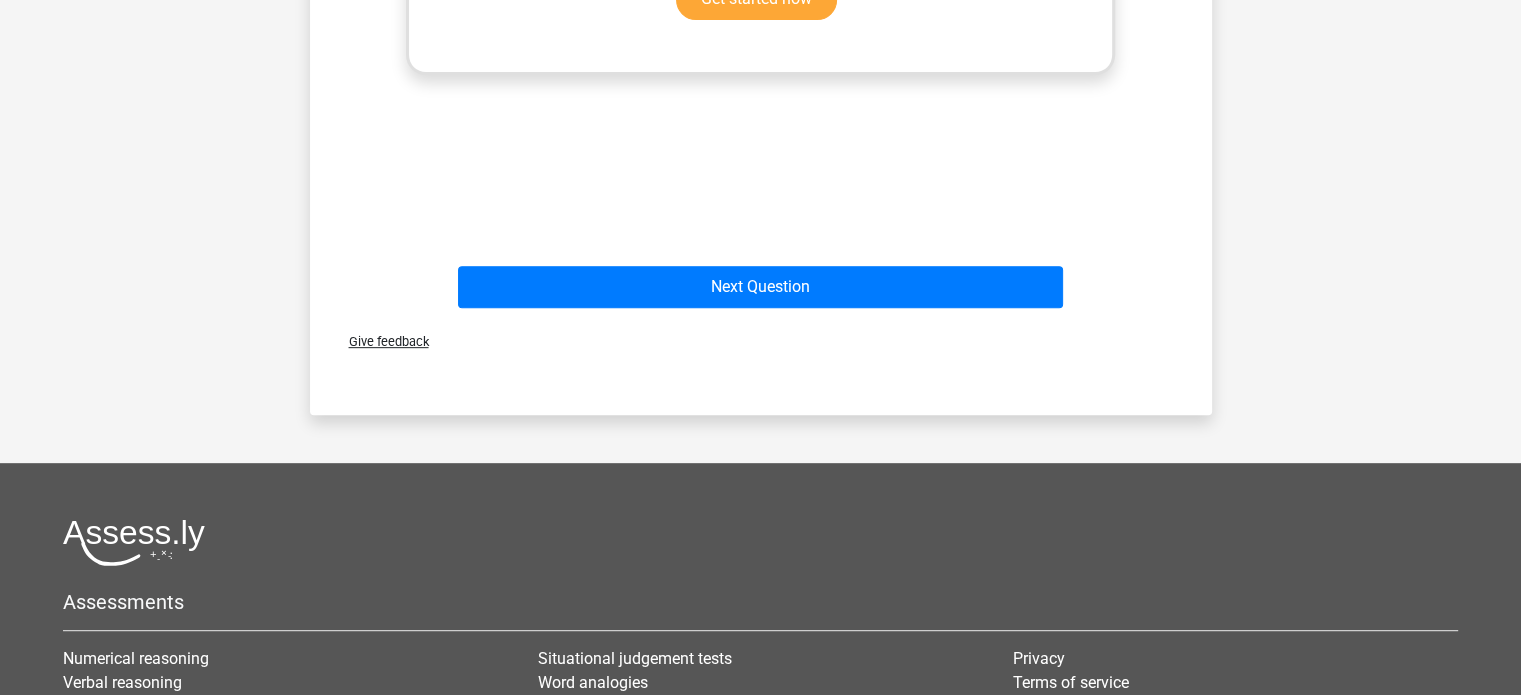 scroll, scrollTop: 865, scrollLeft: 0, axis: vertical 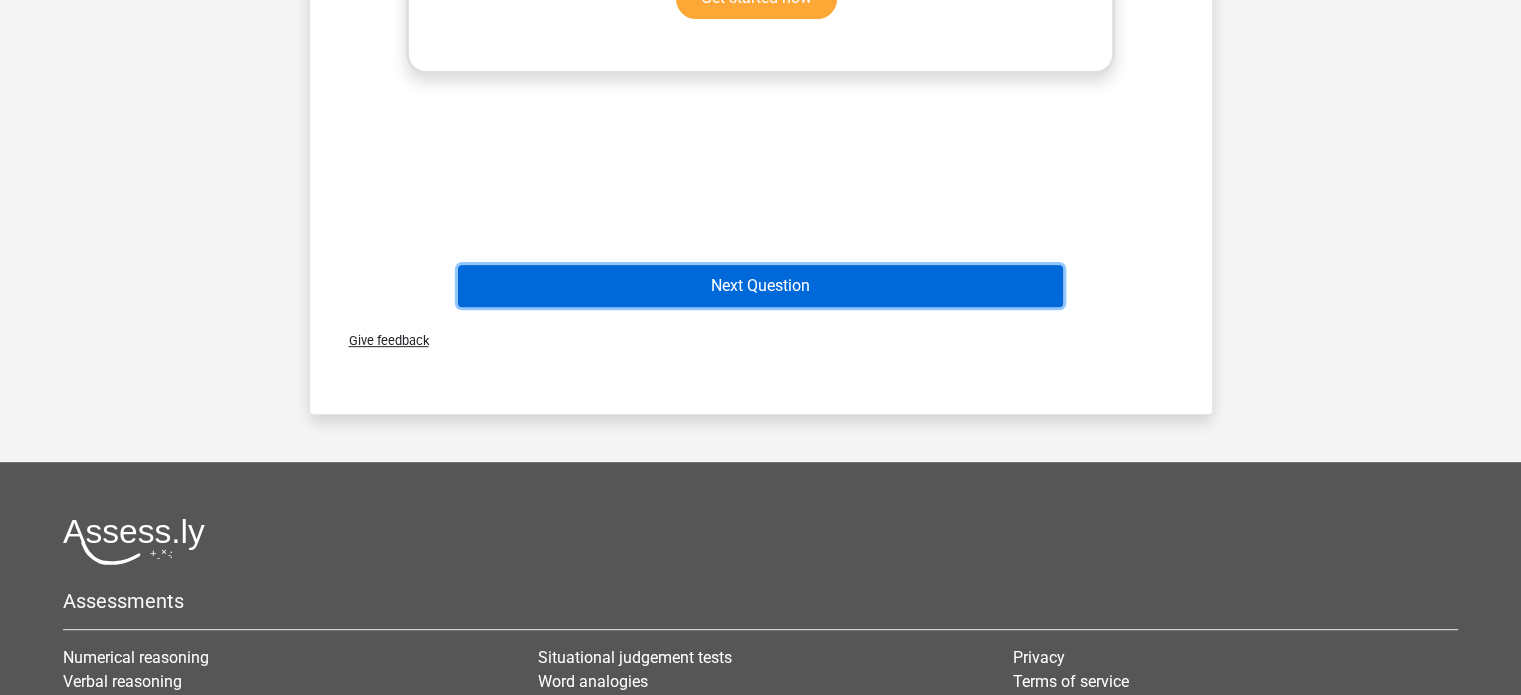 click on "Next Question" at bounding box center [760, 286] 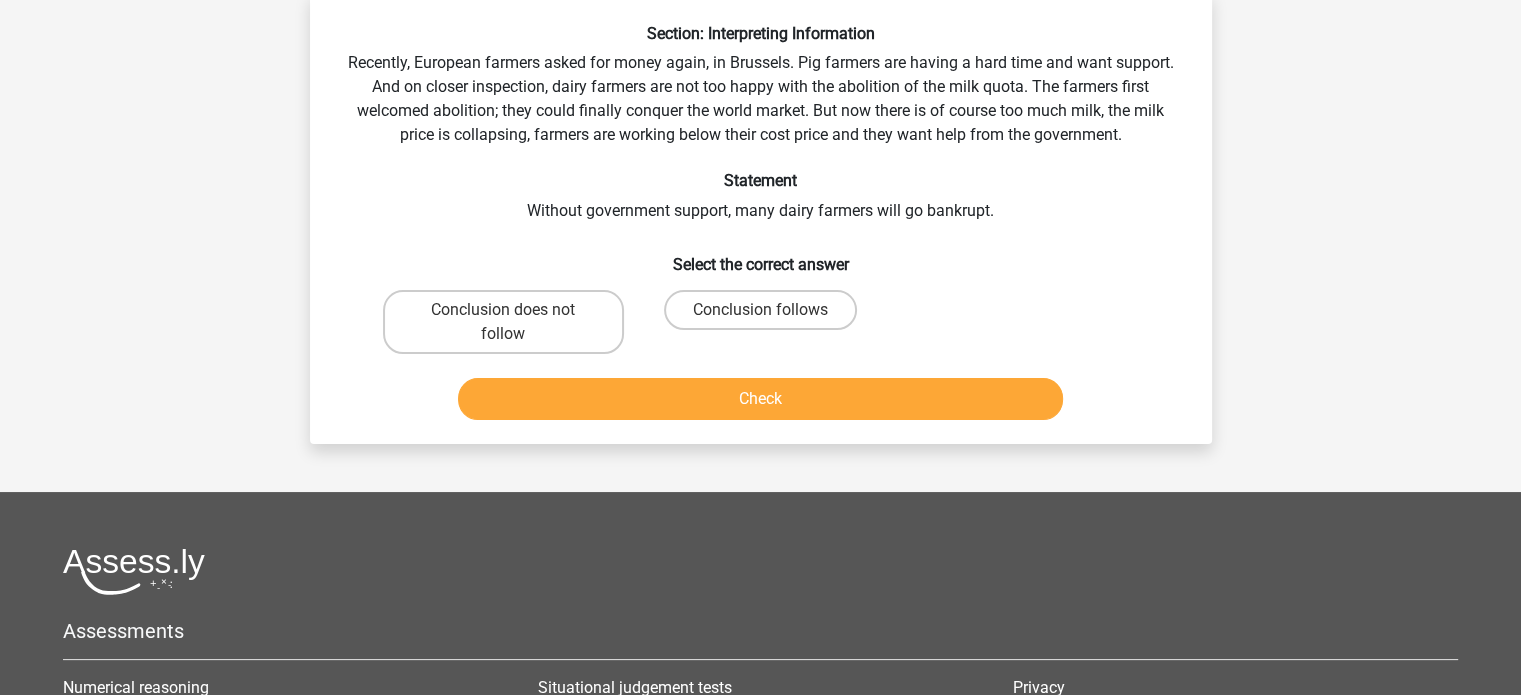 scroll, scrollTop: 92, scrollLeft: 0, axis: vertical 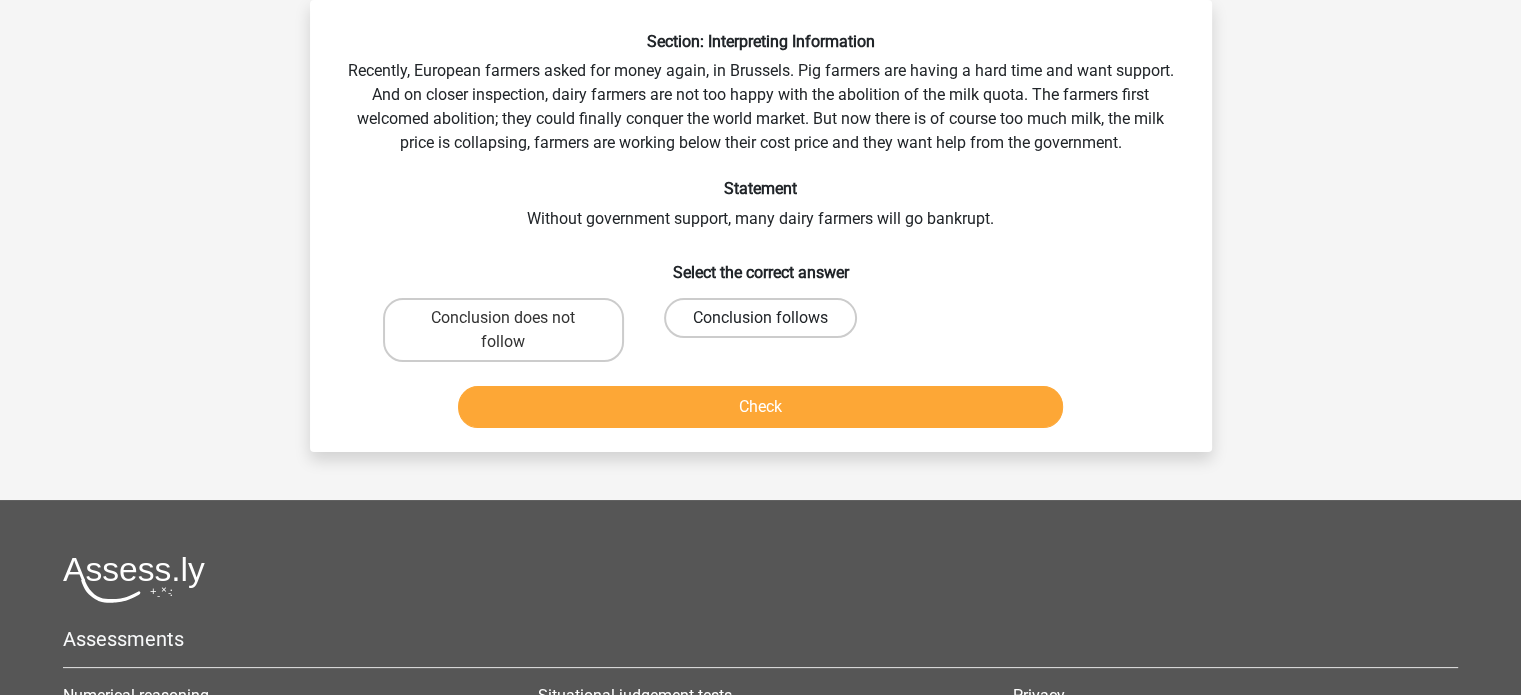 click on "Conclusion follows" at bounding box center [760, 318] 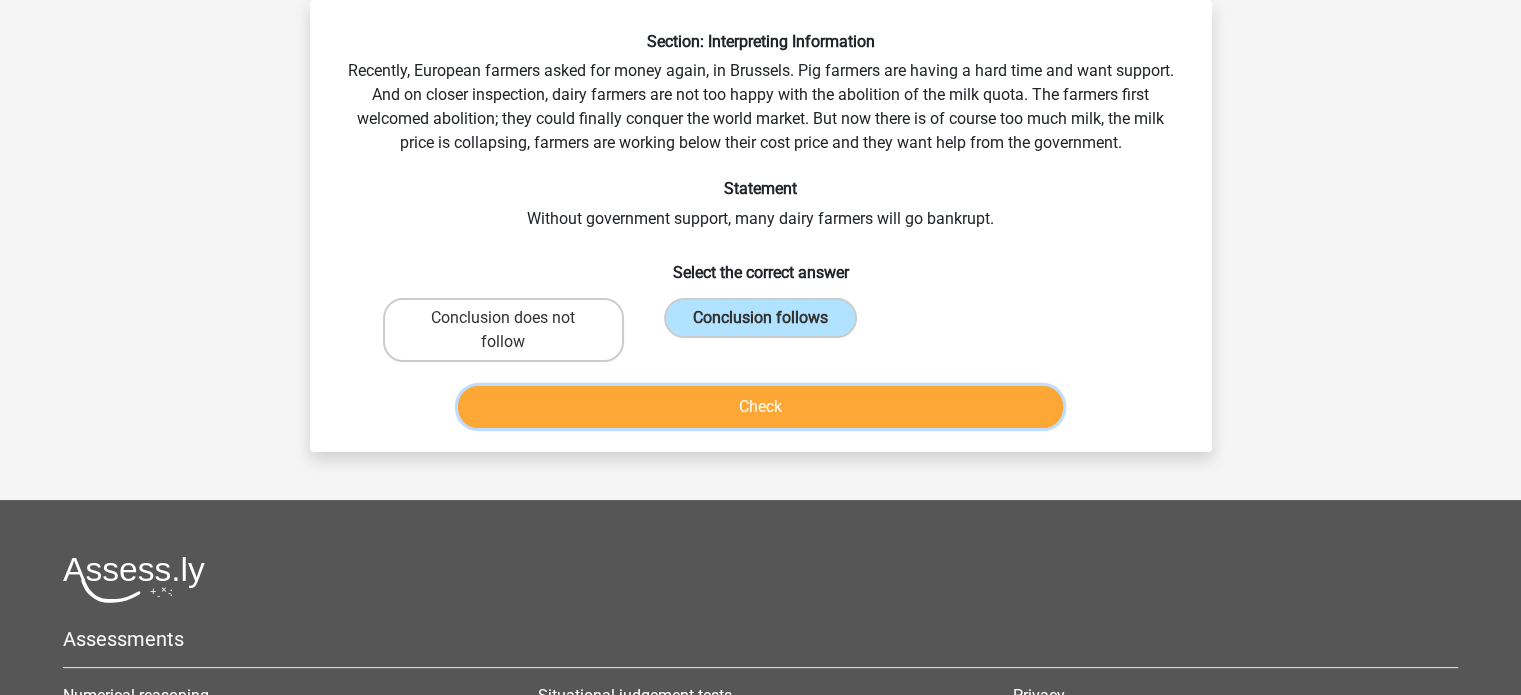 click on "Check" at bounding box center (760, 407) 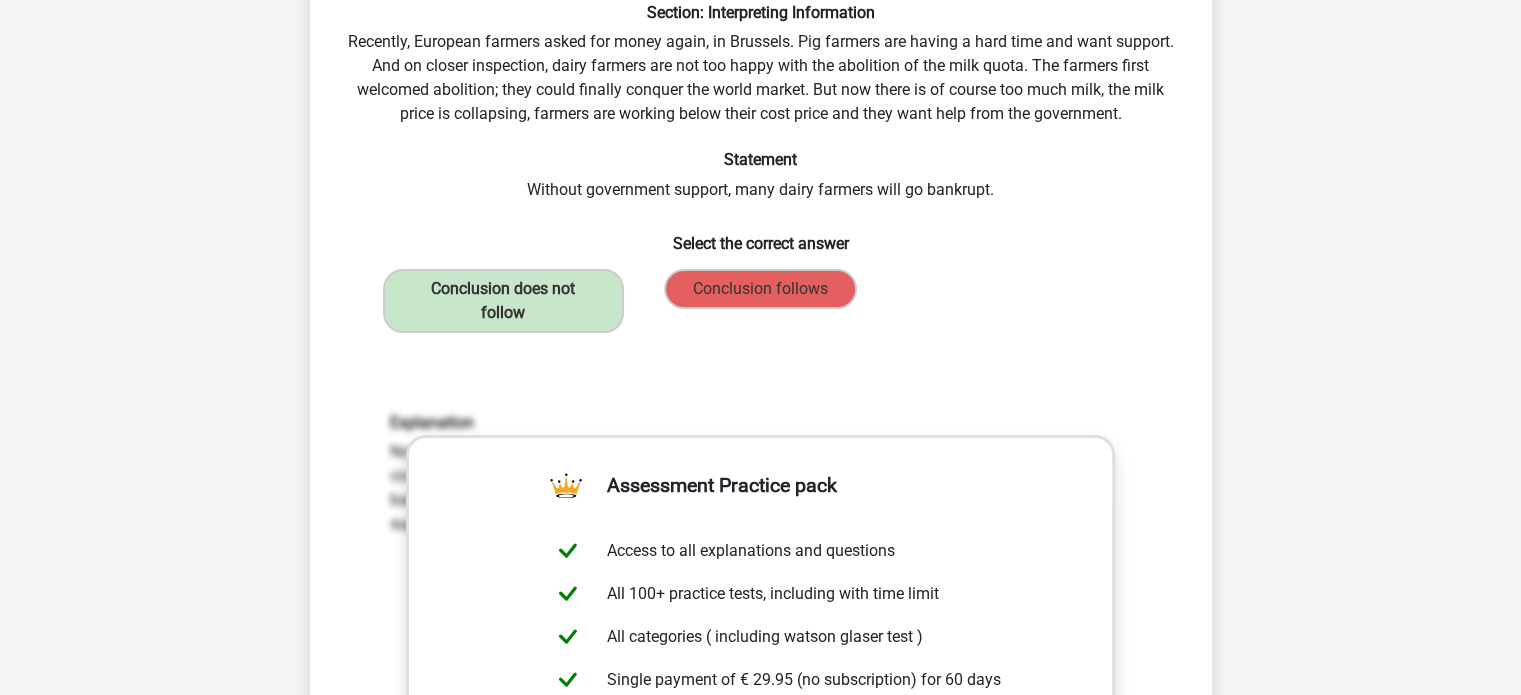 scroll, scrollTop: 122, scrollLeft: 0, axis: vertical 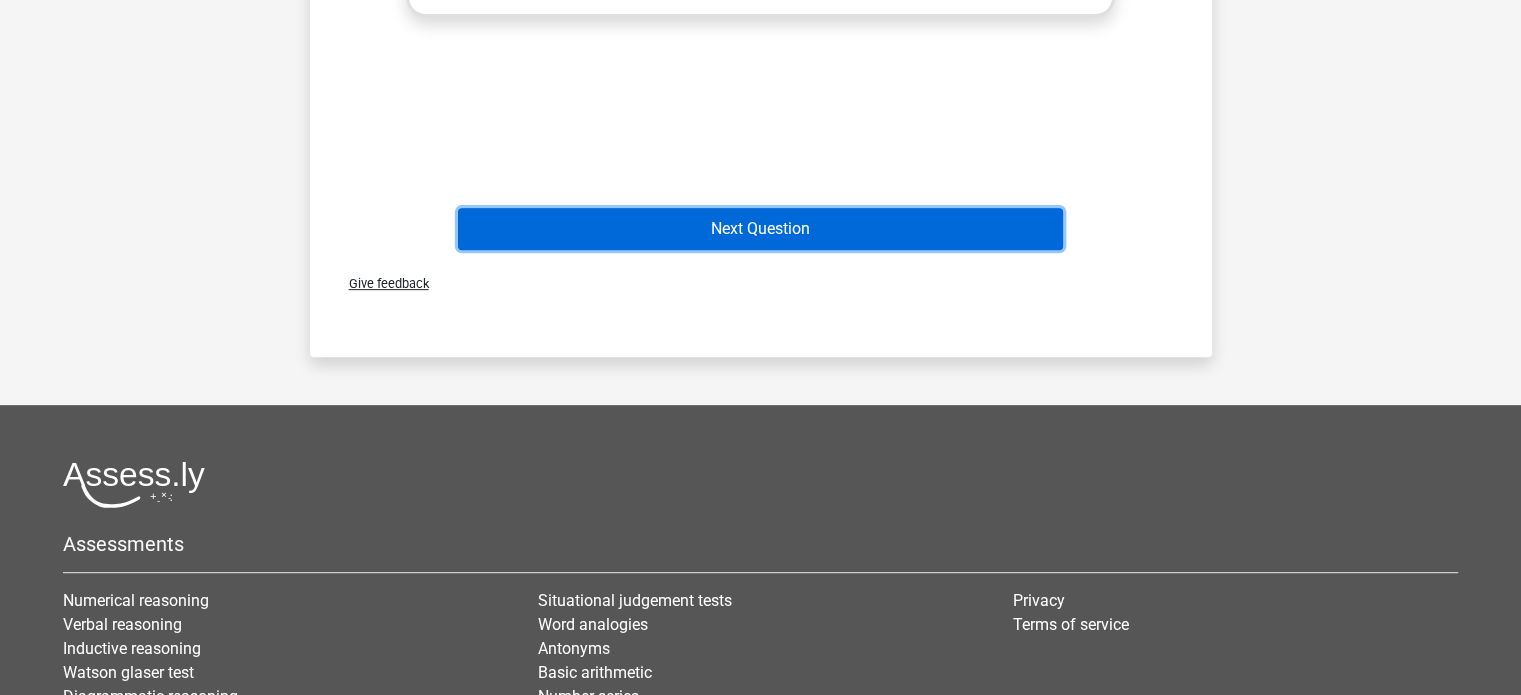 click on "Next Question" at bounding box center [760, 229] 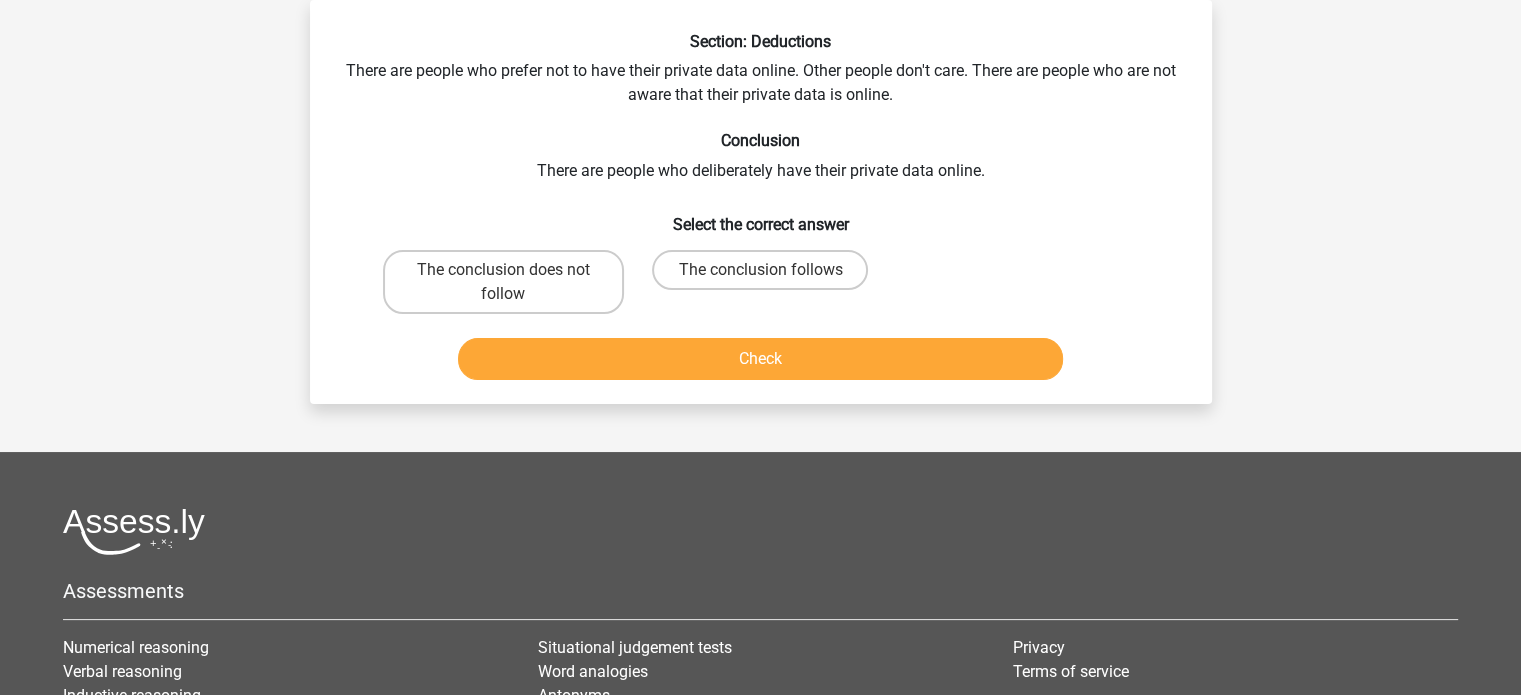 scroll, scrollTop: 14, scrollLeft: 0, axis: vertical 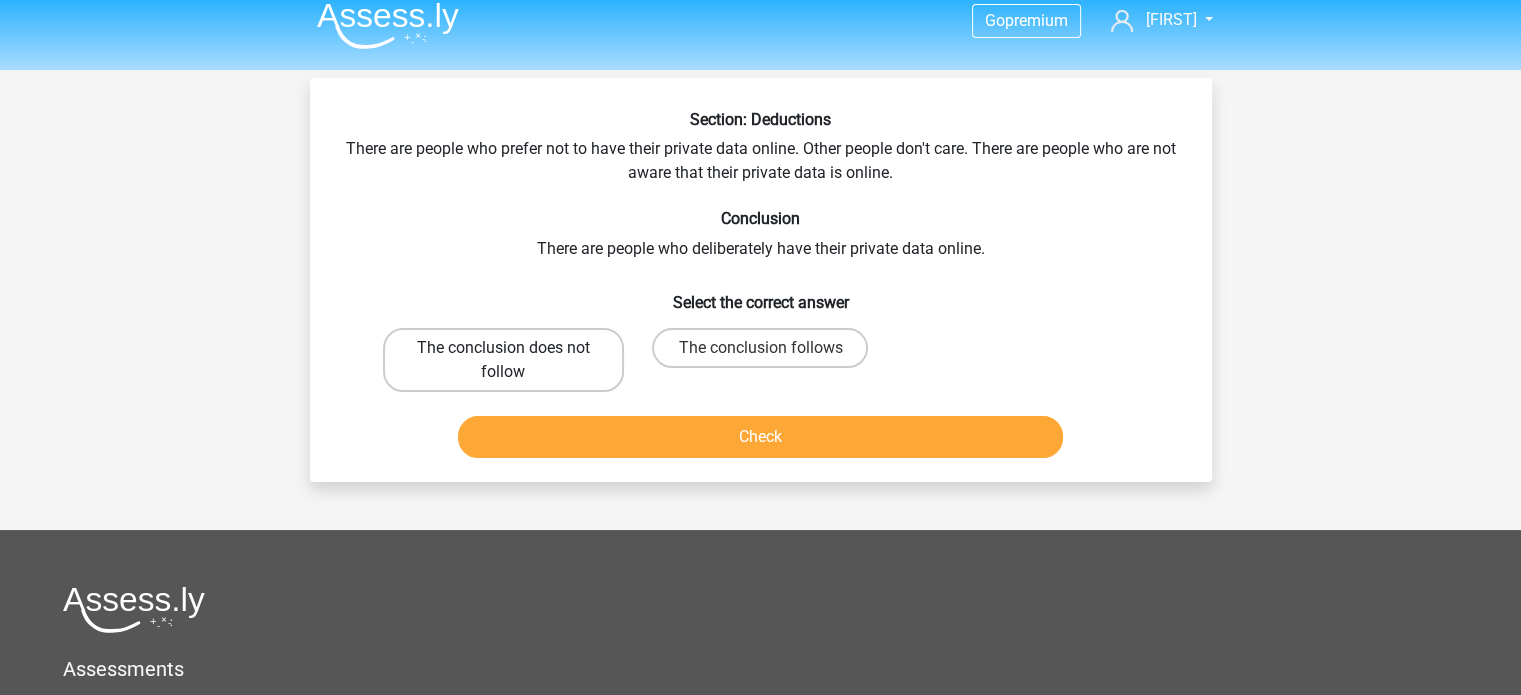click on "The conclusion does not follow" at bounding box center (503, 360) 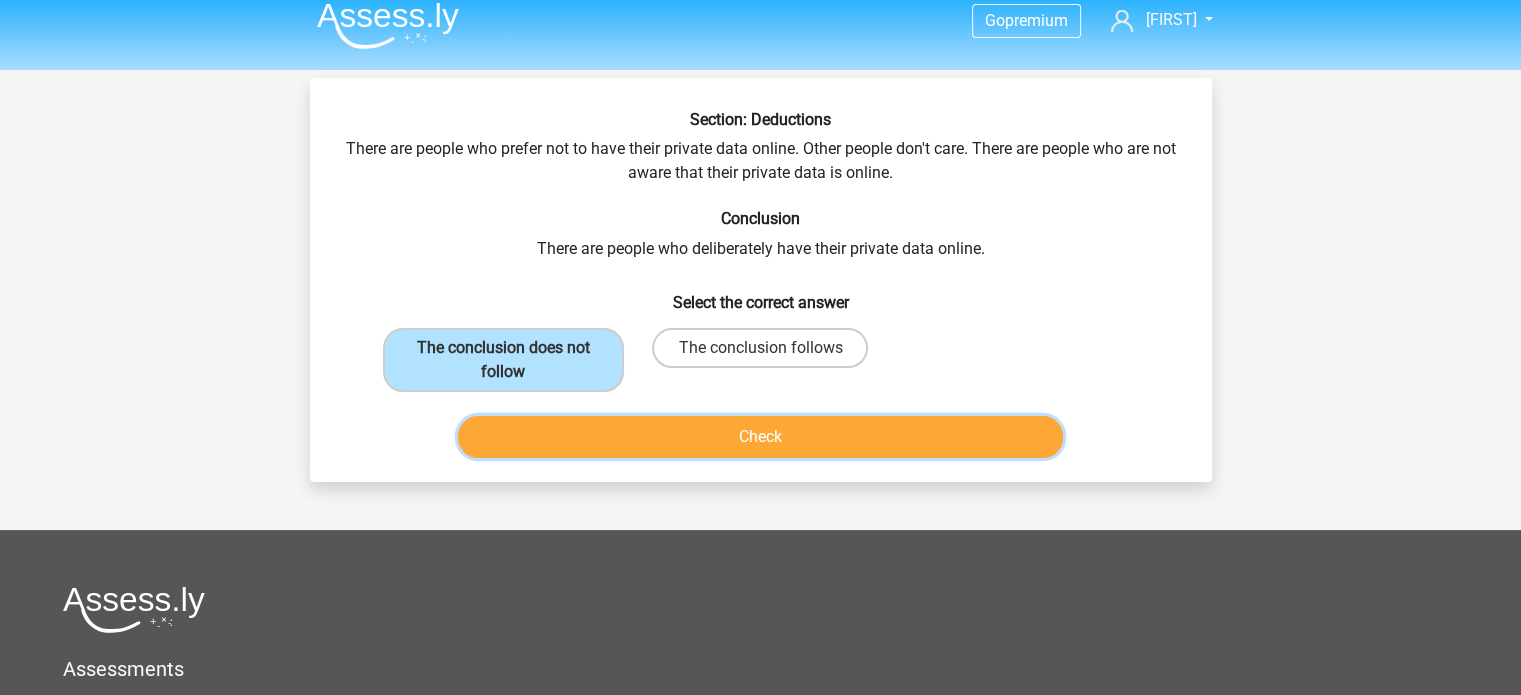 click on "Check" at bounding box center [760, 437] 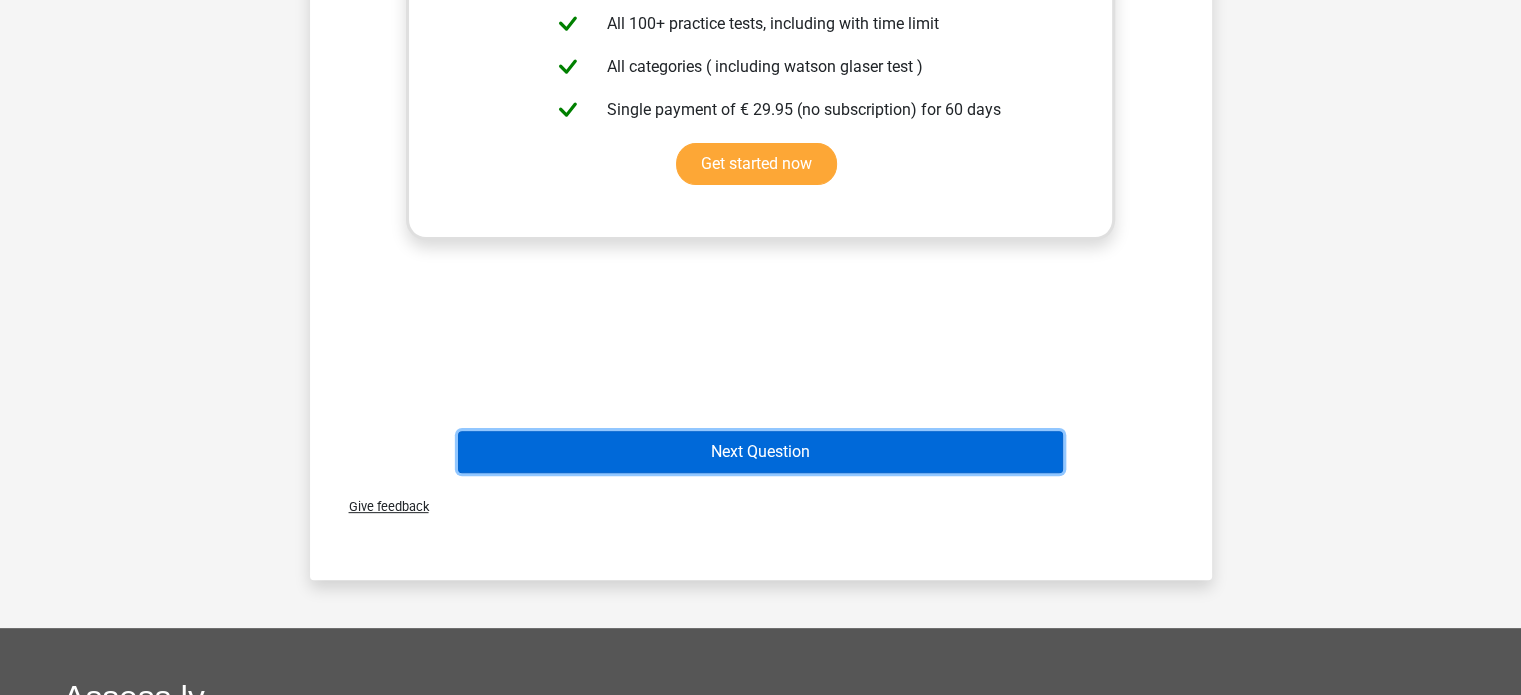 click on "Next Question" at bounding box center [760, 452] 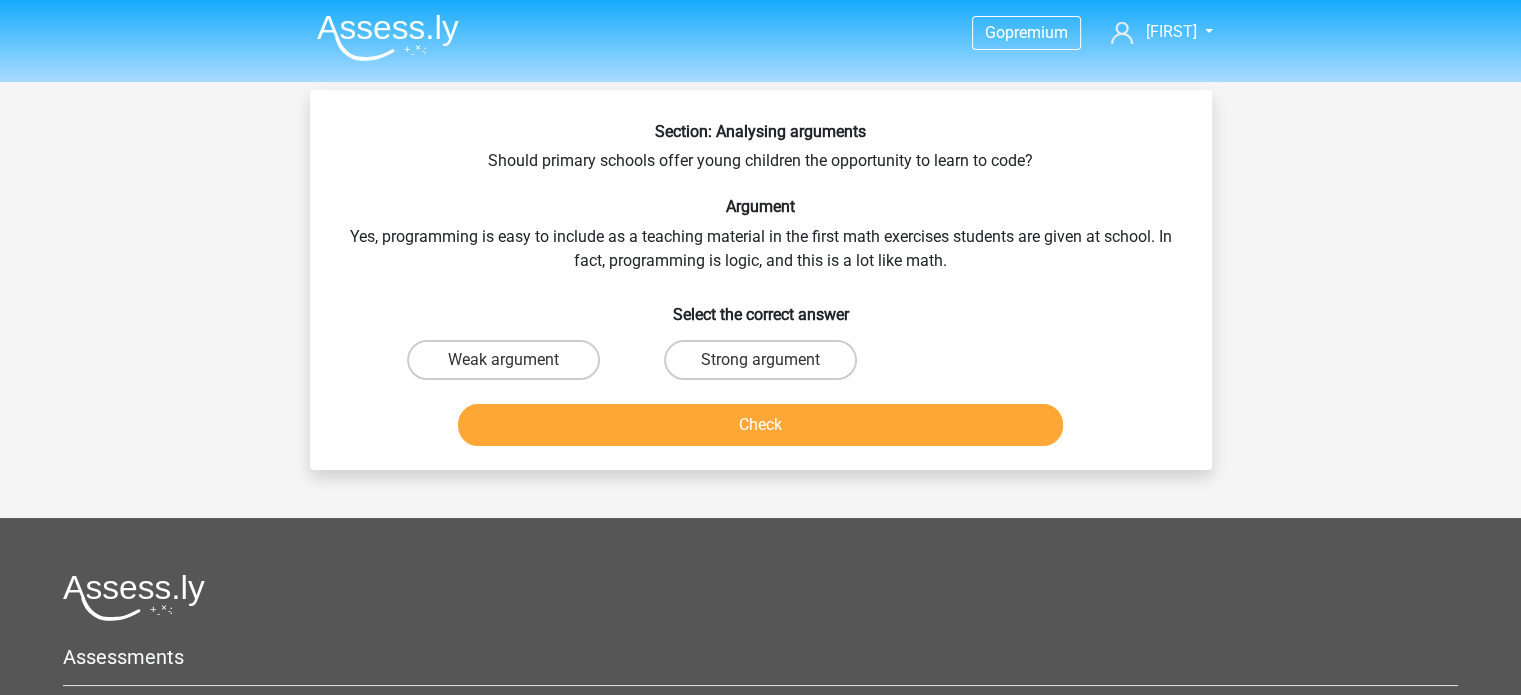 scroll, scrollTop: 0, scrollLeft: 0, axis: both 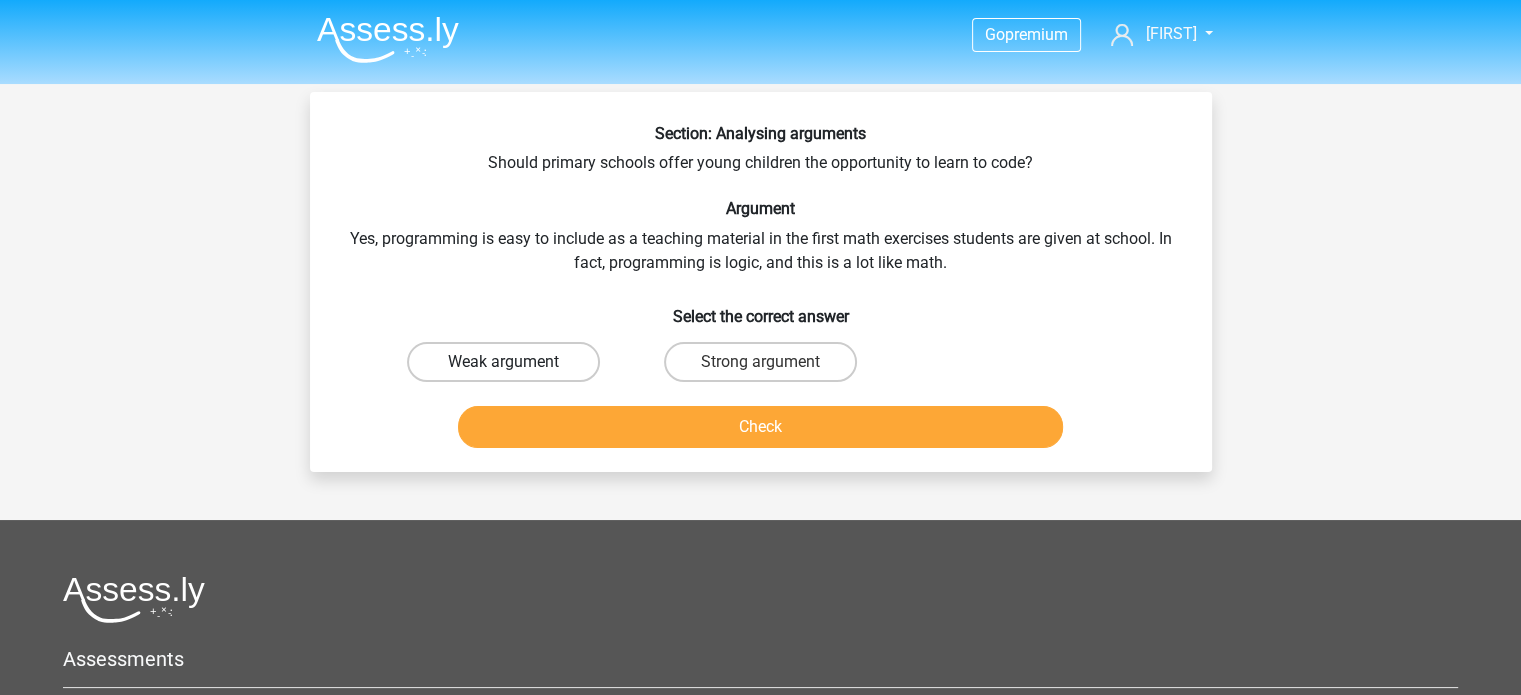 click on "Weak argument" at bounding box center (503, 362) 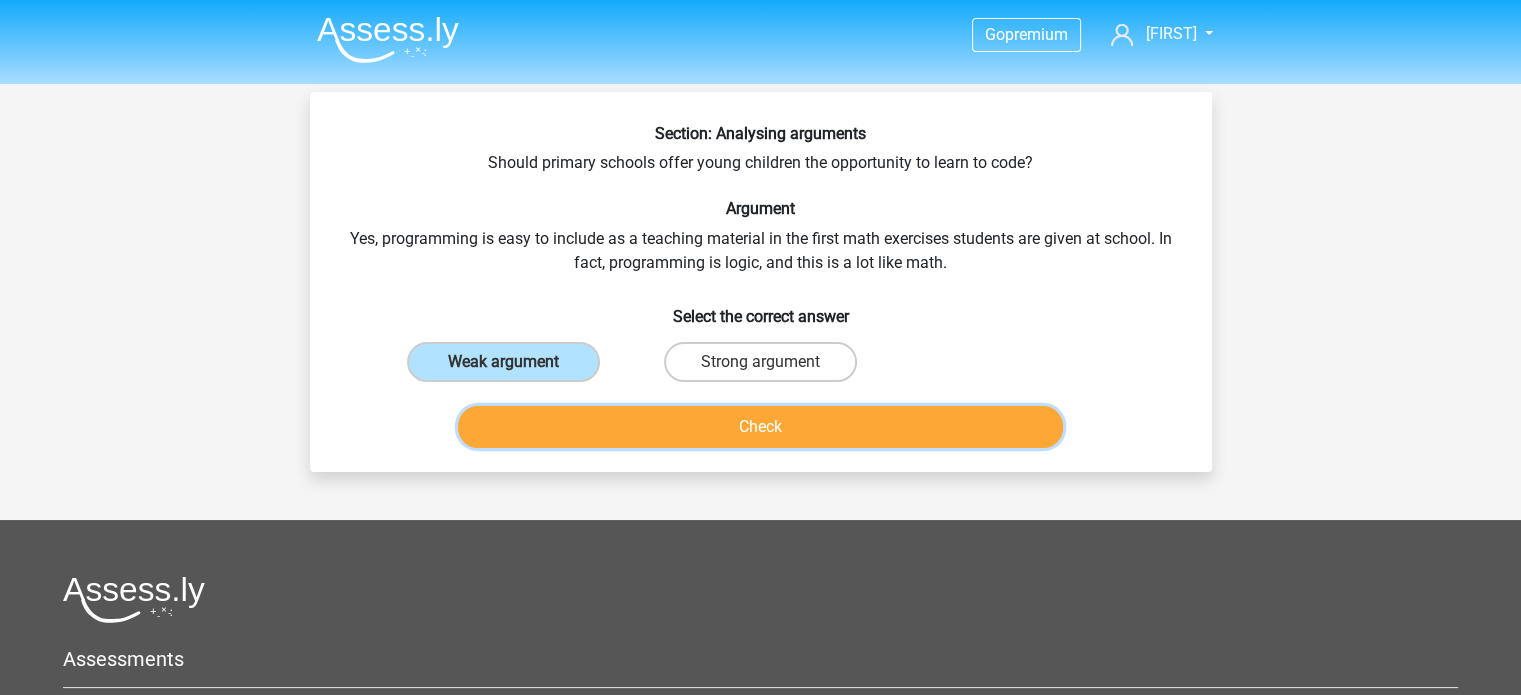 click on "Check" at bounding box center (760, 427) 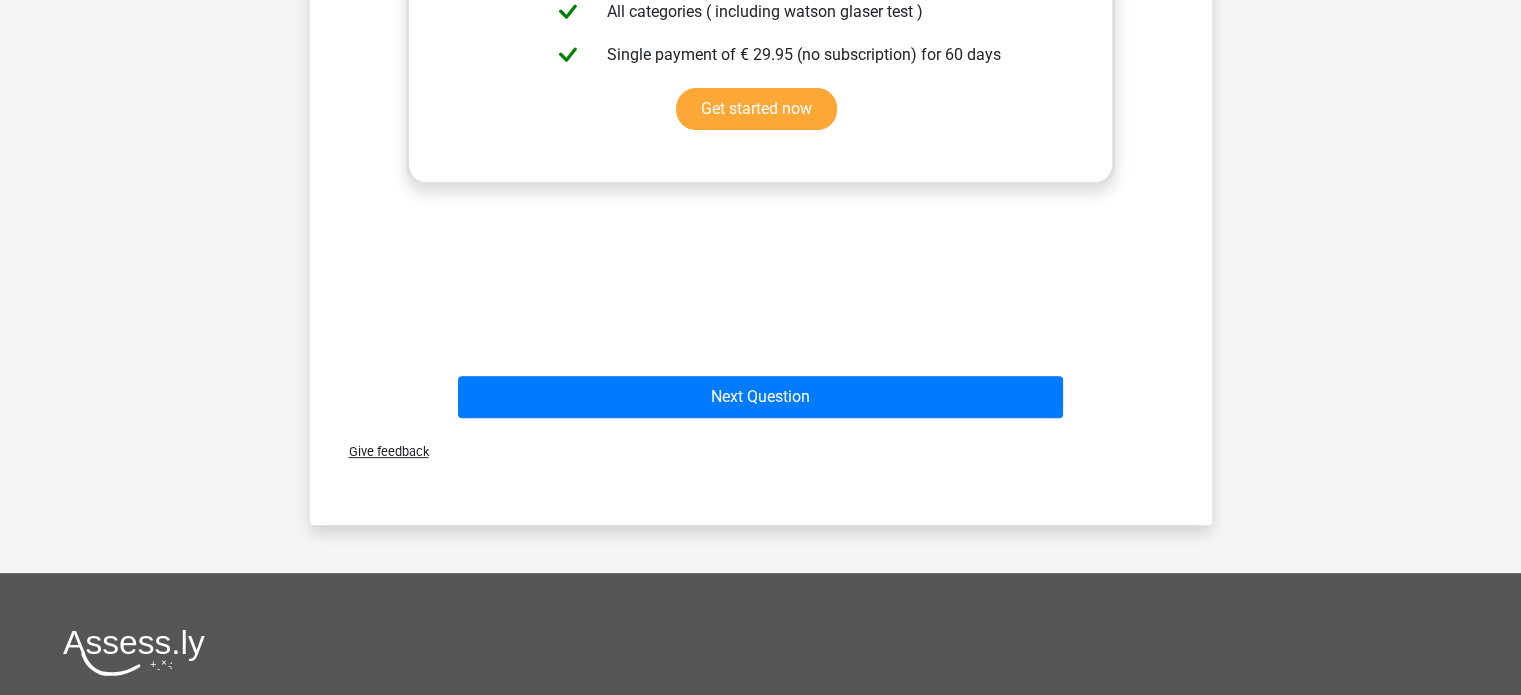 scroll, scrollTop: 712, scrollLeft: 0, axis: vertical 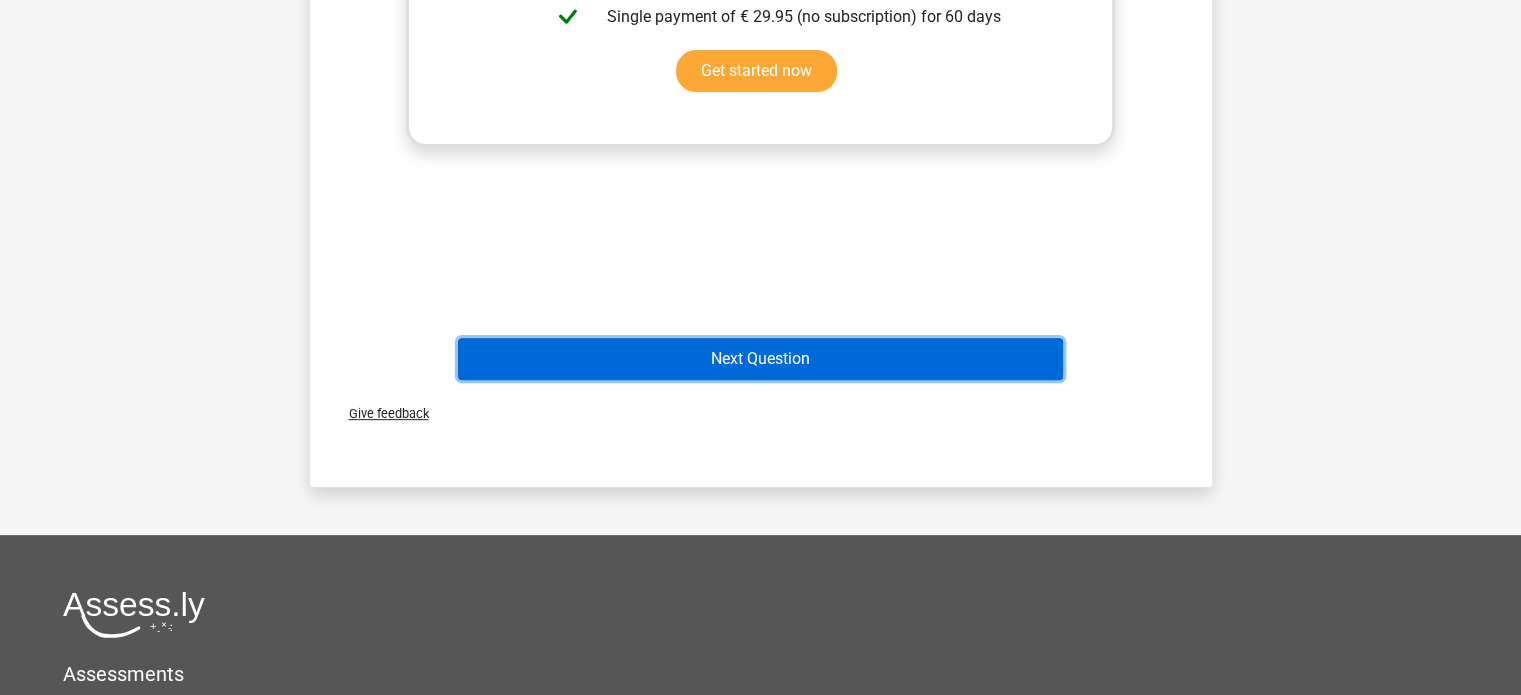 click on "Next Question" at bounding box center [760, 359] 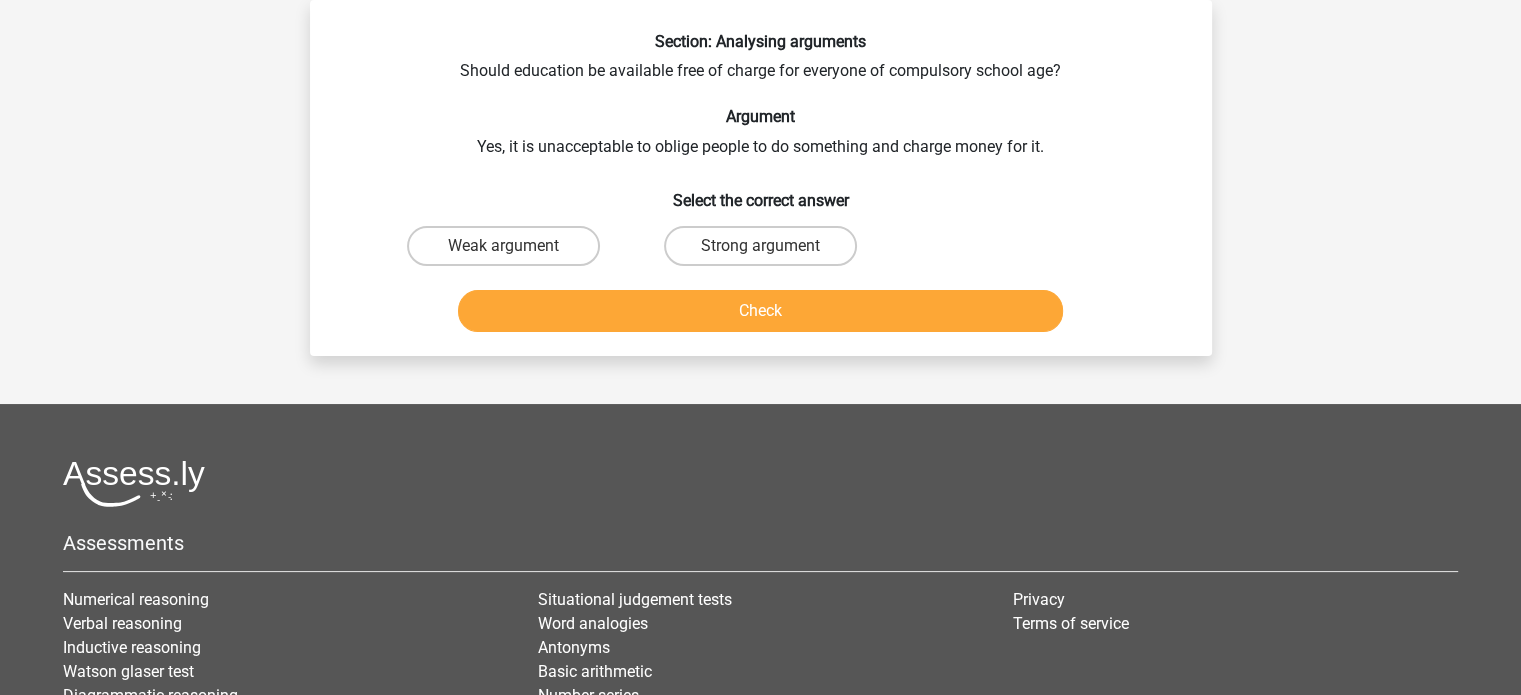 scroll, scrollTop: 0, scrollLeft: 0, axis: both 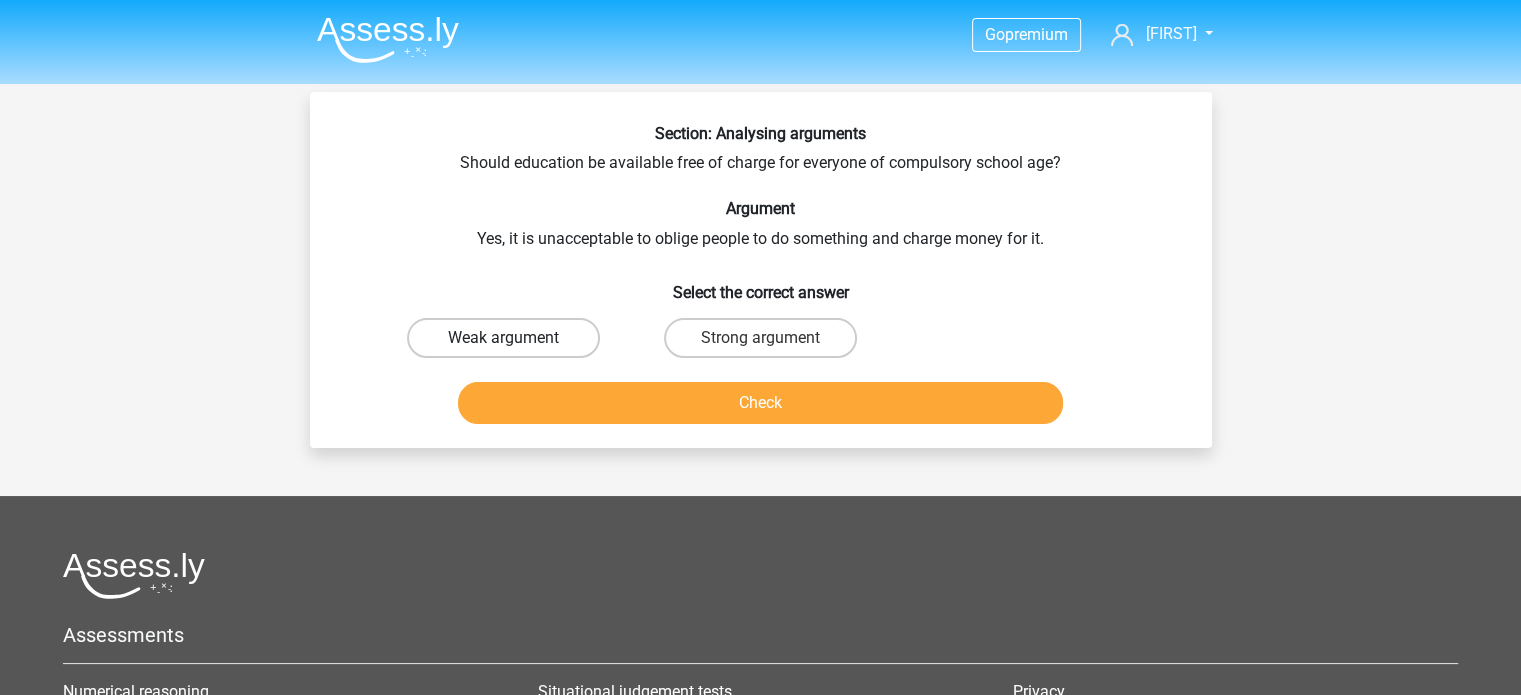 click on "Weak argument" at bounding box center (503, 338) 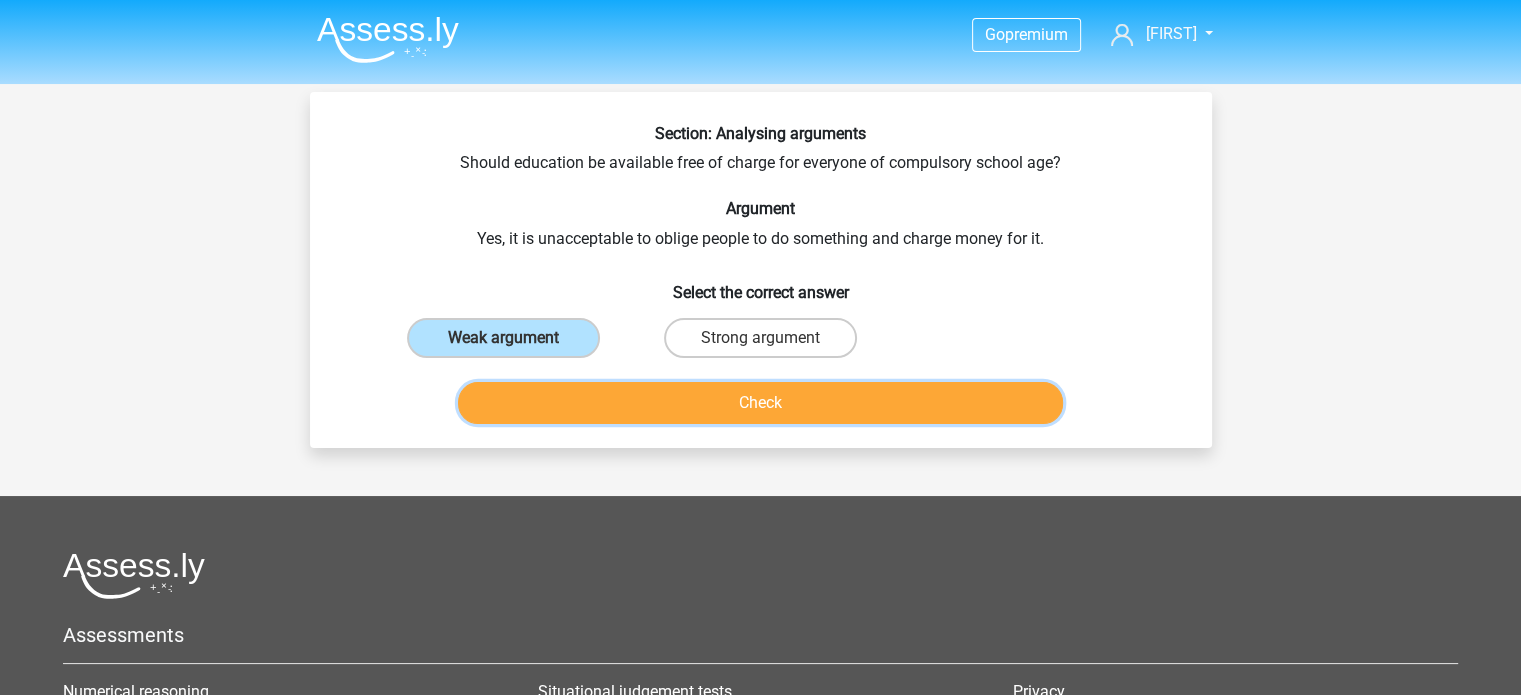click on "Check" at bounding box center [760, 403] 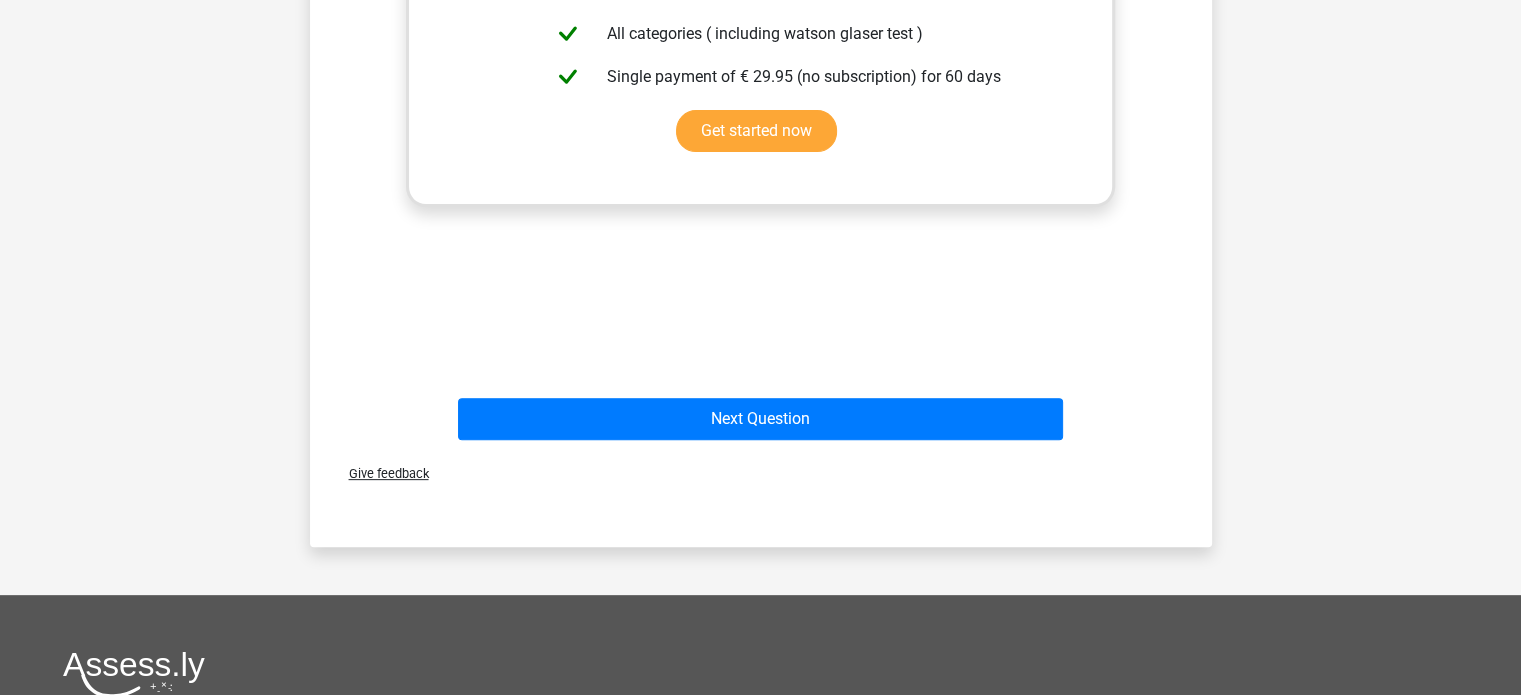 scroll, scrollTop: 636, scrollLeft: 0, axis: vertical 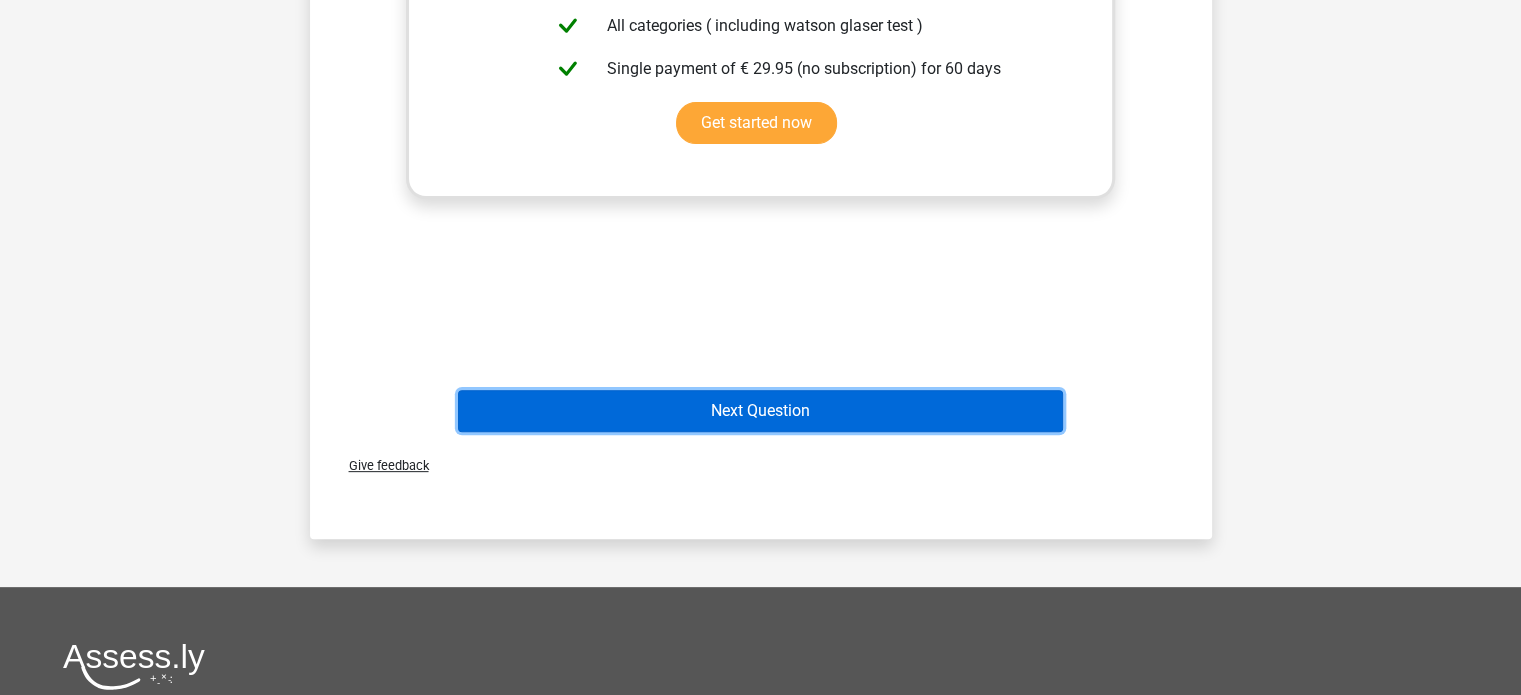 click on "Next Question" at bounding box center [760, 411] 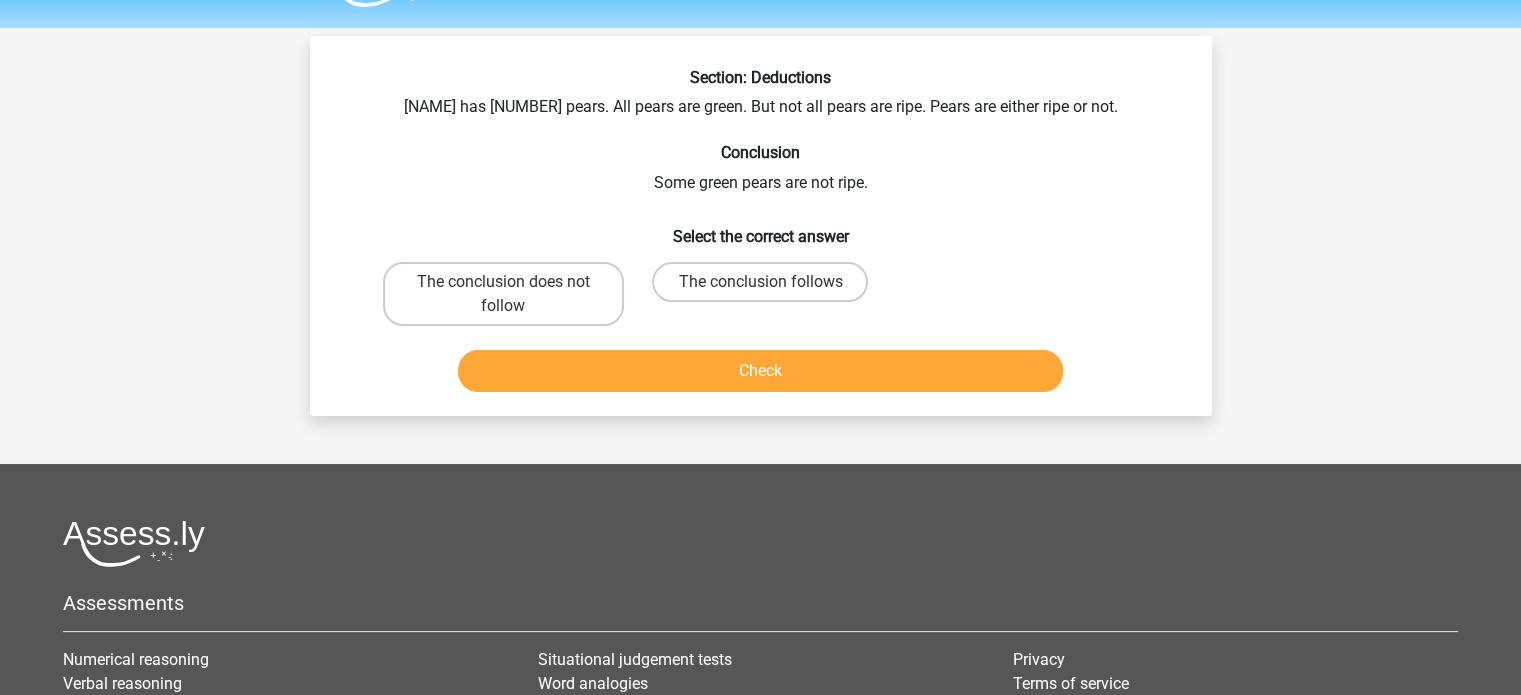 scroll, scrollTop: 55, scrollLeft: 0, axis: vertical 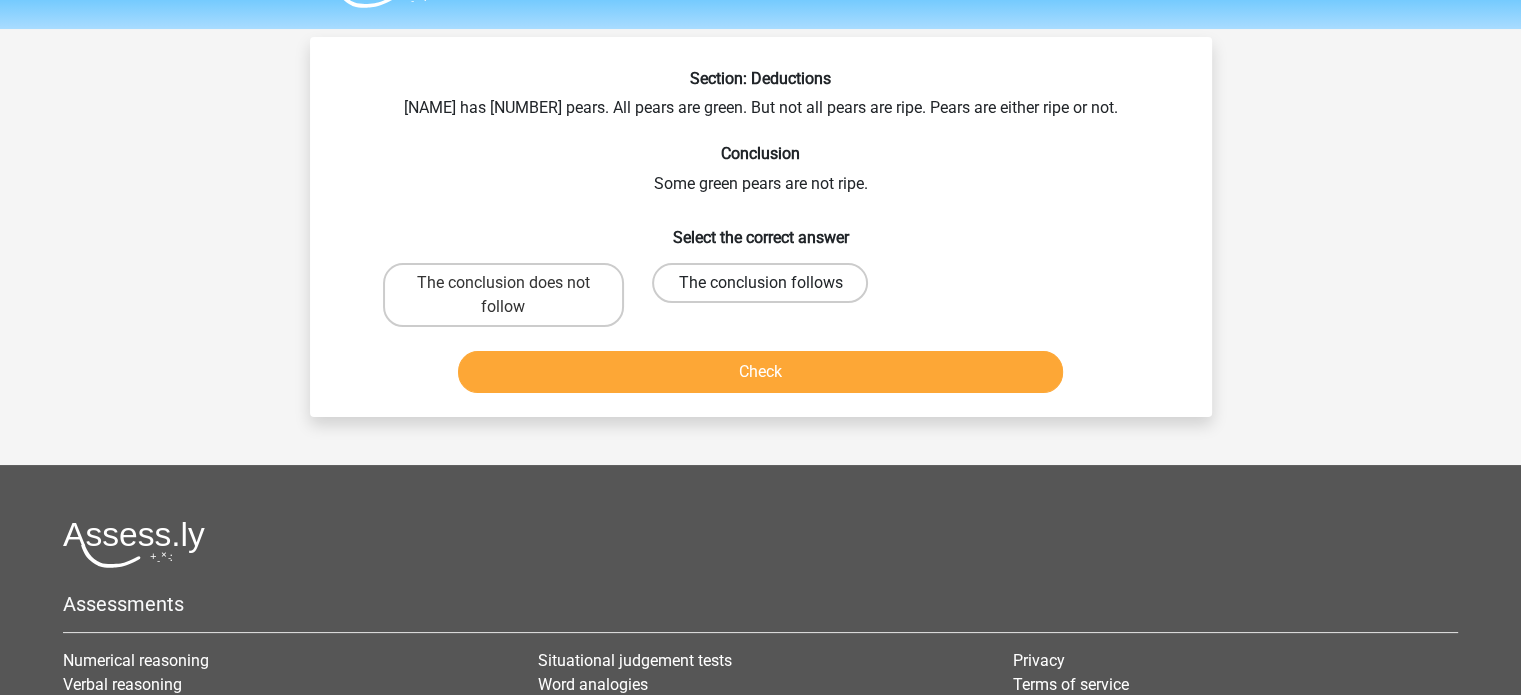 click on "The conclusion follows" at bounding box center (760, 283) 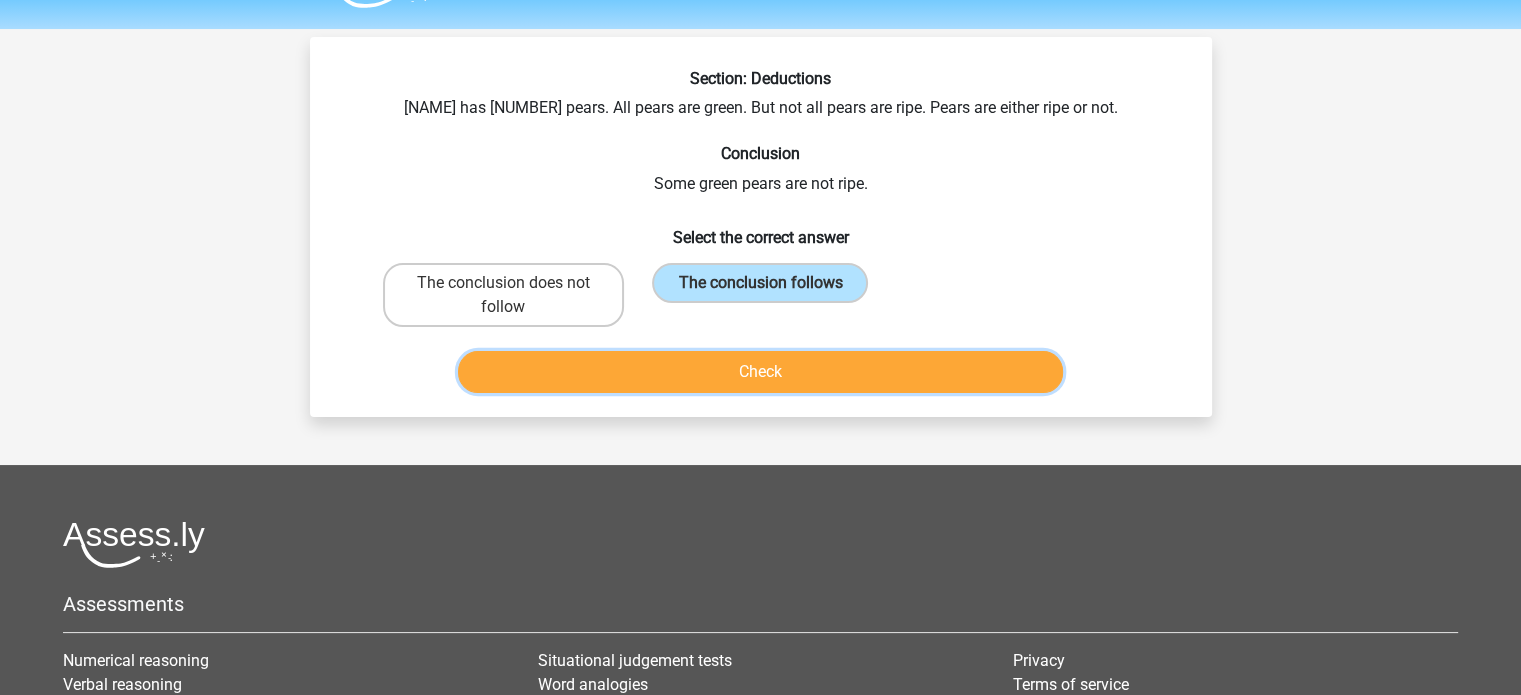 click on "Check" at bounding box center [760, 372] 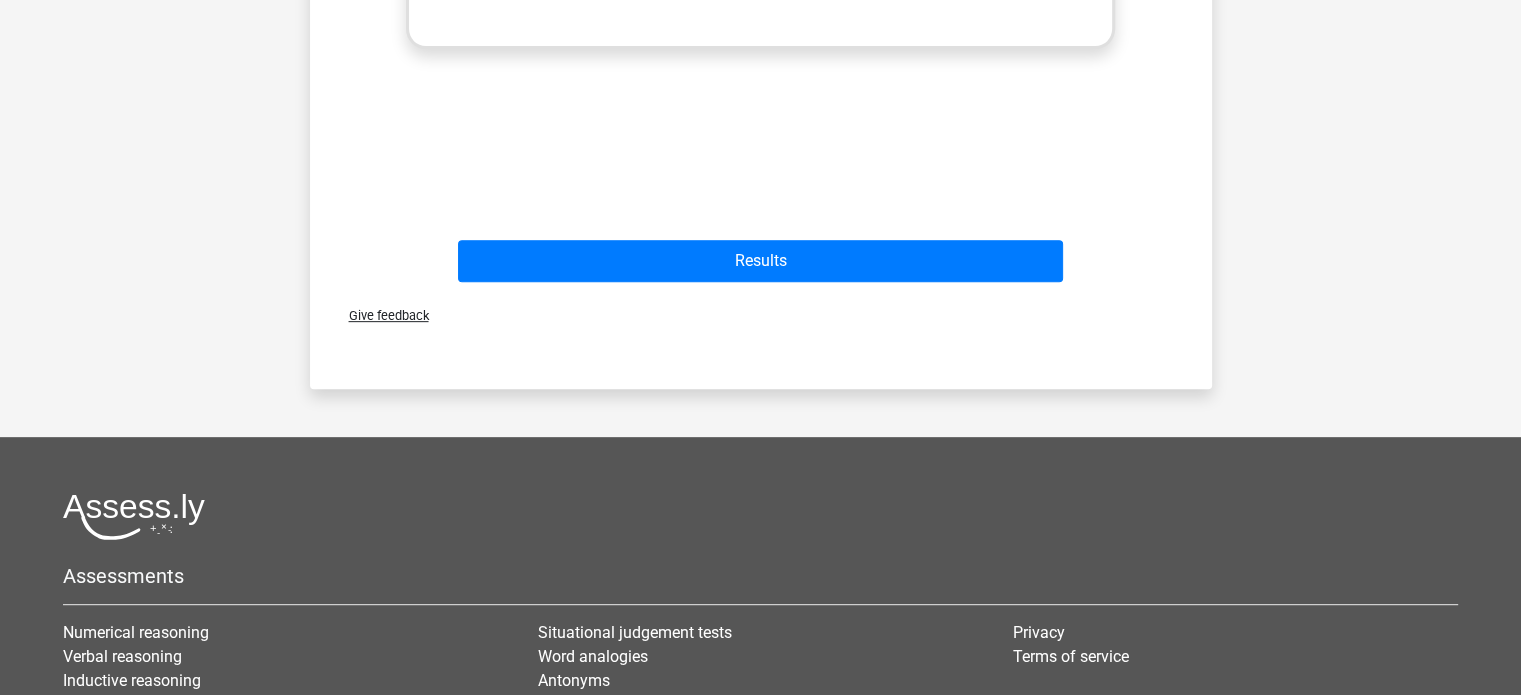 scroll, scrollTop: 813, scrollLeft: 0, axis: vertical 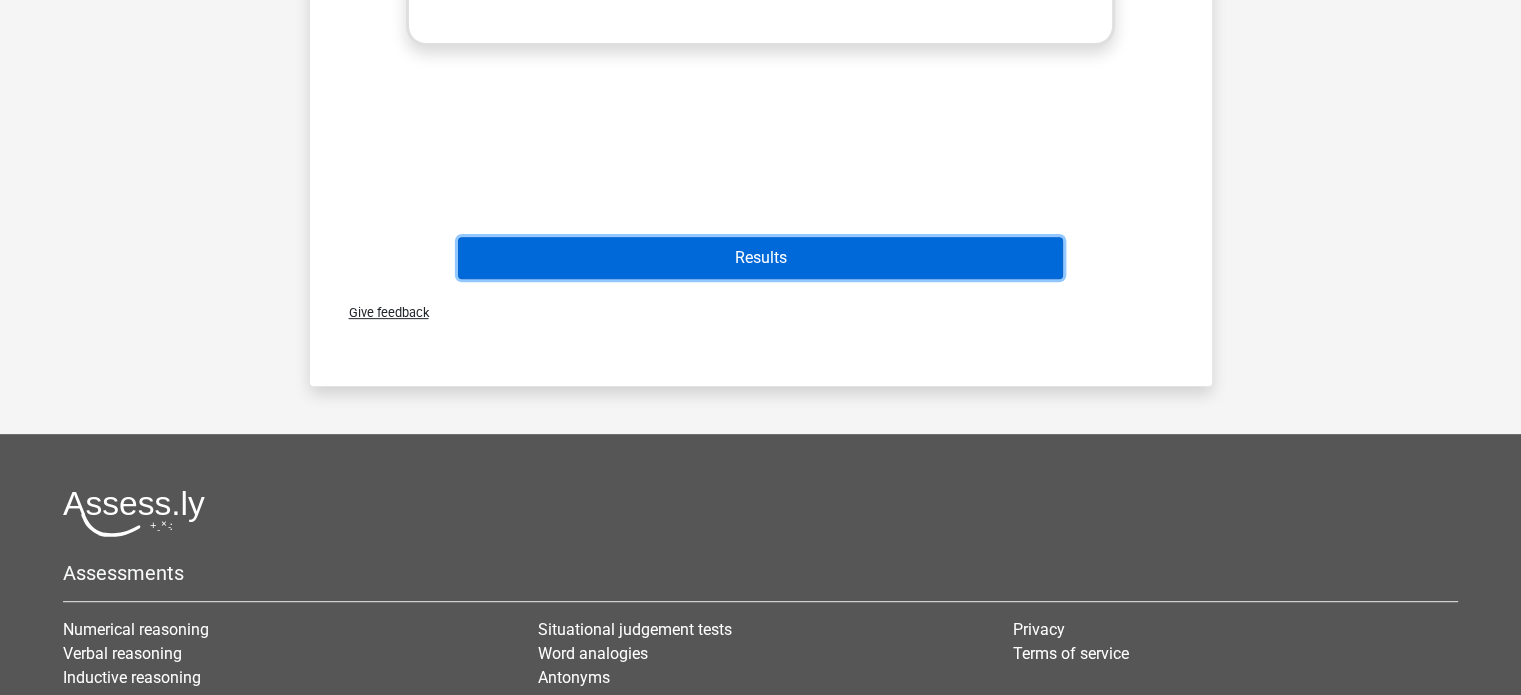 click on "Results" at bounding box center (760, 258) 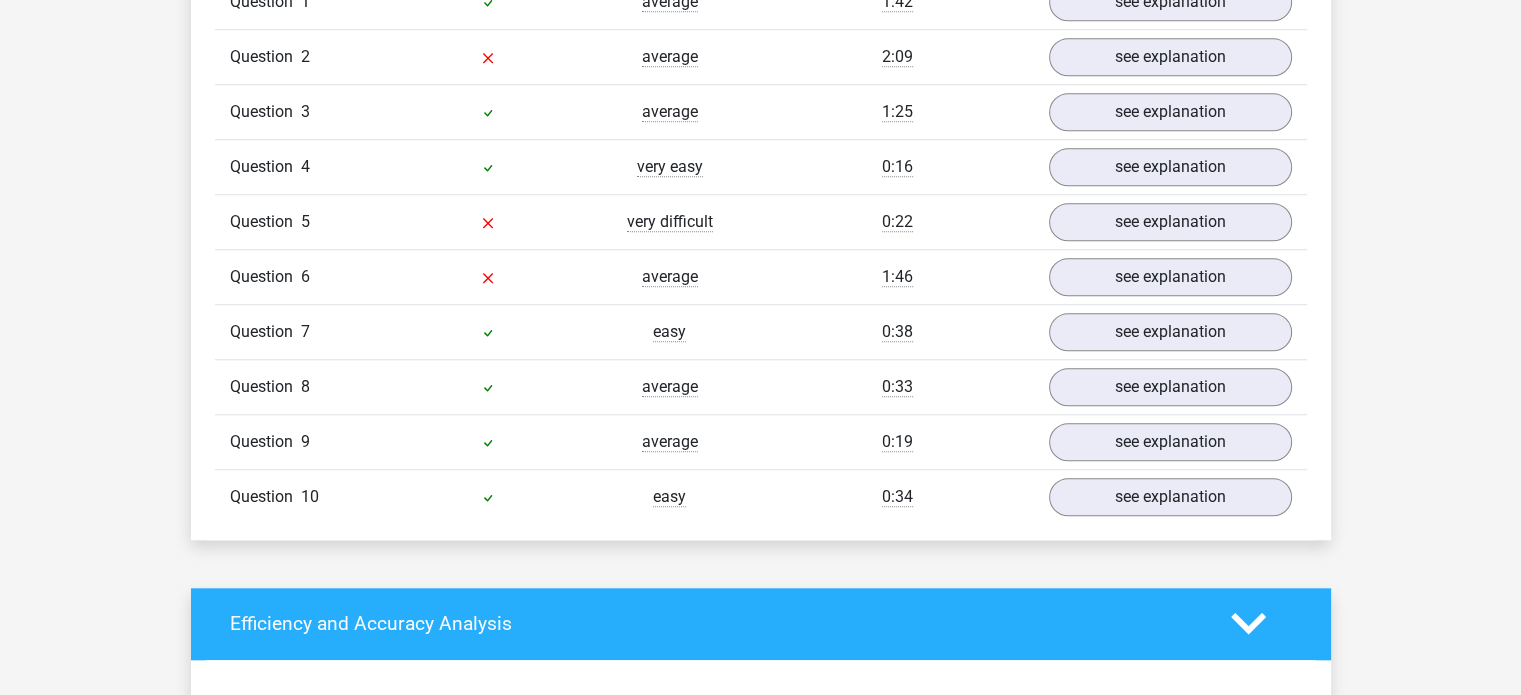 scroll, scrollTop: 1594, scrollLeft: 0, axis: vertical 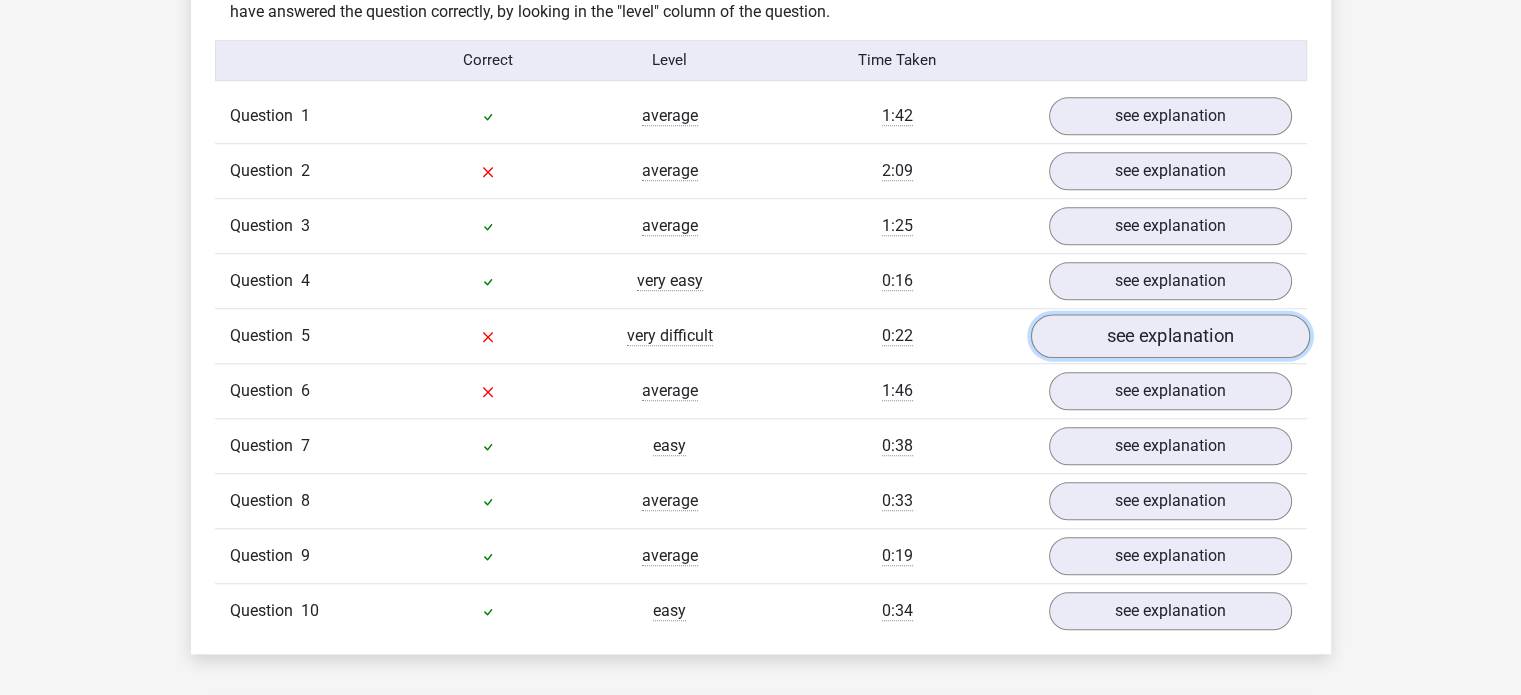 click on "see explanation" at bounding box center (1169, 336) 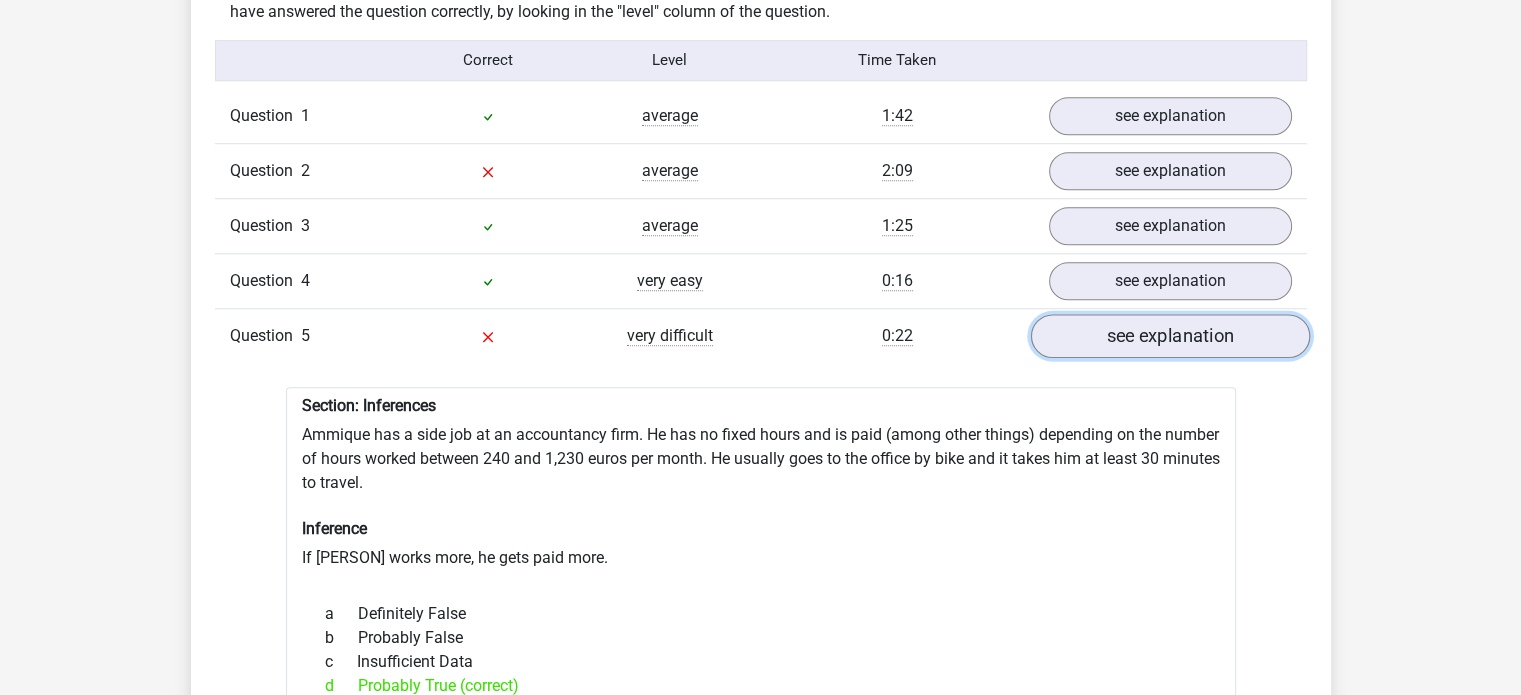 scroll, scrollTop: 1870, scrollLeft: 0, axis: vertical 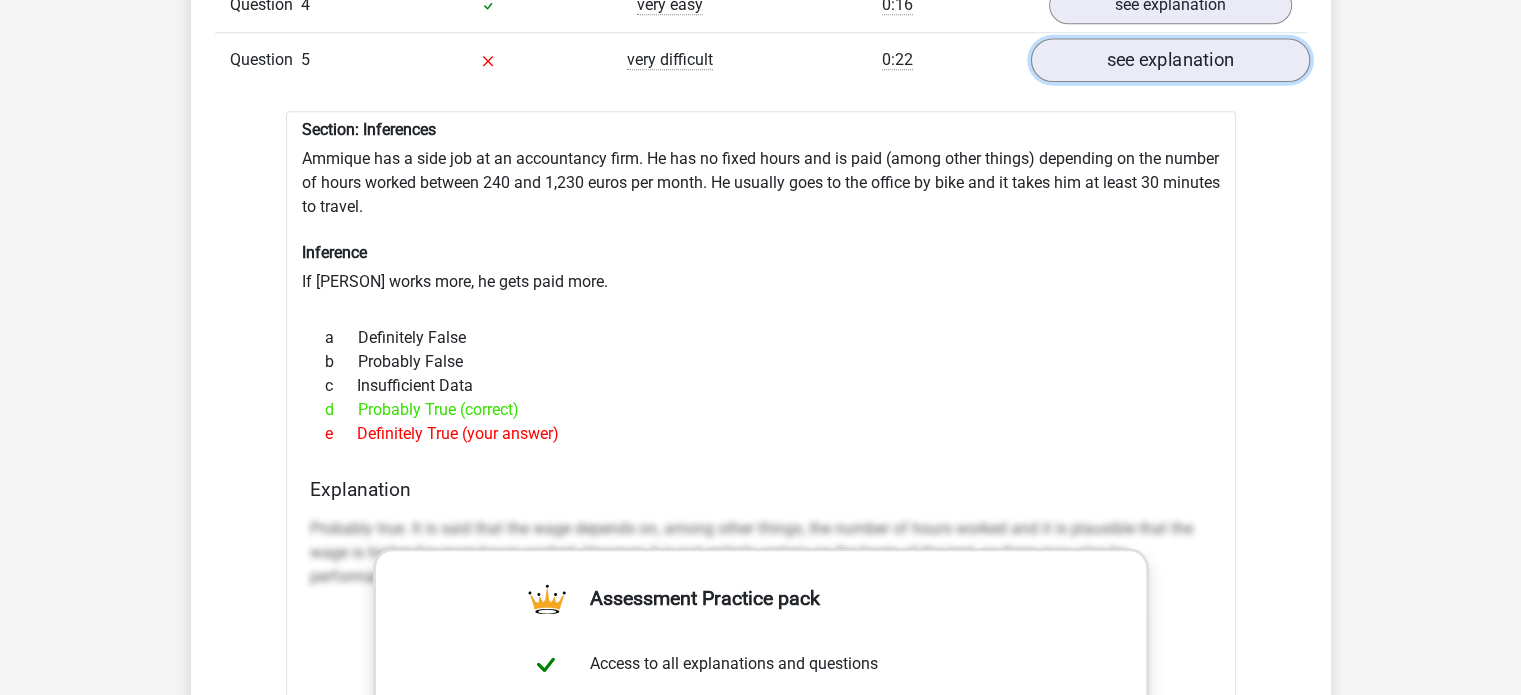 click on "see explanation" at bounding box center (1169, 60) 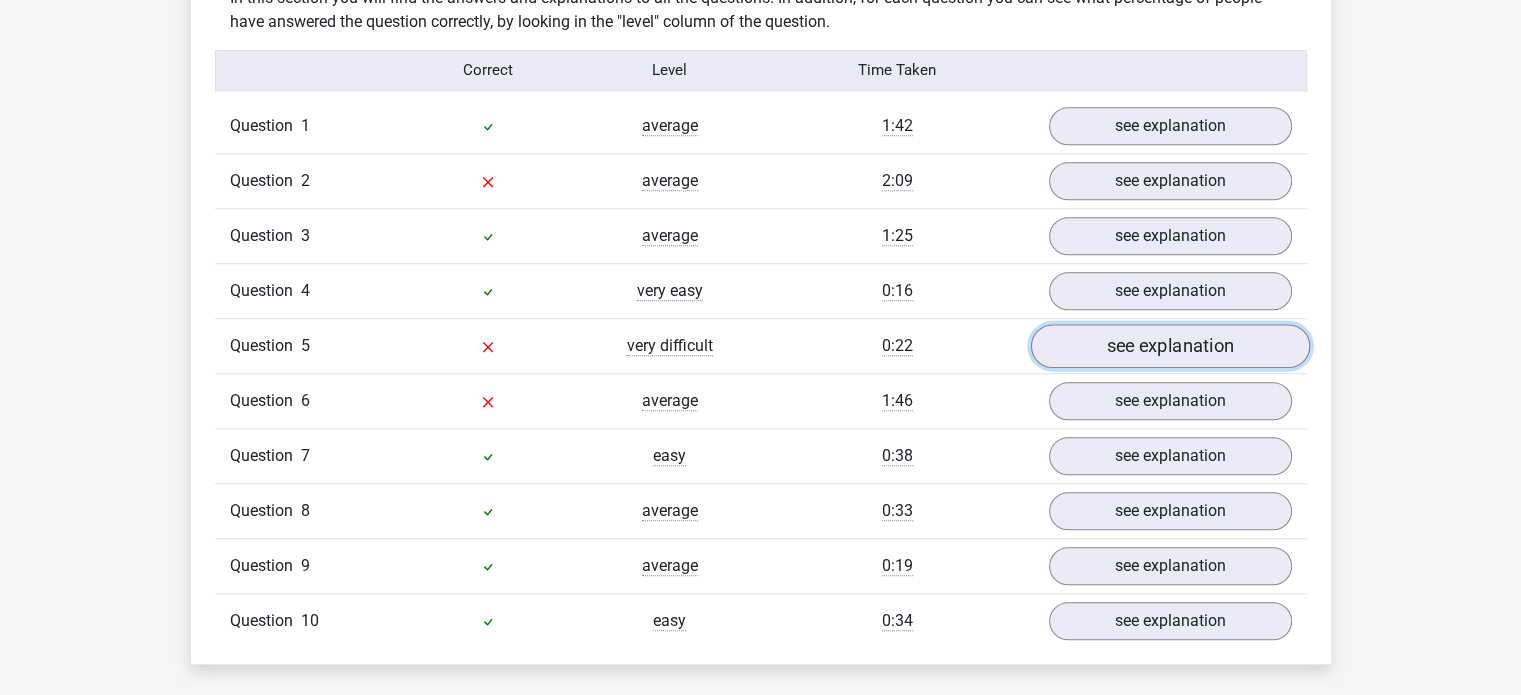 scroll, scrollTop: 1583, scrollLeft: 0, axis: vertical 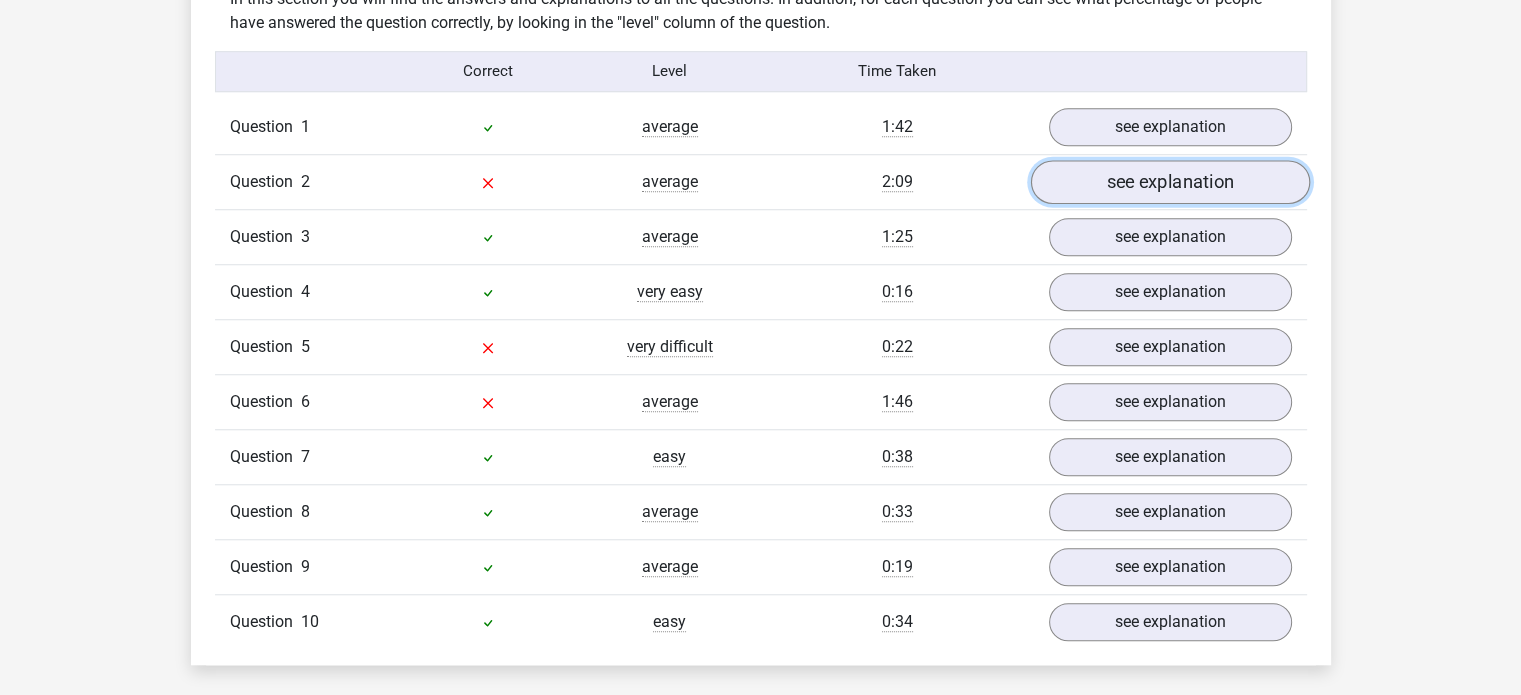 click on "see explanation" at bounding box center [1169, 182] 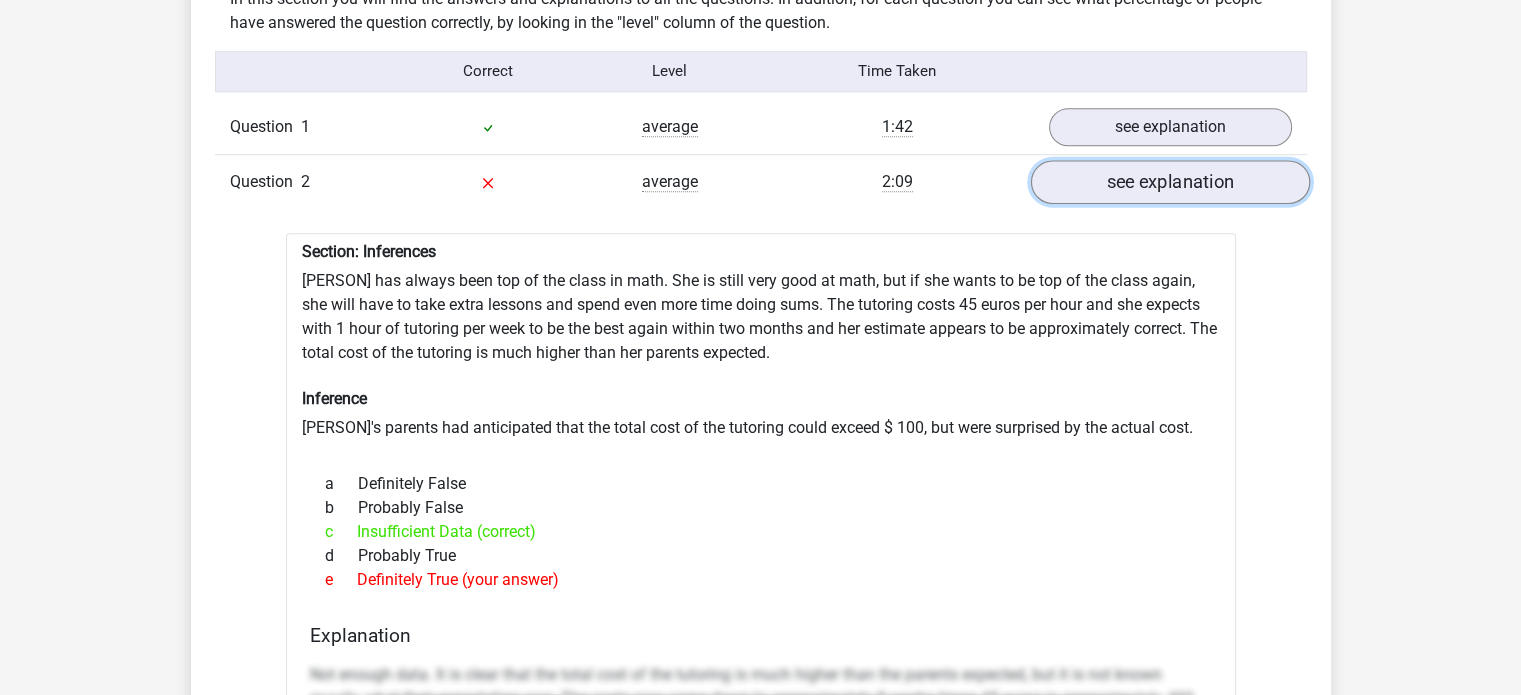 click on "see explanation" at bounding box center [1169, 182] 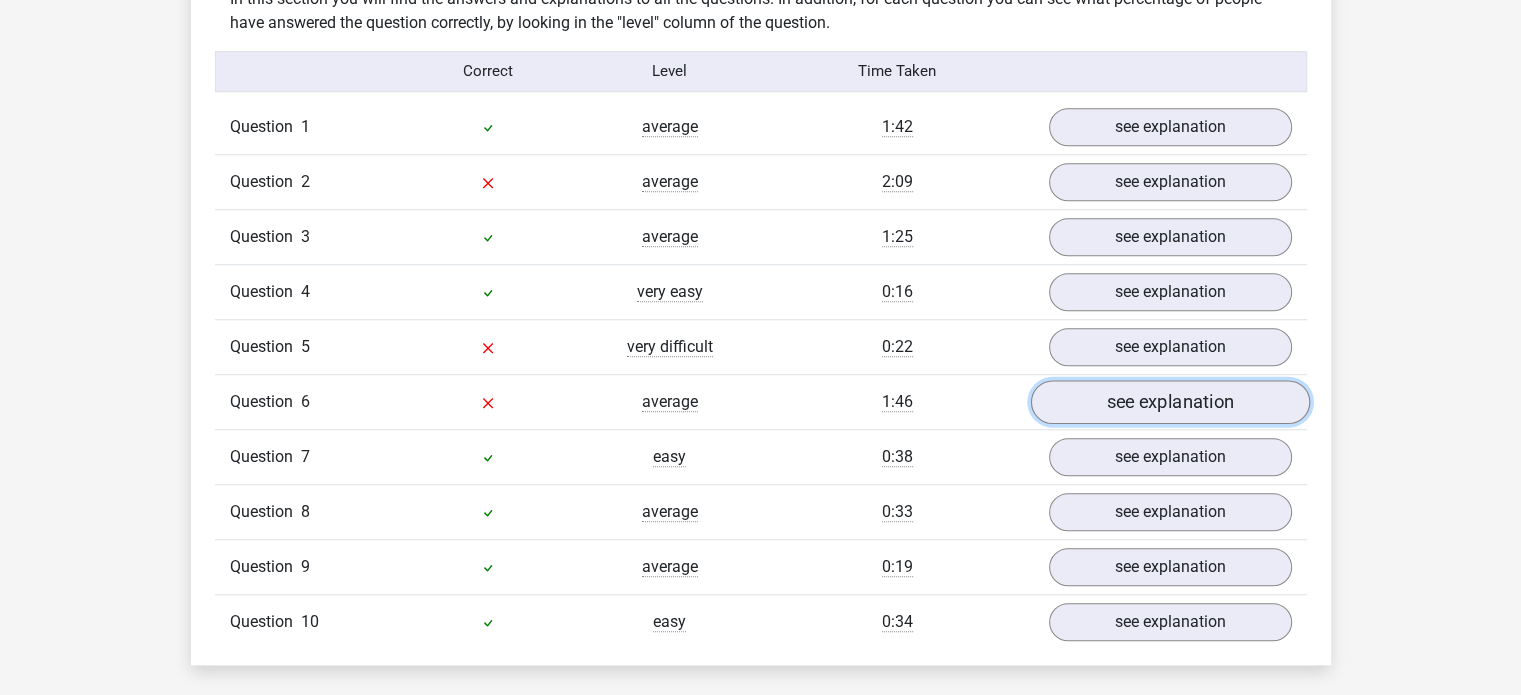 click on "see explanation" at bounding box center (1169, 402) 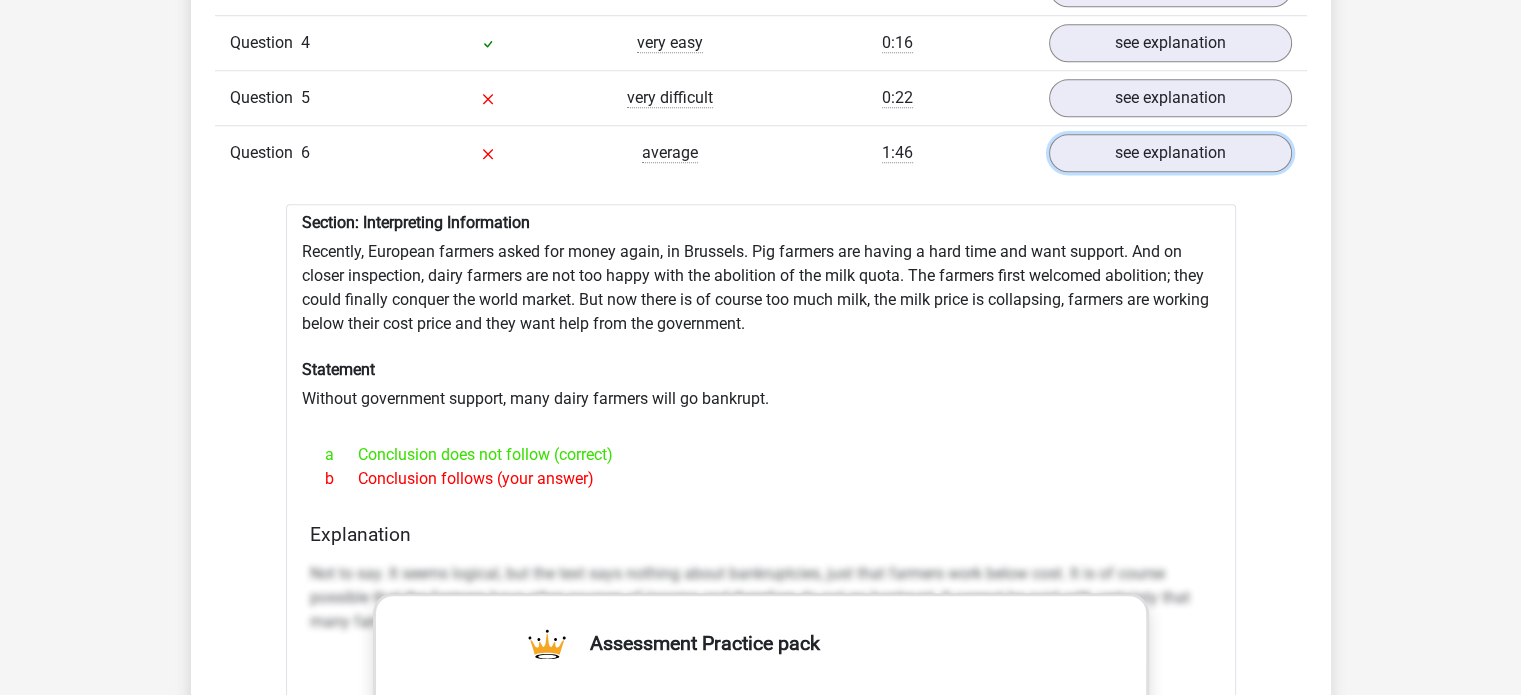 scroll, scrollTop: 1832, scrollLeft: 0, axis: vertical 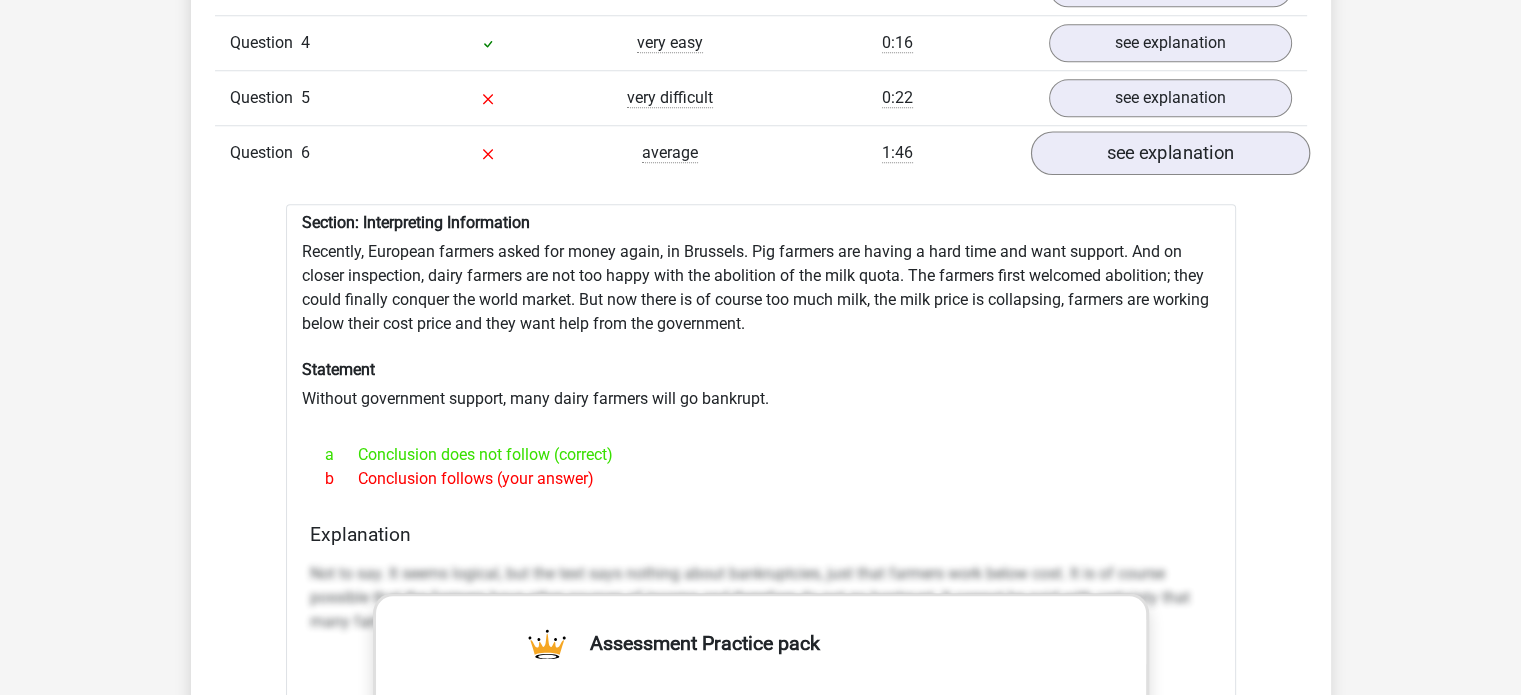 drag, startPoint x: 1184, startPoint y: 127, endPoint x: 1181, endPoint y: 156, distance: 29.15476 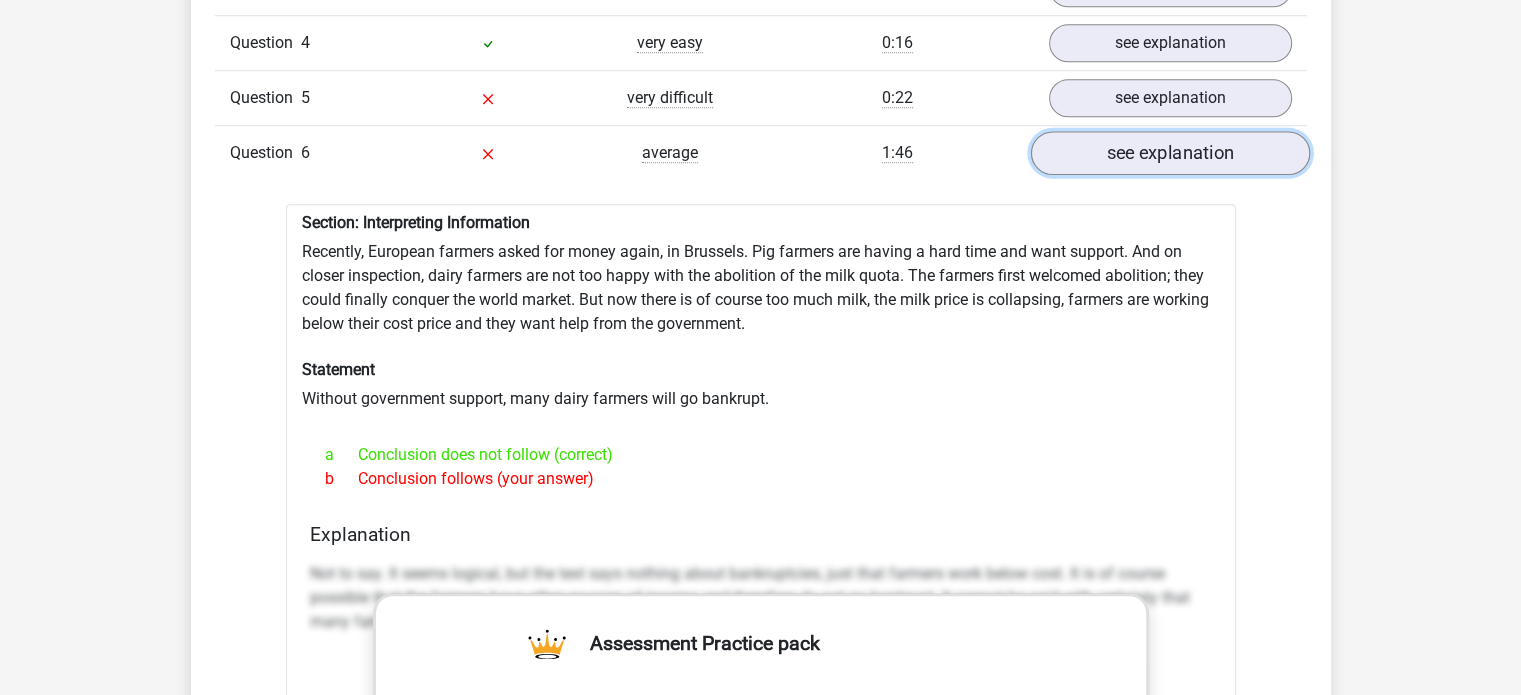 click on "see explanation" at bounding box center (1169, 153) 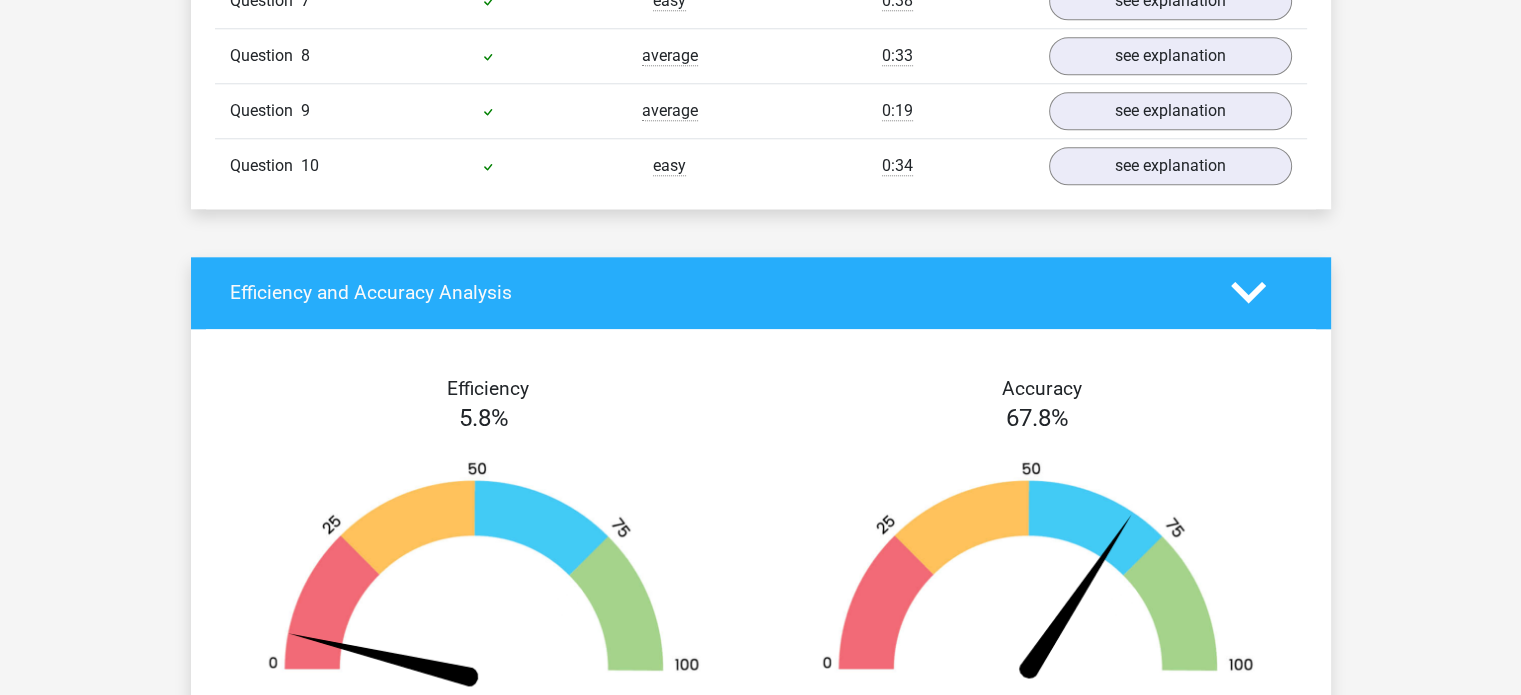 scroll, scrollTop: 2040, scrollLeft: 0, axis: vertical 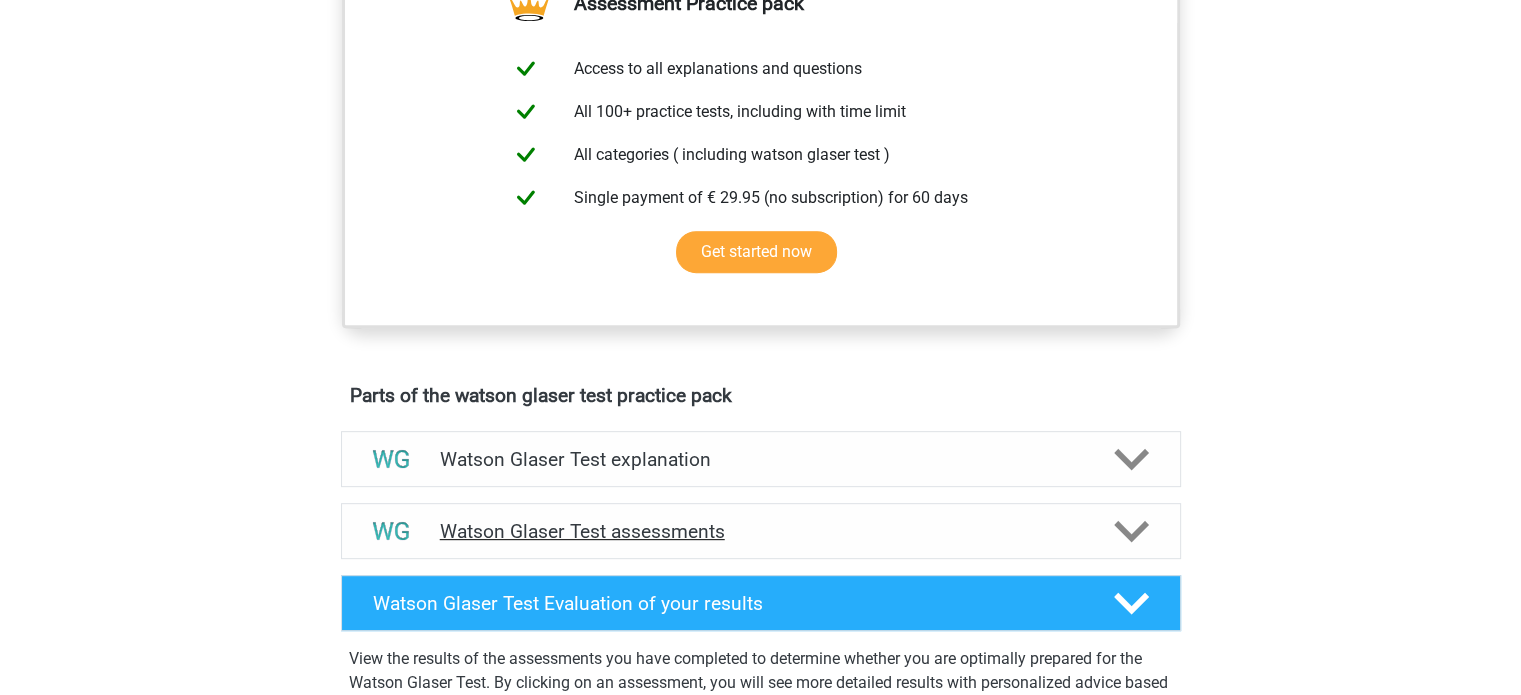click 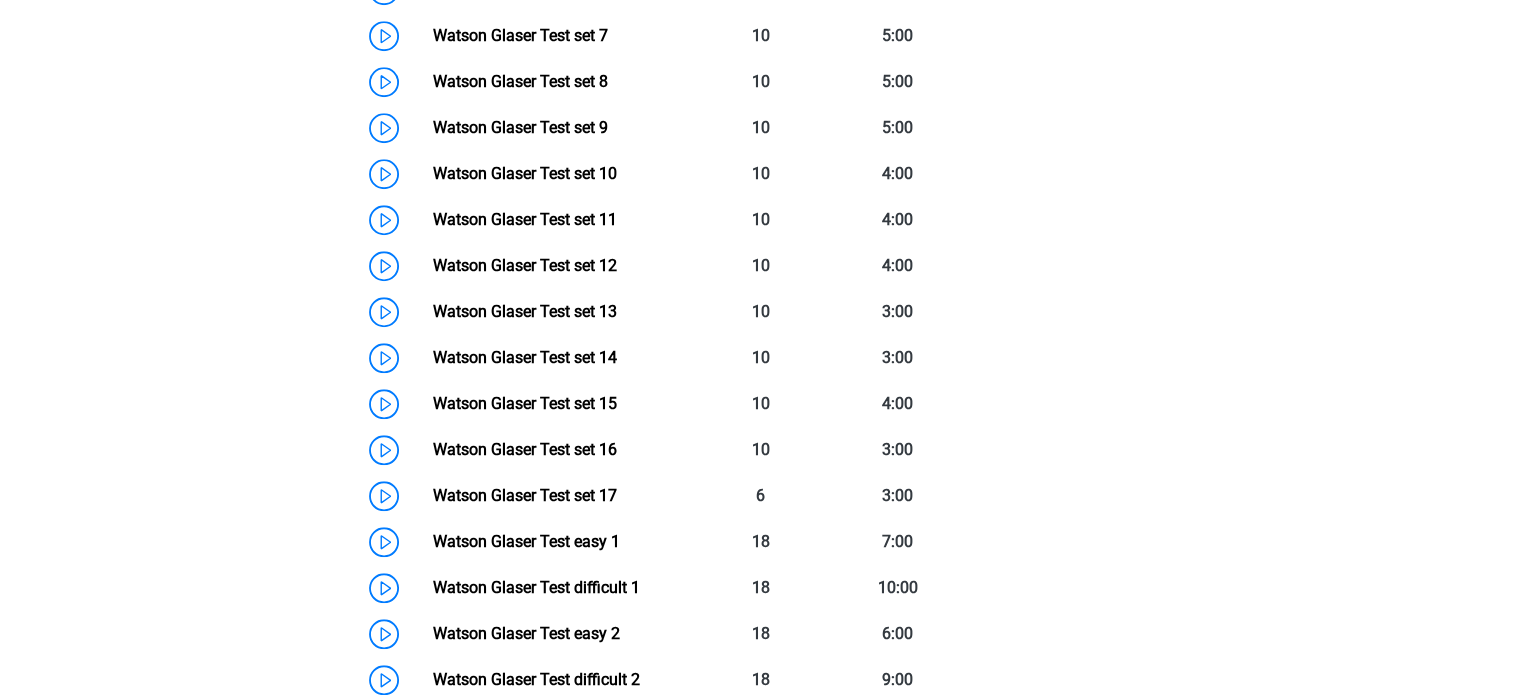 scroll, scrollTop: 1698, scrollLeft: 0, axis: vertical 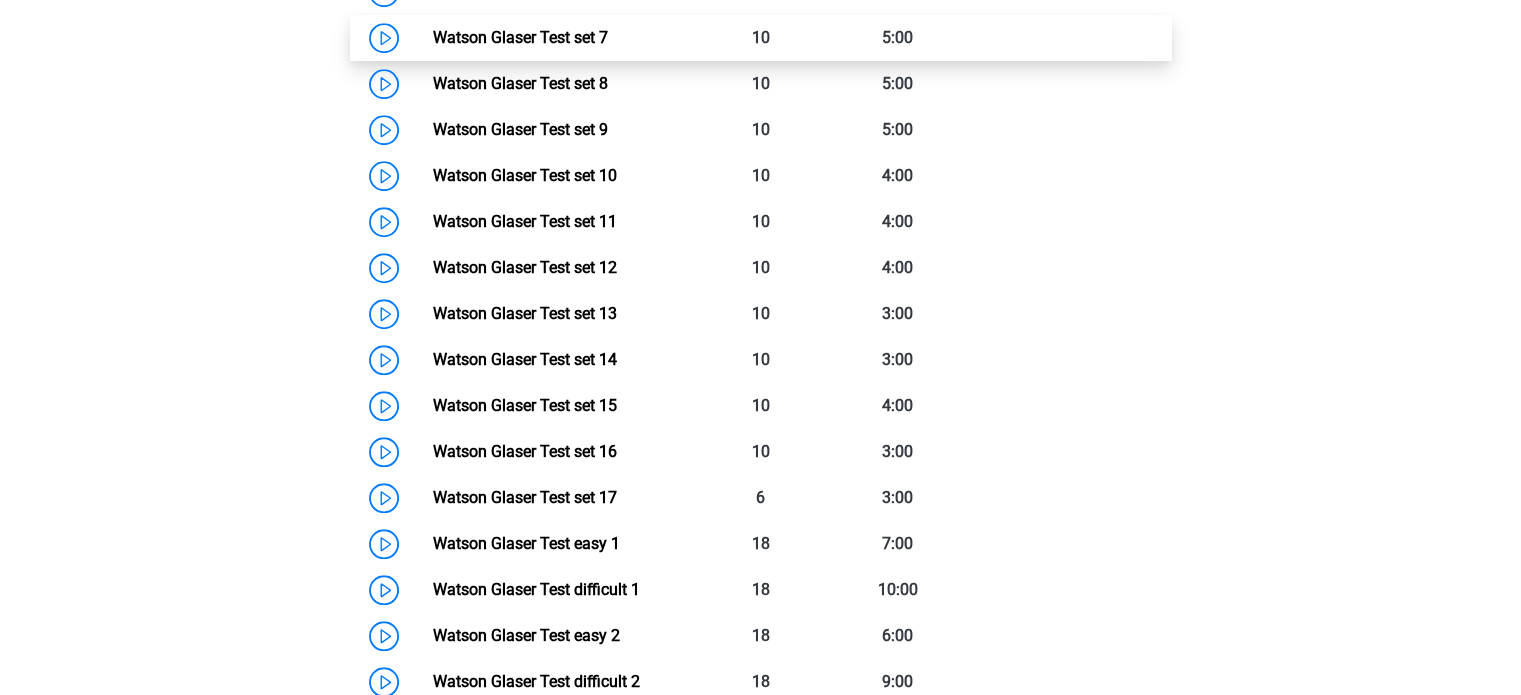 click on "Watson Glaser Test
set 7" at bounding box center [520, 37] 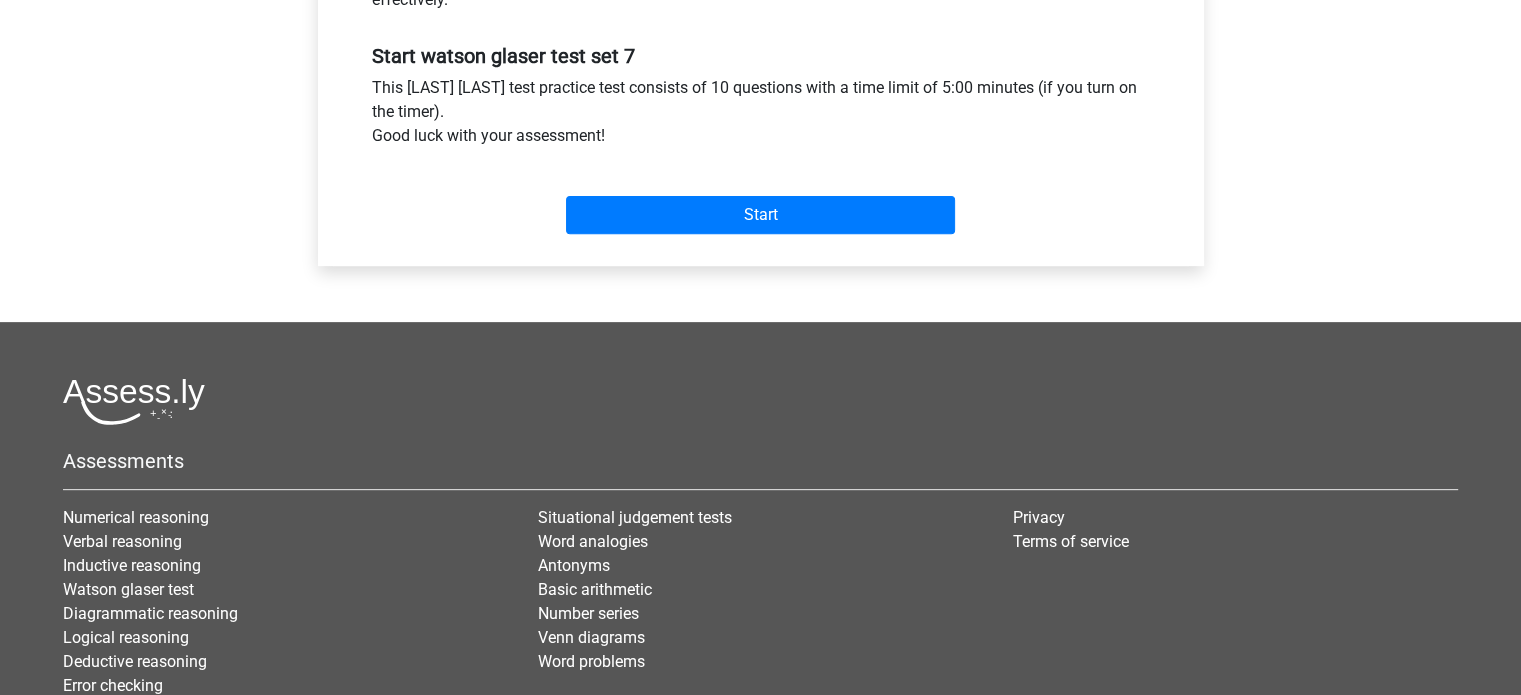 scroll, scrollTop: 731, scrollLeft: 0, axis: vertical 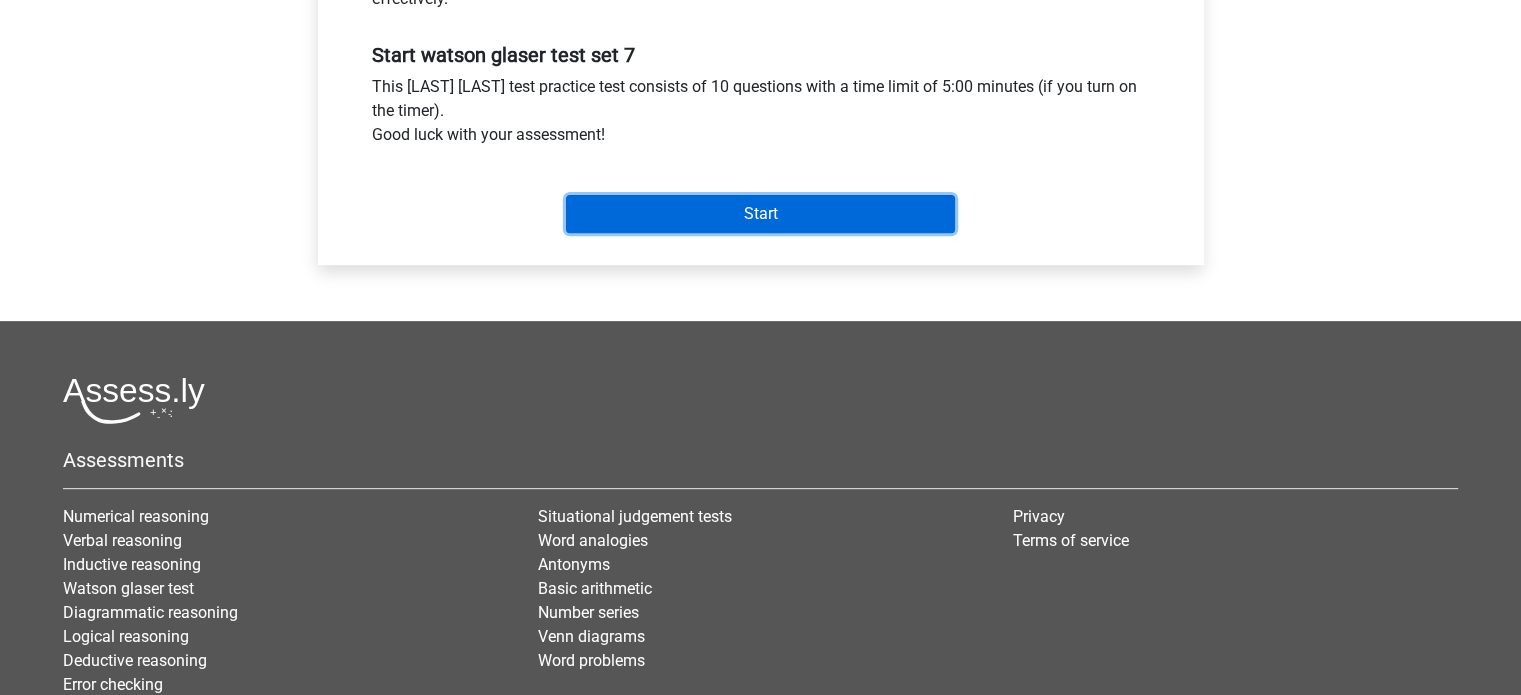 click on "Start" at bounding box center (760, 214) 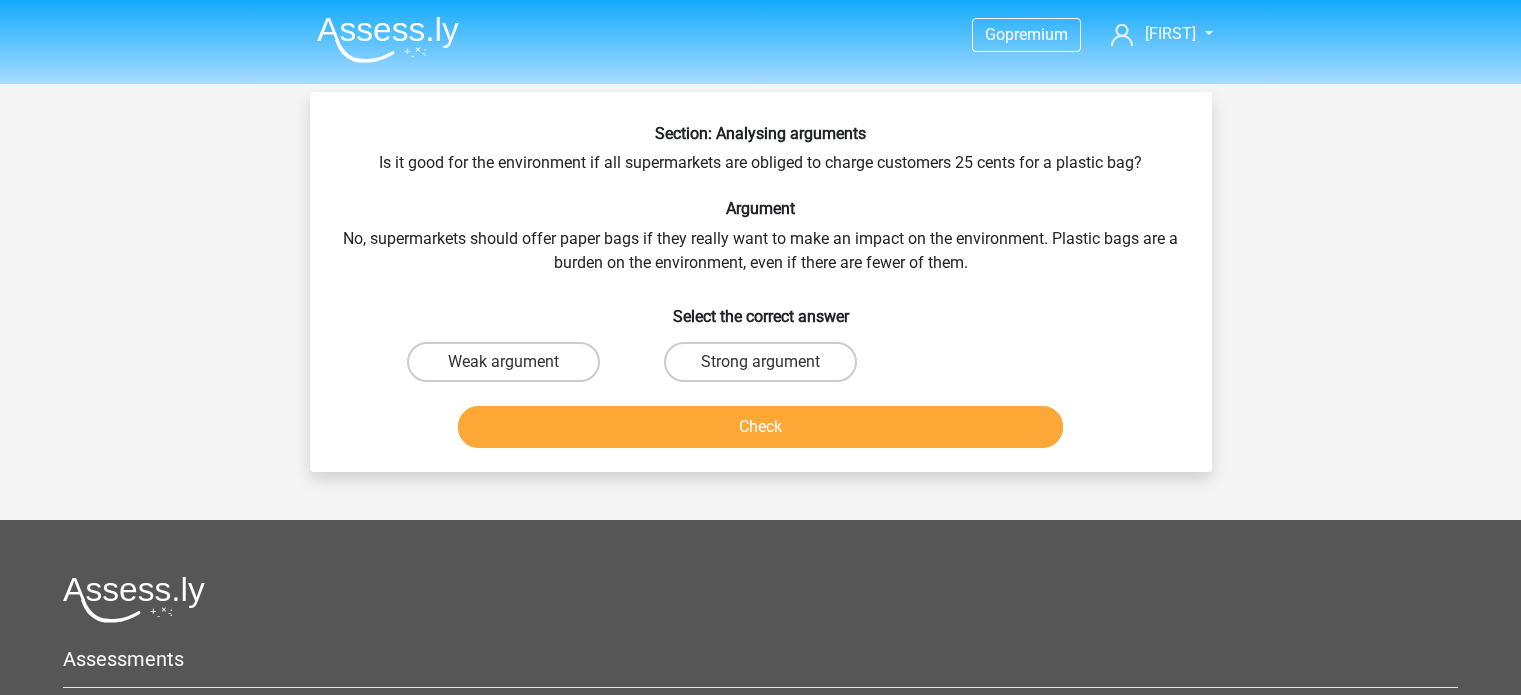 scroll, scrollTop: 0, scrollLeft: 0, axis: both 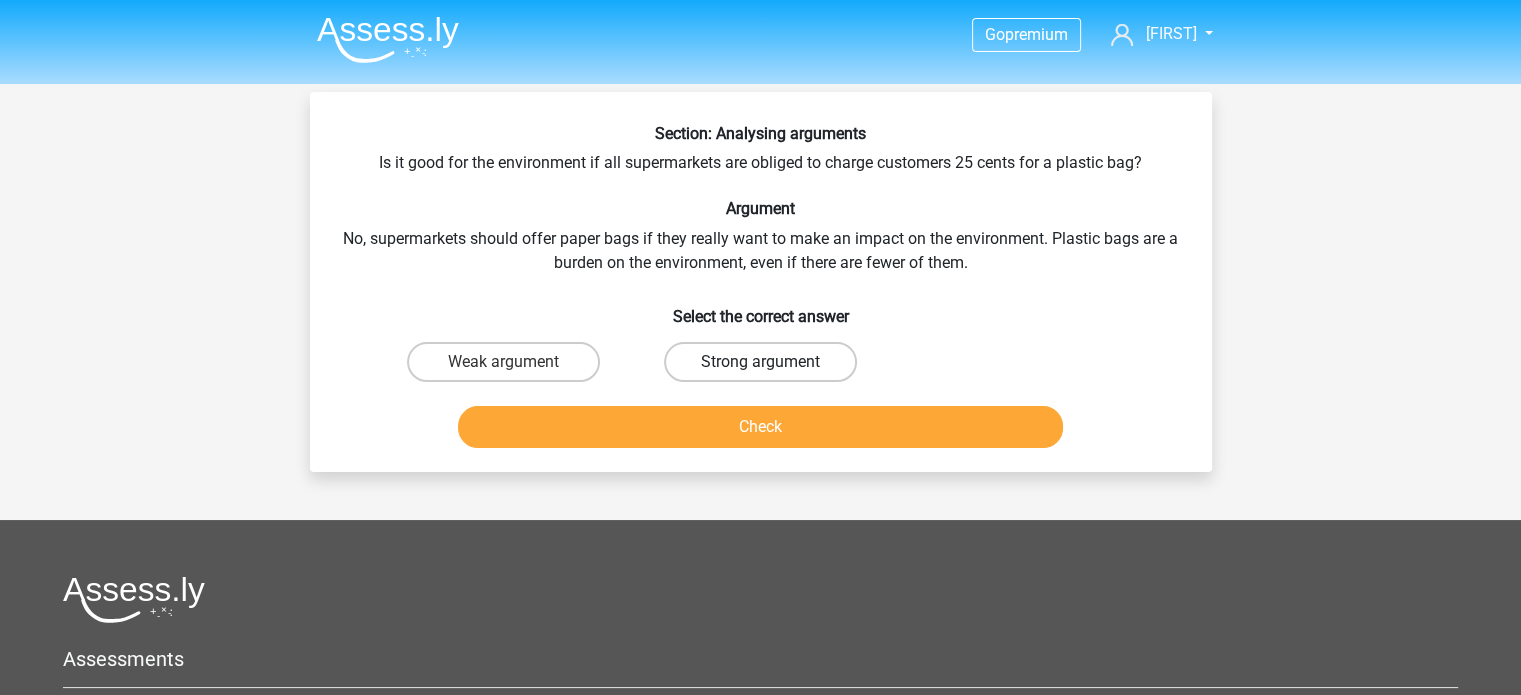 click on "Strong argument" at bounding box center [760, 362] 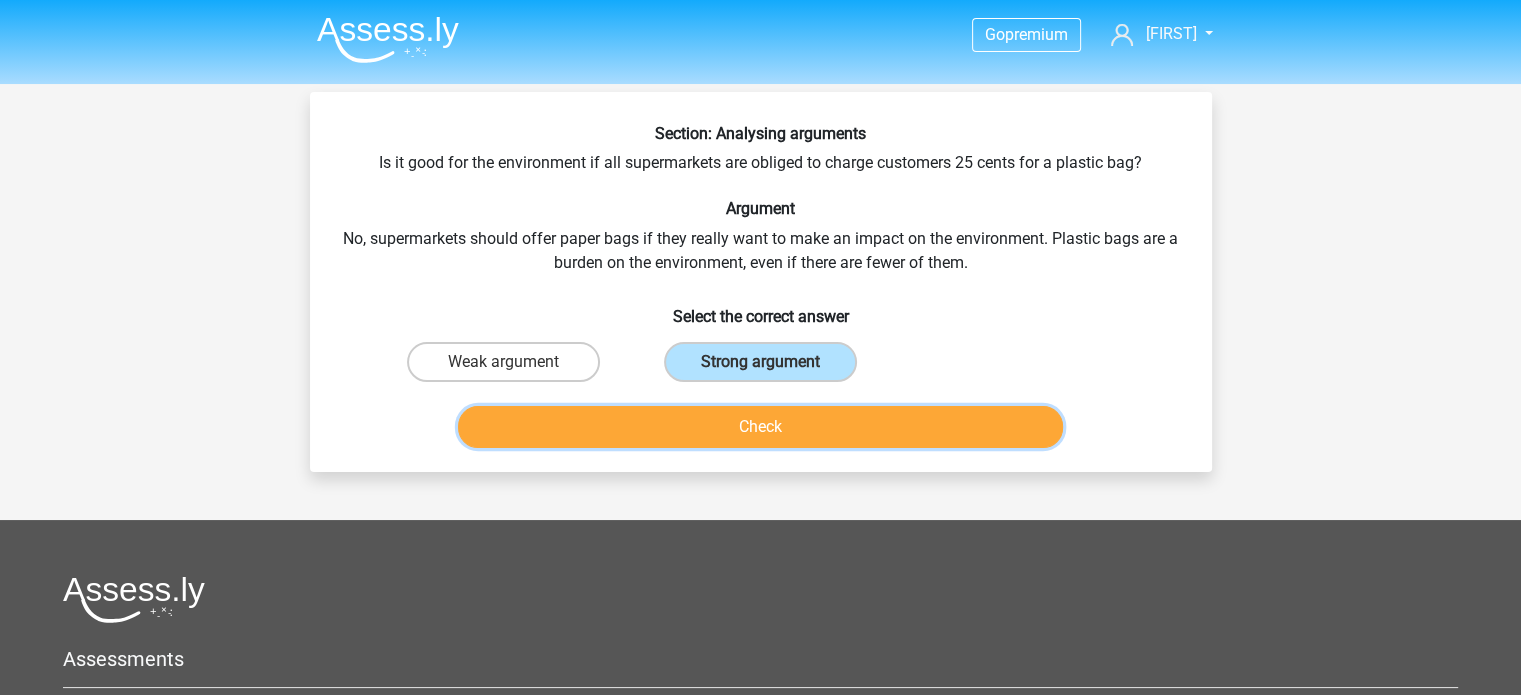 click on "Check" at bounding box center [760, 427] 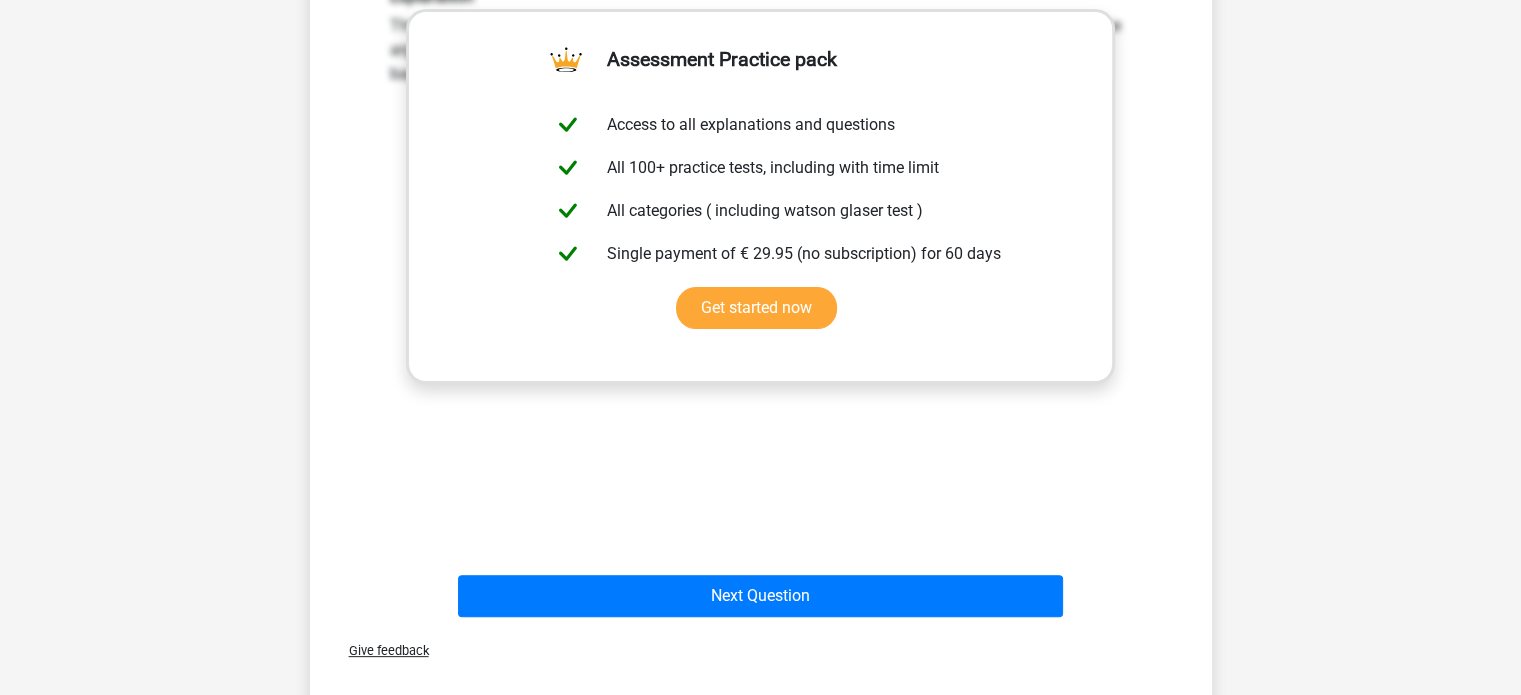 scroll, scrollTop: 540, scrollLeft: 0, axis: vertical 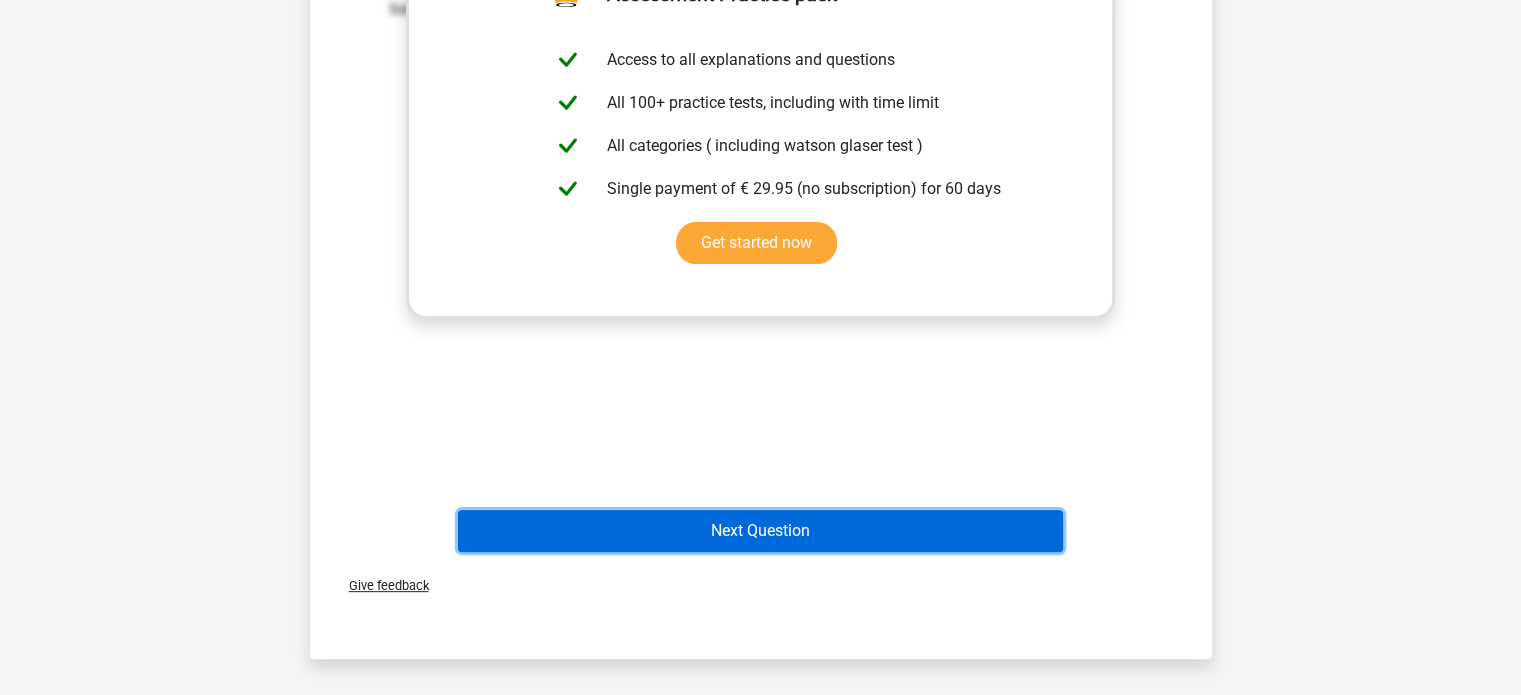 click on "Next Question" at bounding box center [760, 531] 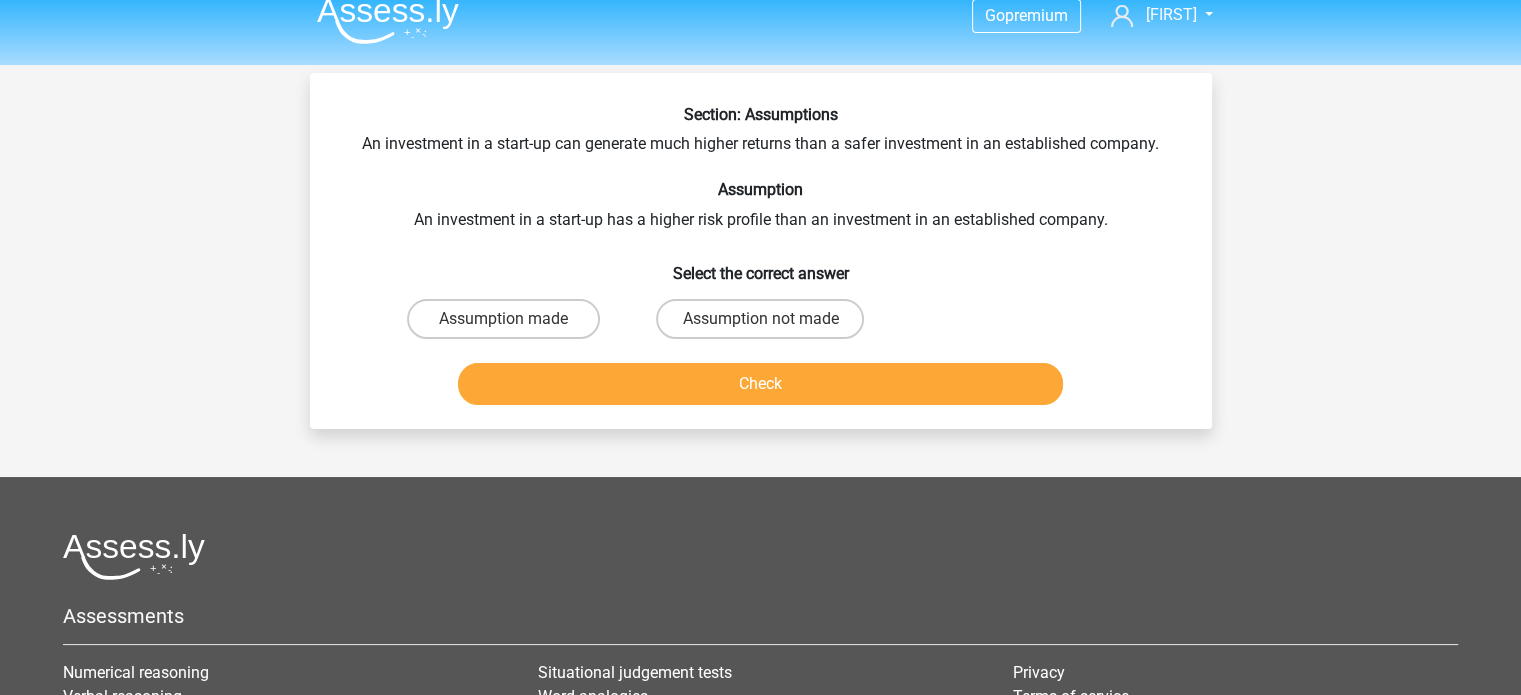 scroll, scrollTop: 18, scrollLeft: 0, axis: vertical 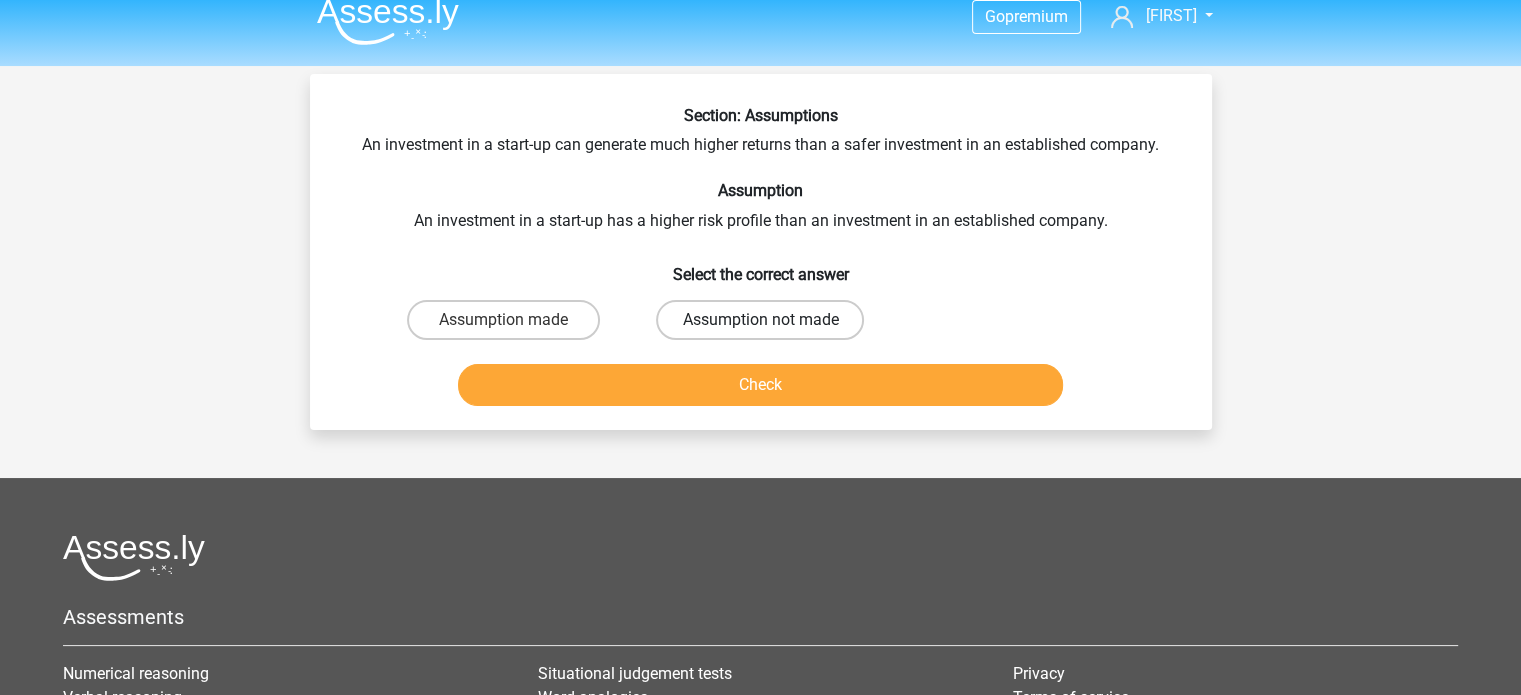 click on "Assumption not made" at bounding box center [760, 320] 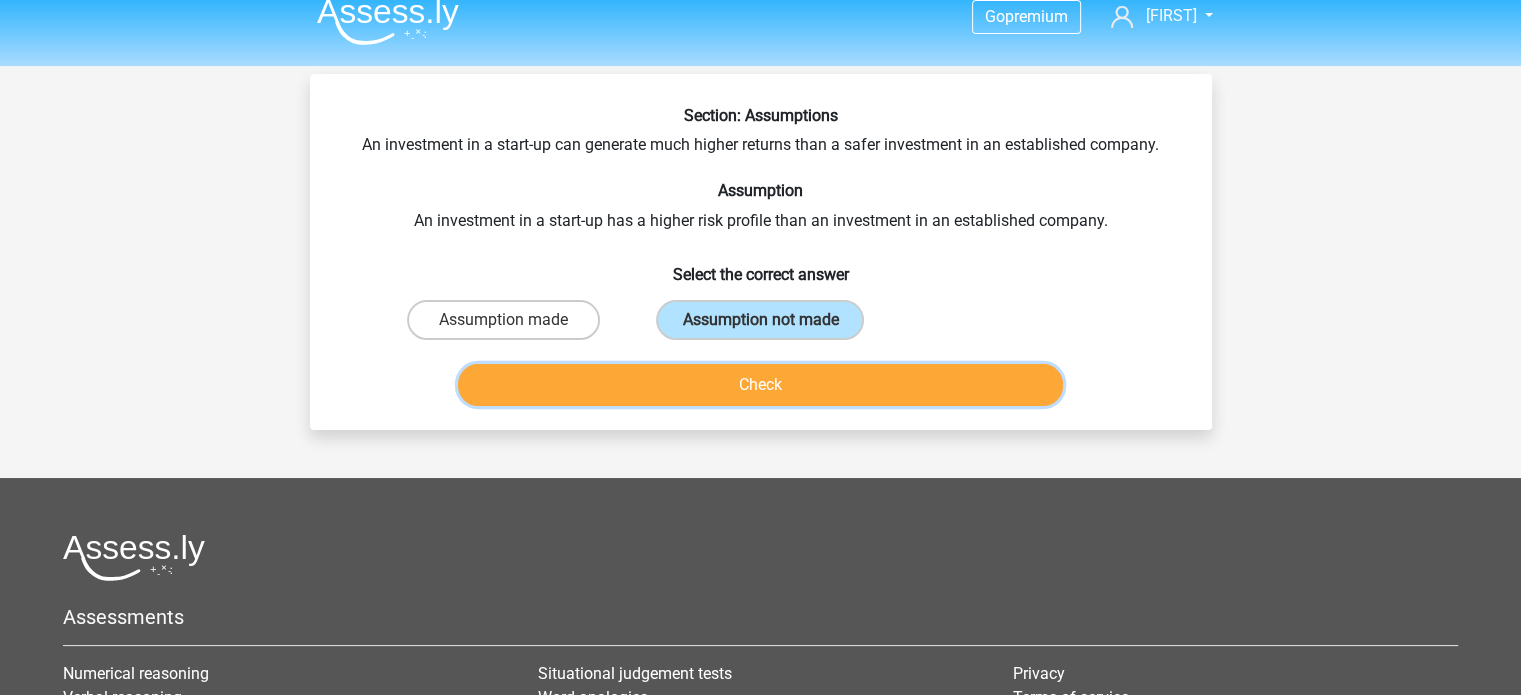 click on "Check" at bounding box center [760, 385] 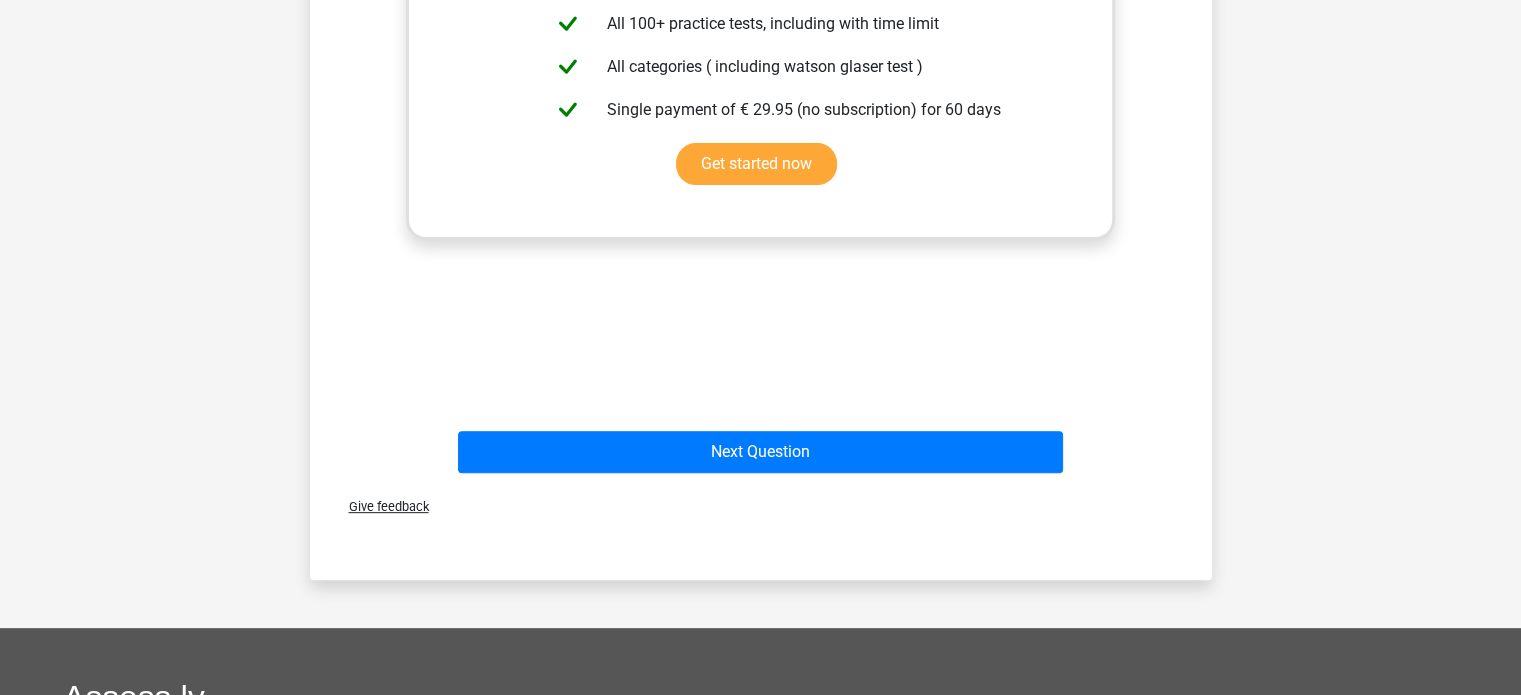 scroll, scrollTop: 596, scrollLeft: 0, axis: vertical 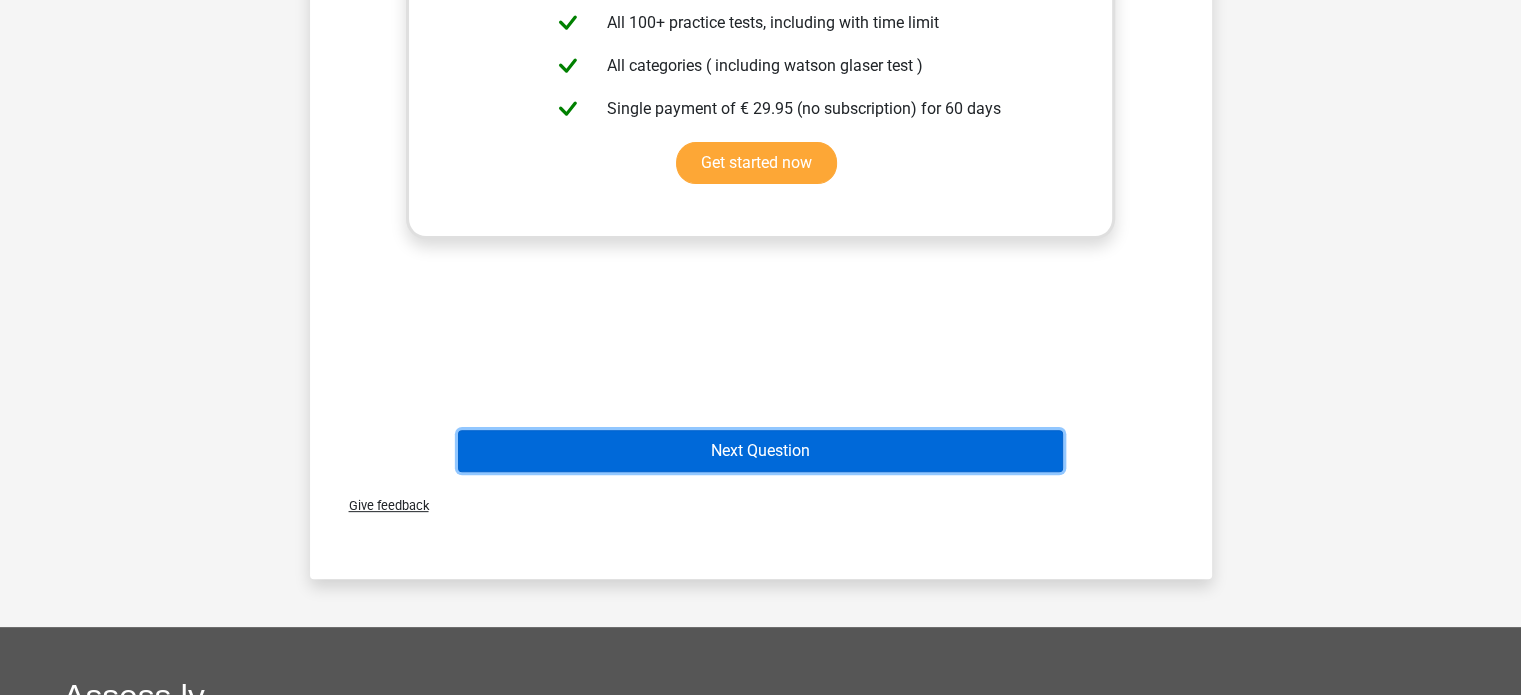click on "Next Question" at bounding box center [760, 451] 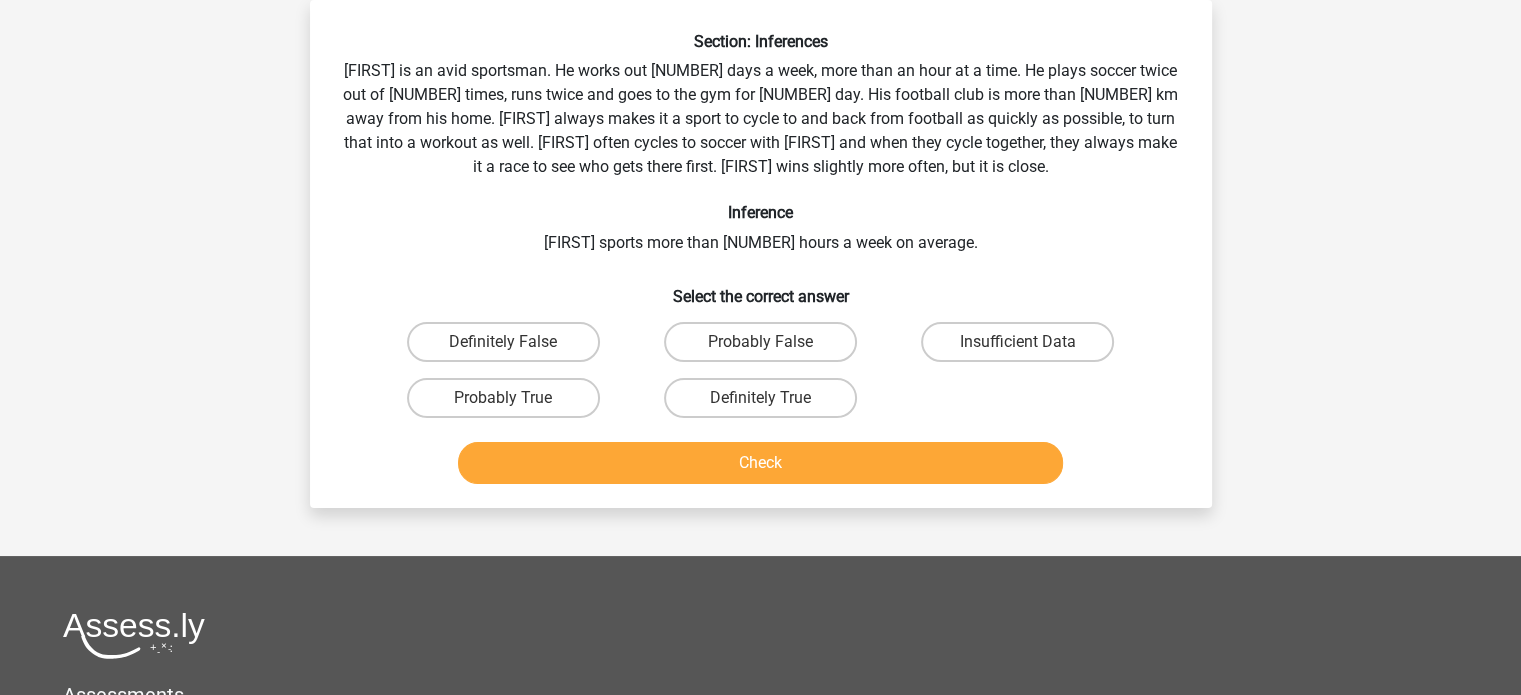 scroll, scrollTop: 3, scrollLeft: 0, axis: vertical 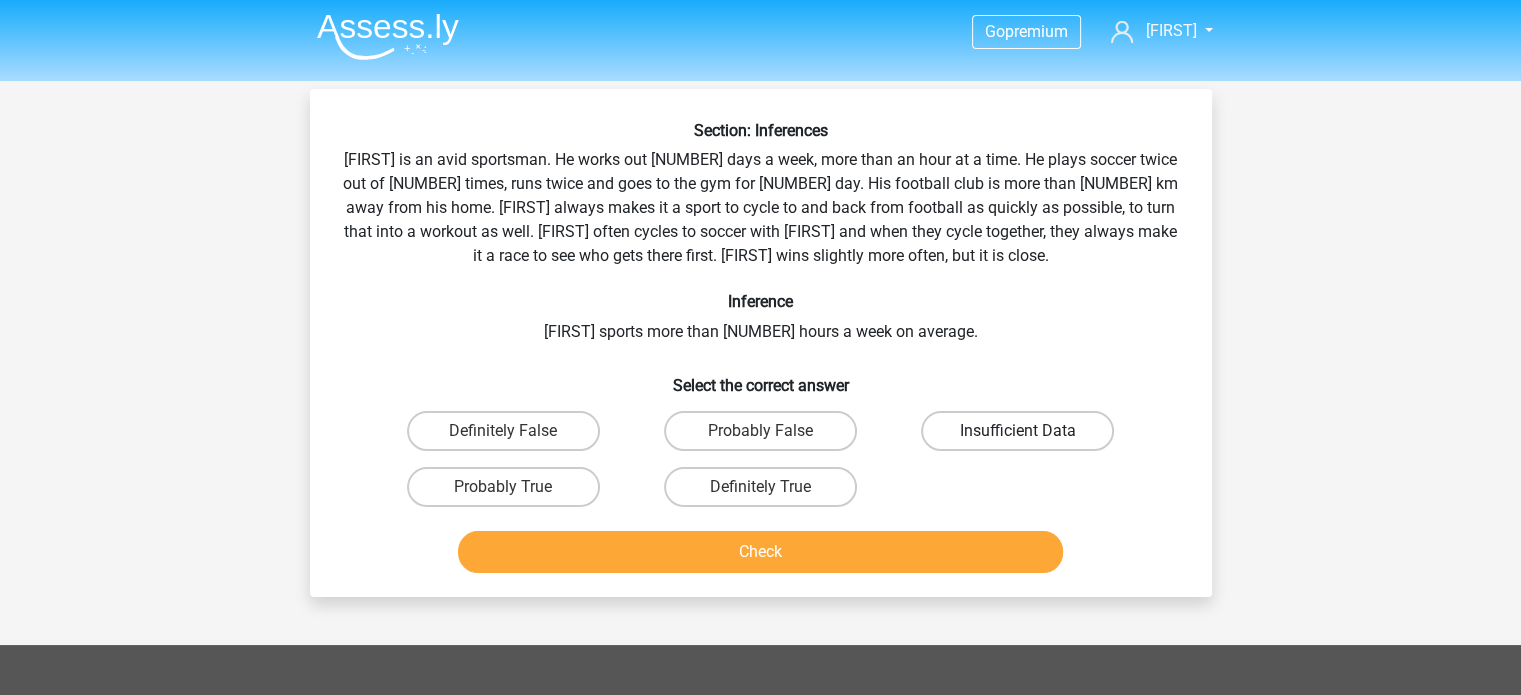 click on "Insufficient Data" at bounding box center (1017, 431) 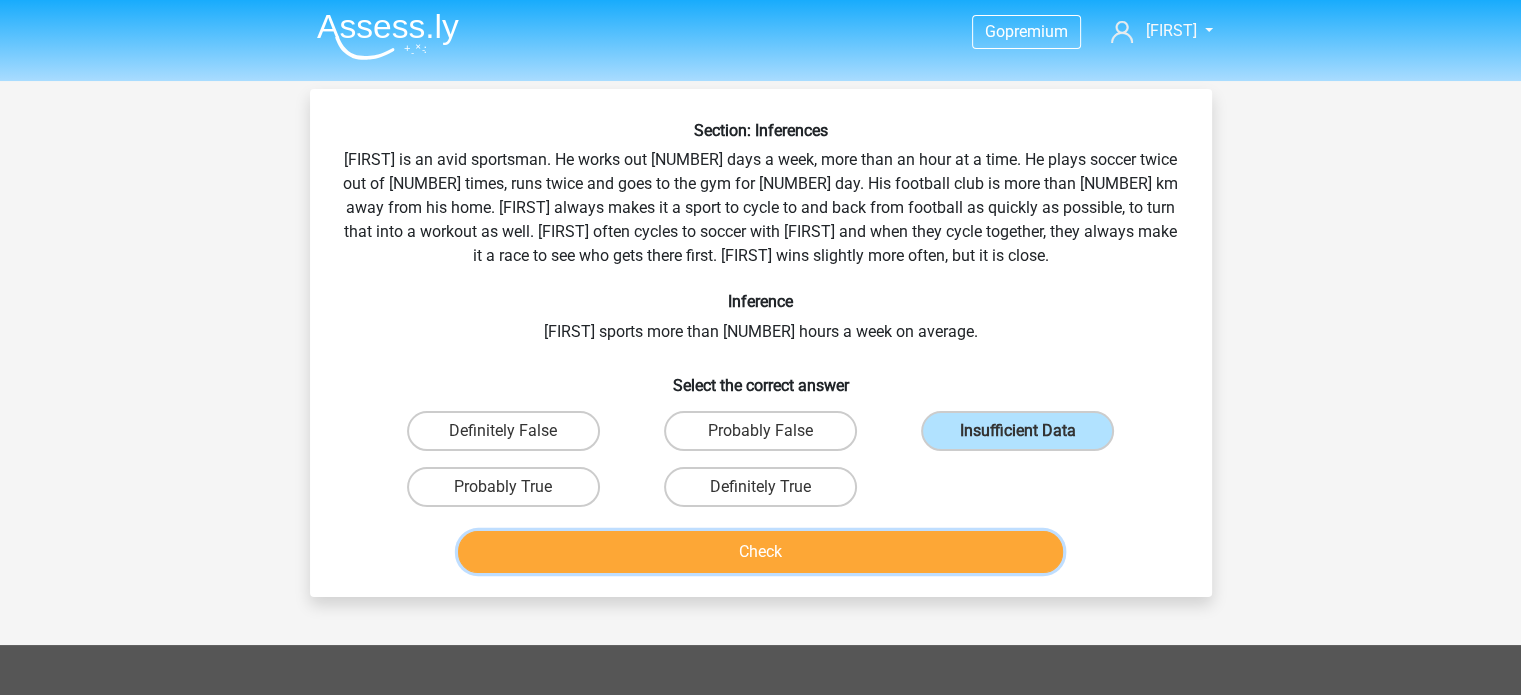 click on "Check" at bounding box center [760, 552] 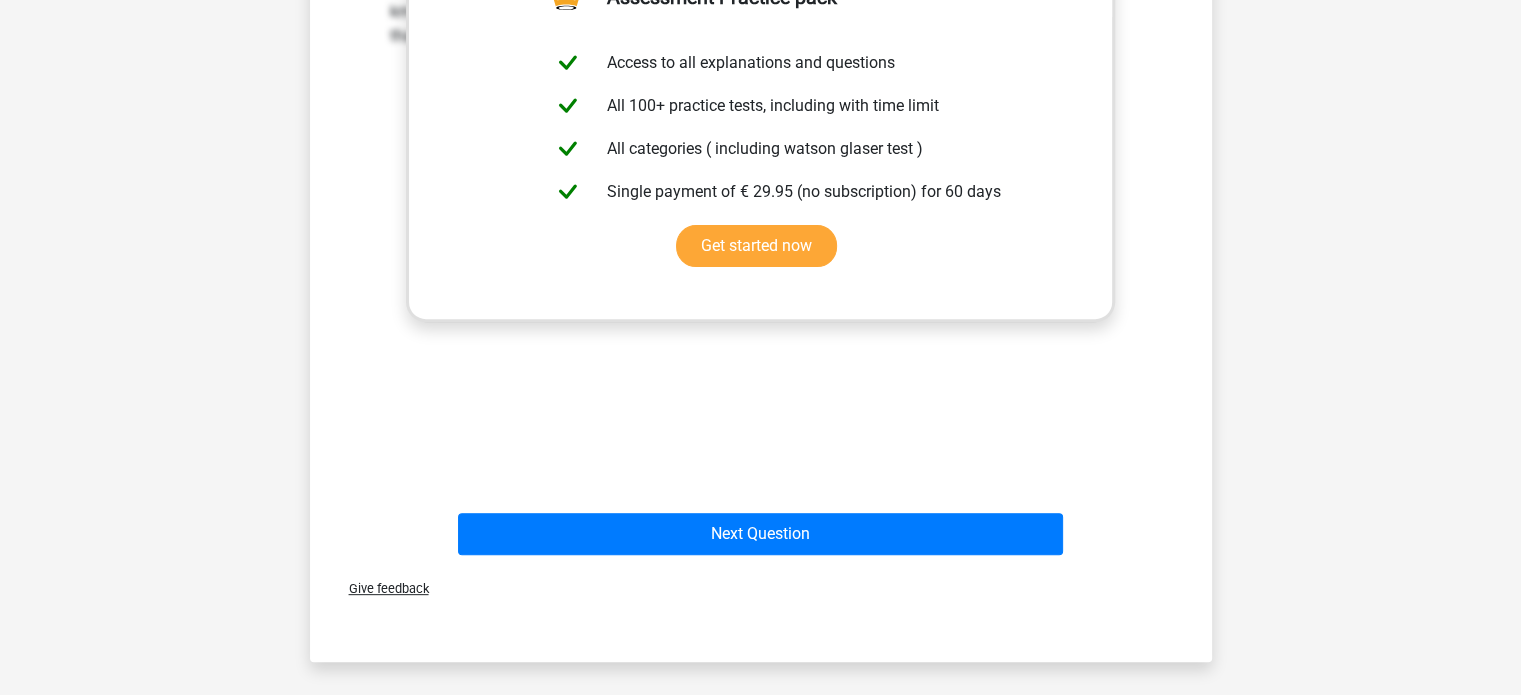 scroll, scrollTop: 666, scrollLeft: 0, axis: vertical 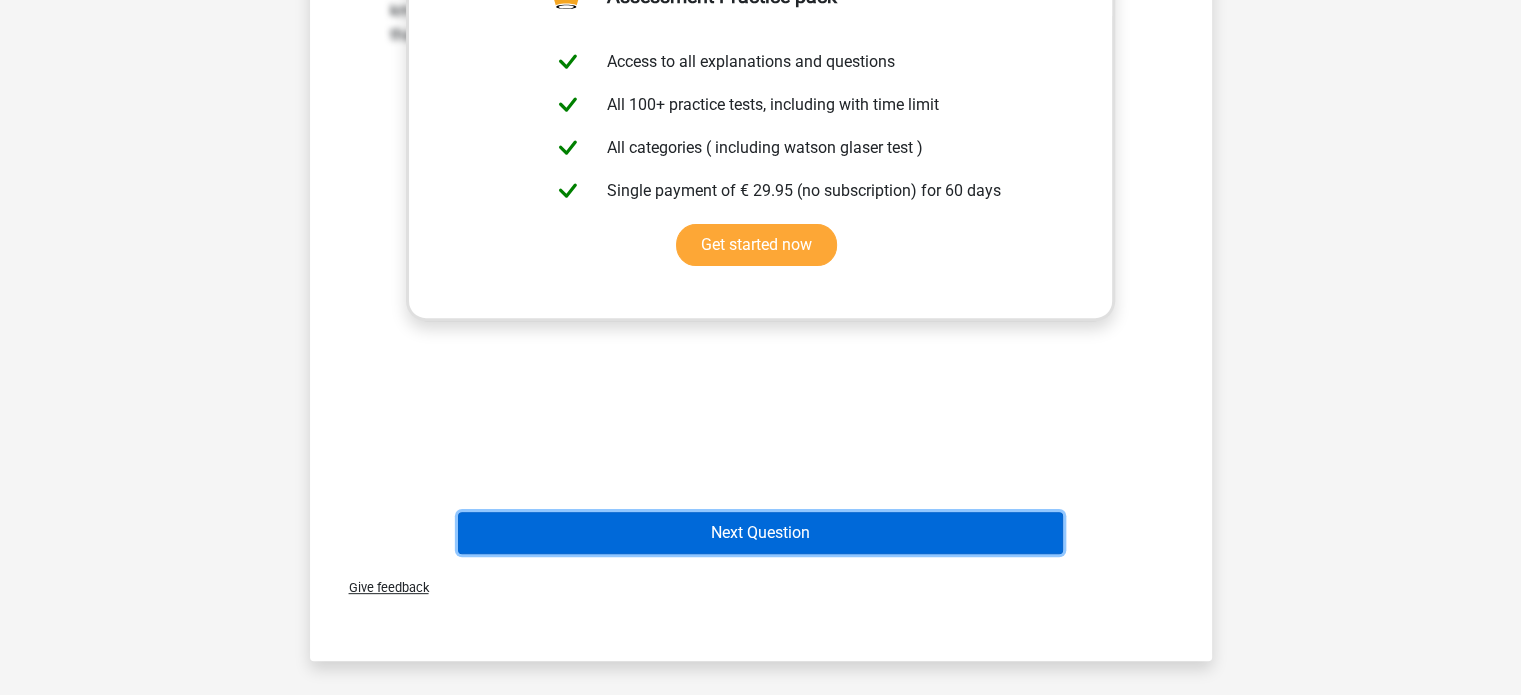 click on "Next Question" at bounding box center (760, 533) 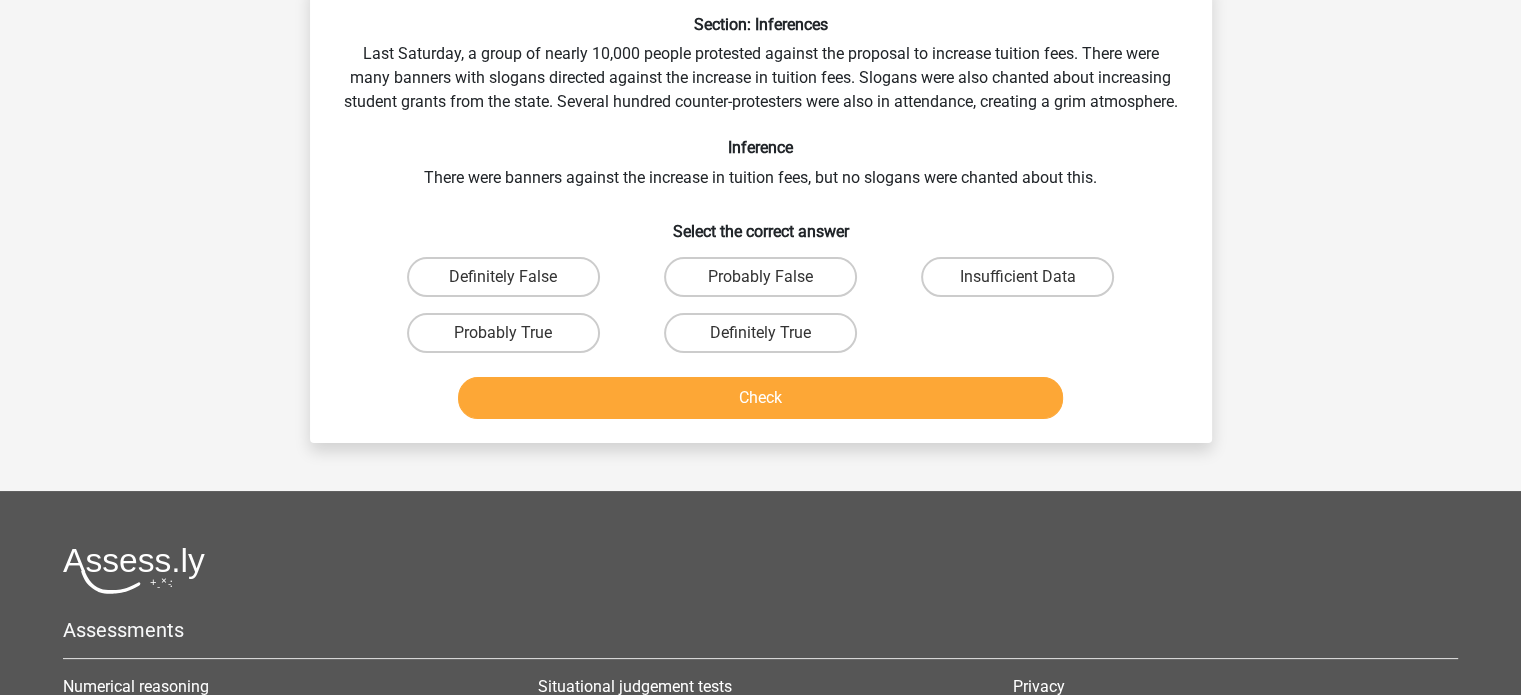 scroll, scrollTop: 92, scrollLeft: 0, axis: vertical 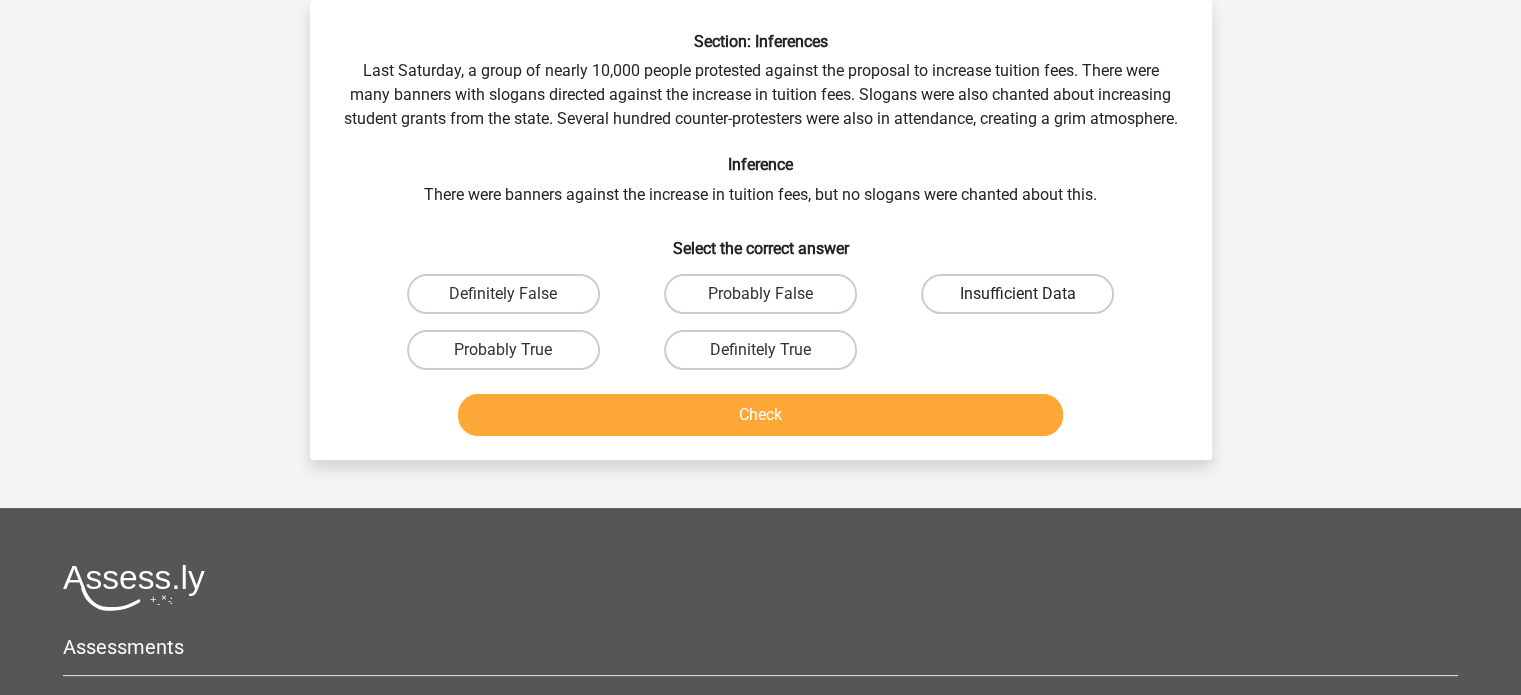 click on "Insufficient Data" at bounding box center (1017, 294) 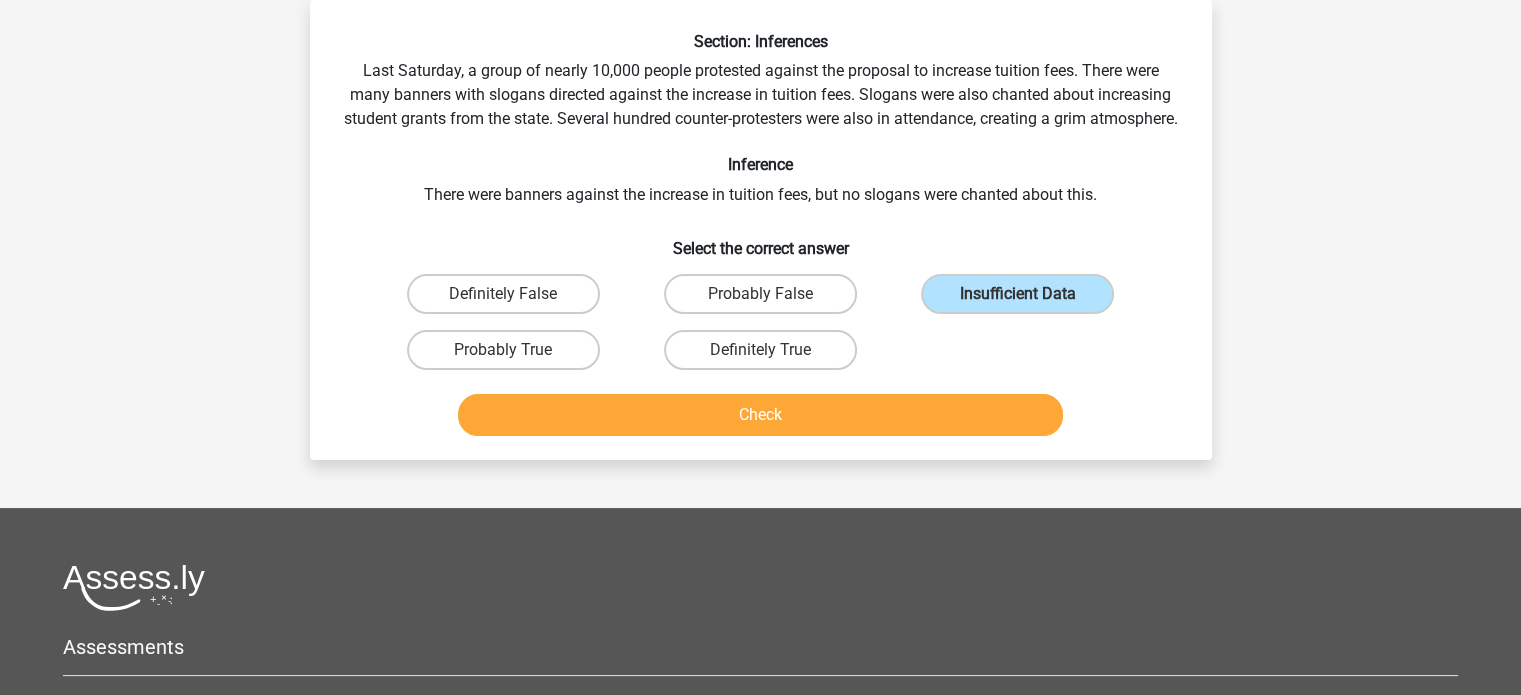 click on "Probably False" at bounding box center (766, 300) 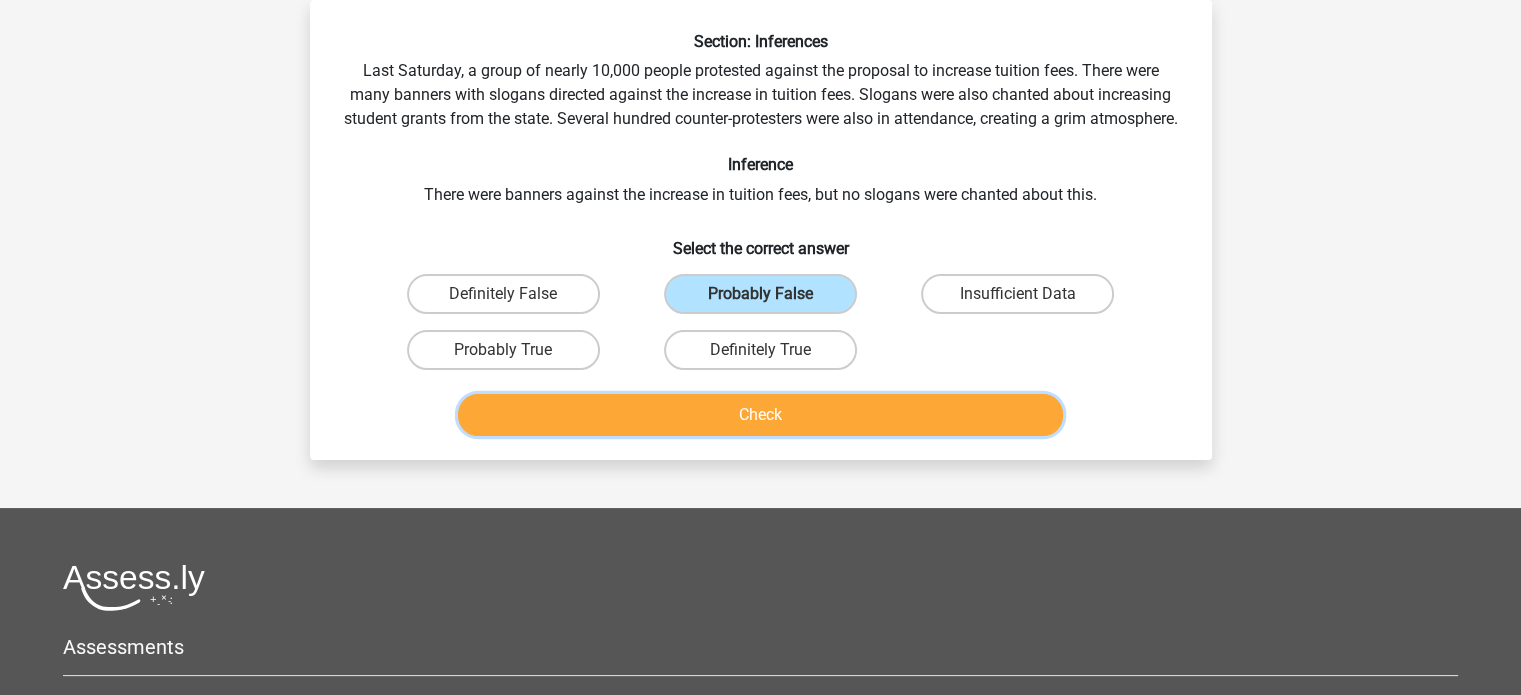click on "Check" at bounding box center (760, 415) 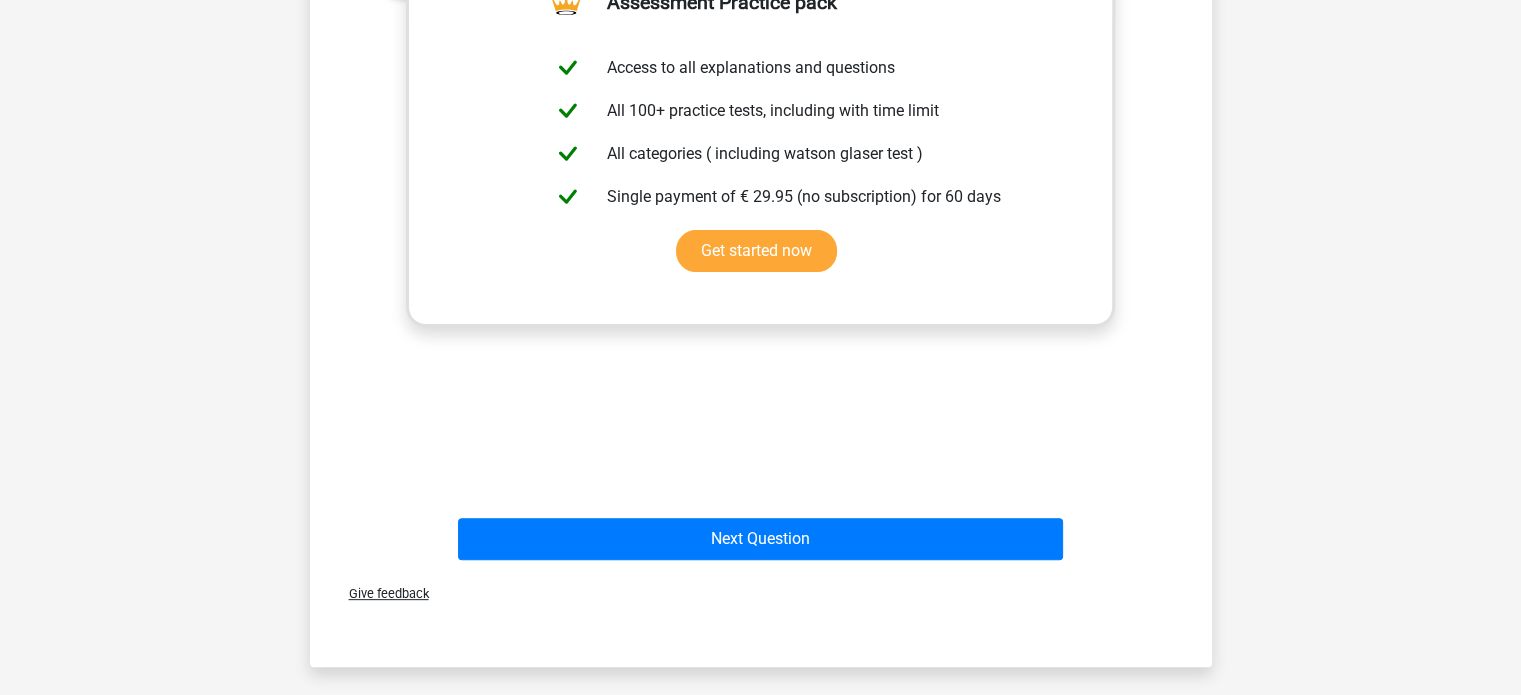 scroll, scrollTop: 614, scrollLeft: 0, axis: vertical 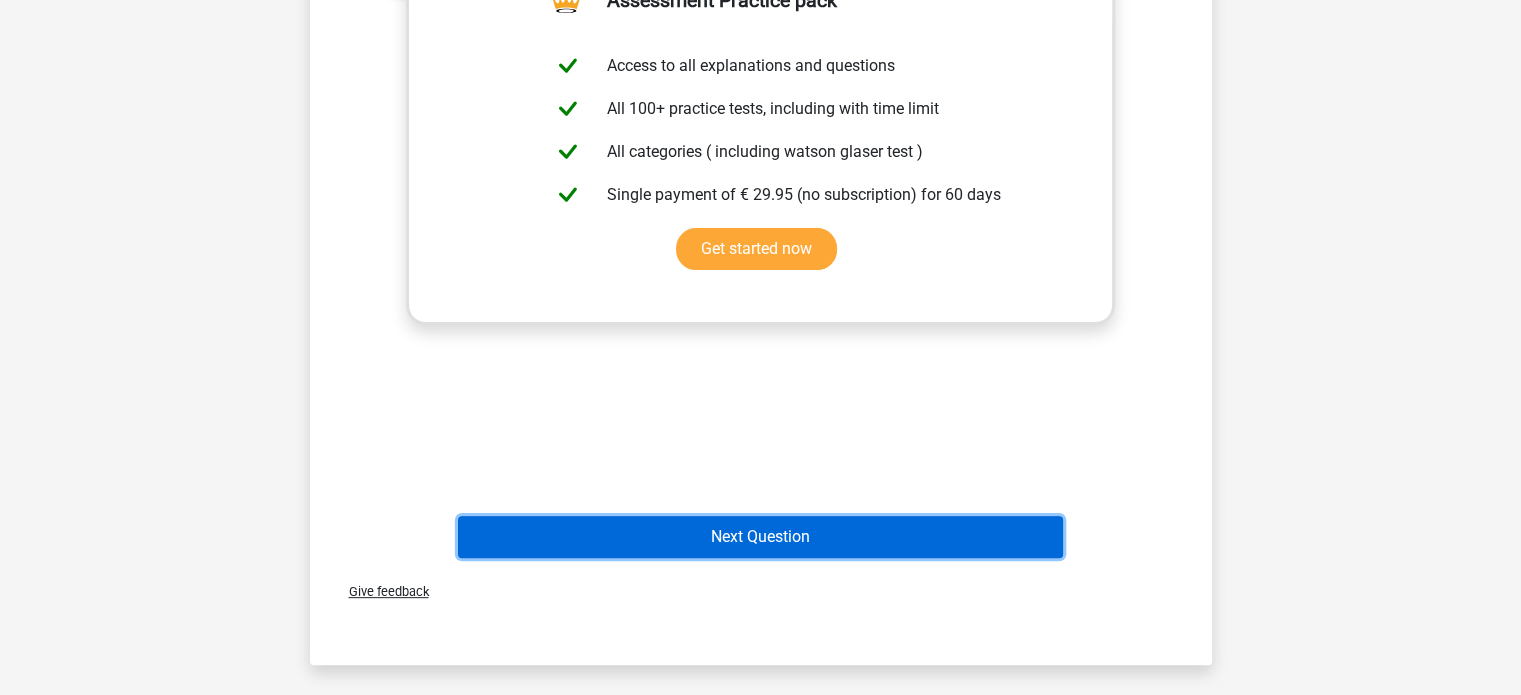 click on "Next Question" at bounding box center [760, 537] 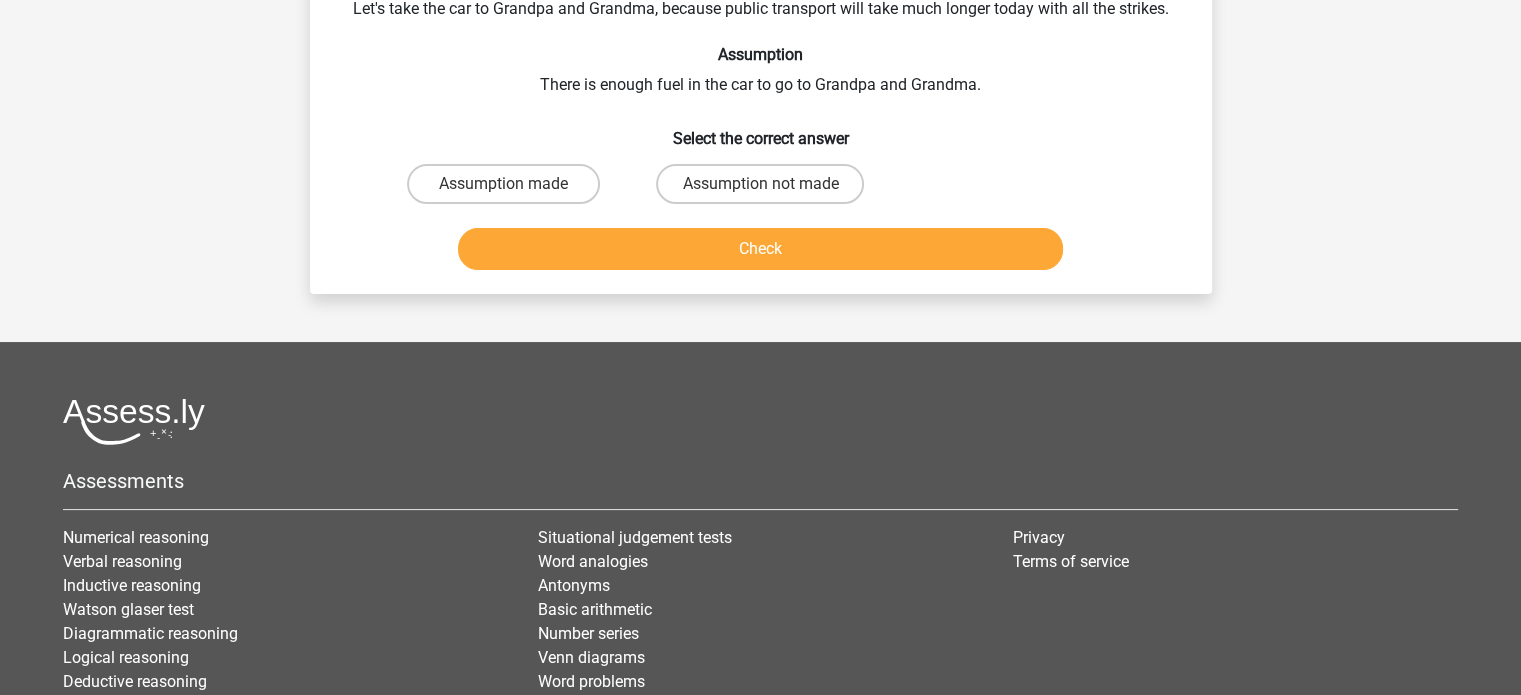 scroll, scrollTop: 92, scrollLeft: 0, axis: vertical 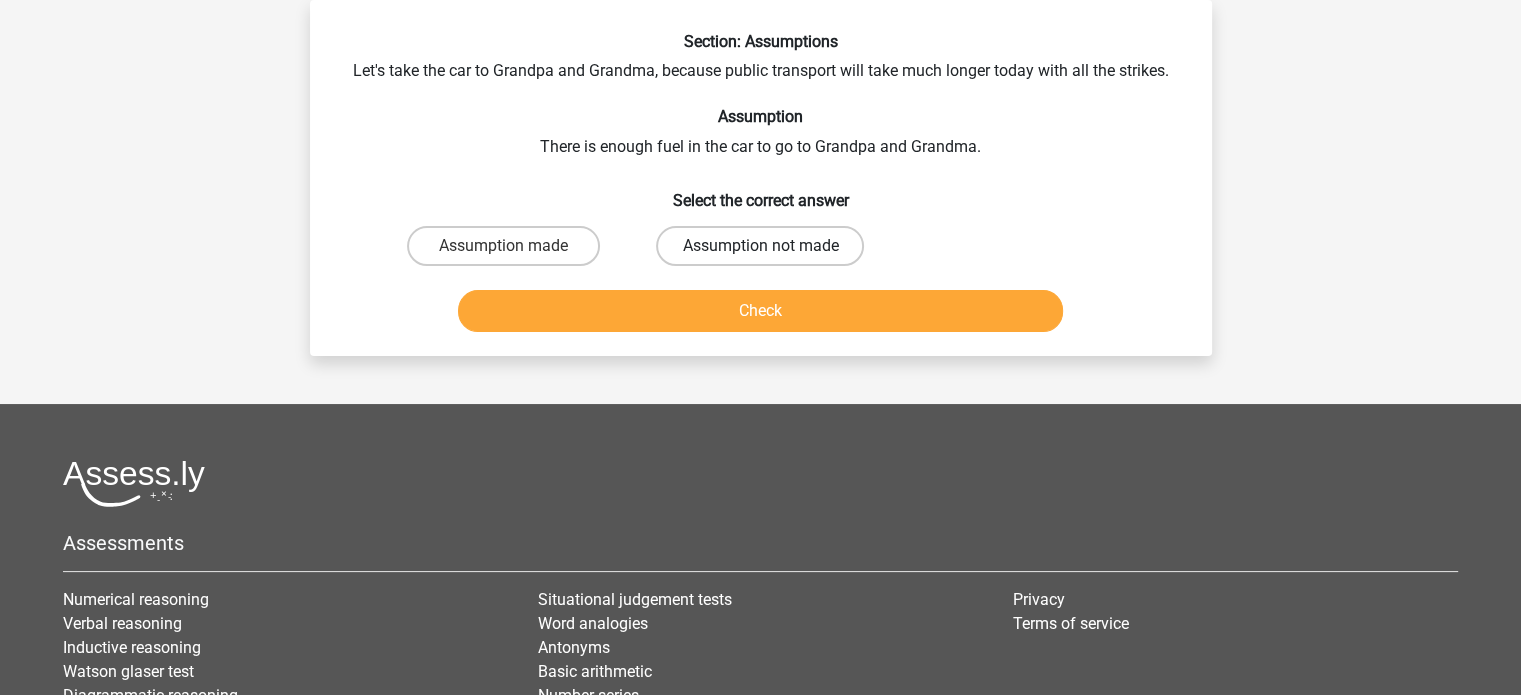 click on "Assumption not made" at bounding box center (760, 246) 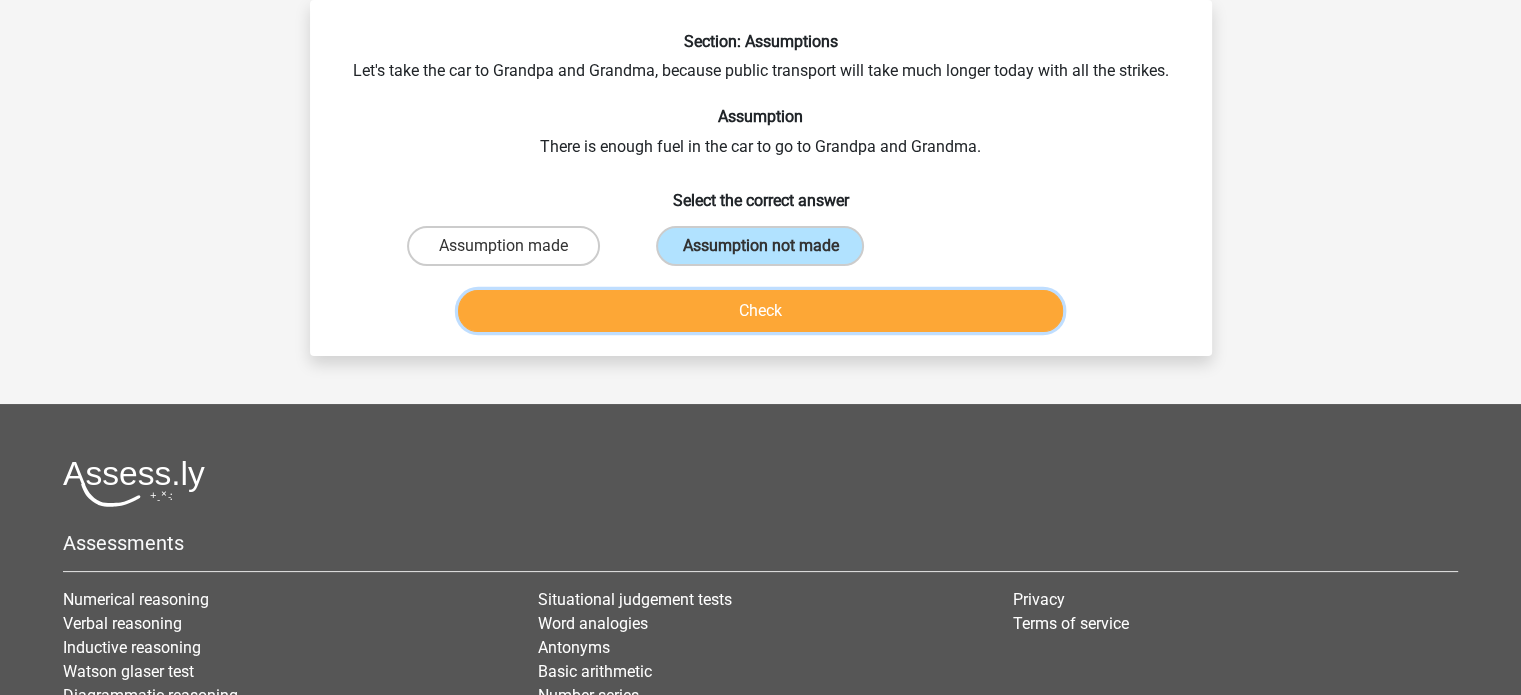 click on "Check" at bounding box center [760, 311] 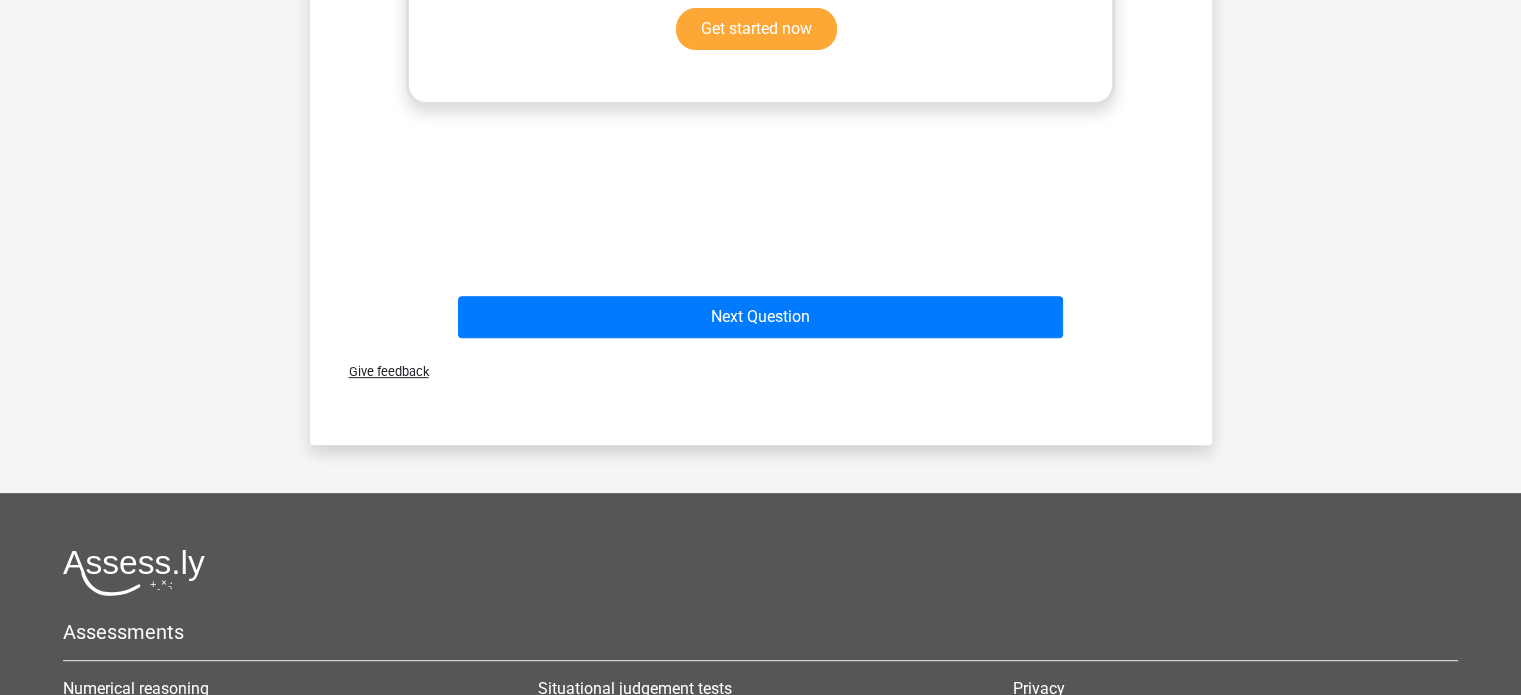 scroll, scrollTop: 732, scrollLeft: 0, axis: vertical 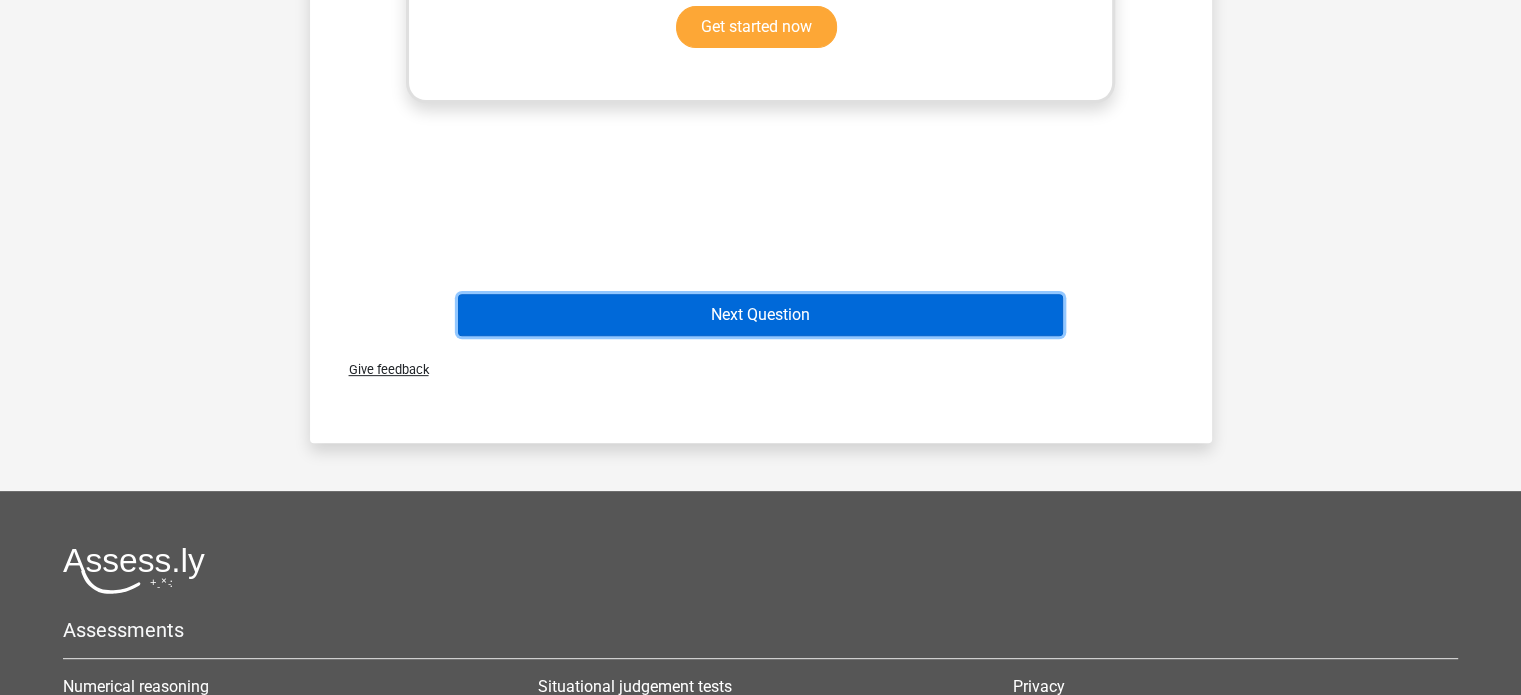 click on "Next Question" at bounding box center [760, 315] 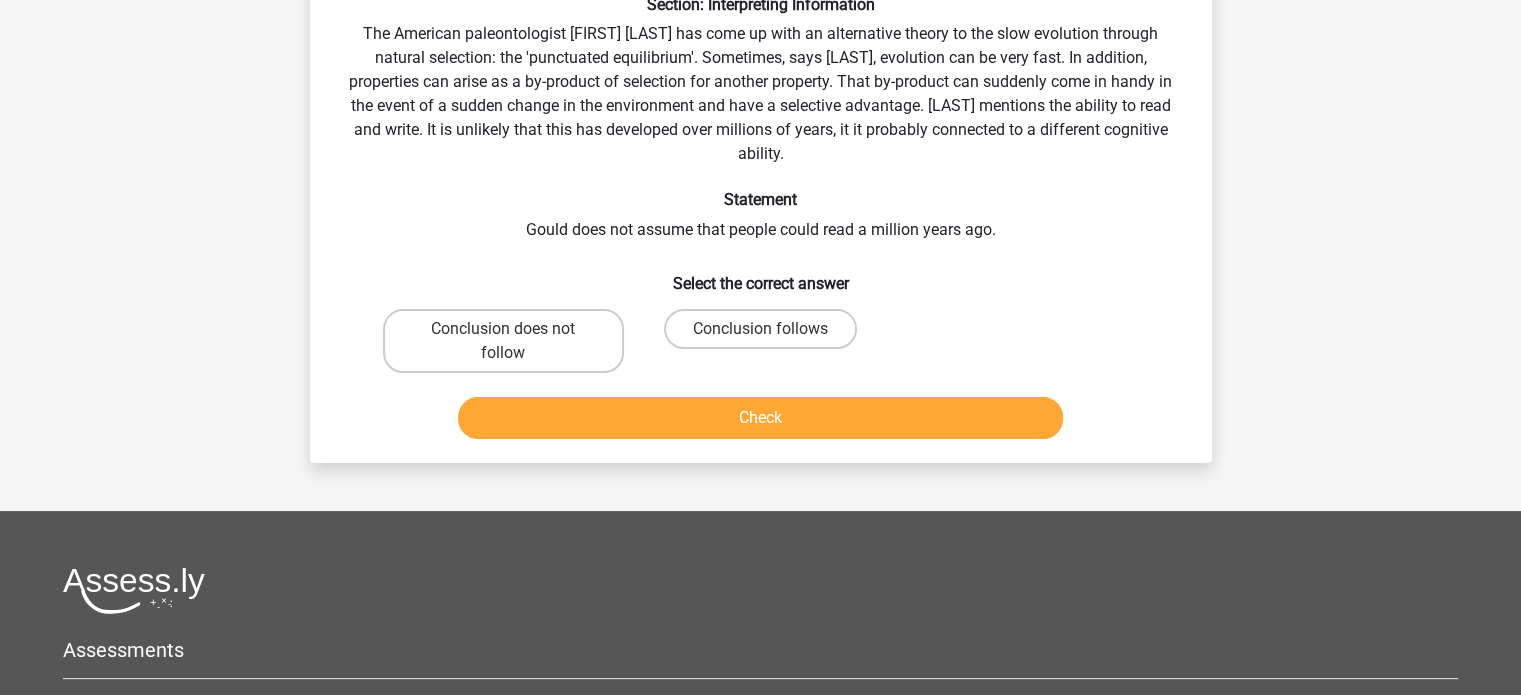 scroll, scrollTop: 92, scrollLeft: 0, axis: vertical 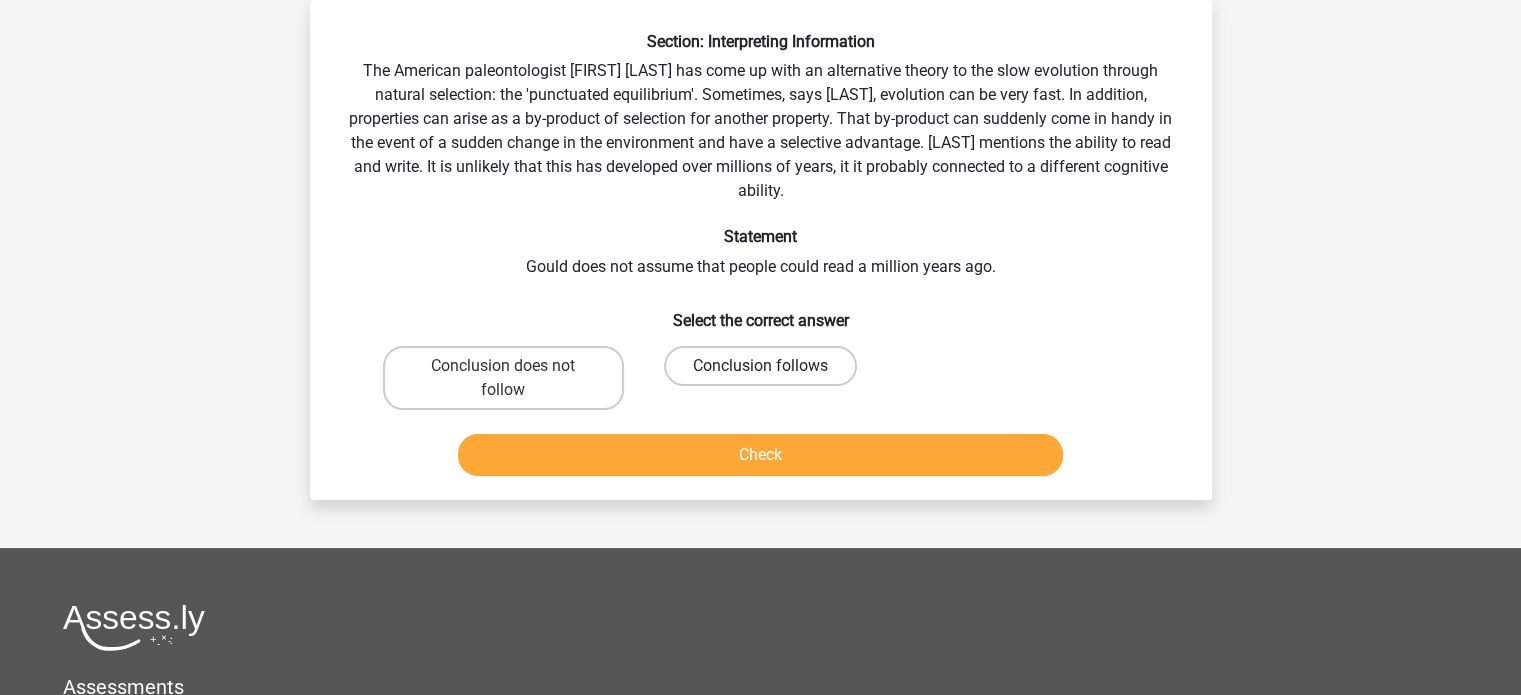 click on "Conclusion follows" at bounding box center (760, 366) 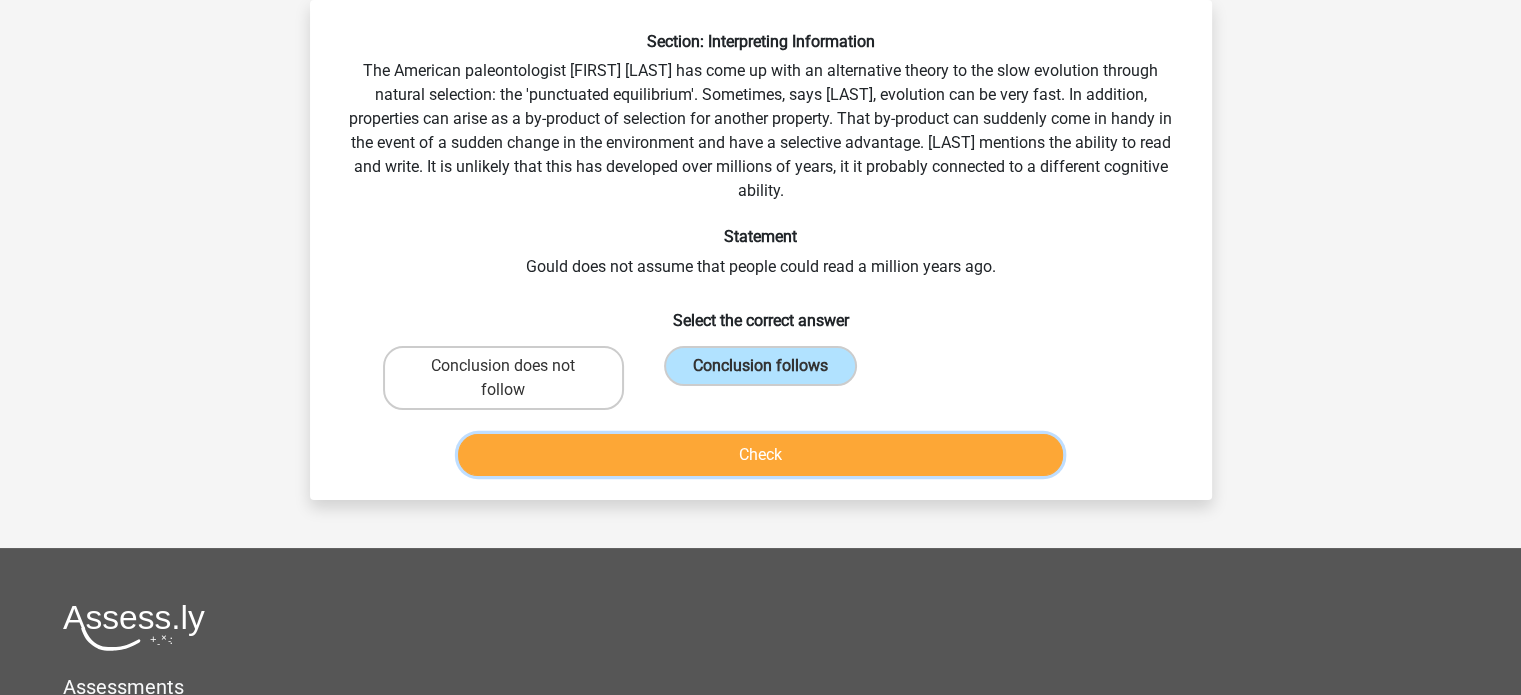 click on "Check" at bounding box center (760, 455) 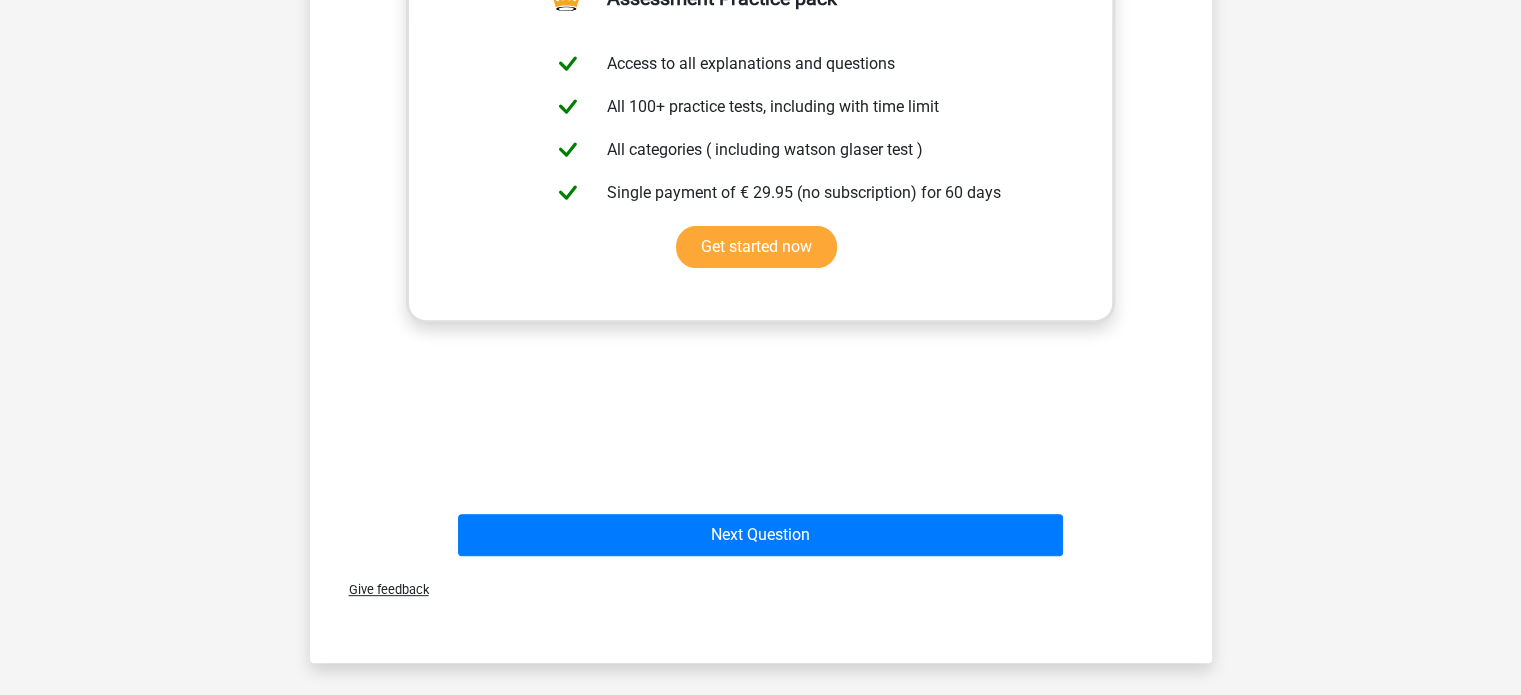 scroll, scrollTop: 658, scrollLeft: 0, axis: vertical 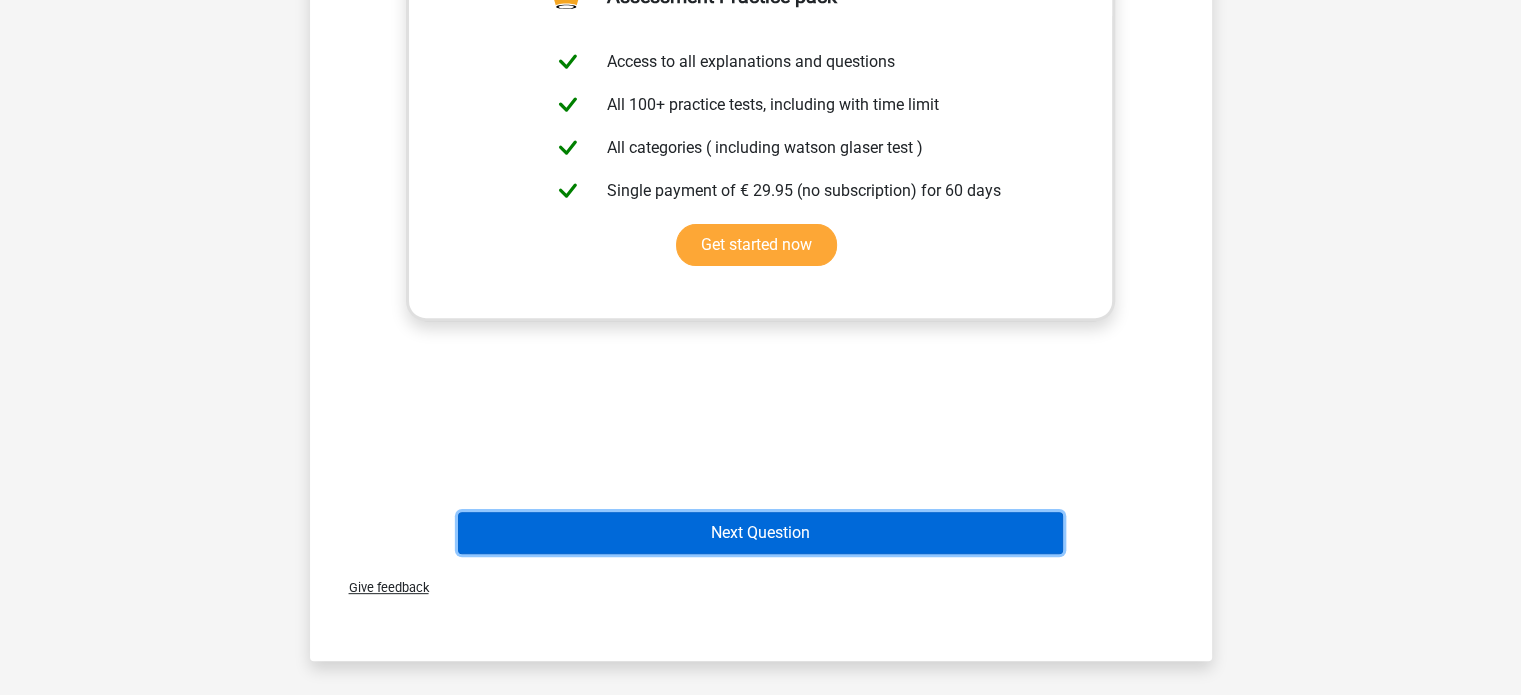 click on "Next Question" at bounding box center [760, 533] 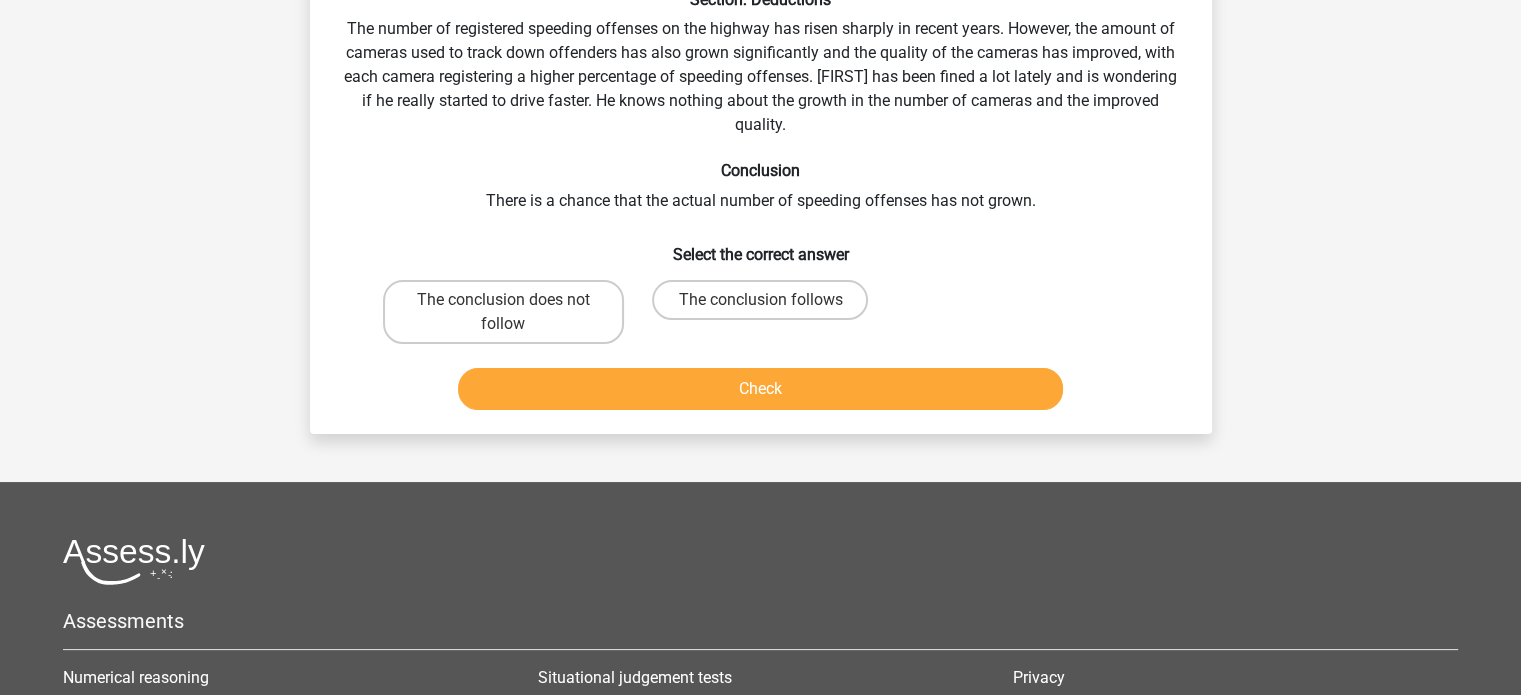 scroll, scrollTop: 92, scrollLeft: 0, axis: vertical 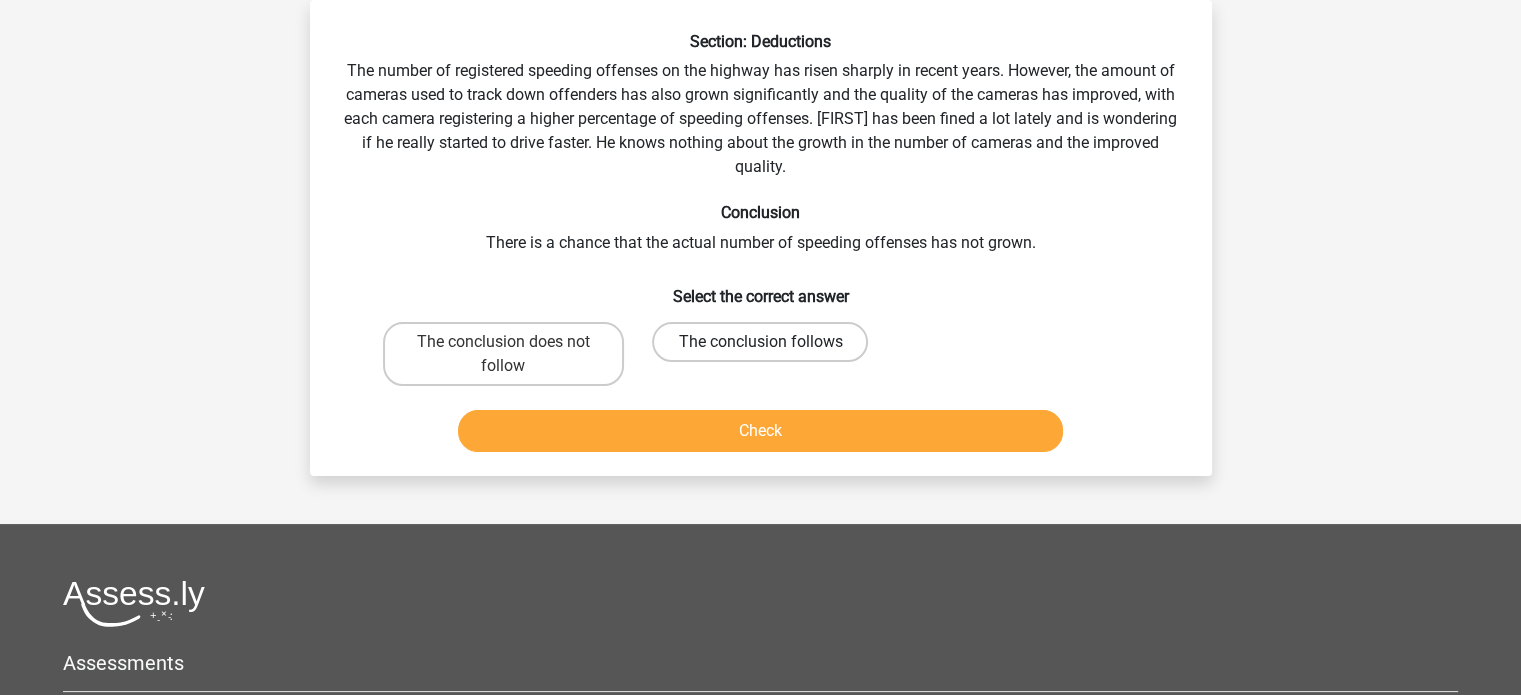 click on "The conclusion follows" at bounding box center (760, 342) 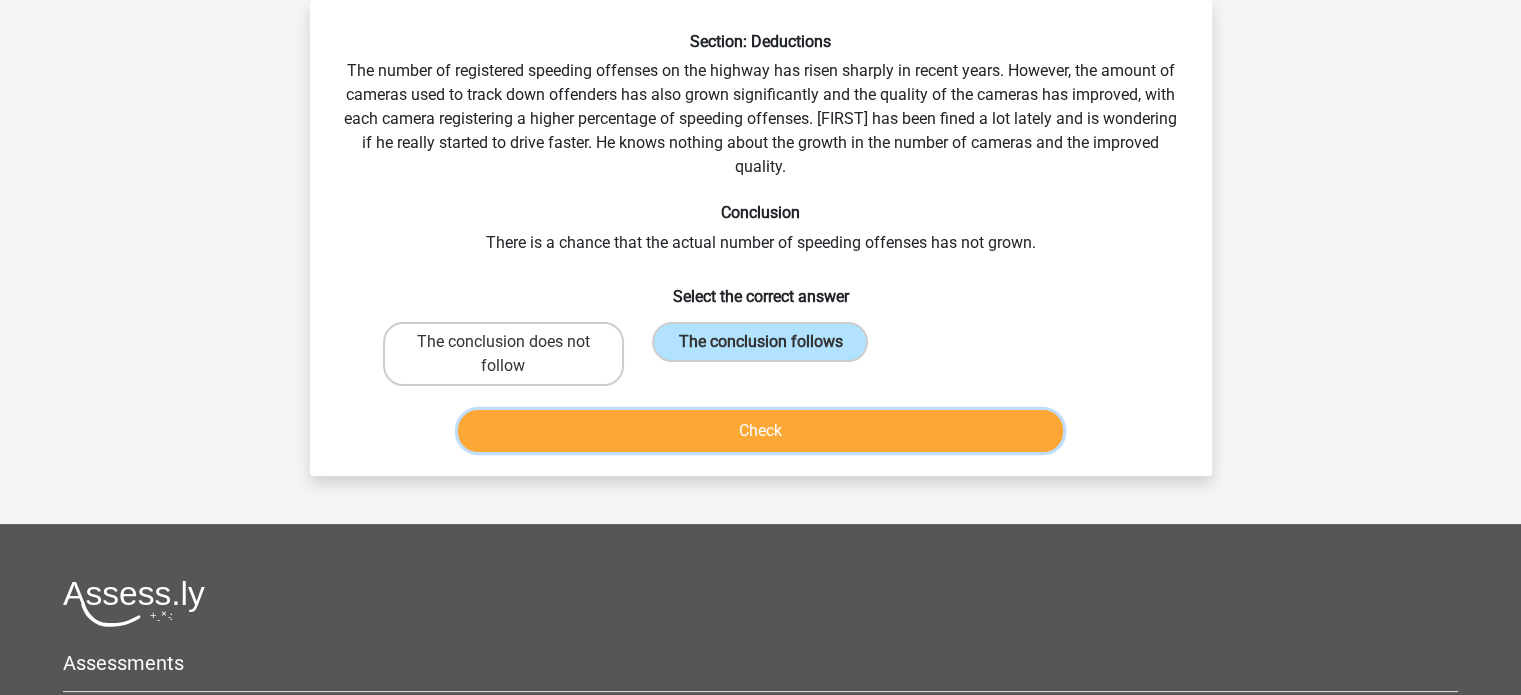 click on "Check" at bounding box center [760, 431] 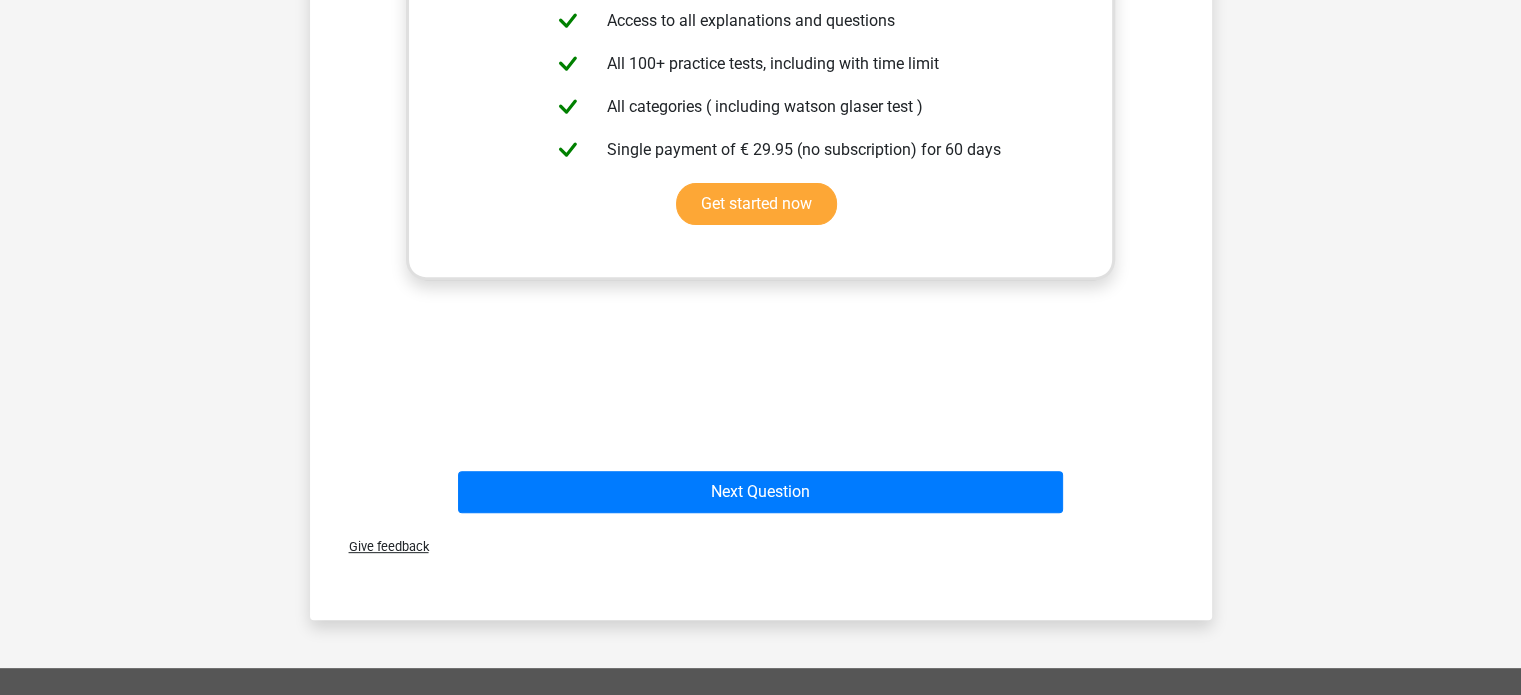 scroll, scrollTop: 676, scrollLeft: 0, axis: vertical 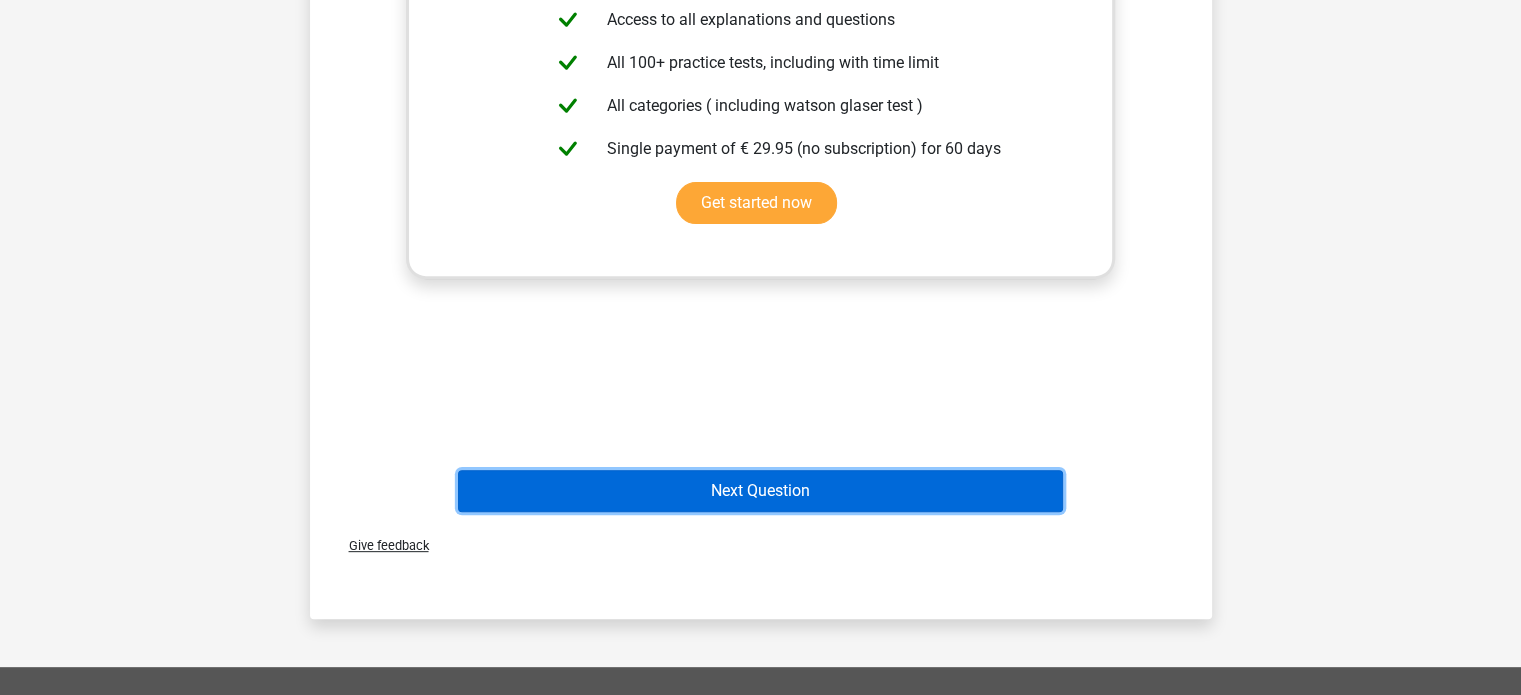 click on "Next Question" at bounding box center (760, 491) 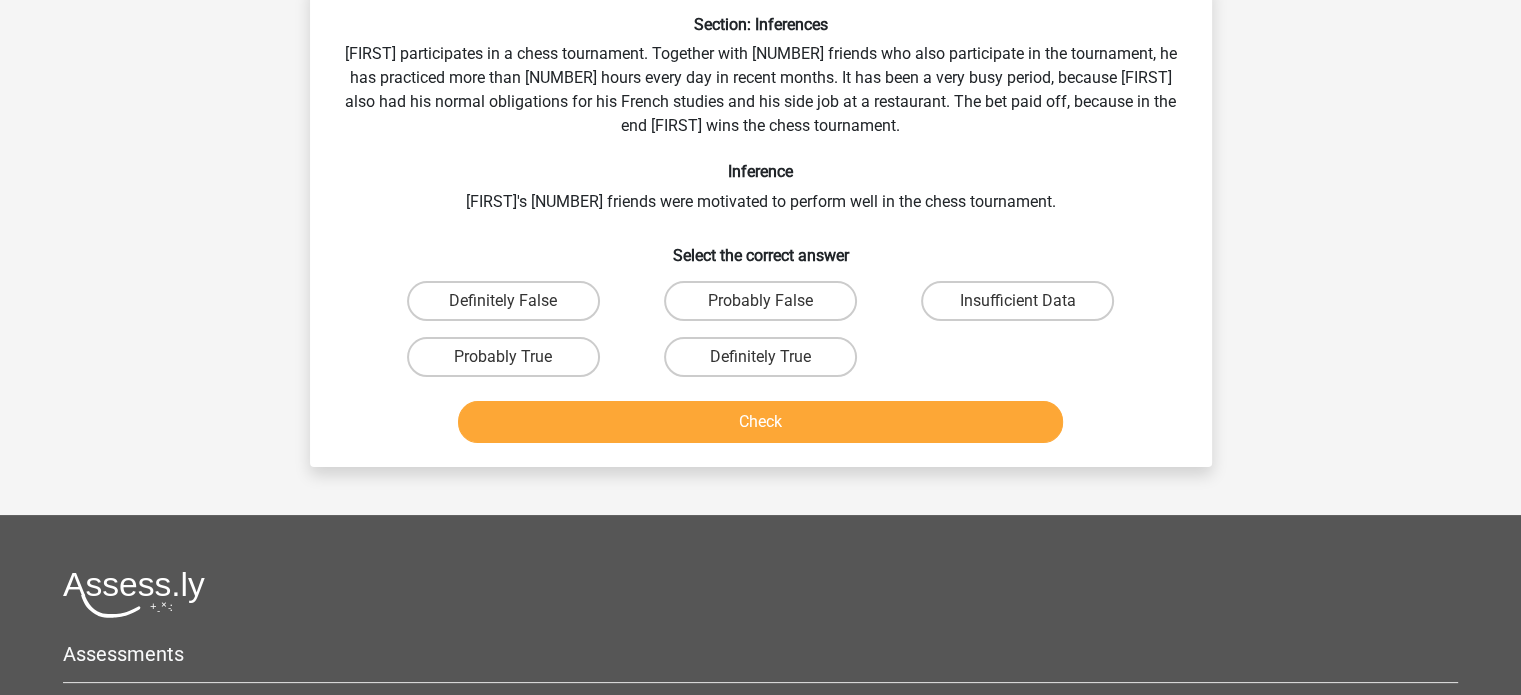 scroll, scrollTop: 92, scrollLeft: 0, axis: vertical 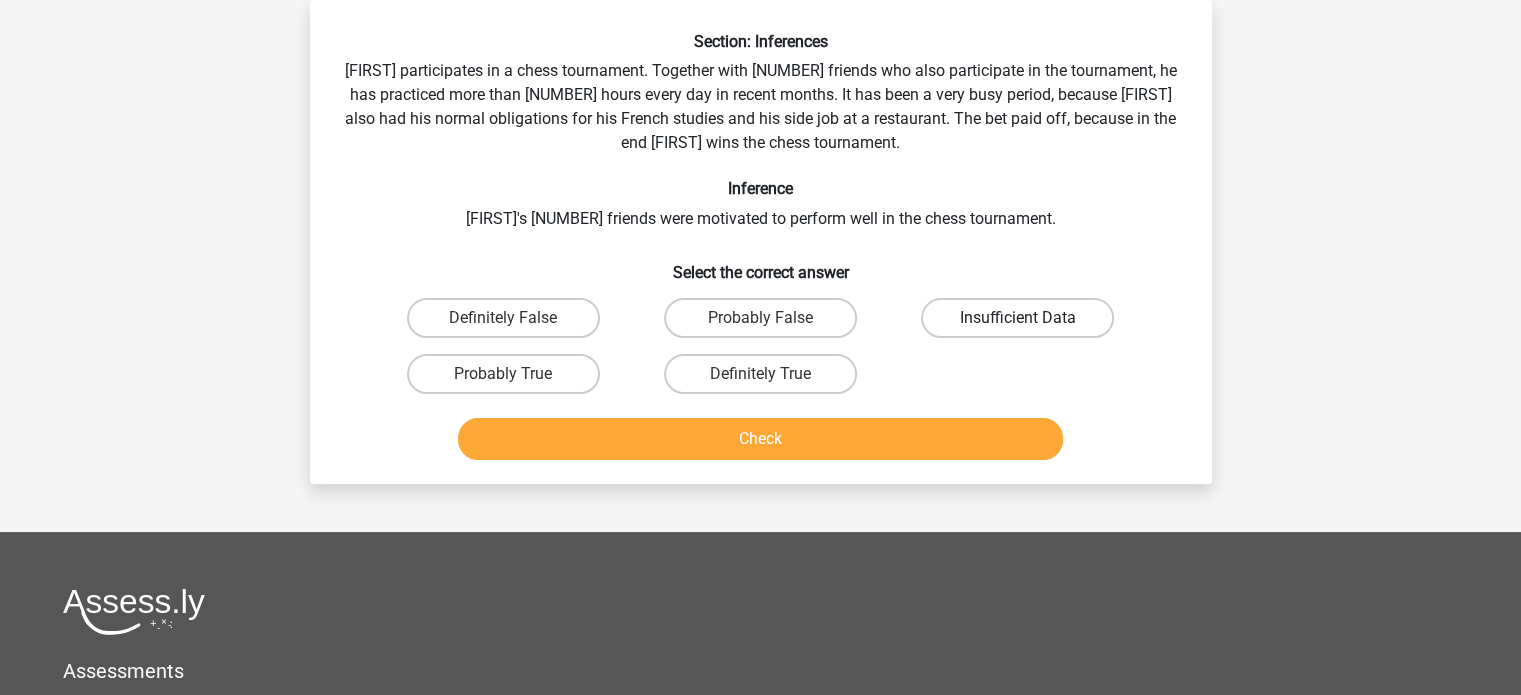 click on "Insufficient Data" at bounding box center [1017, 318] 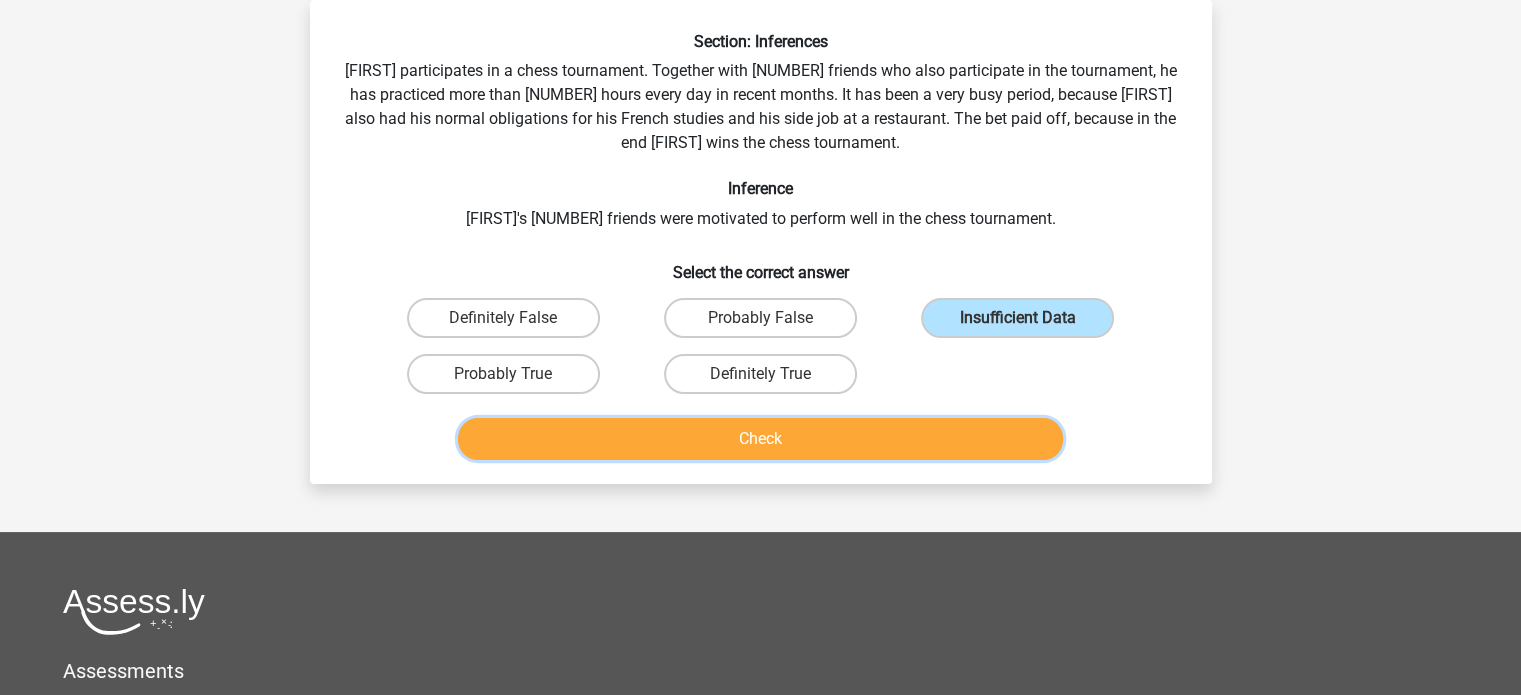 click on "Check" at bounding box center (760, 439) 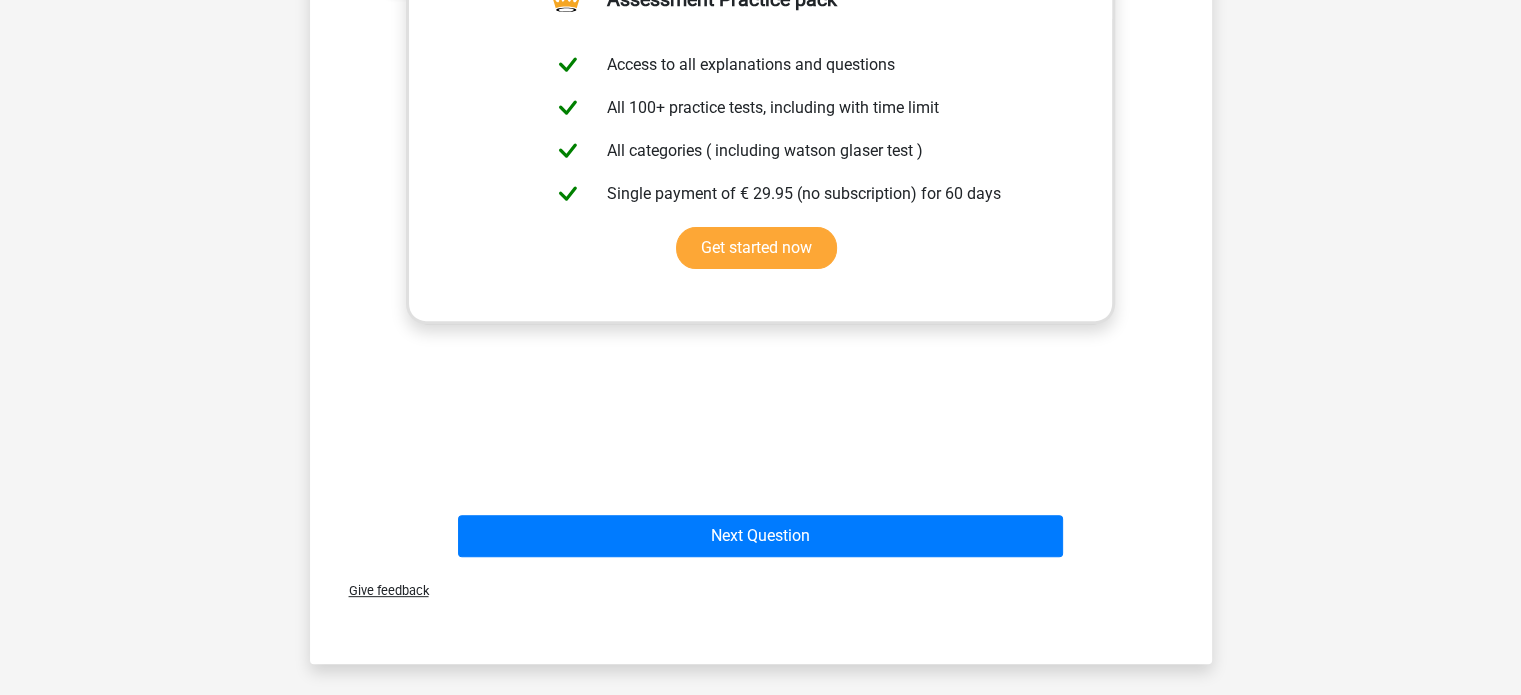 scroll, scrollTop: 640, scrollLeft: 0, axis: vertical 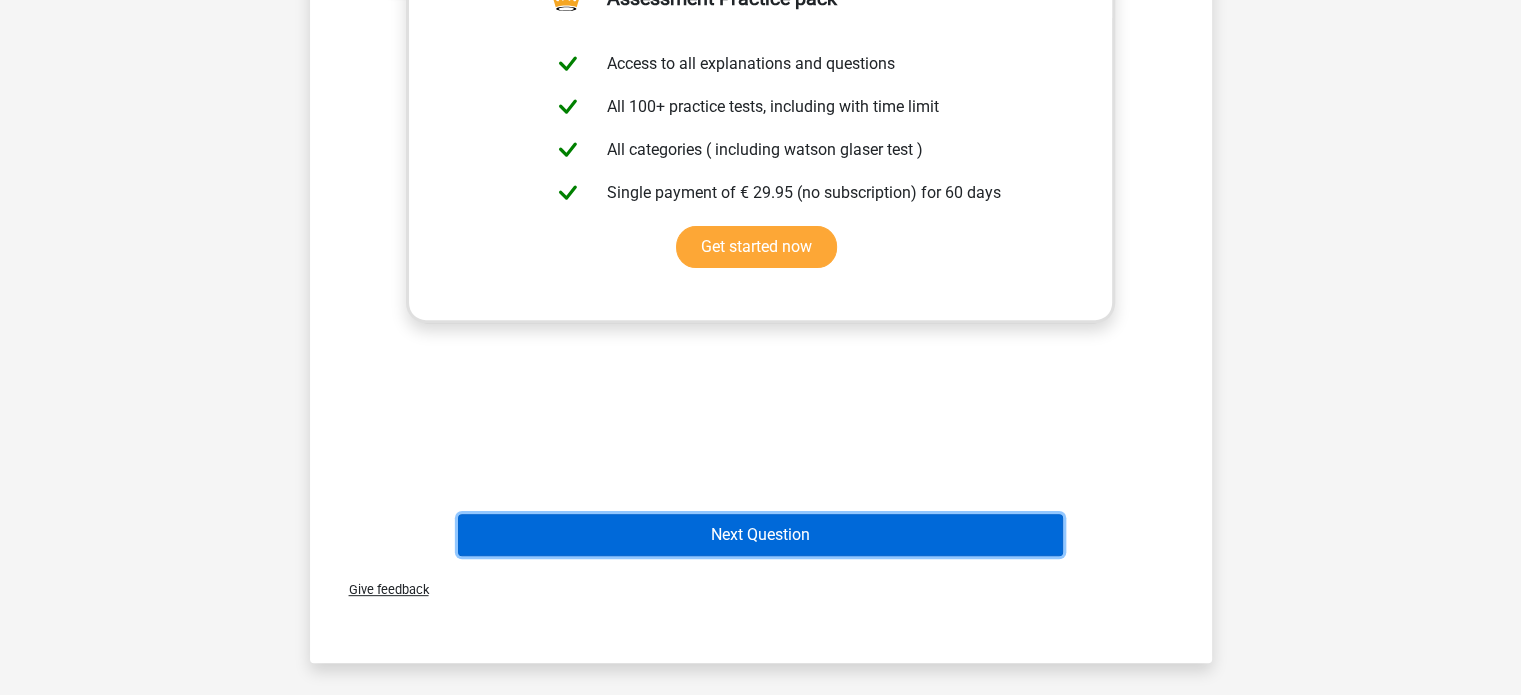 click on "Next Question" at bounding box center [760, 535] 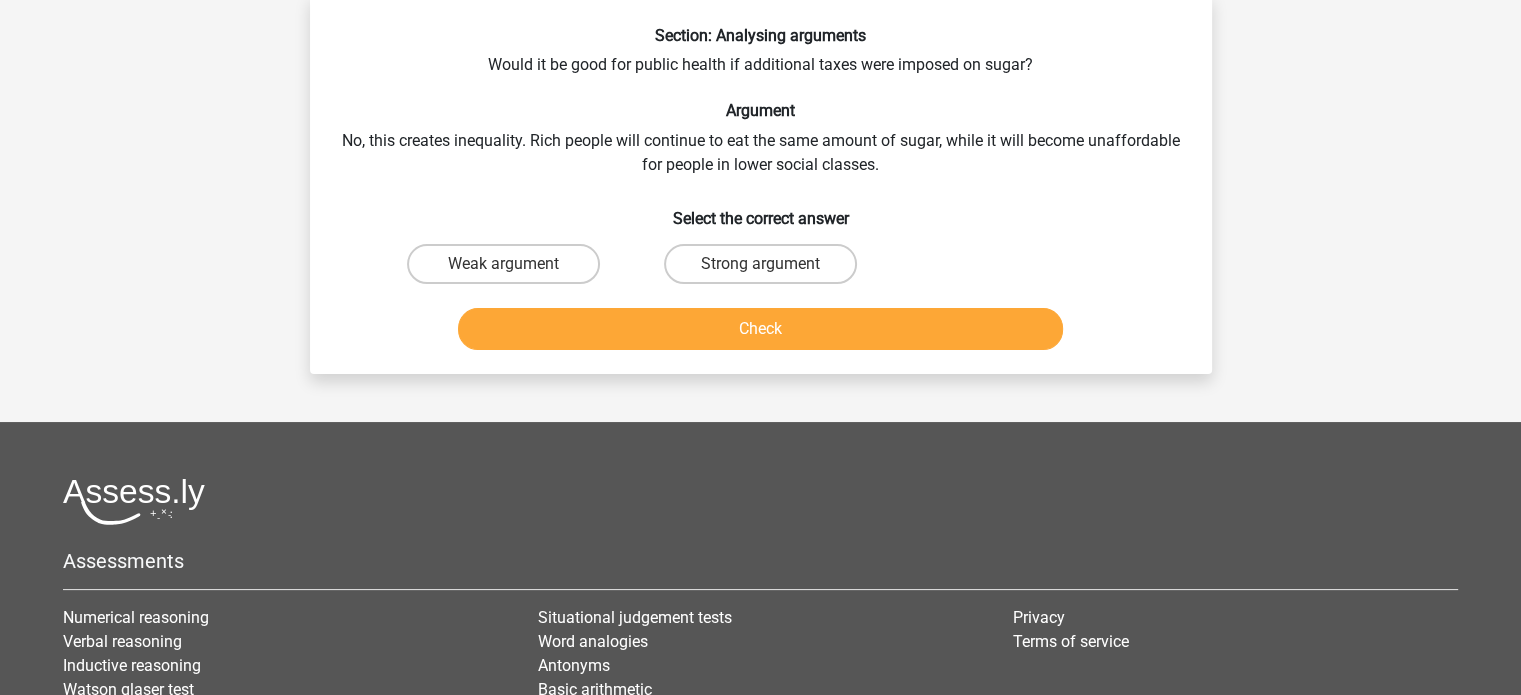 scroll, scrollTop: 92, scrollLeft: 0, axis: vertical 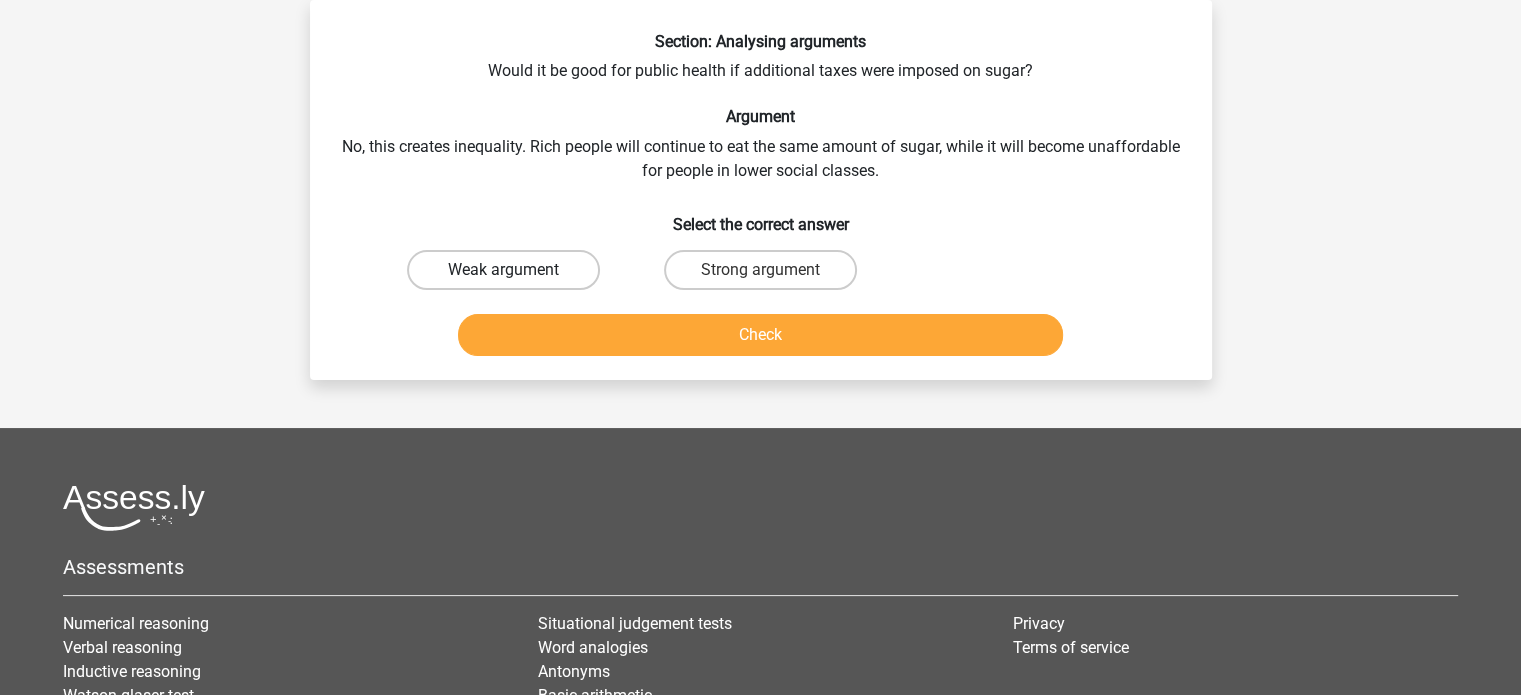 click on "Weak argument" at bounding box center (503, 270) 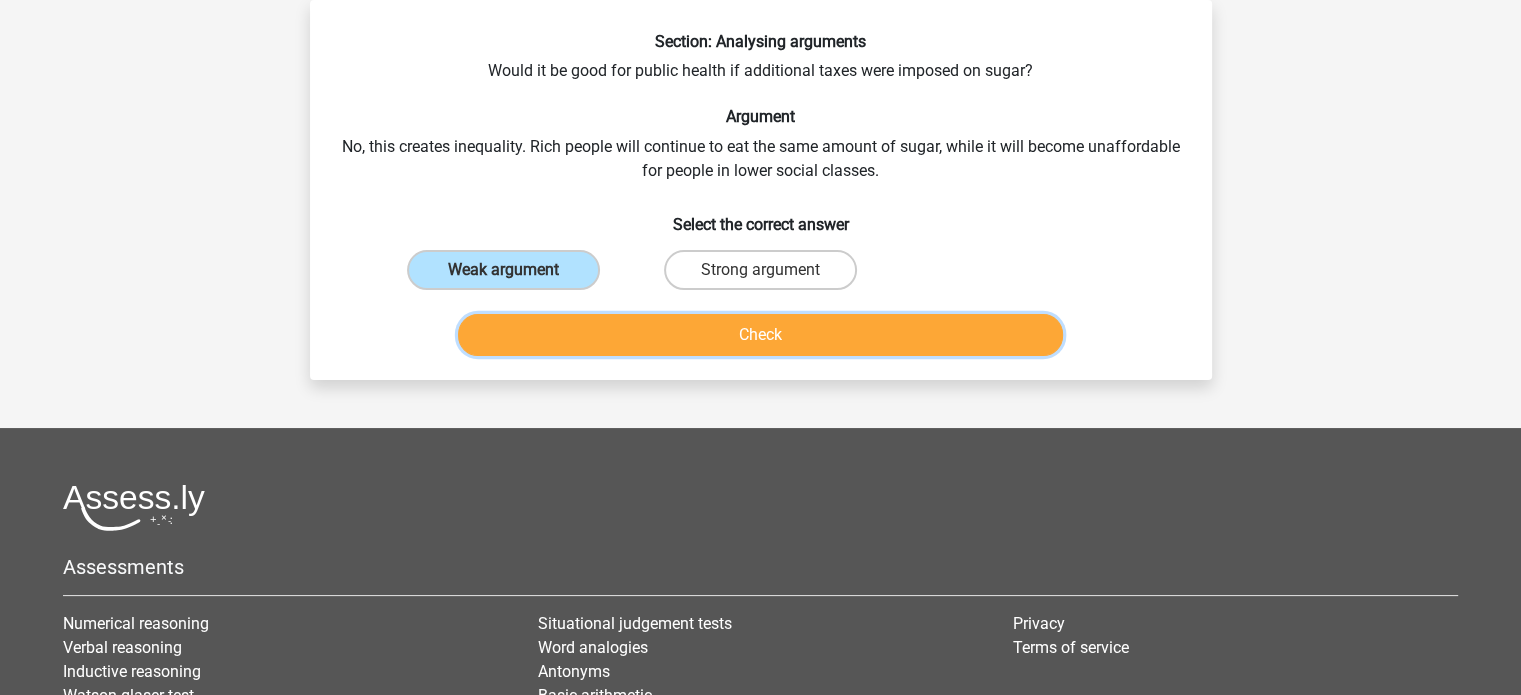 click on "Check" at bounding box center [760, 335] 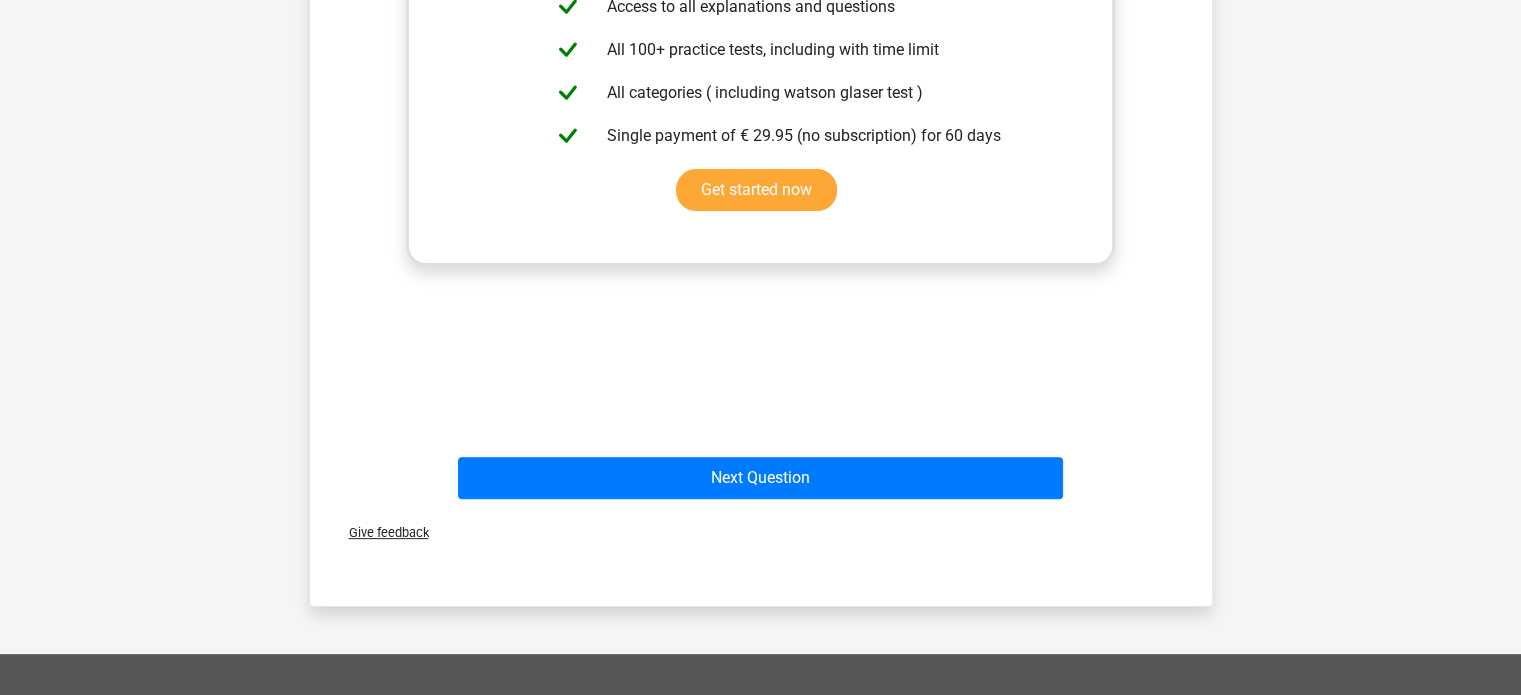 scroll, scrollTop: 595, scrollLeft: 0, axis: vertical 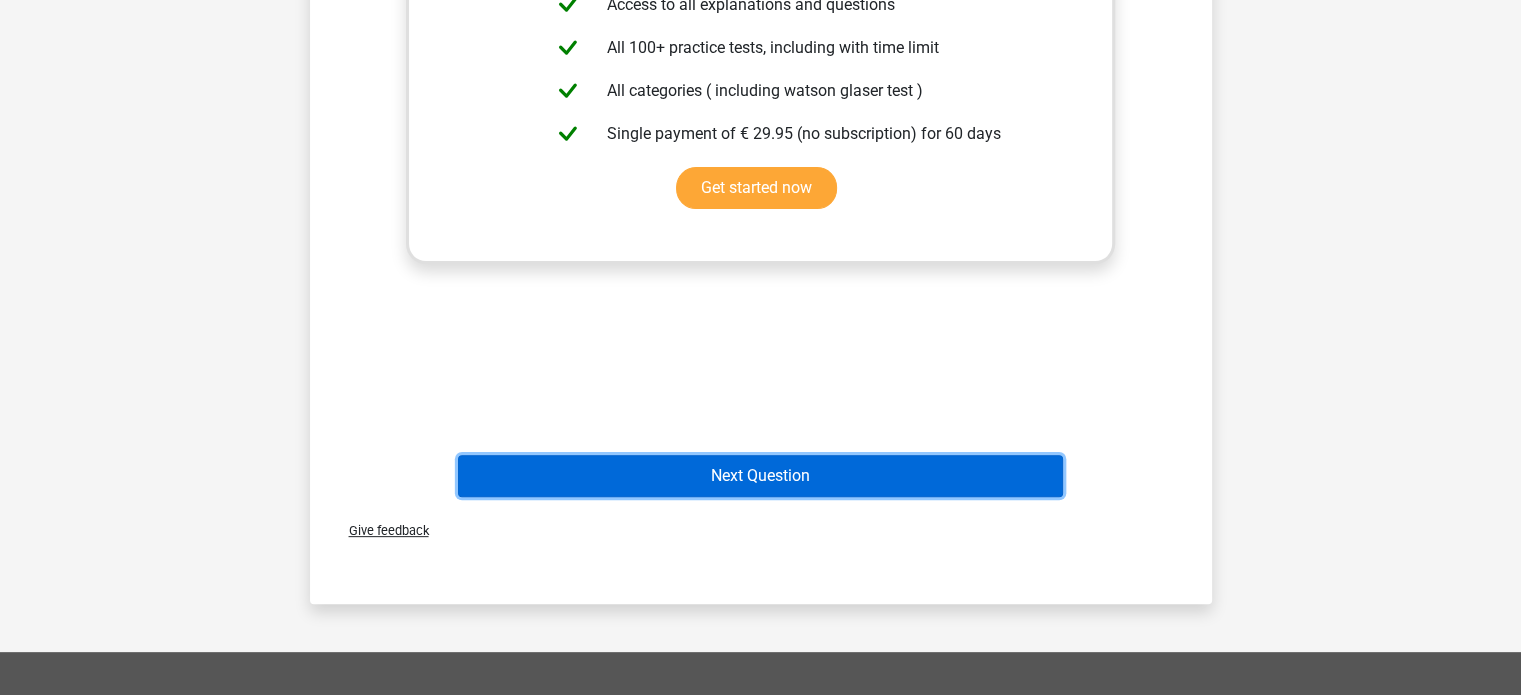click on "Next Question" at bounding box center (760, 476) 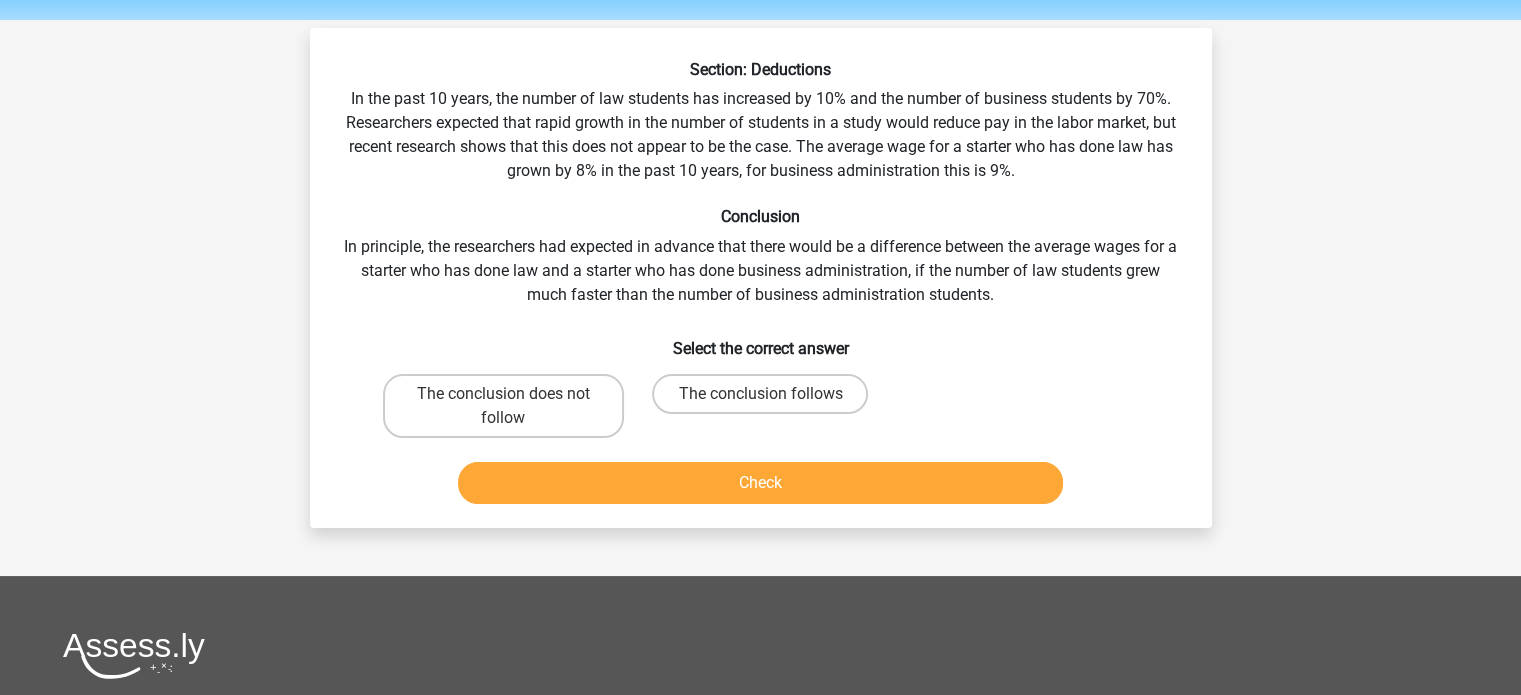 scroll, scrollTop: 37, scrollLeft: 0, axis: vertical 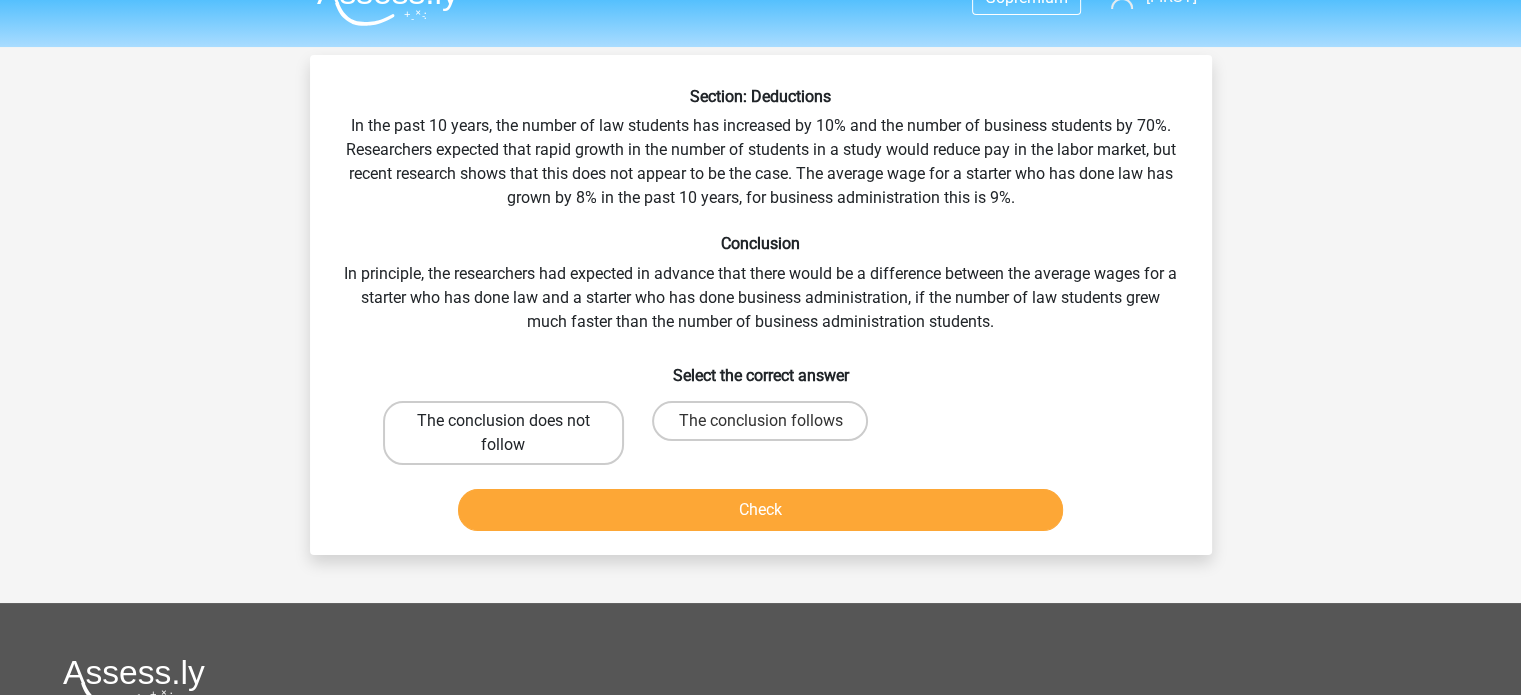 click on "The conclusion does not follow" at bounding box center (503, 433) 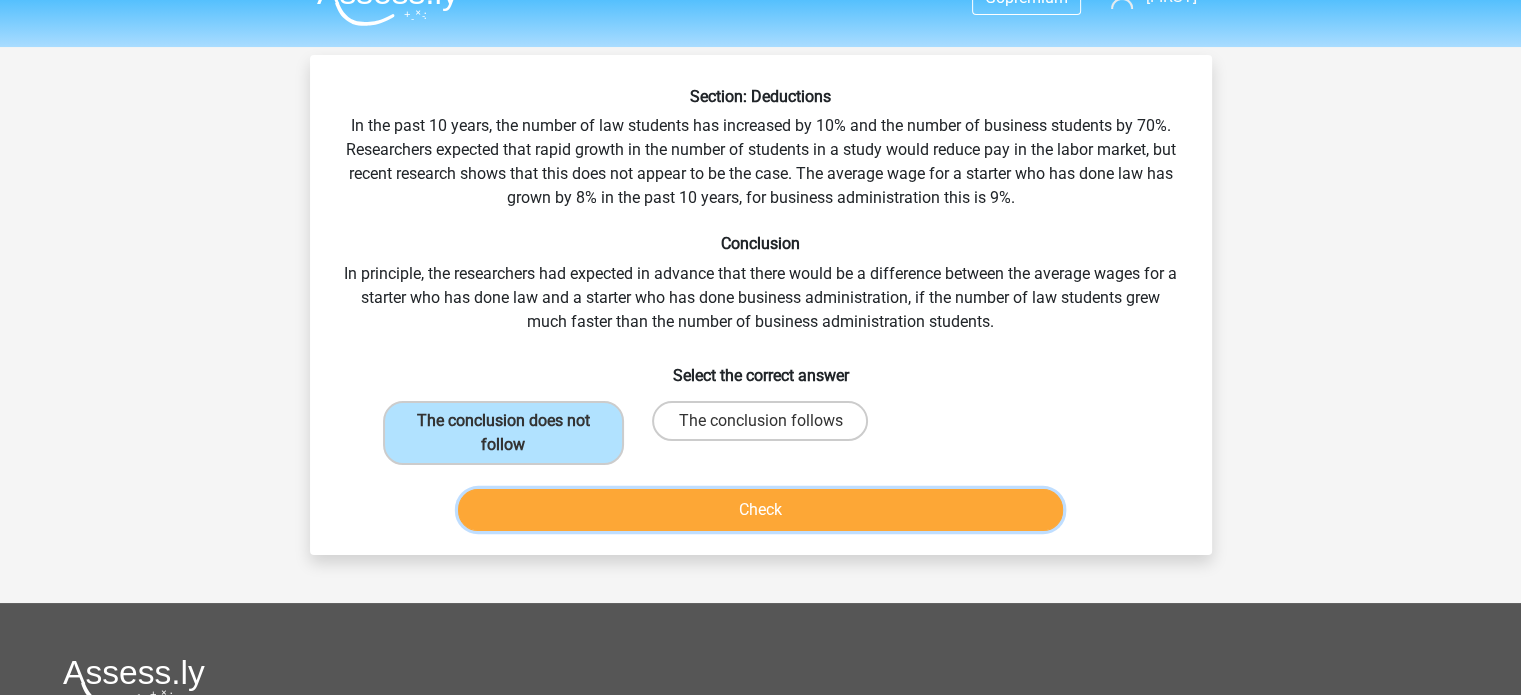 click on "Check" at bounding box center (760, 510) 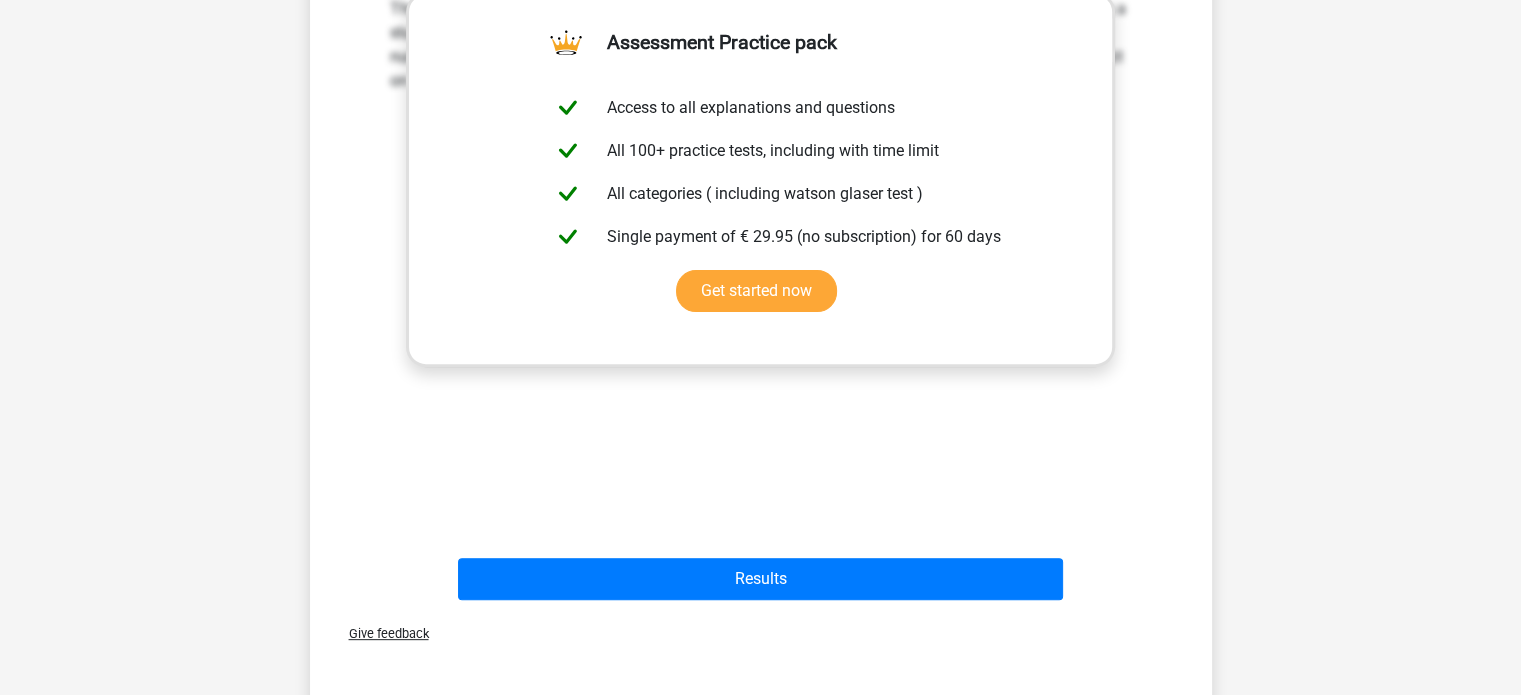 scroll, scrollTop: 613, scrollLeft: 0, axis: vertical 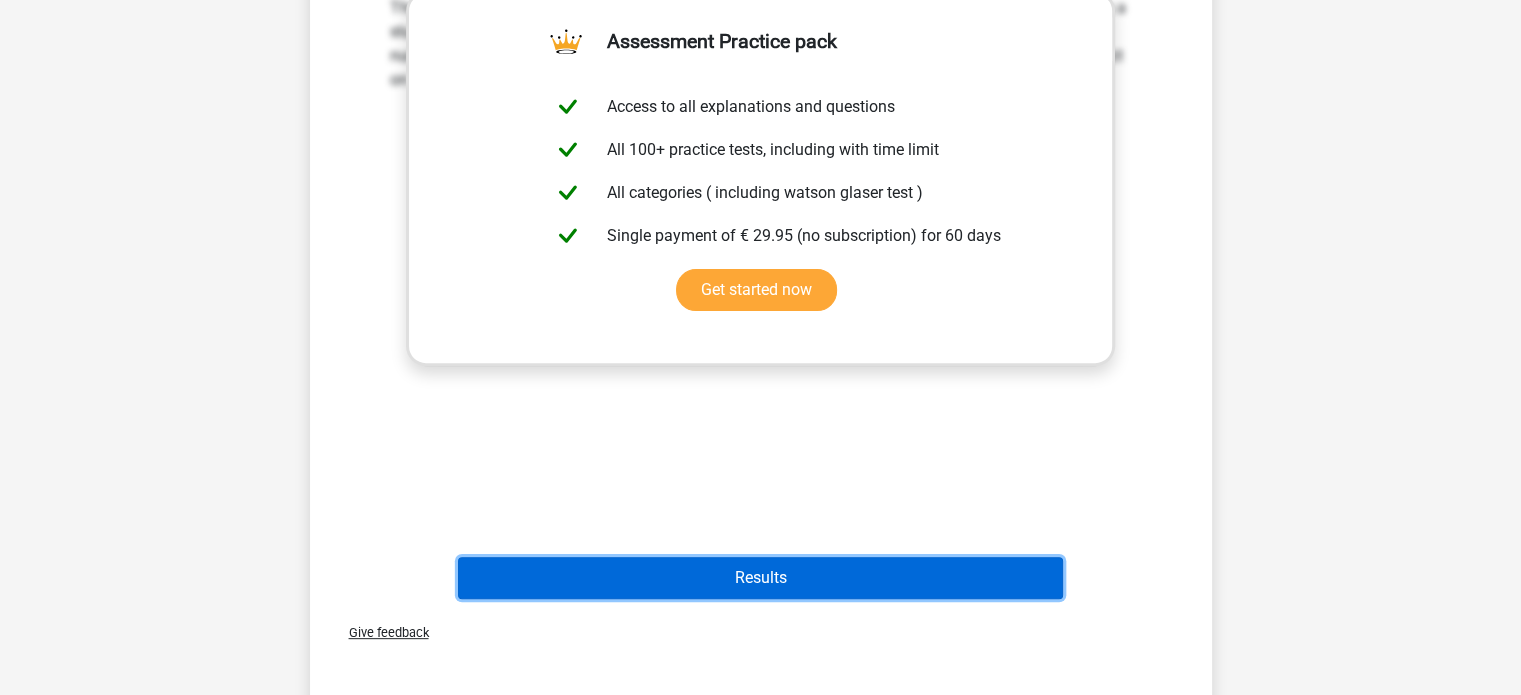 click on "Results" at bounding box center [760, 578] 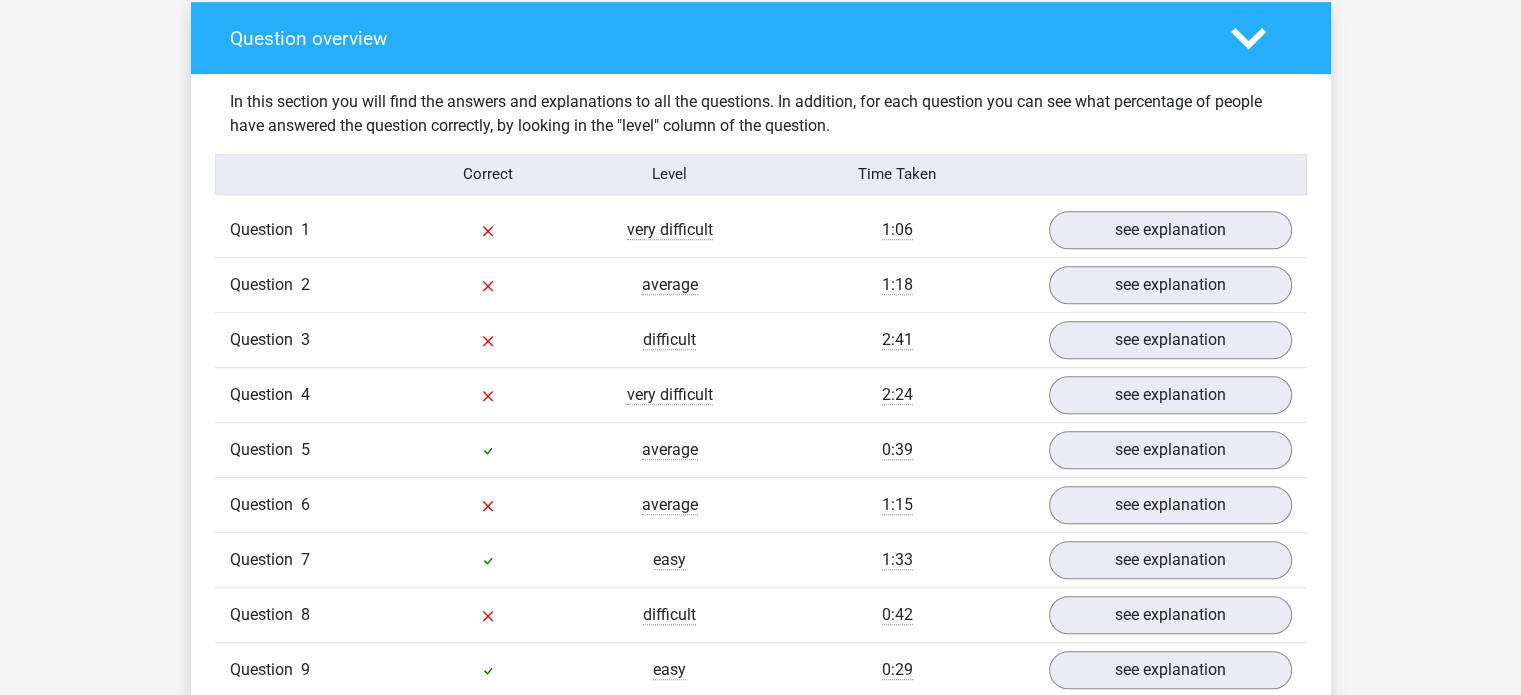 scroll, scrollTop: 1479, scrollLeft: 0, axis: vertical 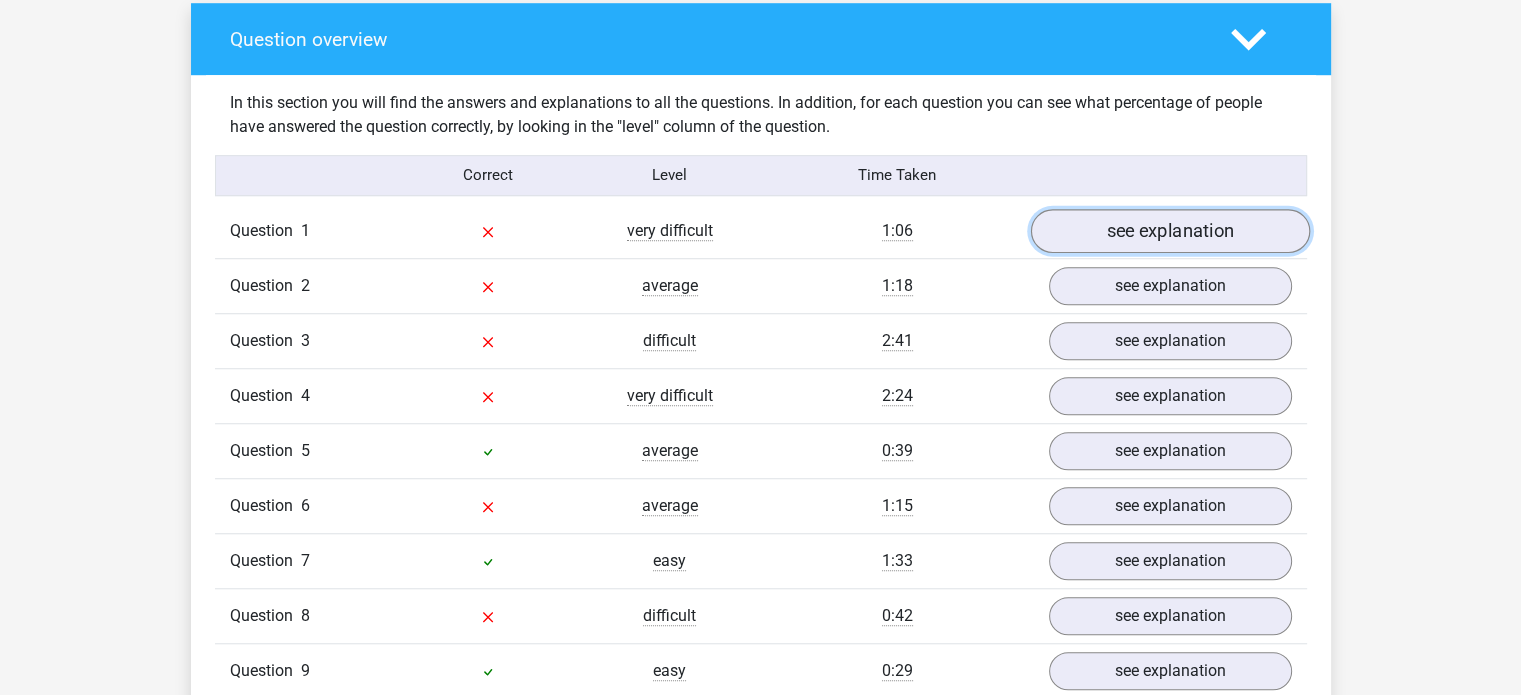 click on "see explanation" at bounding box center (1169, 231) 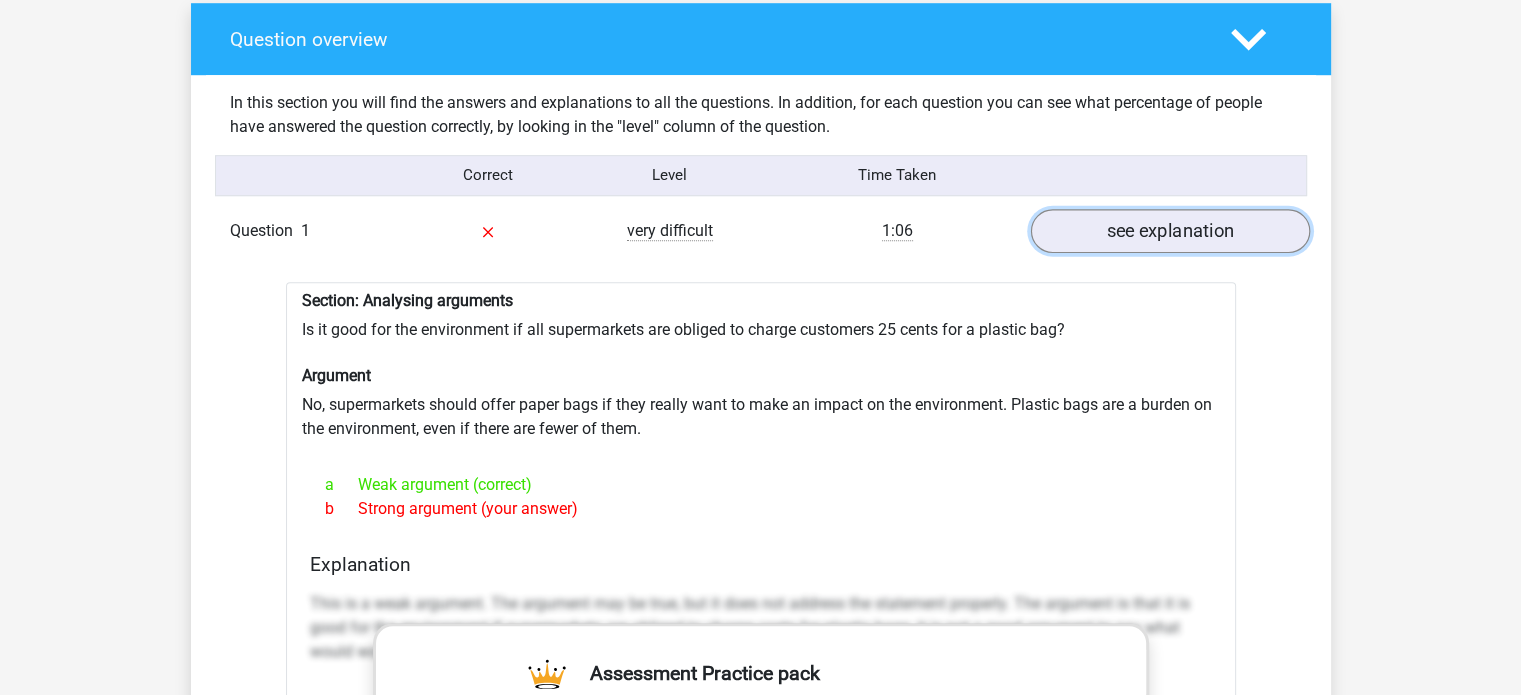 click on "see explanation" at bounding box center [1169, 231] 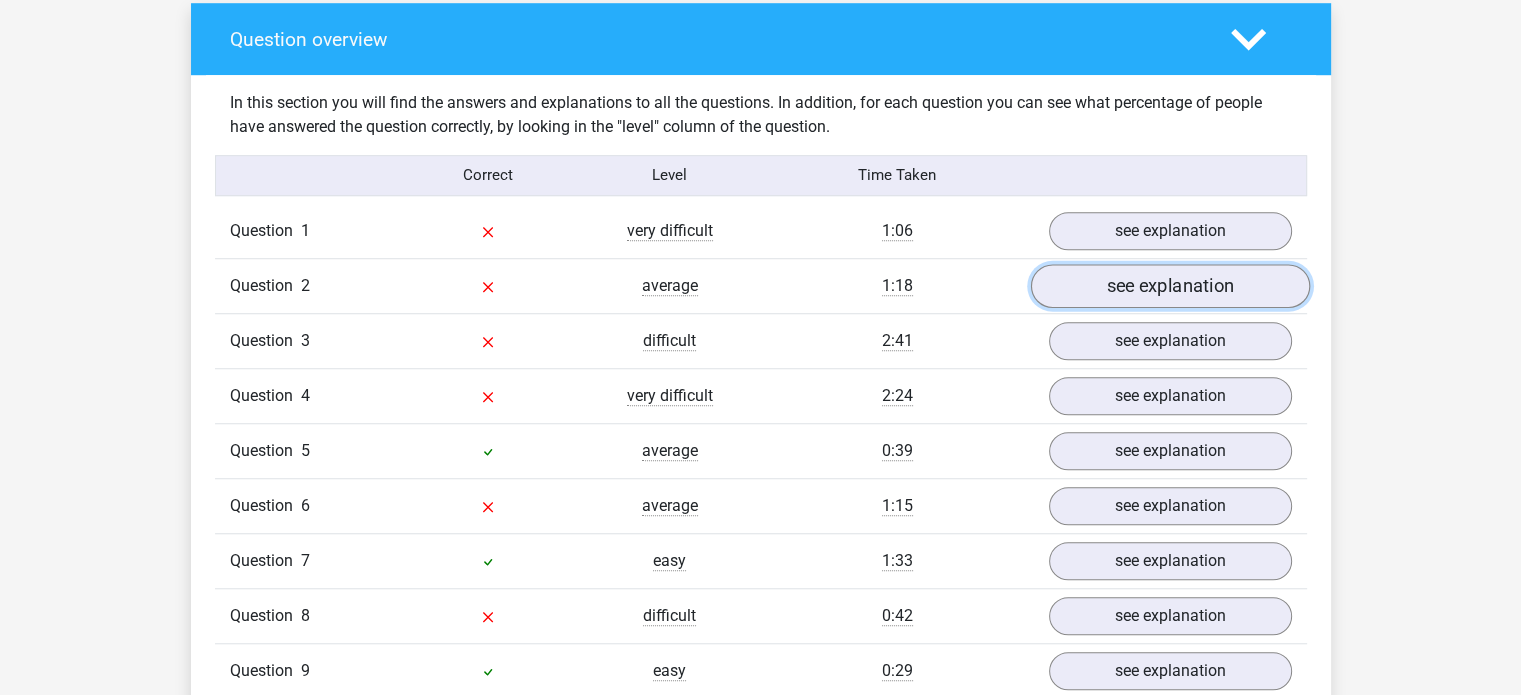 click on "see explanation" at bounding box center [1169, 286] 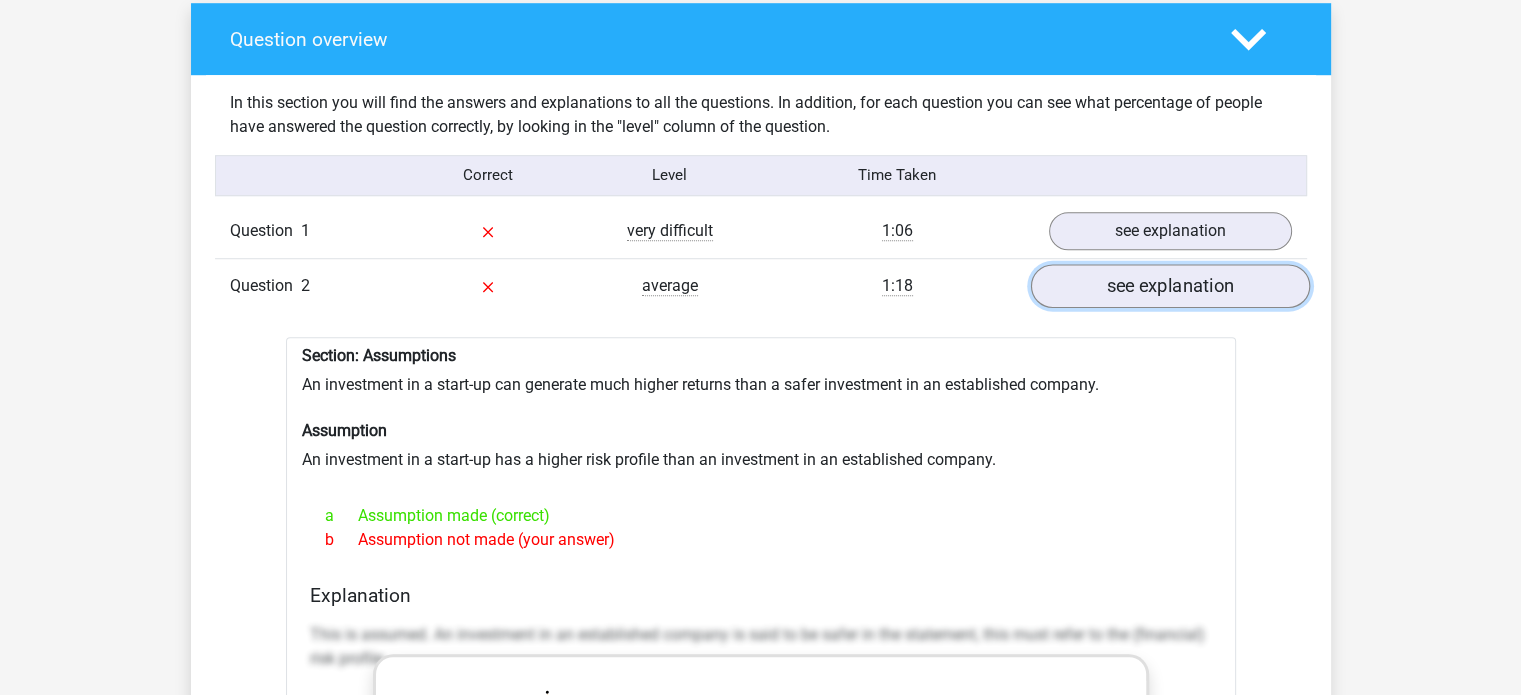 click on "see explanation" at bounding box center [1169, 286] 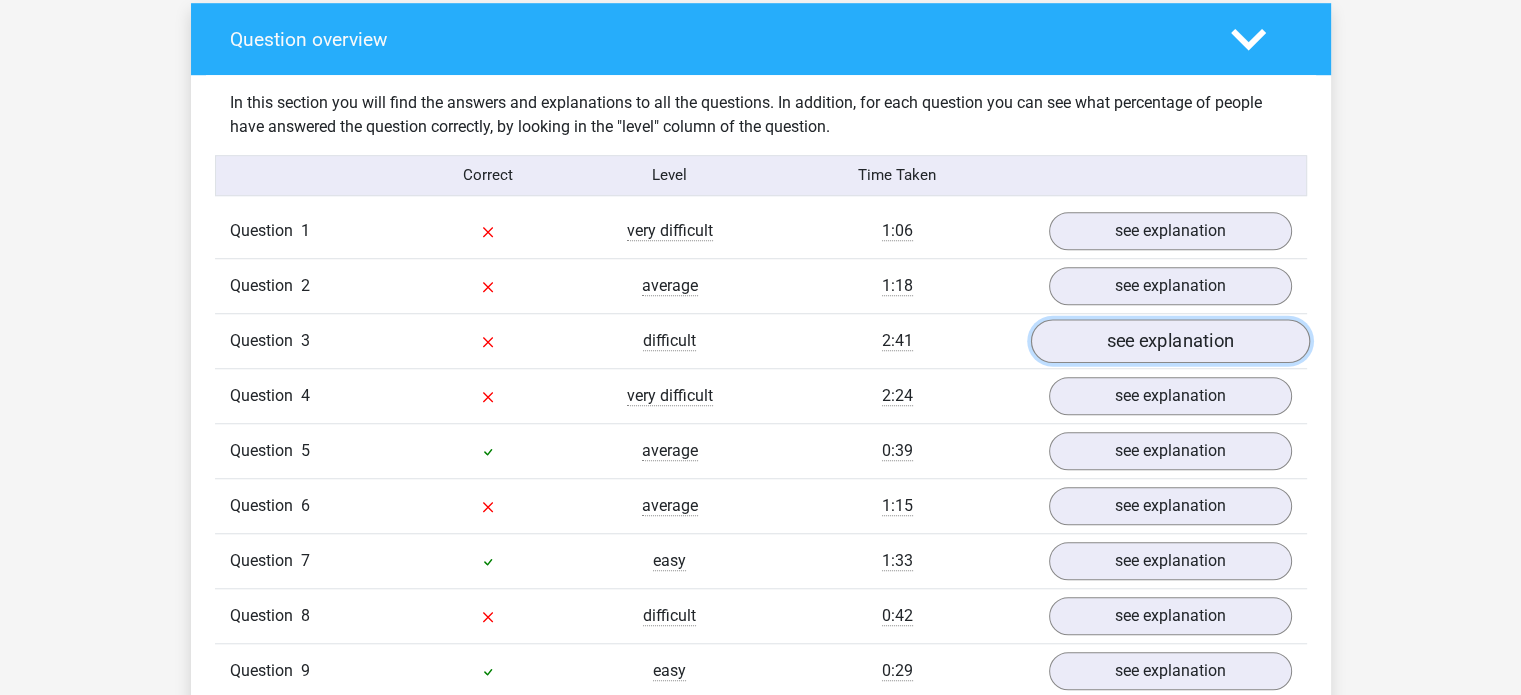 click on "see explanation" at bounding box center [1169, 341] 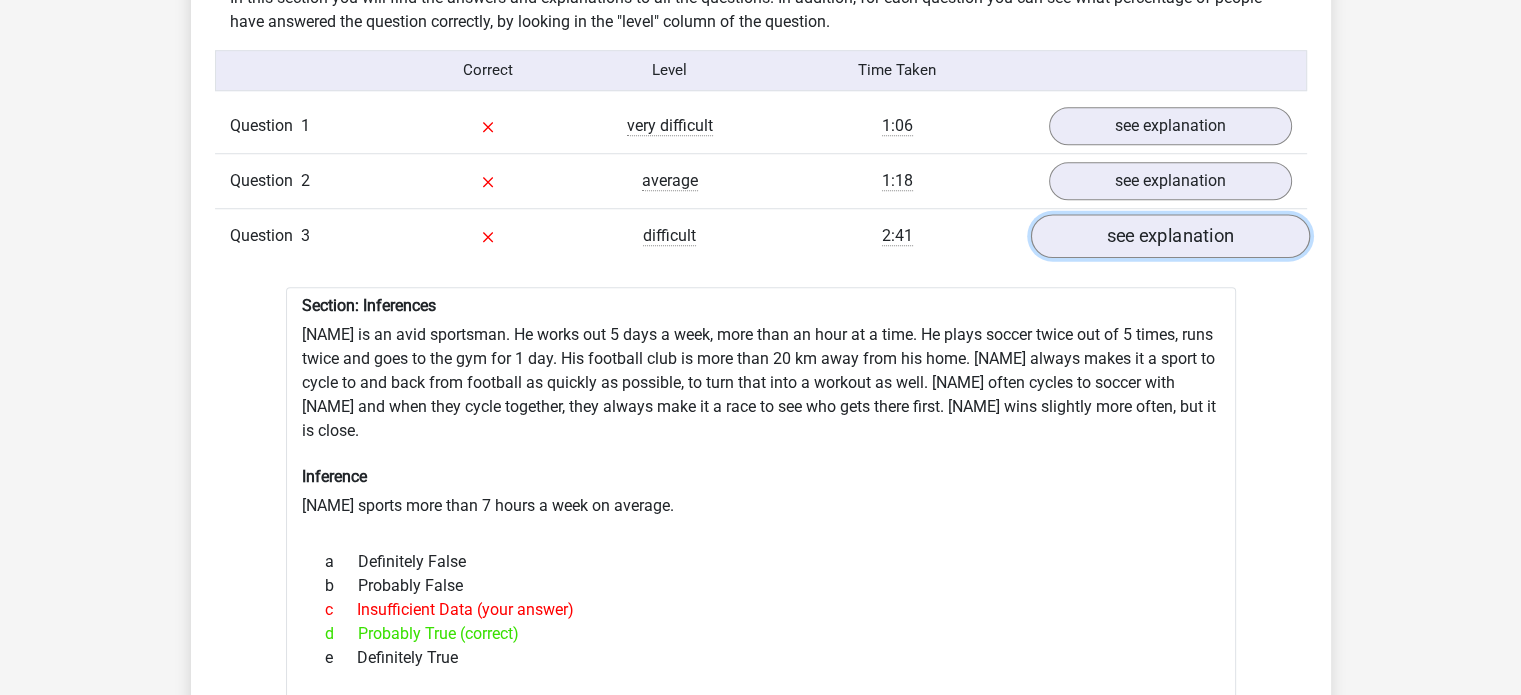 scroll, scrollTop: 1612, scrollLeft: 0, axis: vertical 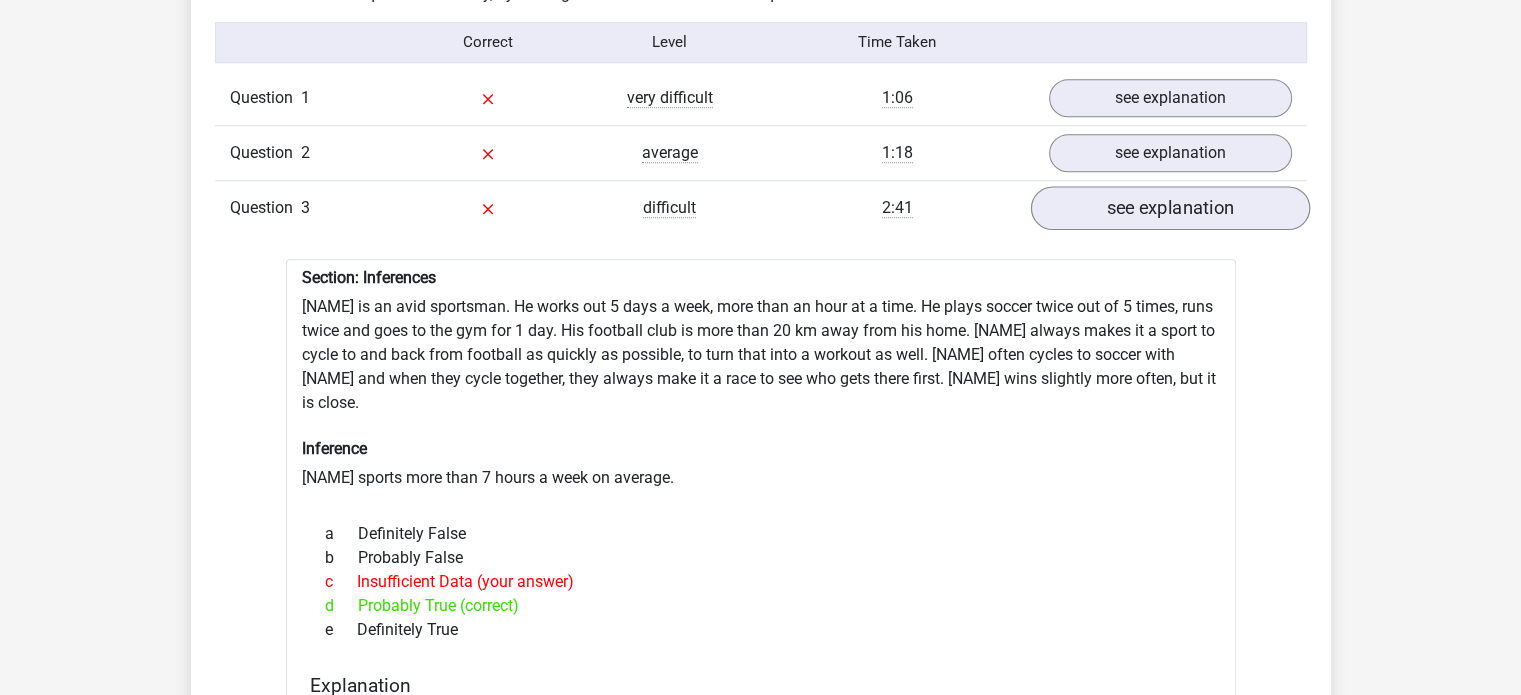 click on "Section: Inferences Rowan is an avid sportsman. He works out 5 days a week, more than an hour at a time. He plays soccer twice out of 5 times, runs twice and goes to the gym for 1 day. His football club is more than 20 km away from his home. Rowan always makes it a sport to cycle to and back from football as quickly as possible, to turn that into a workout as well. Rowan often cycles to soccer with Kim and when they cycle together, they always make it a race to see who gets there first. Rowan wins slightly more often, but it is close. Inference Rowan sports more than 7 hours a week on average.
a
Definitely False
b
Probably False
c
d
e" at bounding box center [761, 828] 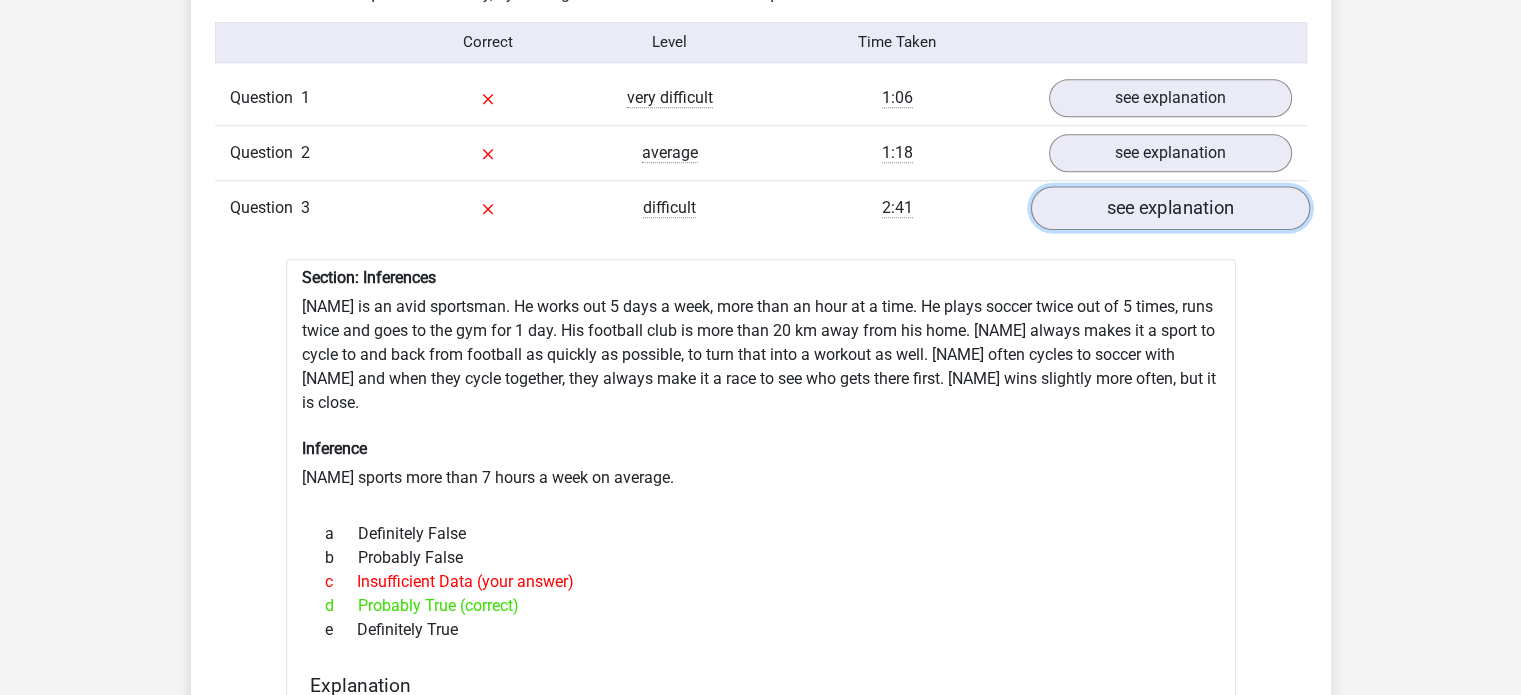 click on "see explanation" at bounding box center (1169, 208) 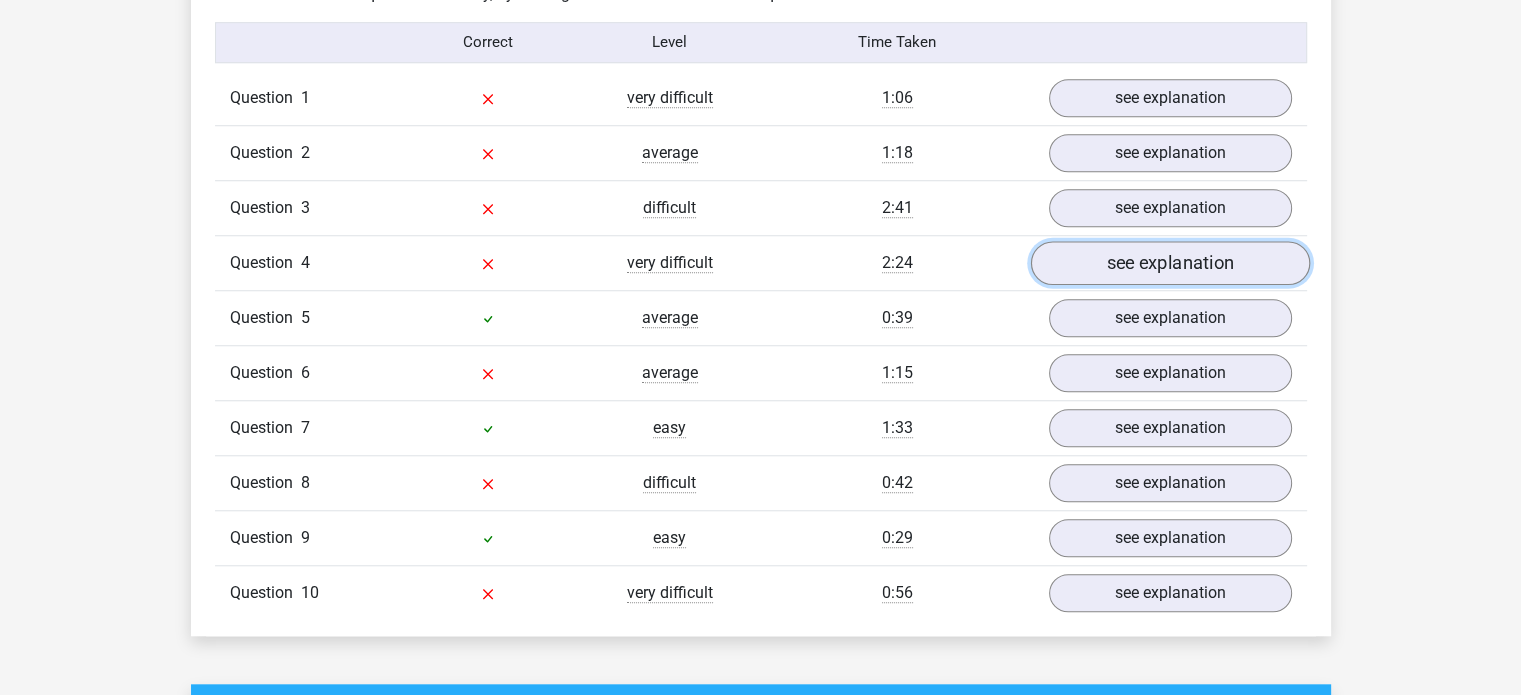 click on "see explanation" at bounding box center (1169, 263) 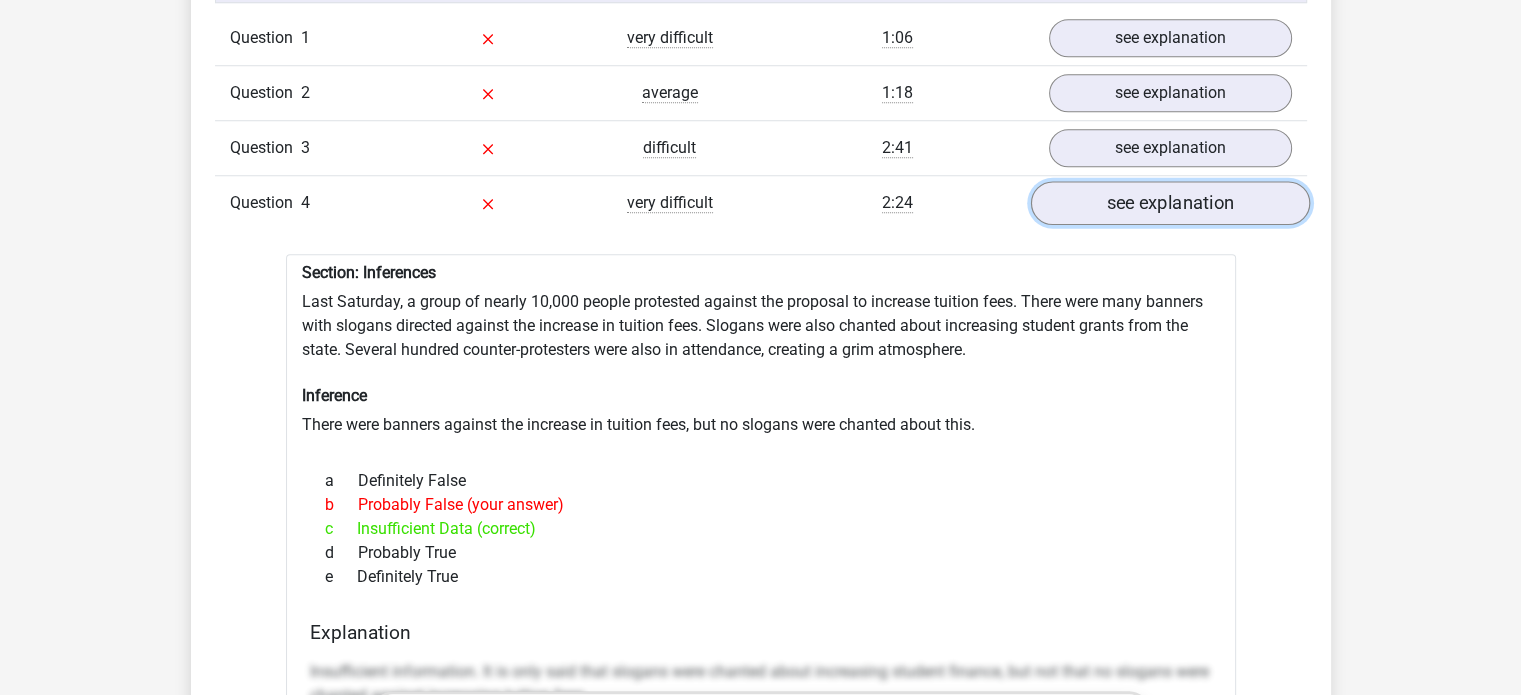 scroll, scrollTop: 1670, scrollLeft: 0, axis: vertical 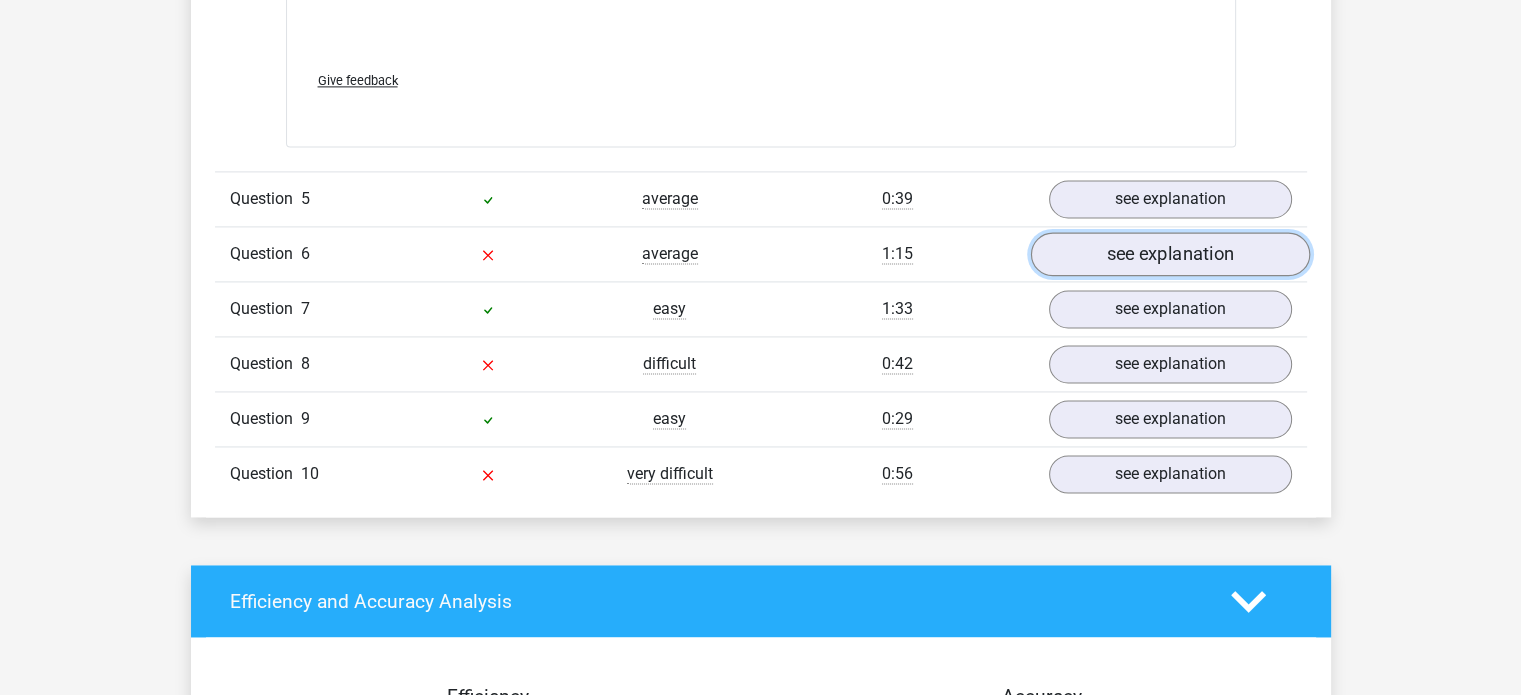 click on "see explanation" at bounding box center [1169, 255] 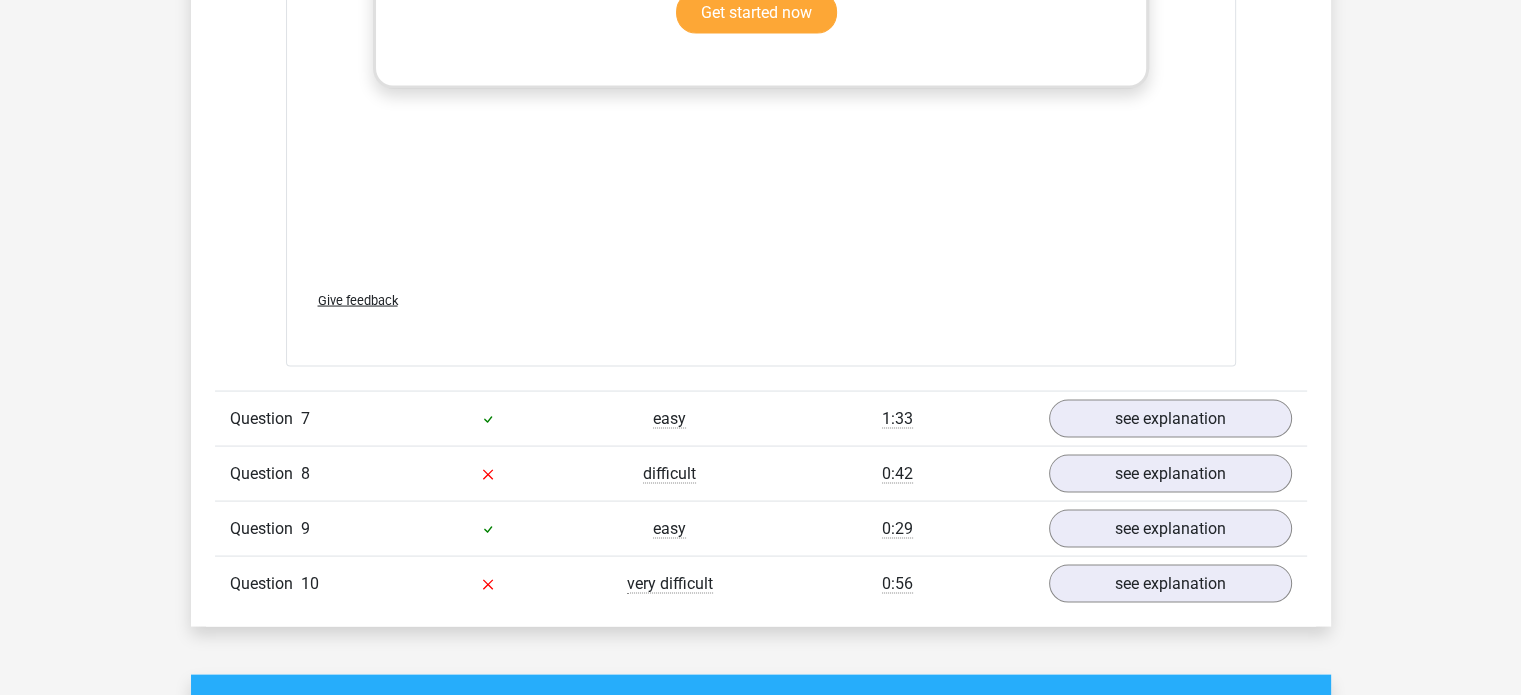 scroll, scrollTop: 3931, scrollLeft: 0, axis: vertical 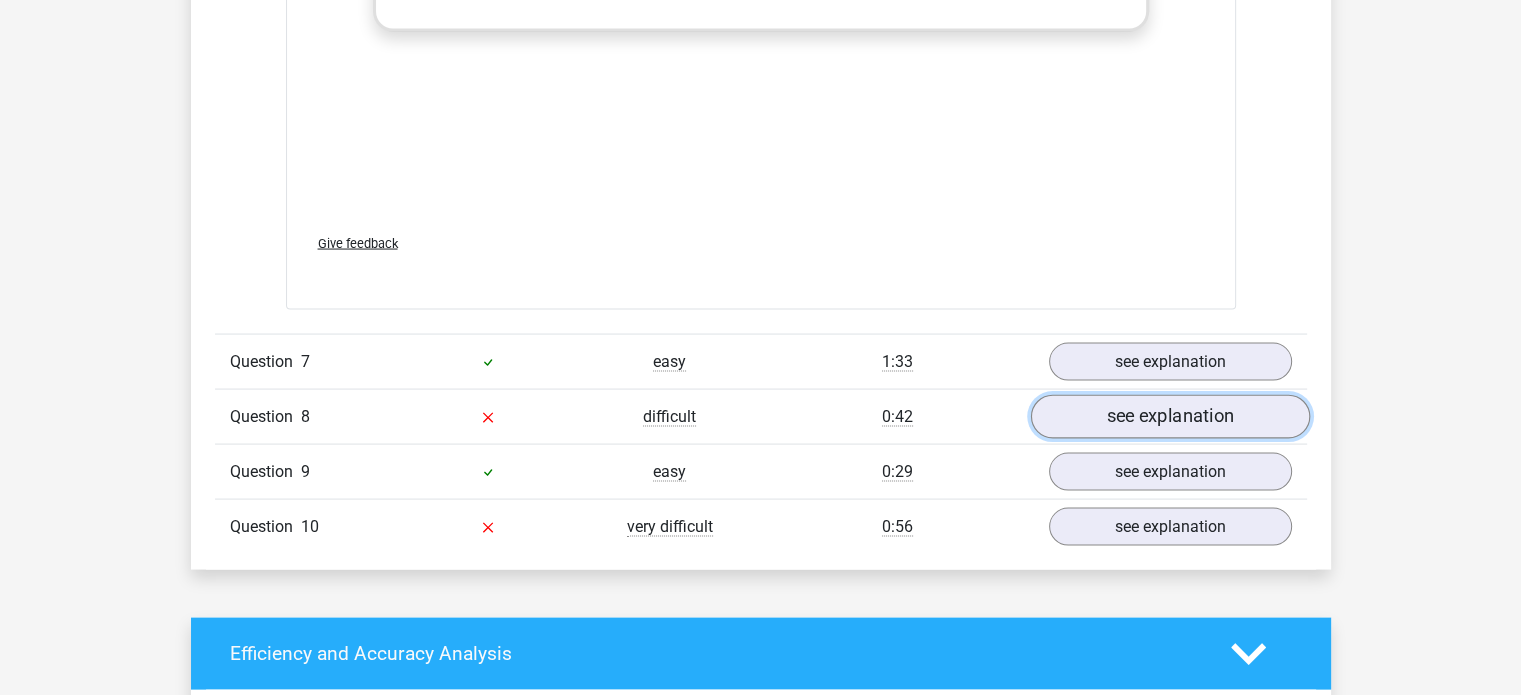 click on "see explanation" at bounding box center (1169, 417) 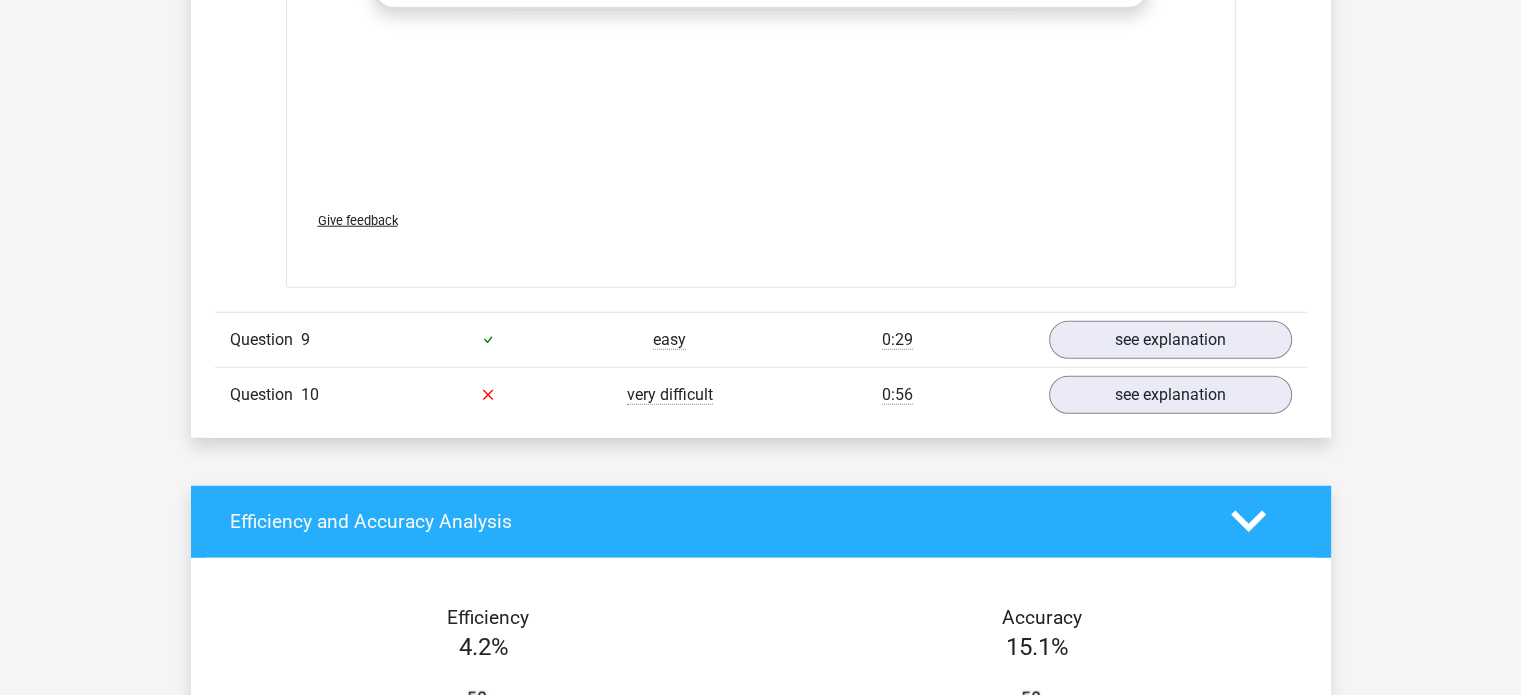 scroll, scrollTop: 5202, scrollLeft: 0, axis: vertical 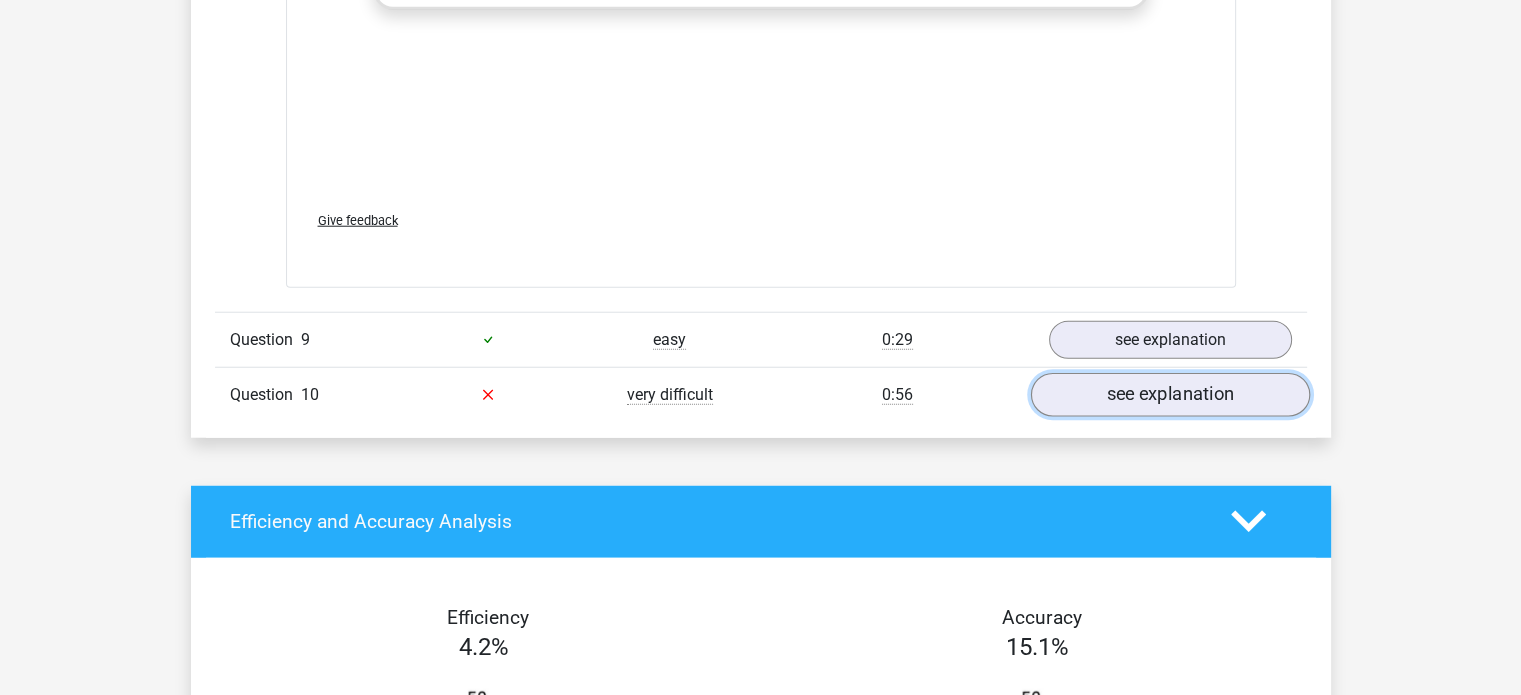 click on "see explanation" at bounding box center (1169, 395) 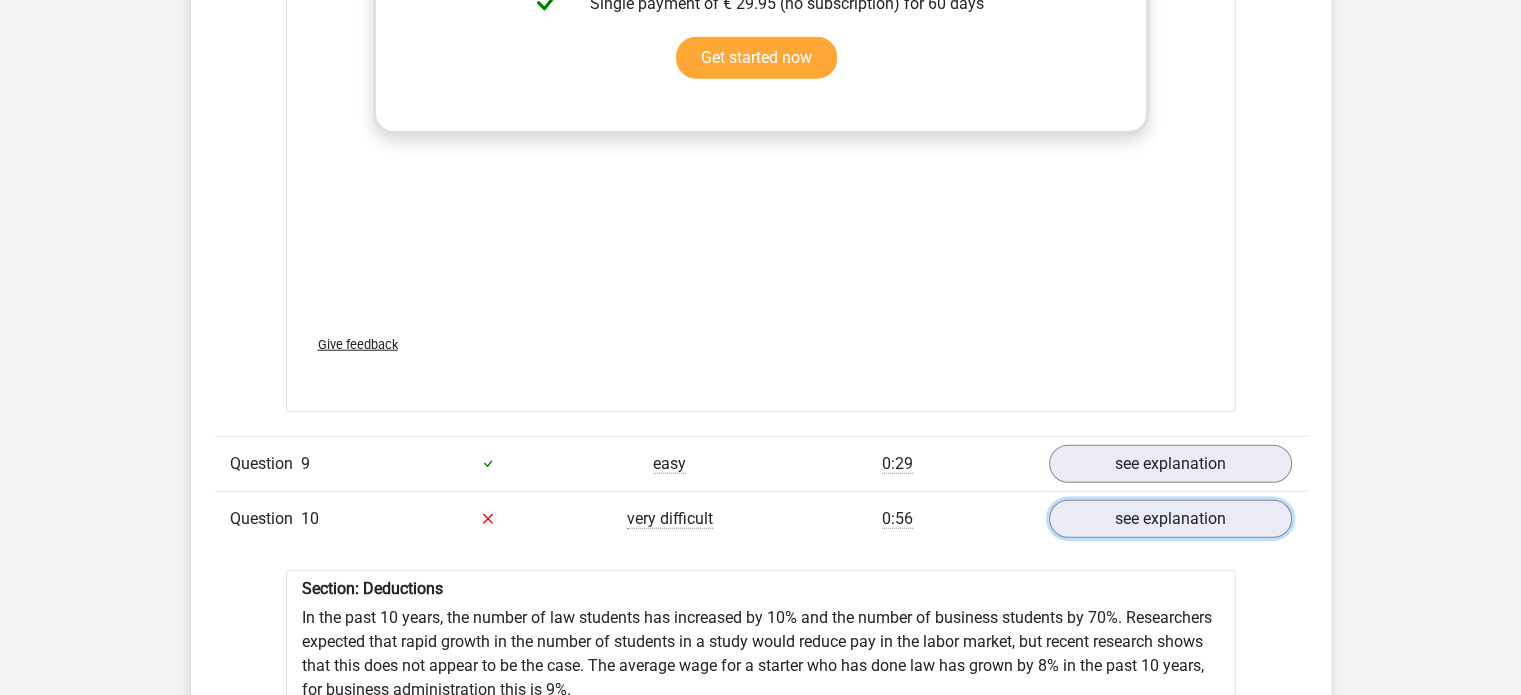 scroll, scrollTop: 5076, scrollLeft: 0, axis: vertical 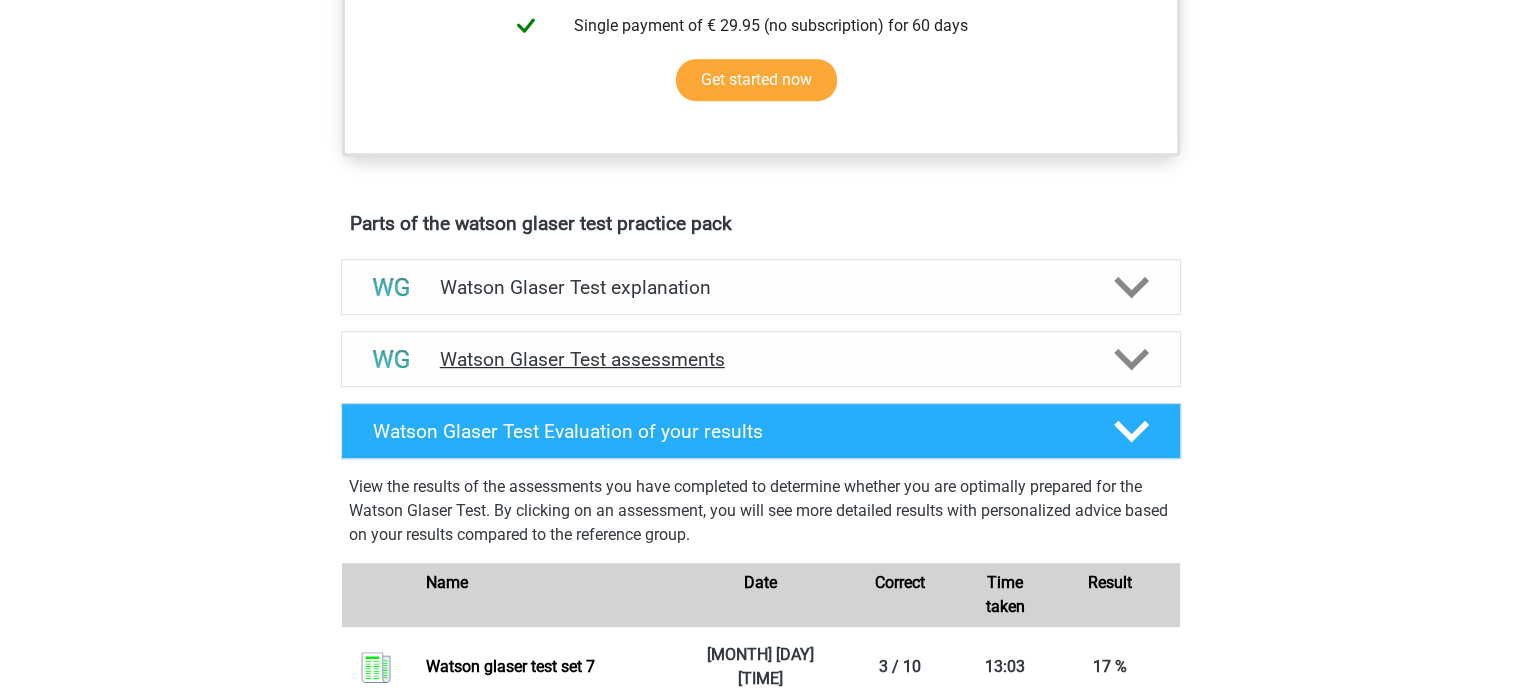 click 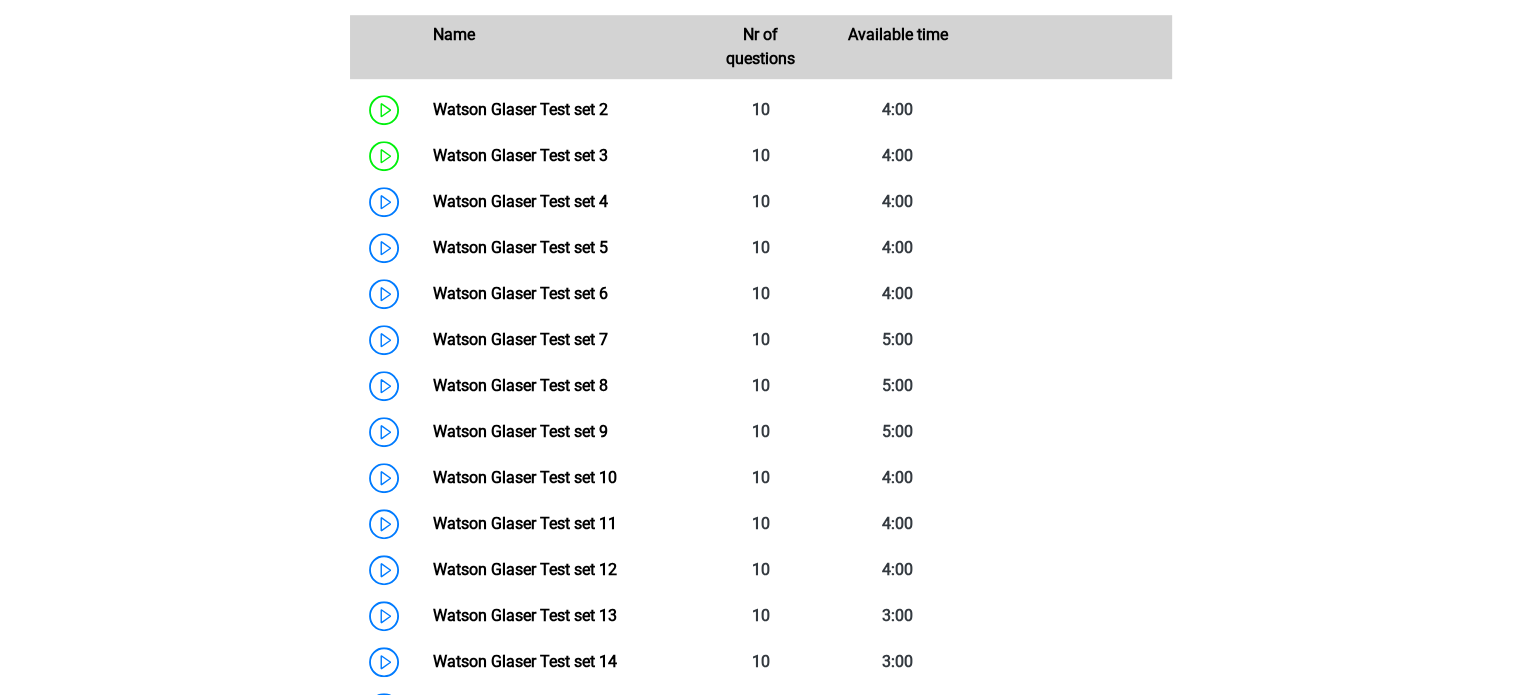 scroll, scrollTop: 1397, scrollLeft: 0, axis: vertical 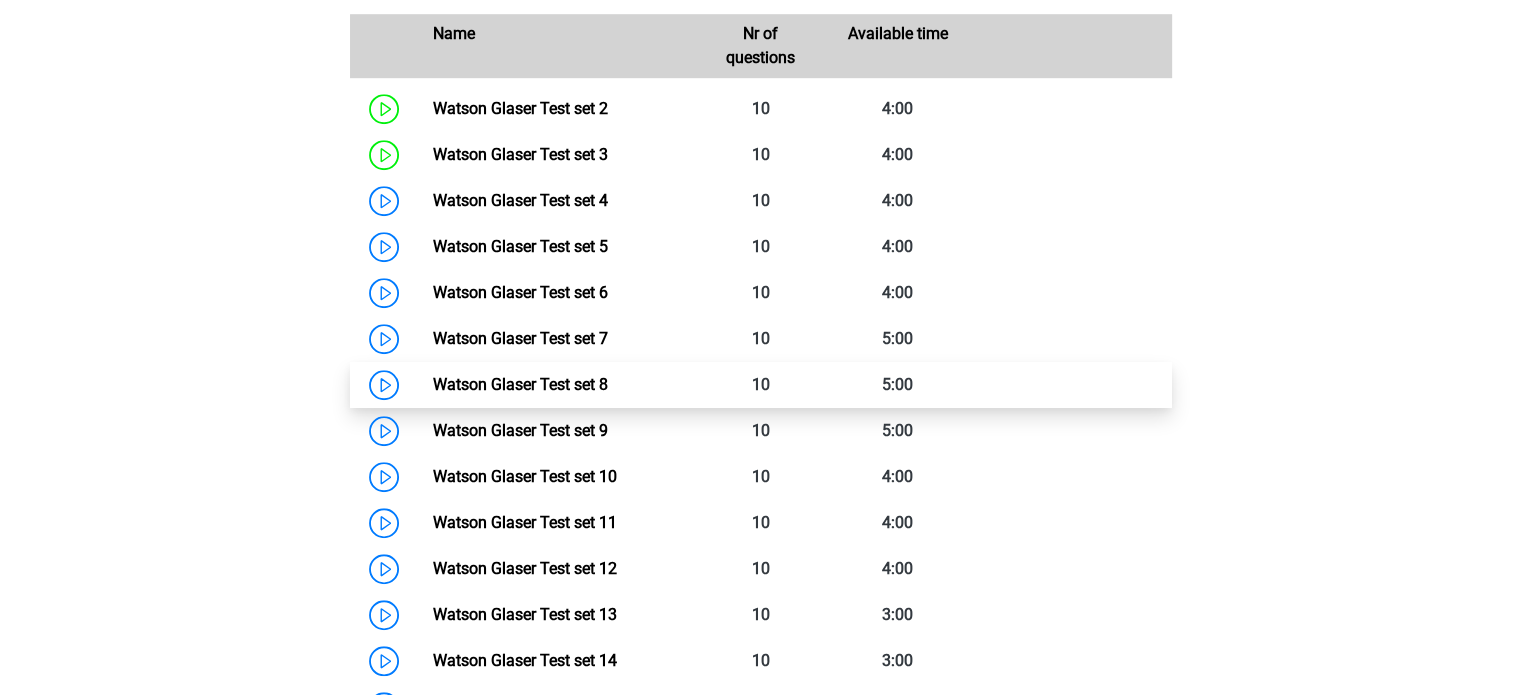 click on "Watson Glaser Test
set 8" at bounding box center (520, 384) 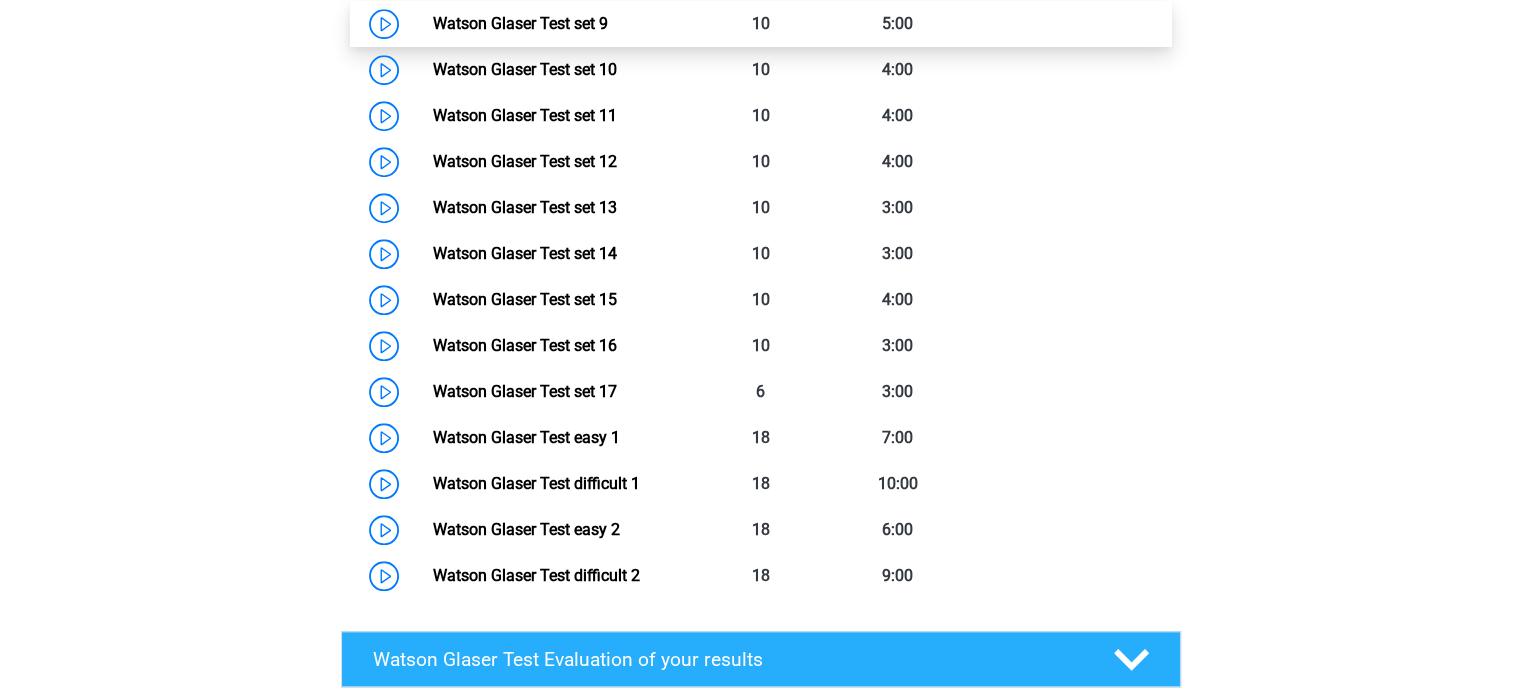 scroll, scrollTop: 1805, scrollLeft: 0, axis: vertical 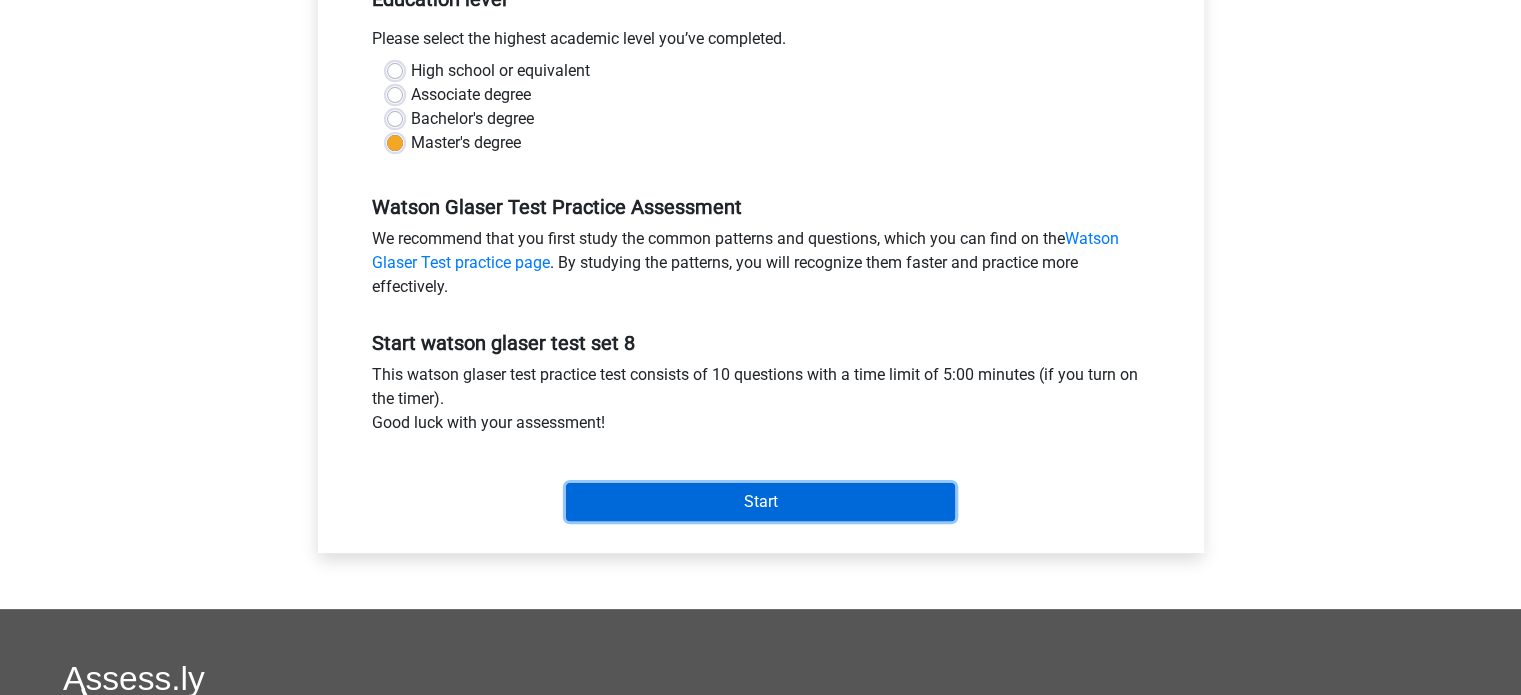 click on "Start" at bounding box center (760, 502) 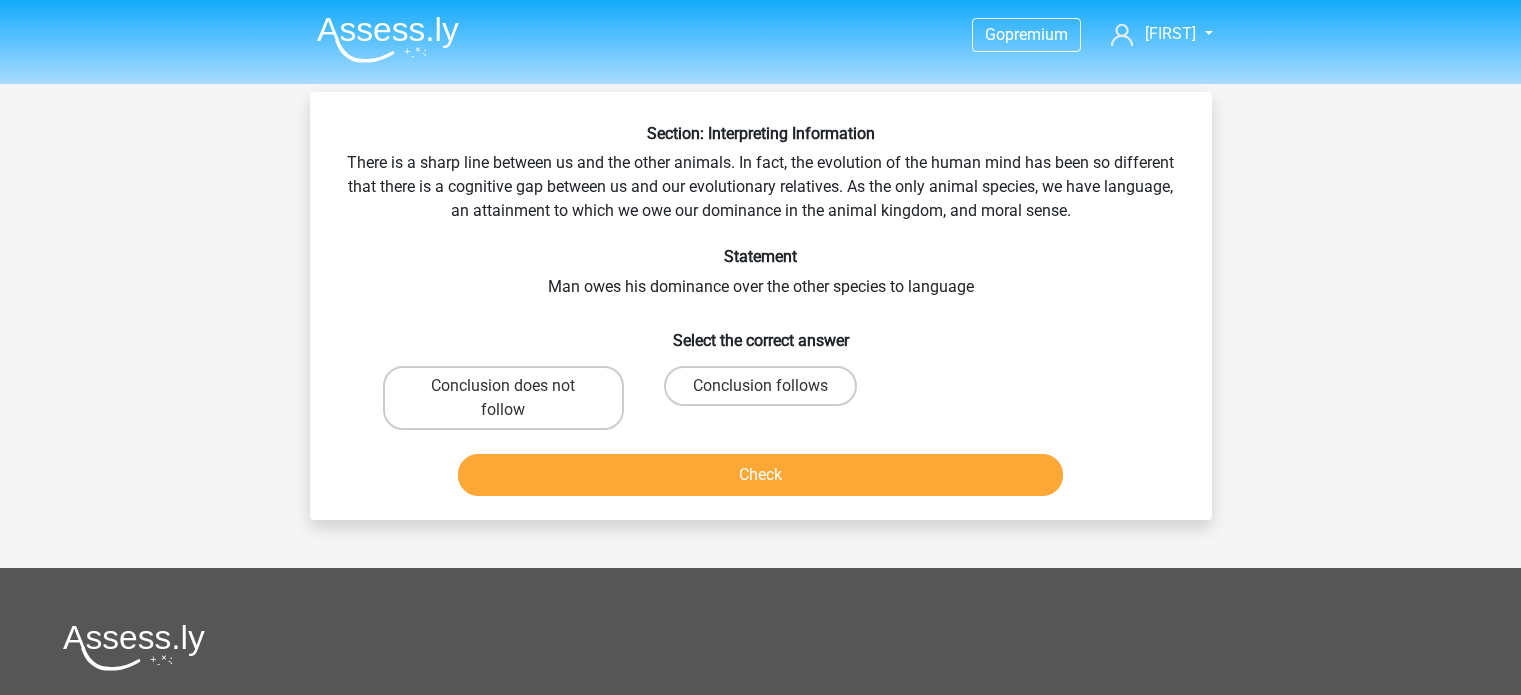 scroll, scrollTop: 0, scrollLeft: 0, axis: both 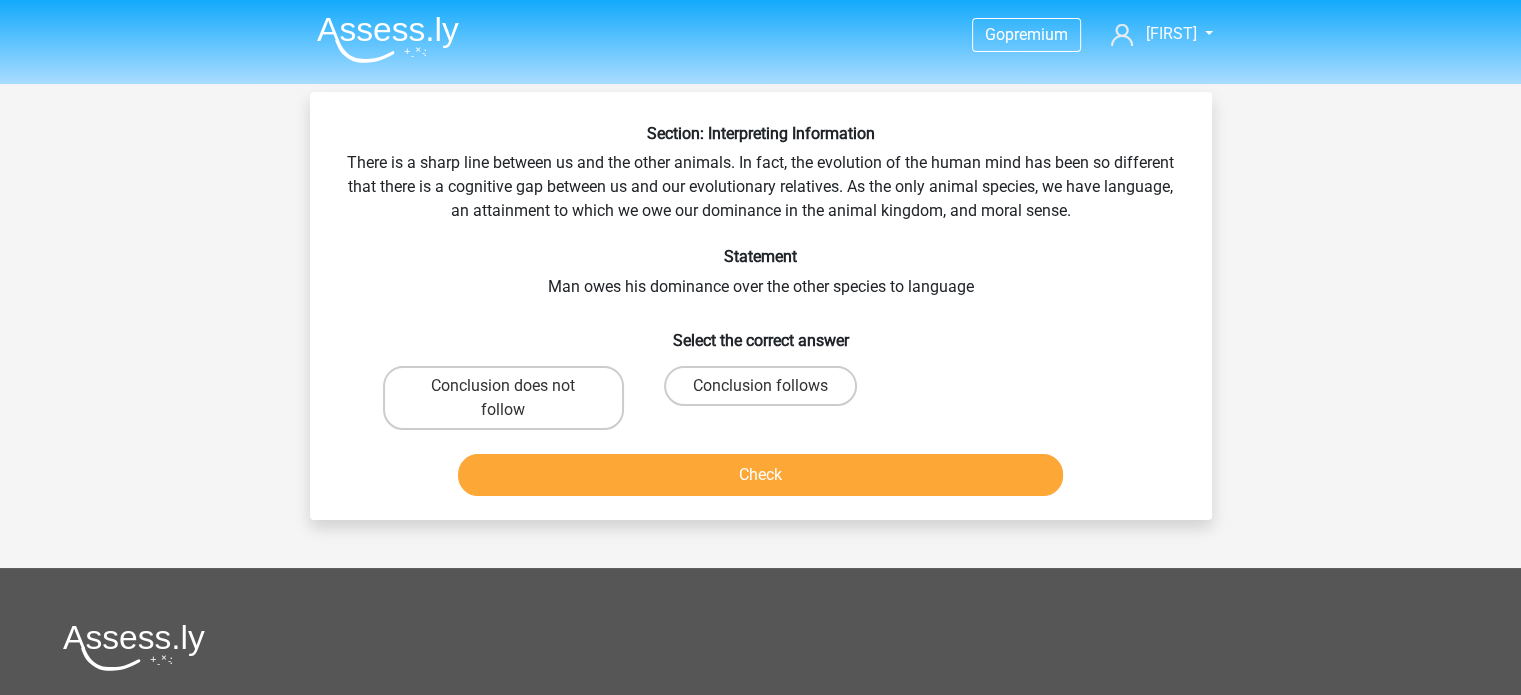 click on "Conclusion follows" at bounding box center (766, 392) 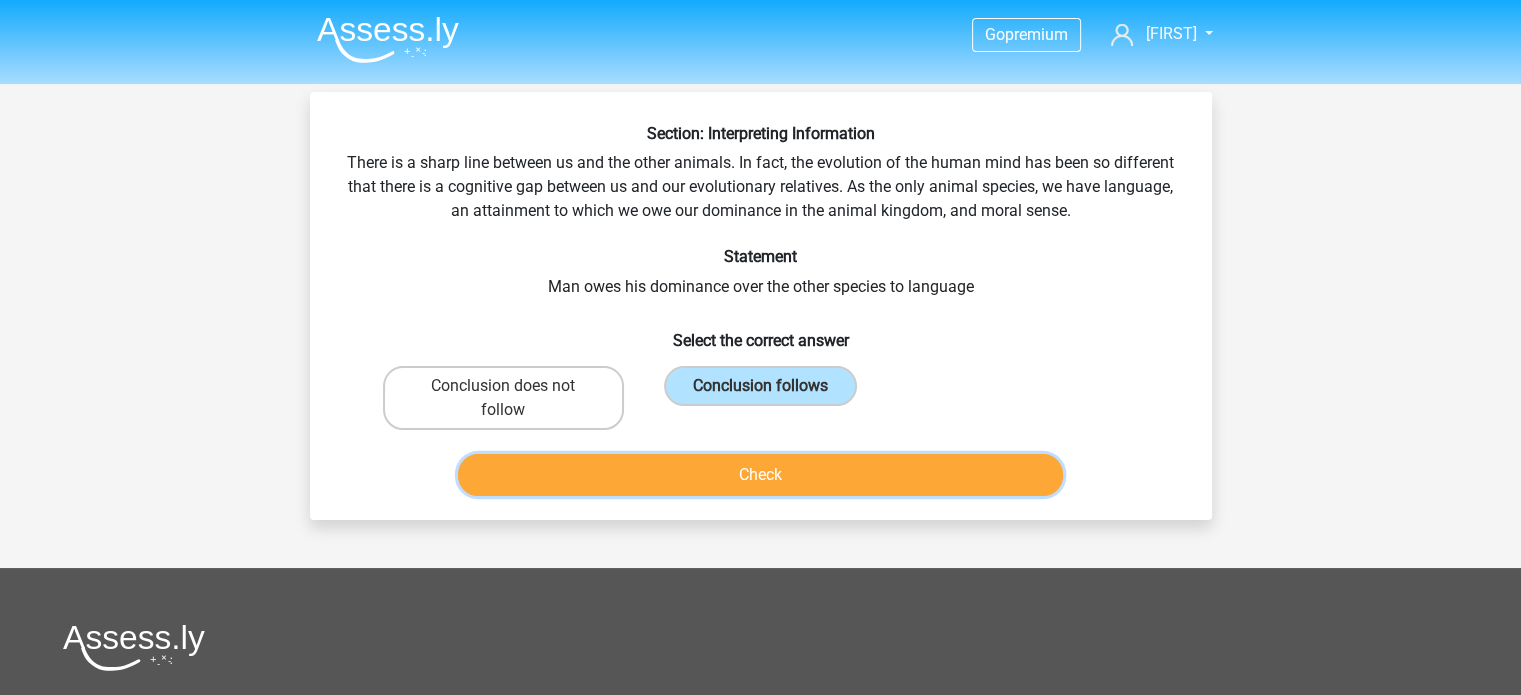 click on "Check" at bounding box center [760, 475] 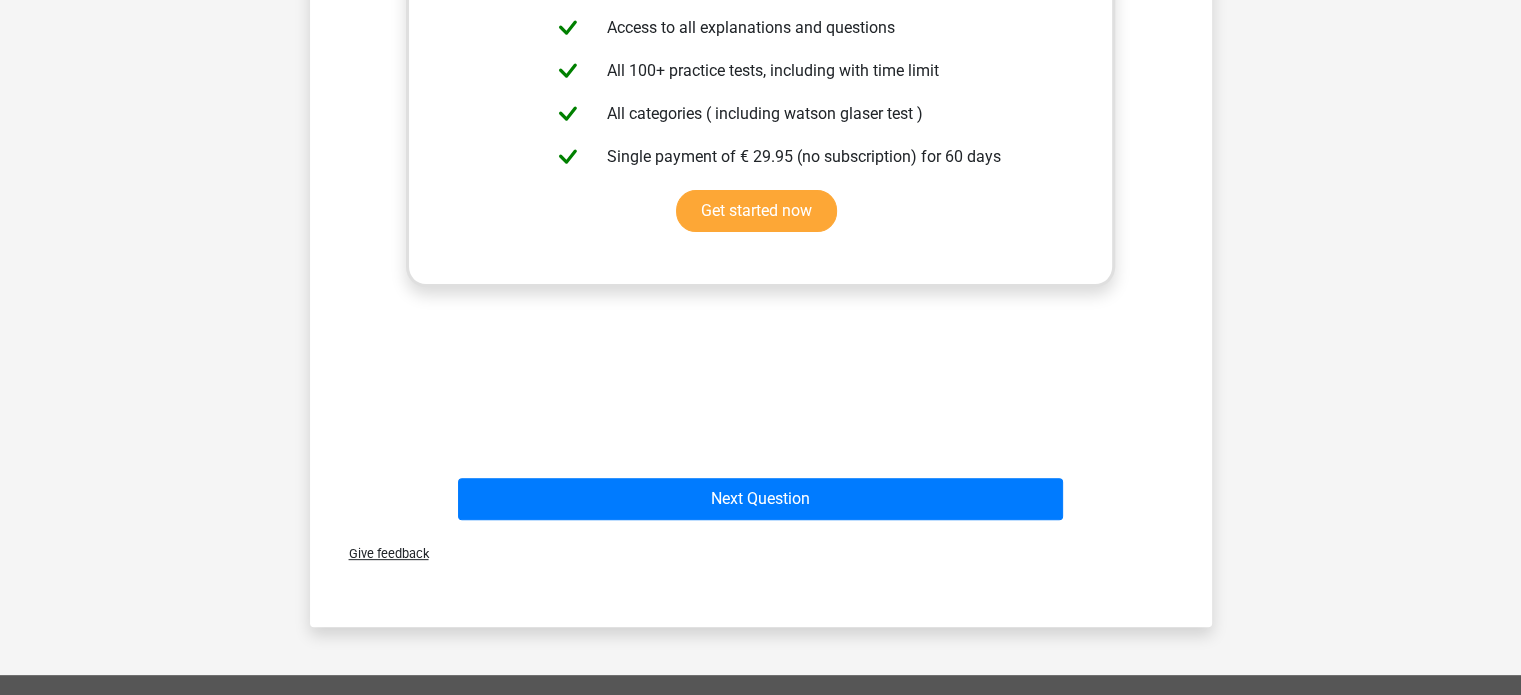 scroll, scrollTop: 676, scrollLeft: 0, axis: vertical 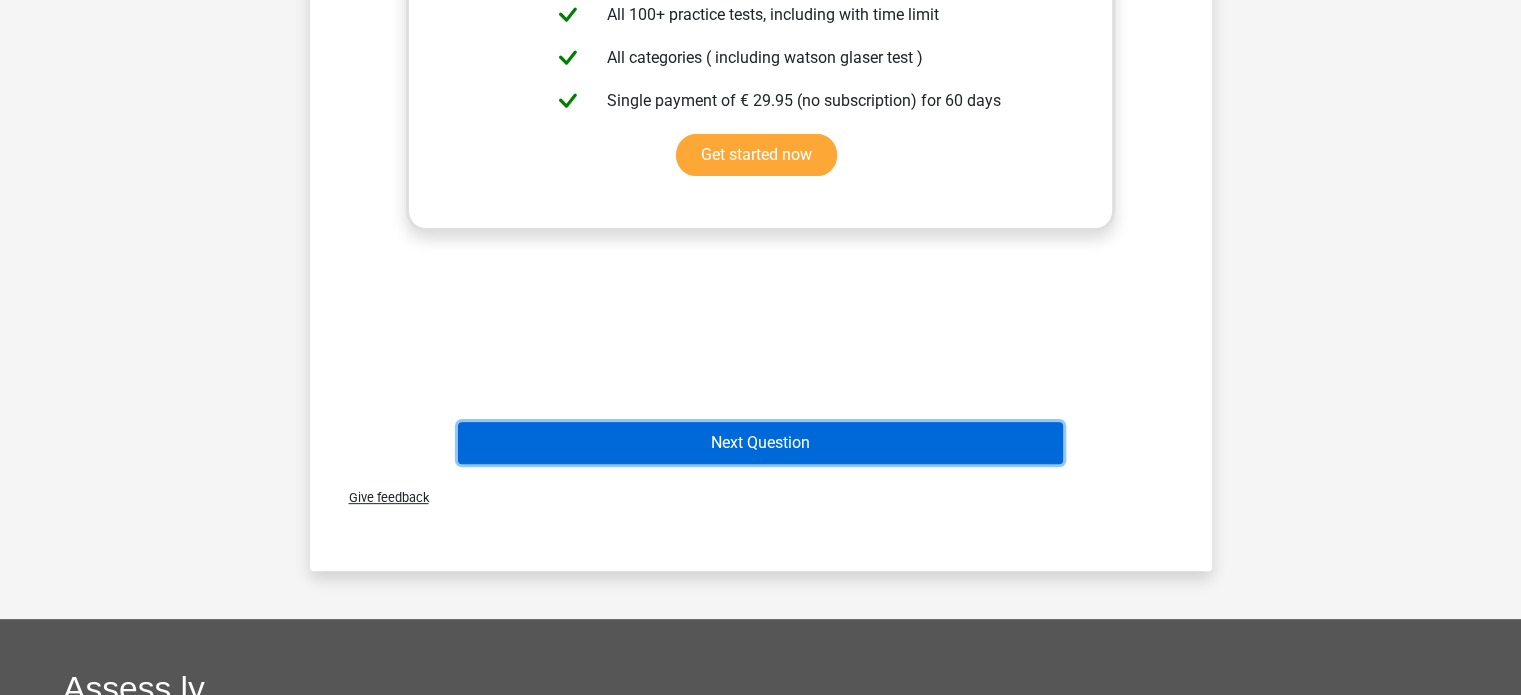 click on "Next Question" at bounding box center (760, 443) 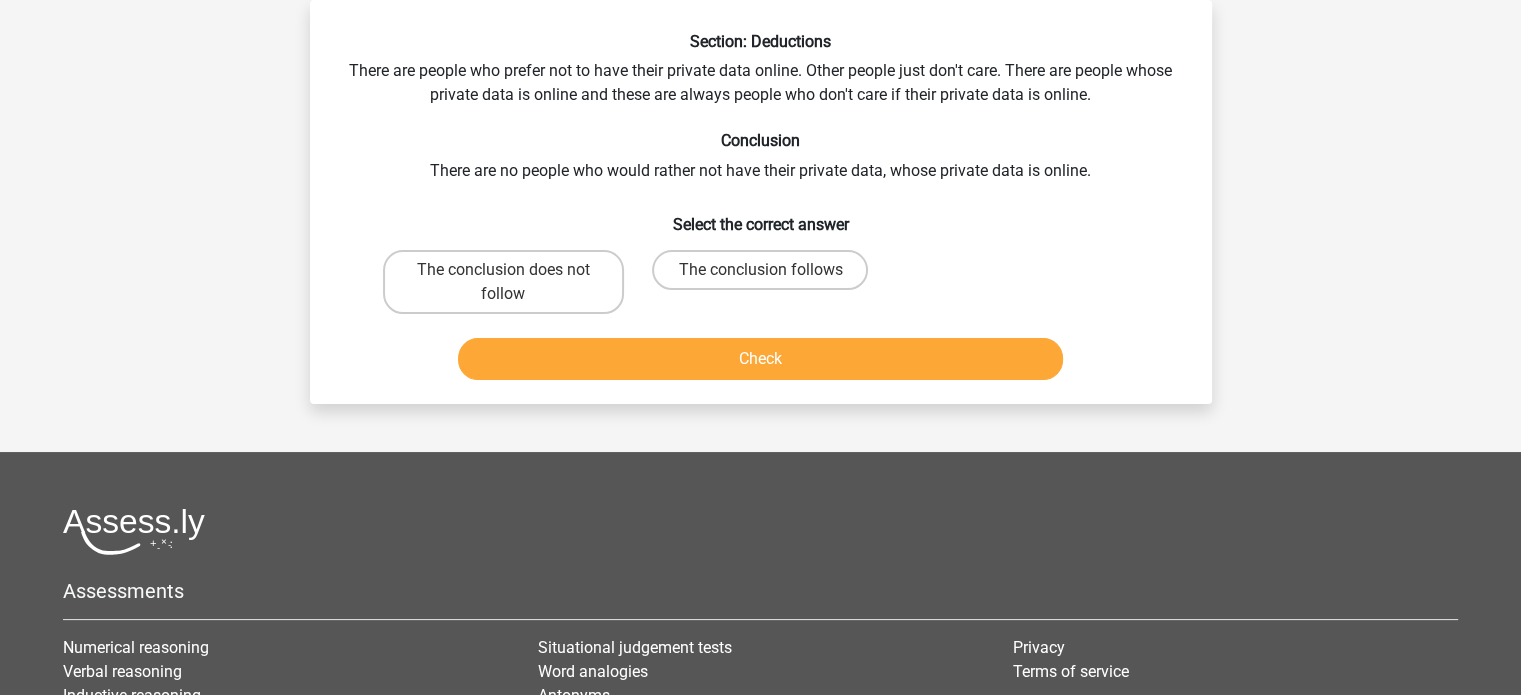 scroll, scrollTop: 0, scrollLeft: 0, axis: both 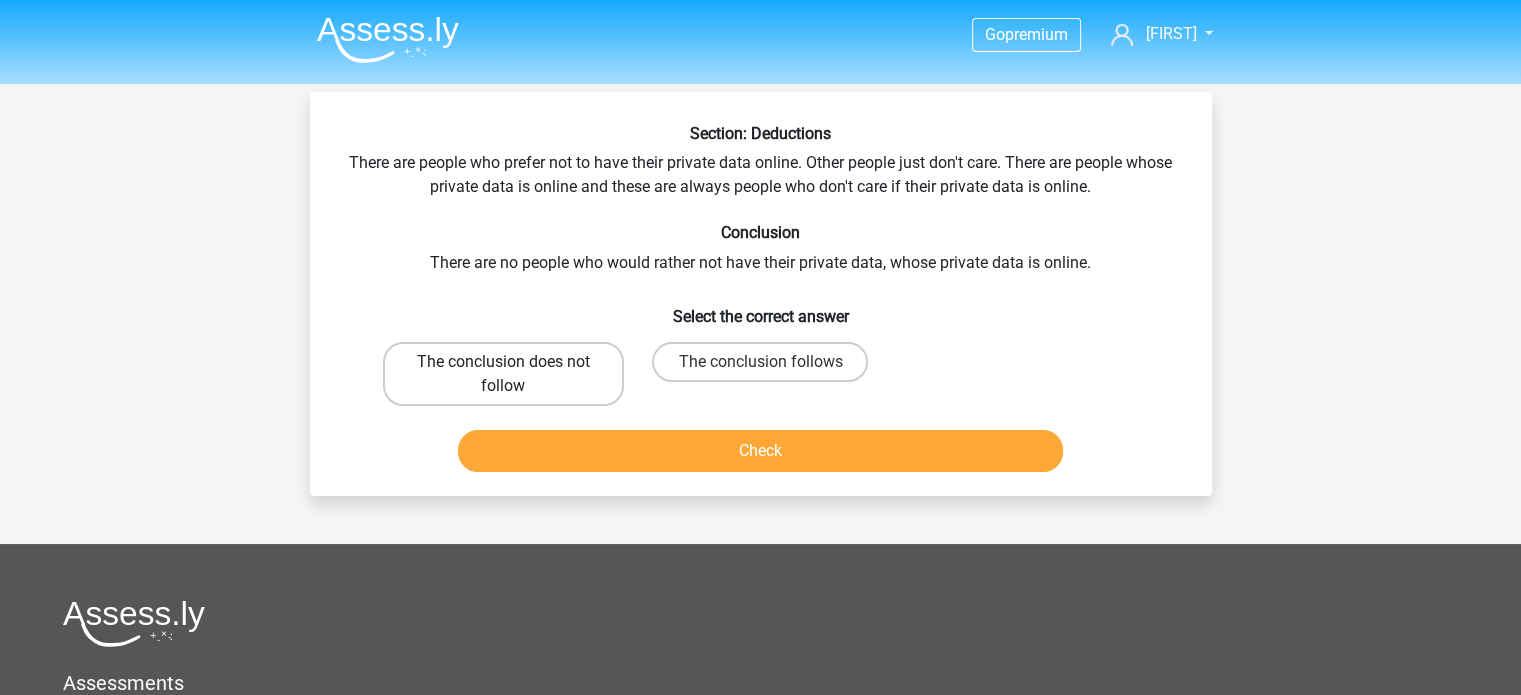 click on "The conclusion does not follow" at bounding box center [503, 374] 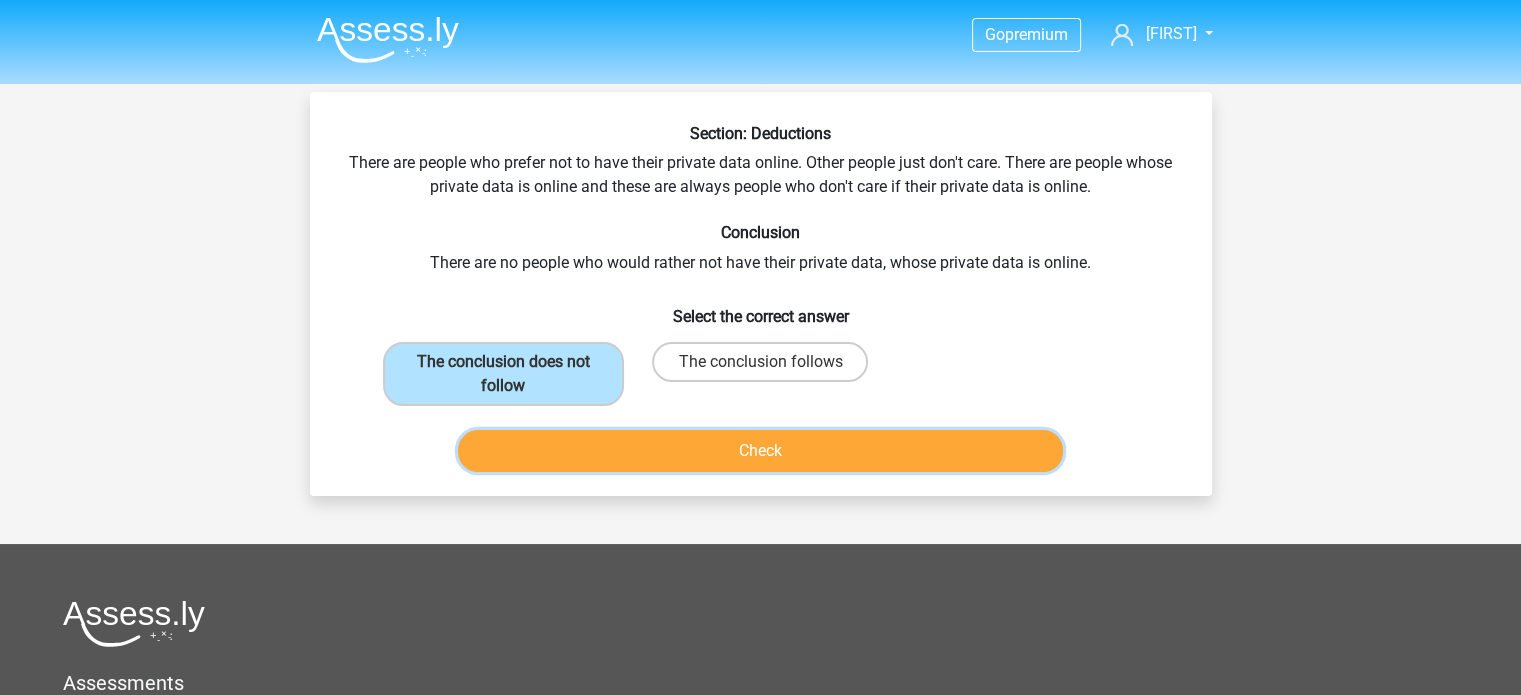 click on "Check" at bounding box center (760, 451) 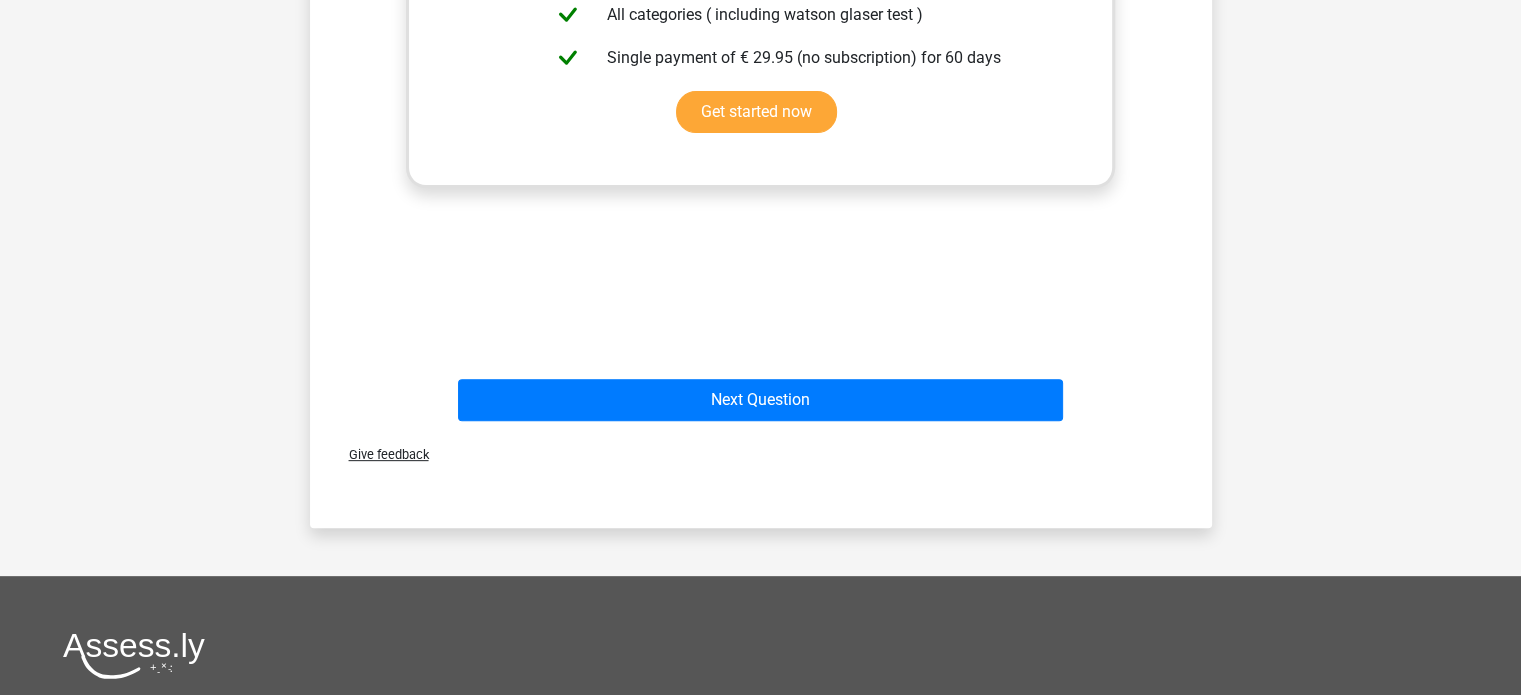 scroll, scrollTop: 696, scrollLeft: 0, axis: vertical 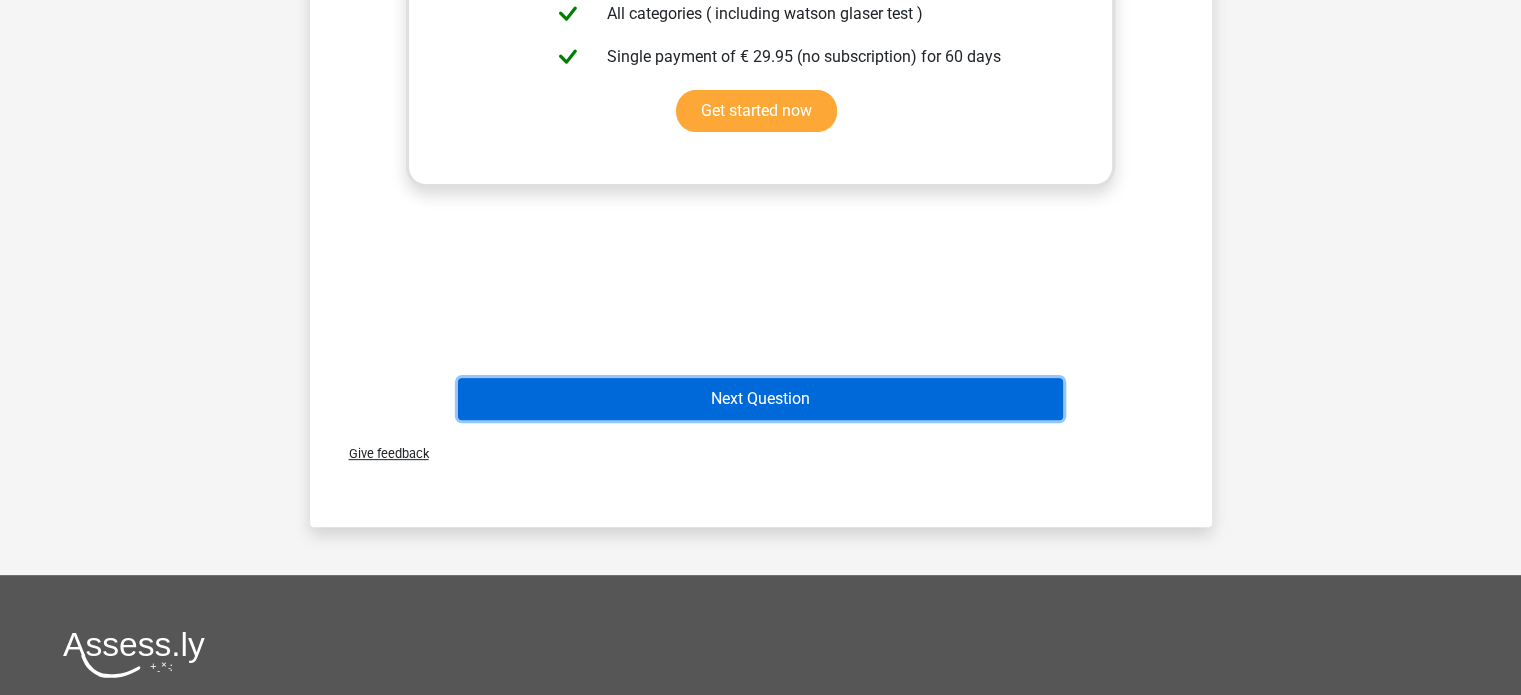 click on "Next Question" at bounding box center (760, 399) 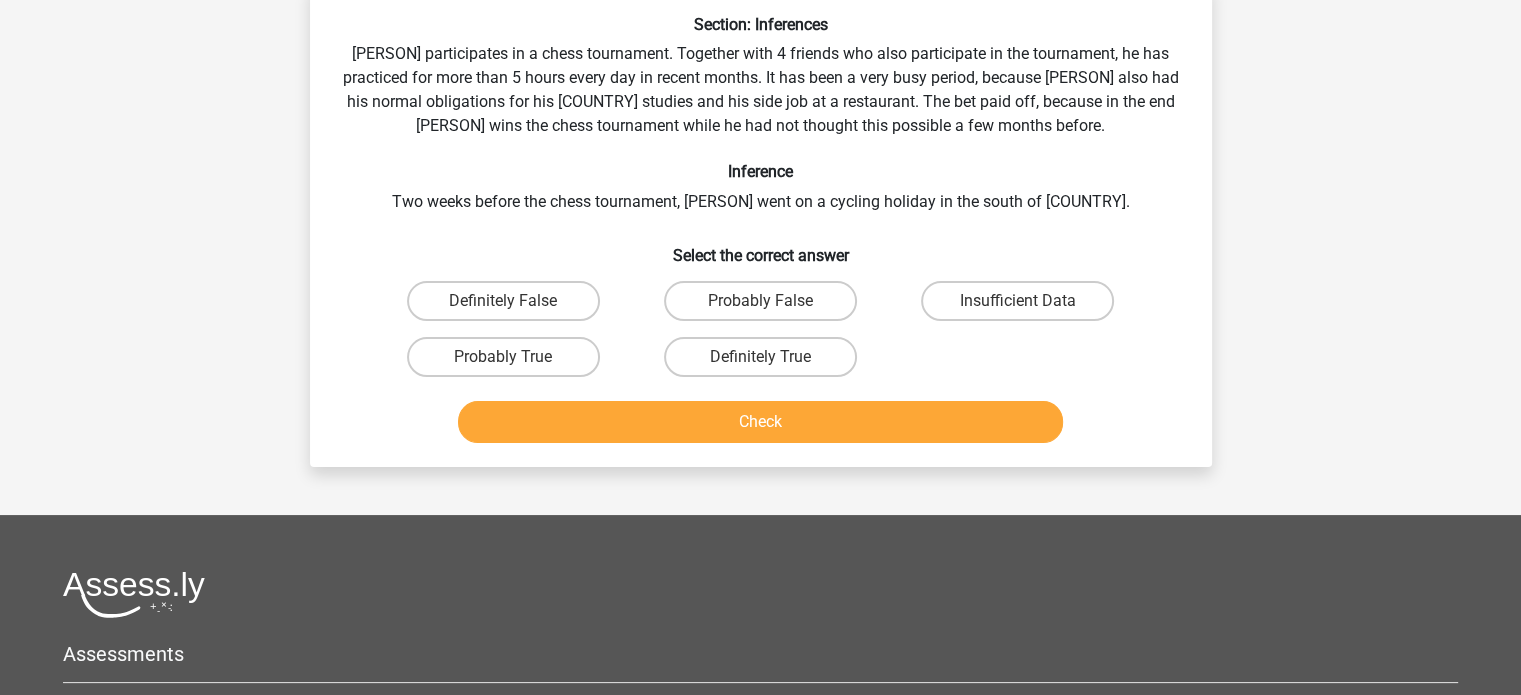 scroll, scrollTop: 92, scrollLeft: 0, axis: vertical 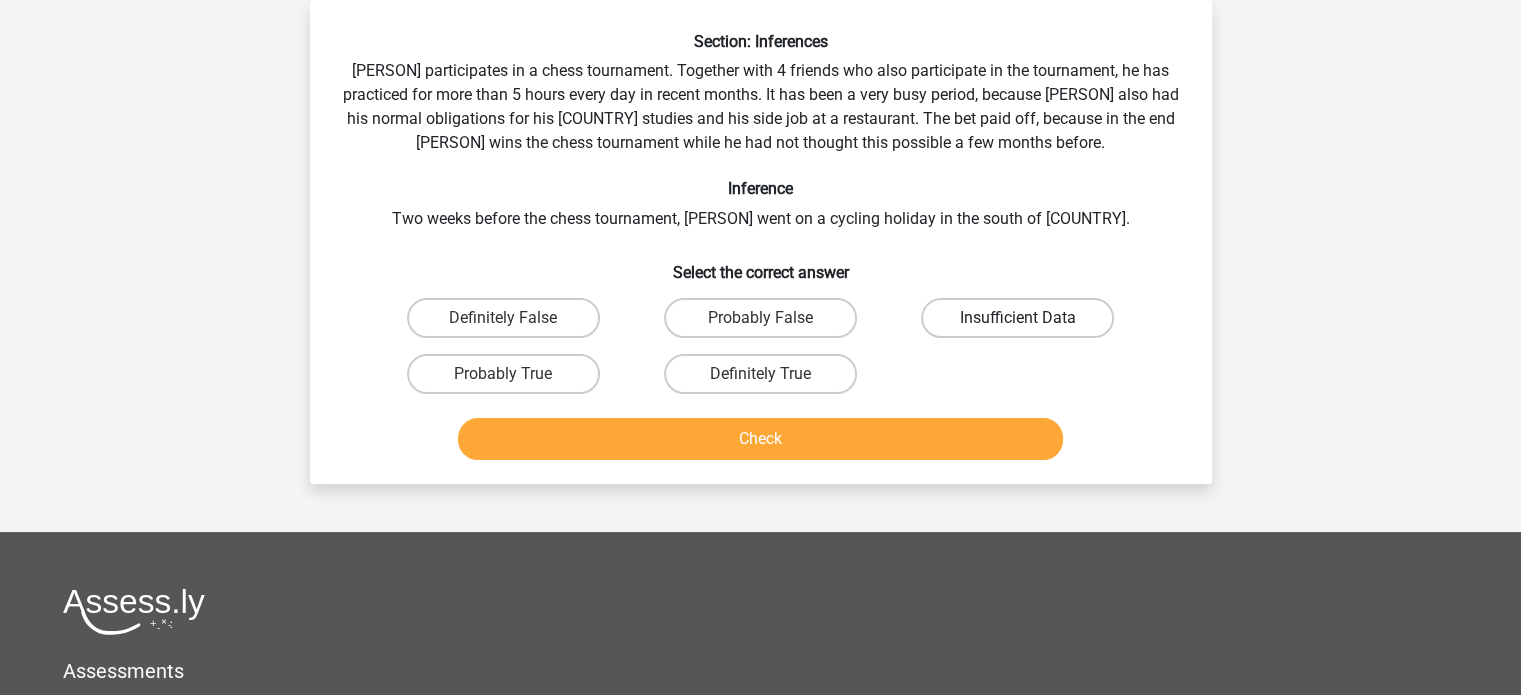 click on "Insufficient Data" at bounding box center (1017, 318) 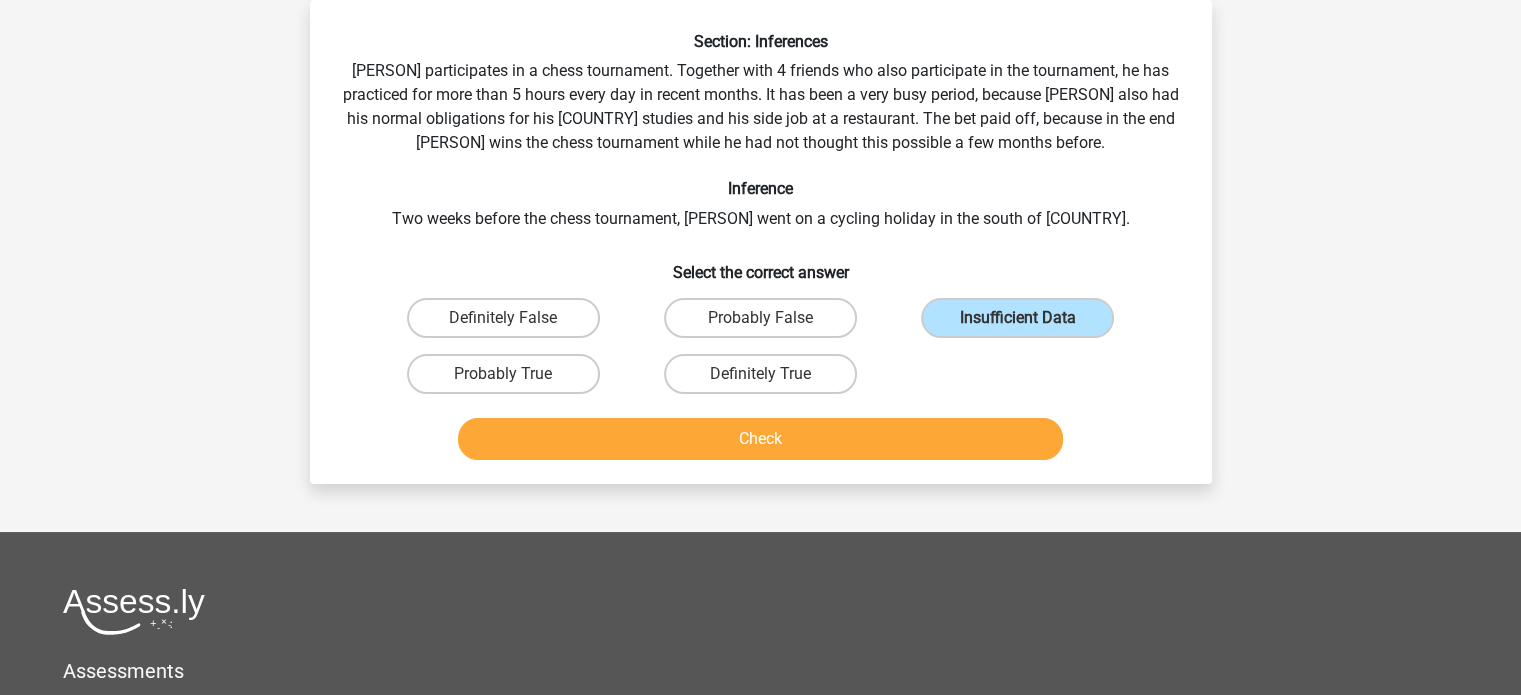 click on "Probably False" at bounding box center [766, 324] 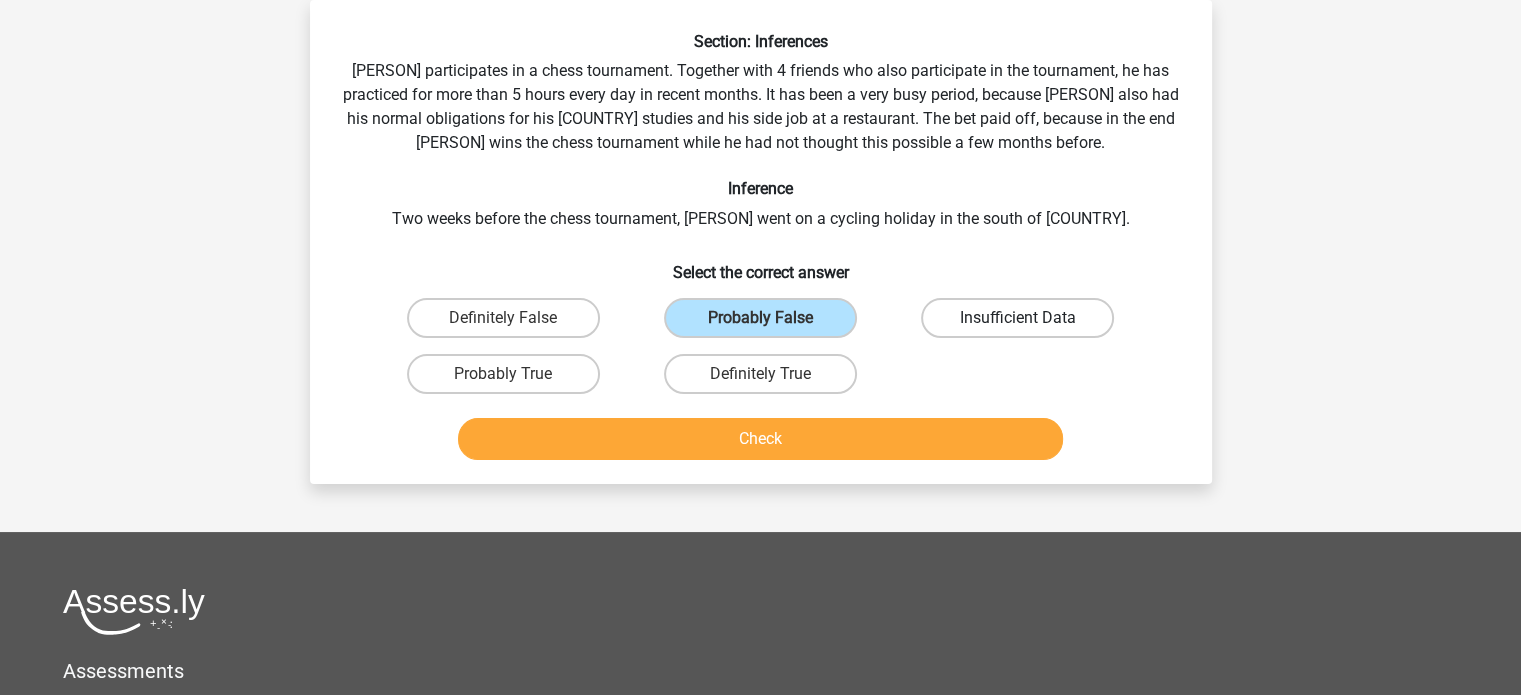 click on "Insufficient Data" at bounding box center (1017, 318) 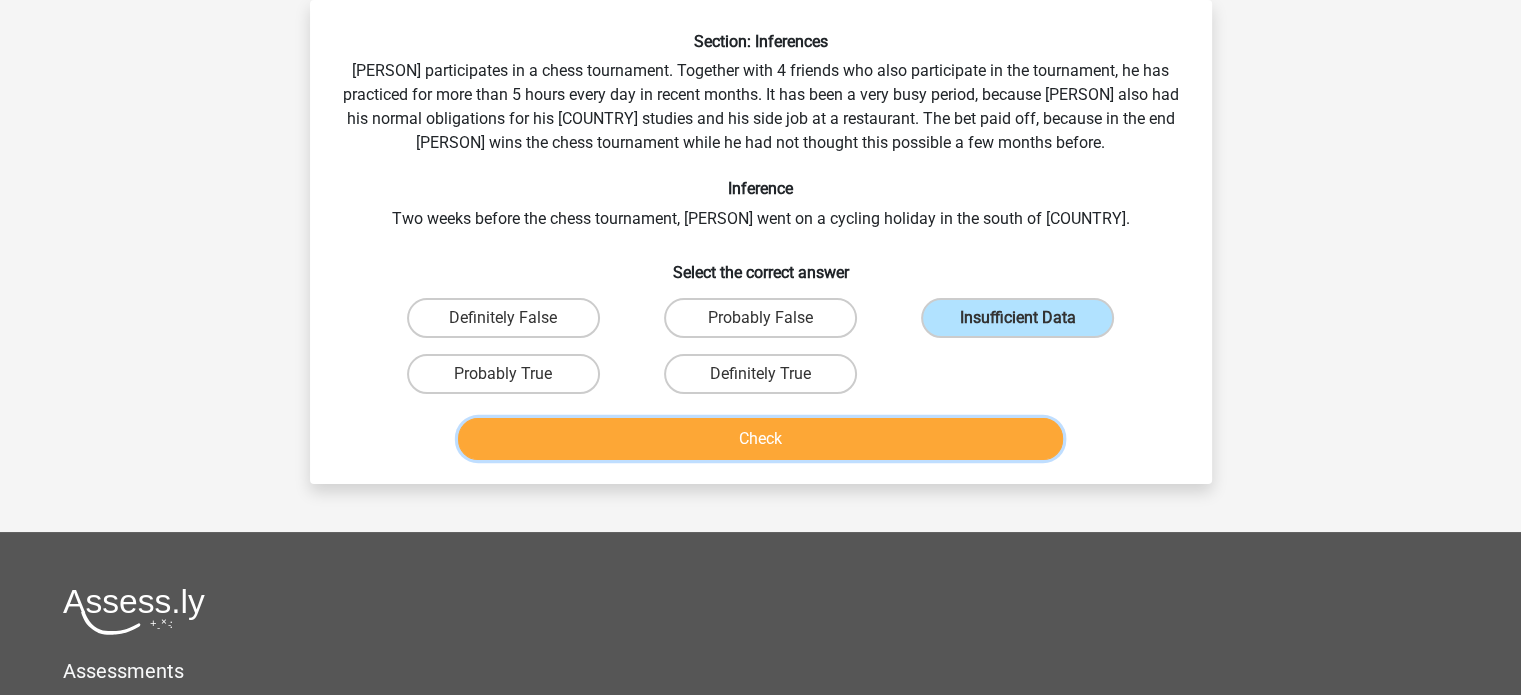 click on "Check" at bounding box center [760, 439] 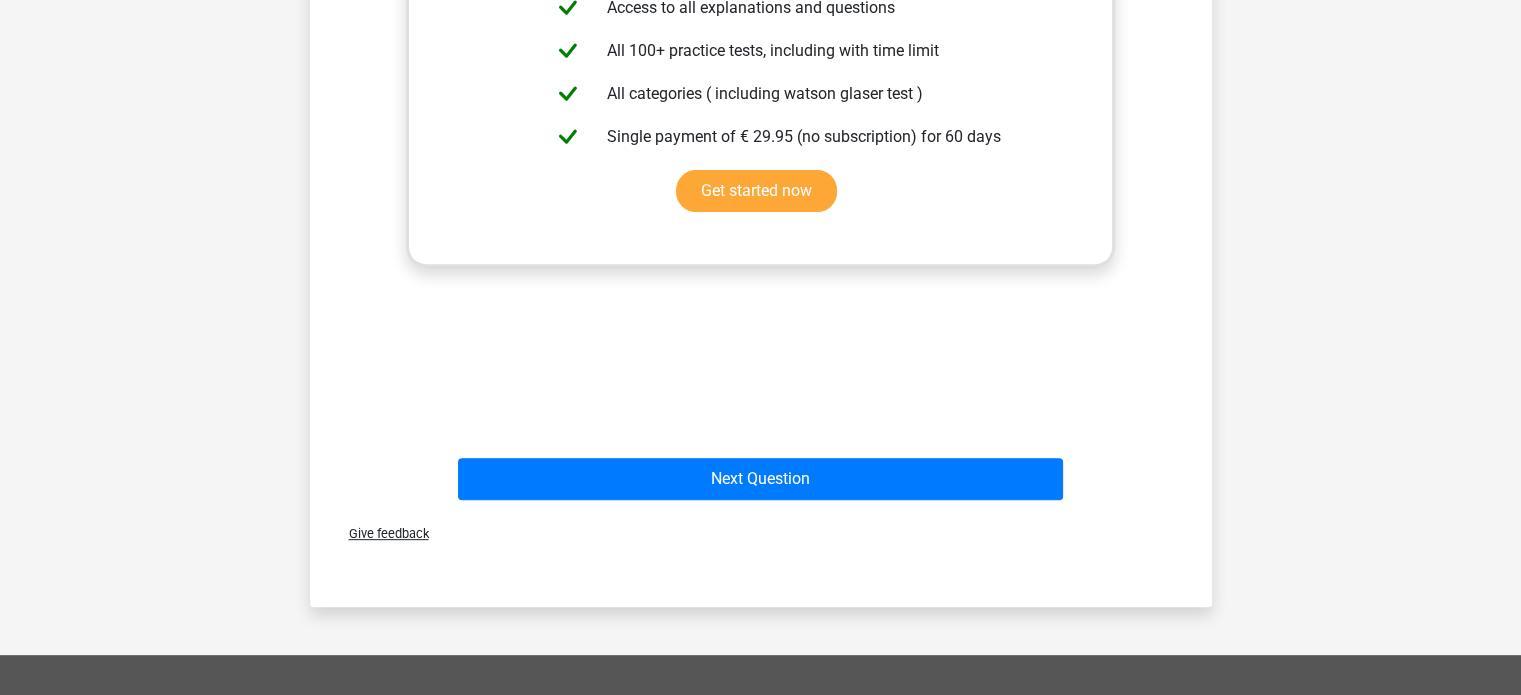 scroll, scrollTop: 699, scrollLeft: 0, axis: vertical 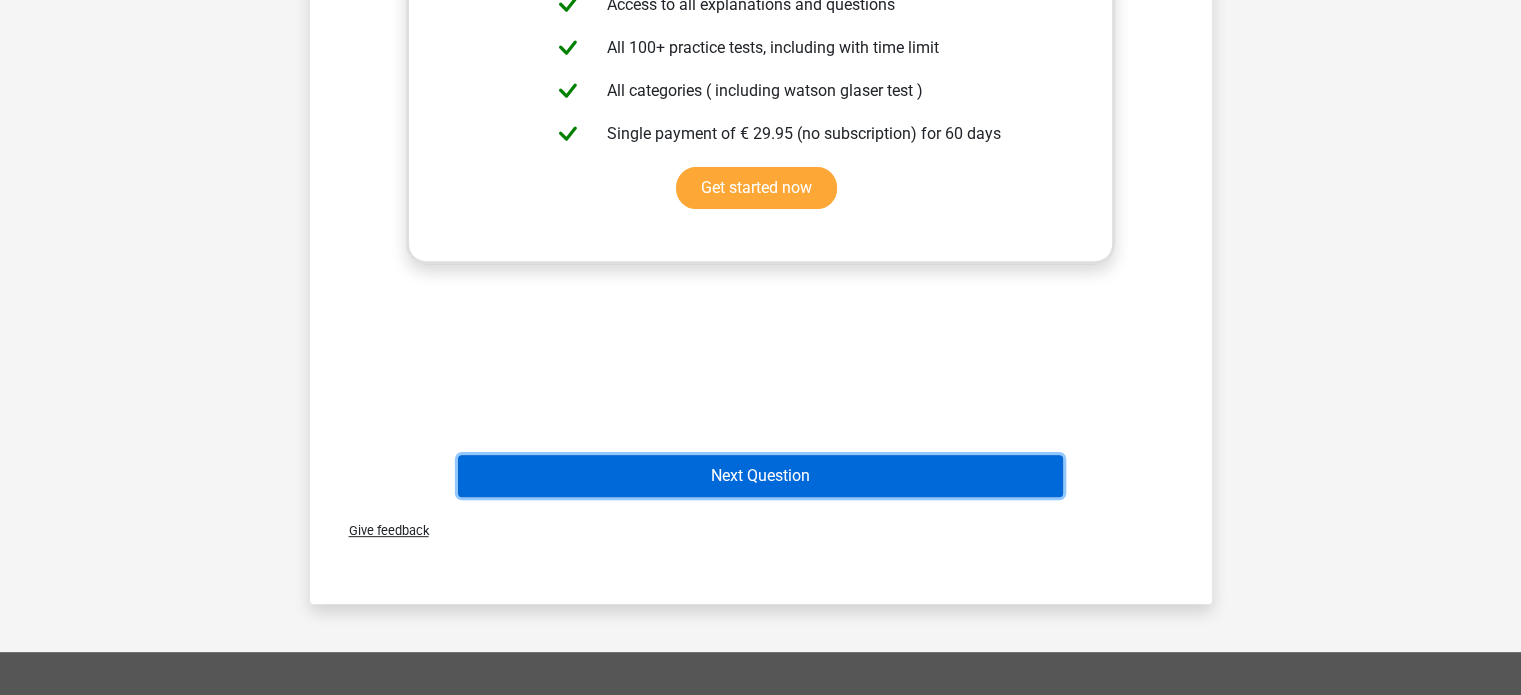 click on "Next Question" at bounding box center (760, 476) 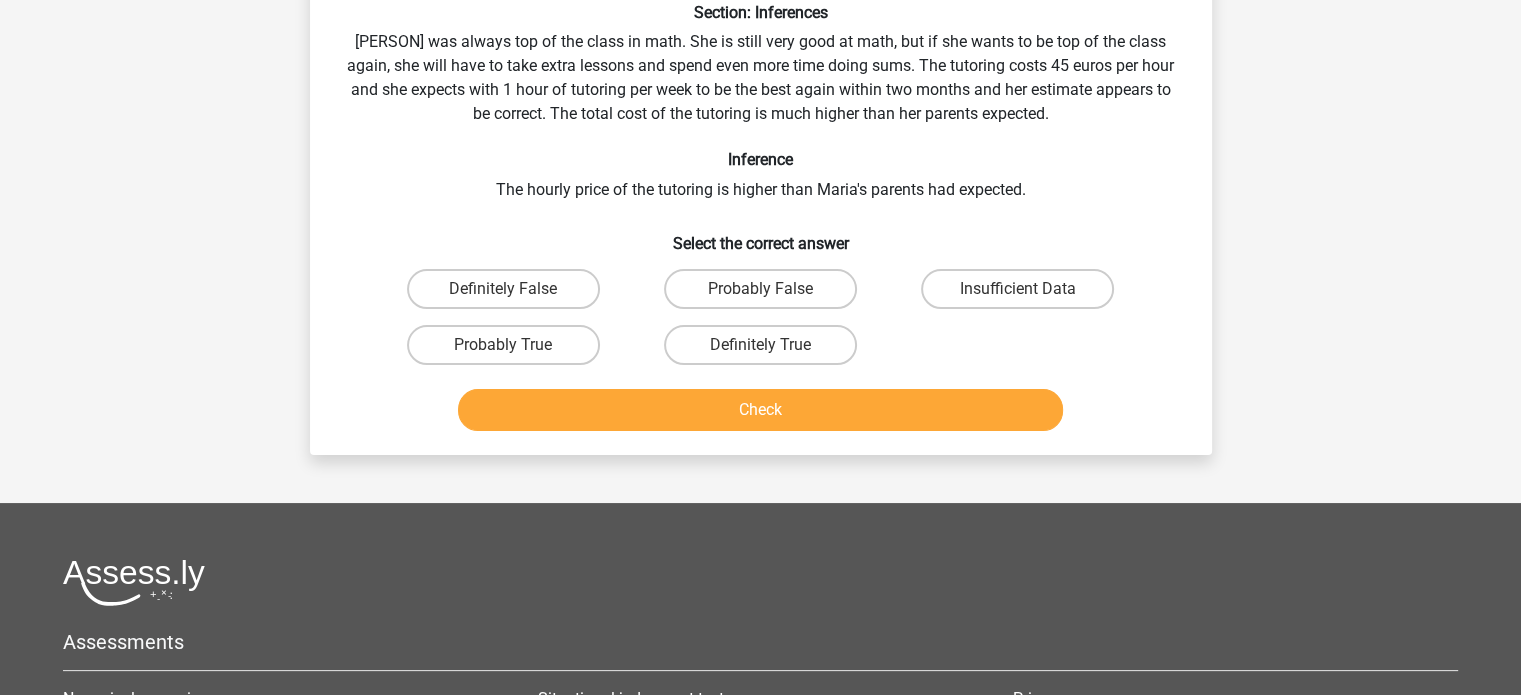 scroll, scrollTop: 92, scrollLeft: 0, axis: vertical 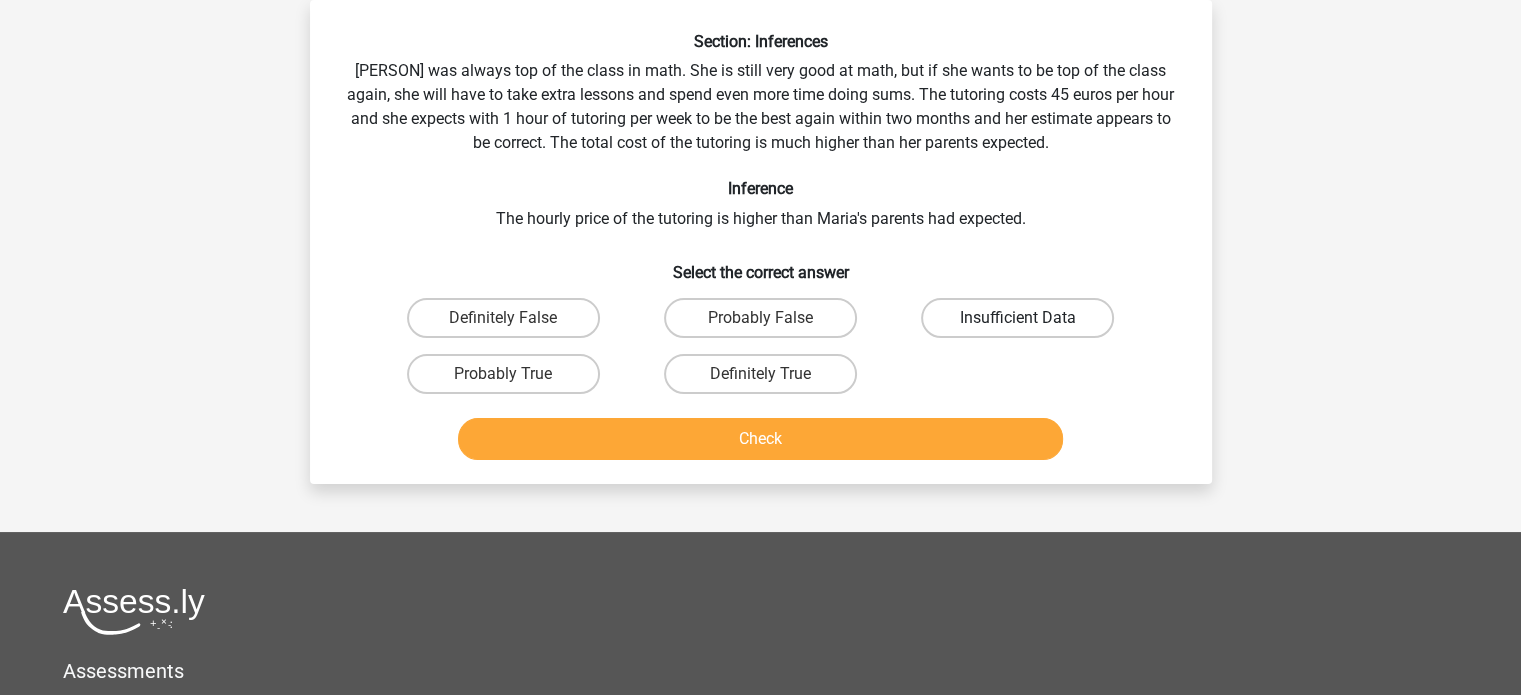 click on "Insufficient Data" at bounding box center (1017, 318) 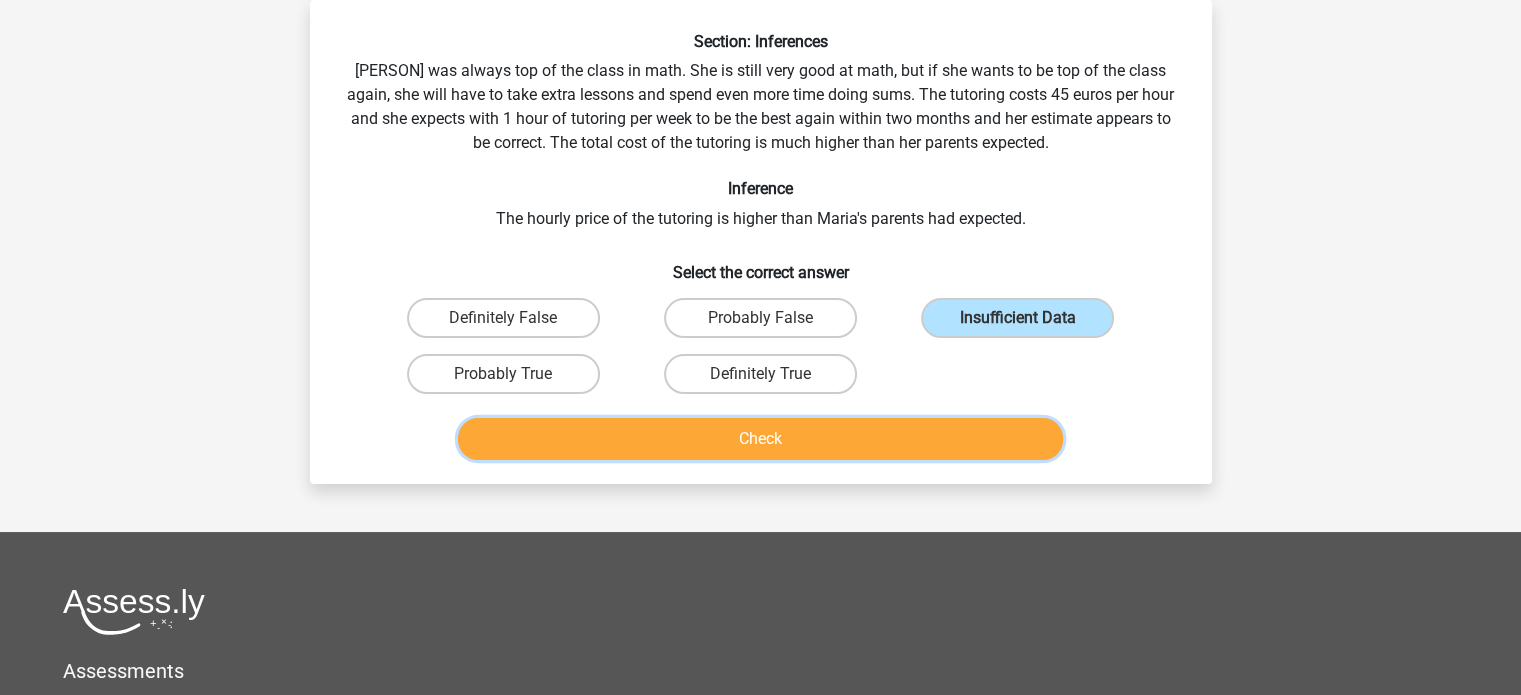 click on "Check" at bounding box center (760, 439) 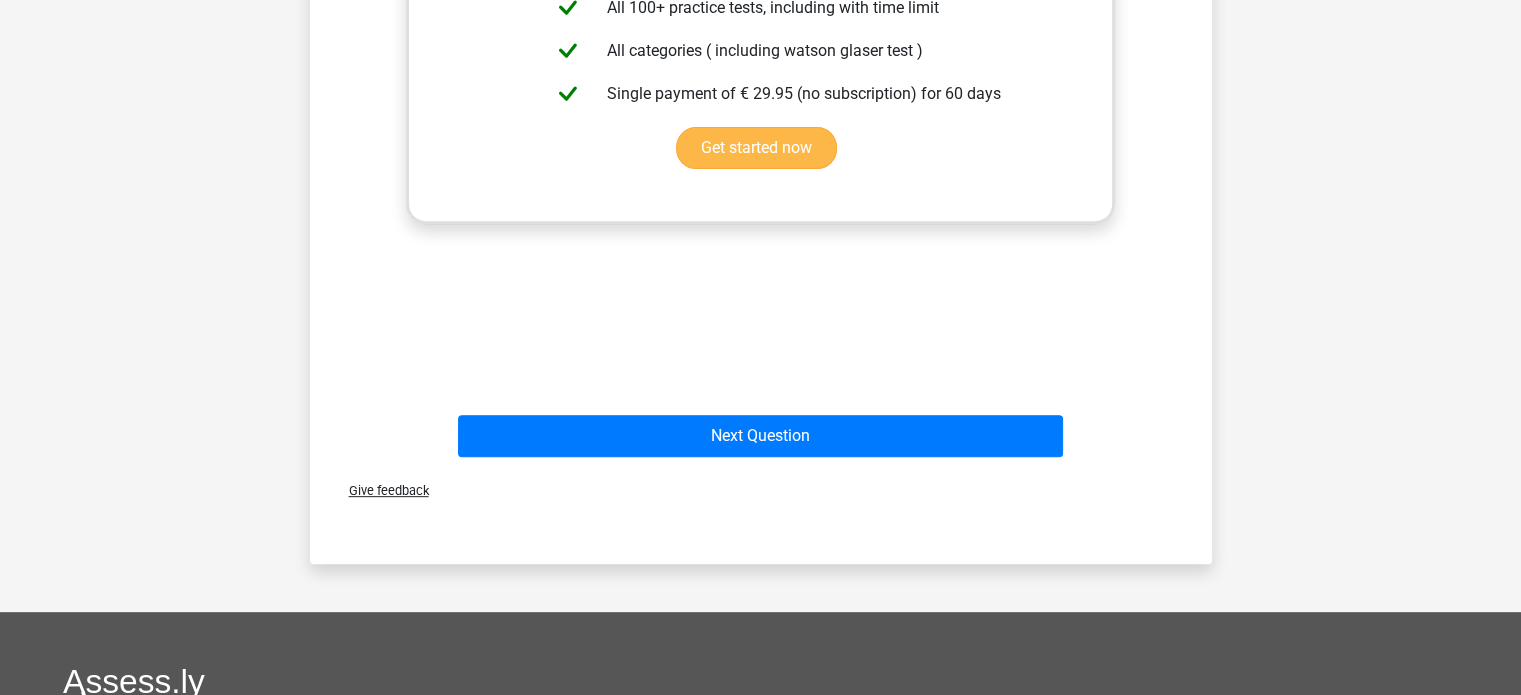 scroll, scrollTop: 744, scrollLeft: 0, axis: vertical 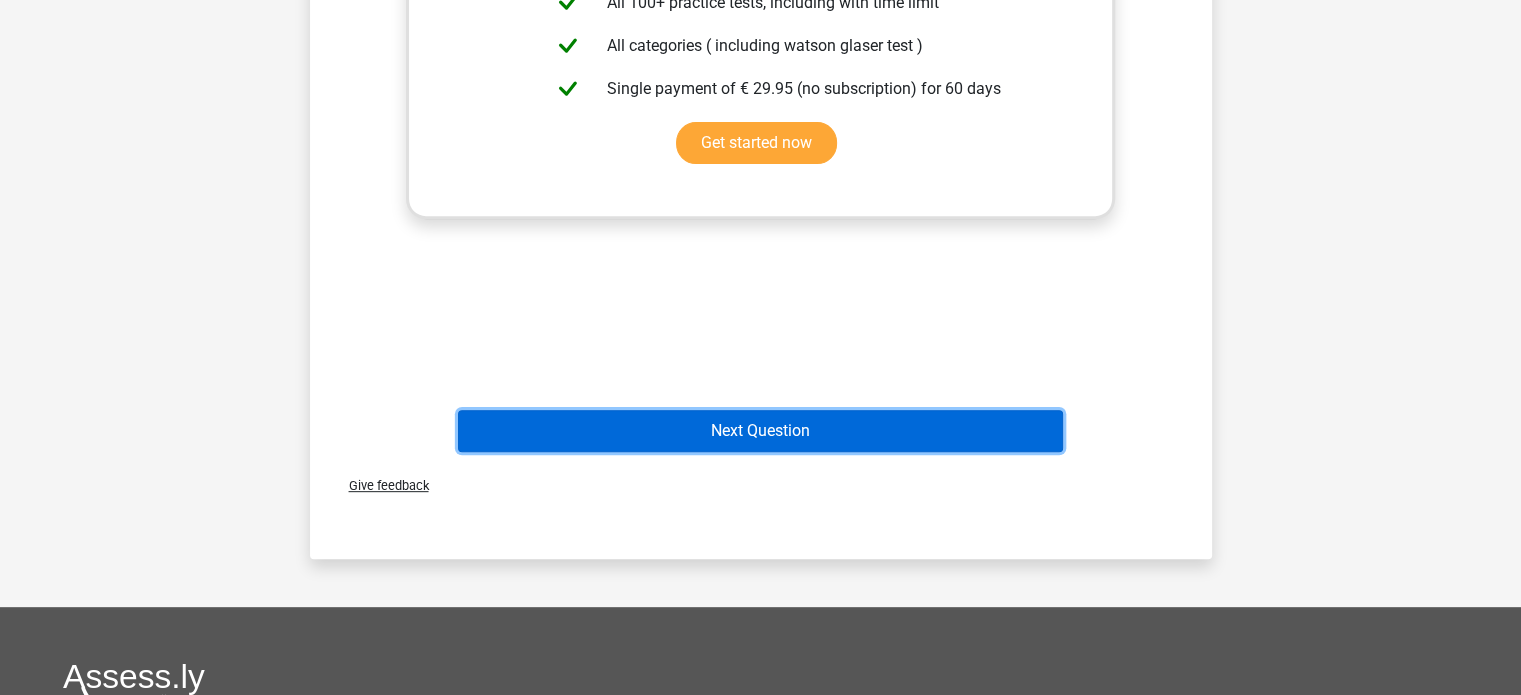 click on "Next Question" at bounding box center (760, 431) 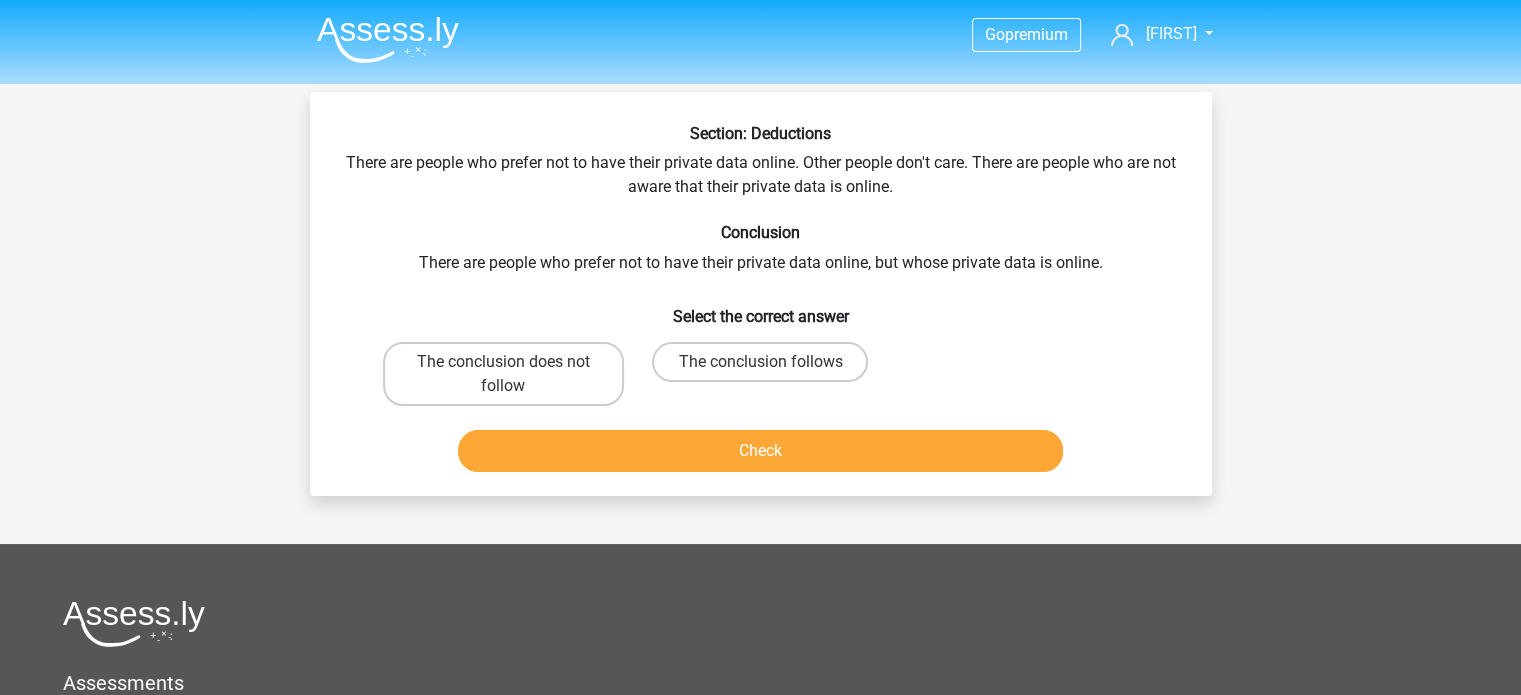 scroll, scrollTop: 0, scrollLeft: 0, axis: both 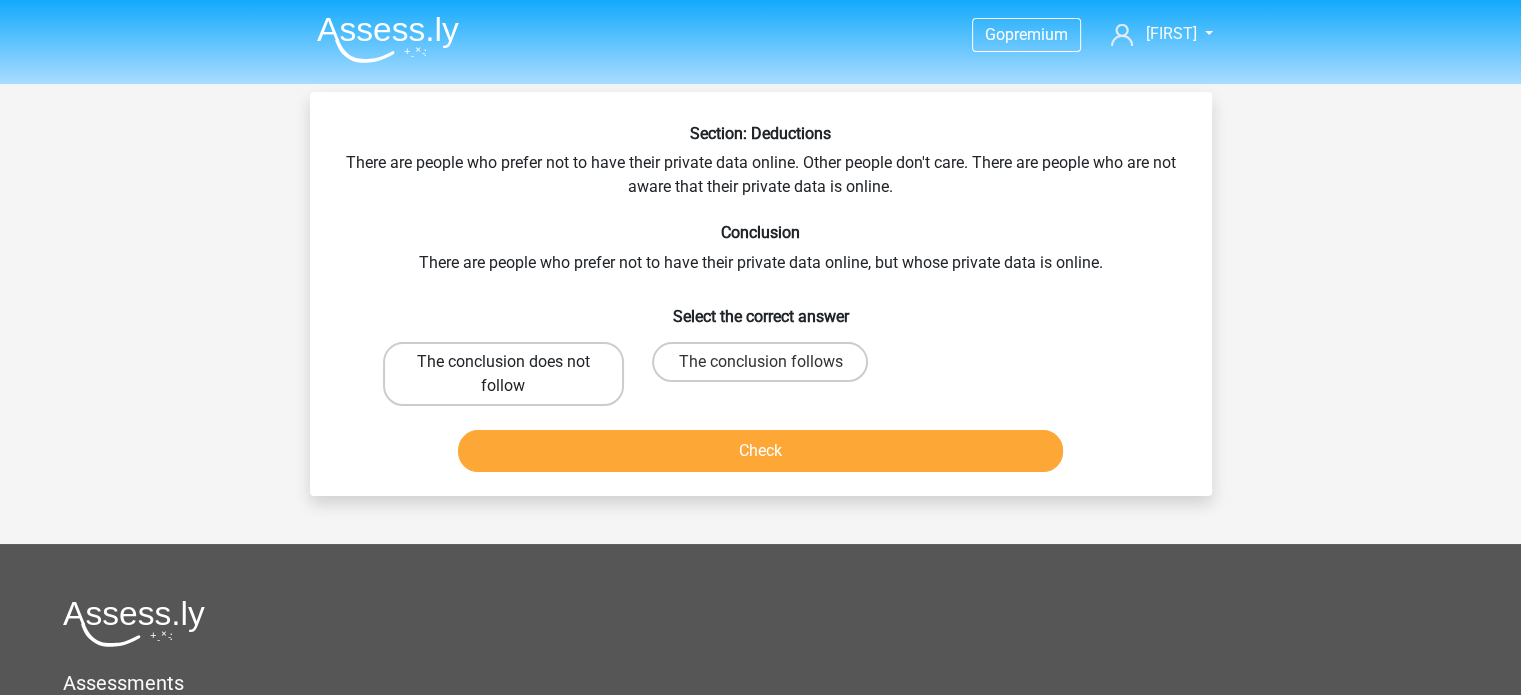 click on "The conclusion does not follow" at bounding box center (503, 374) 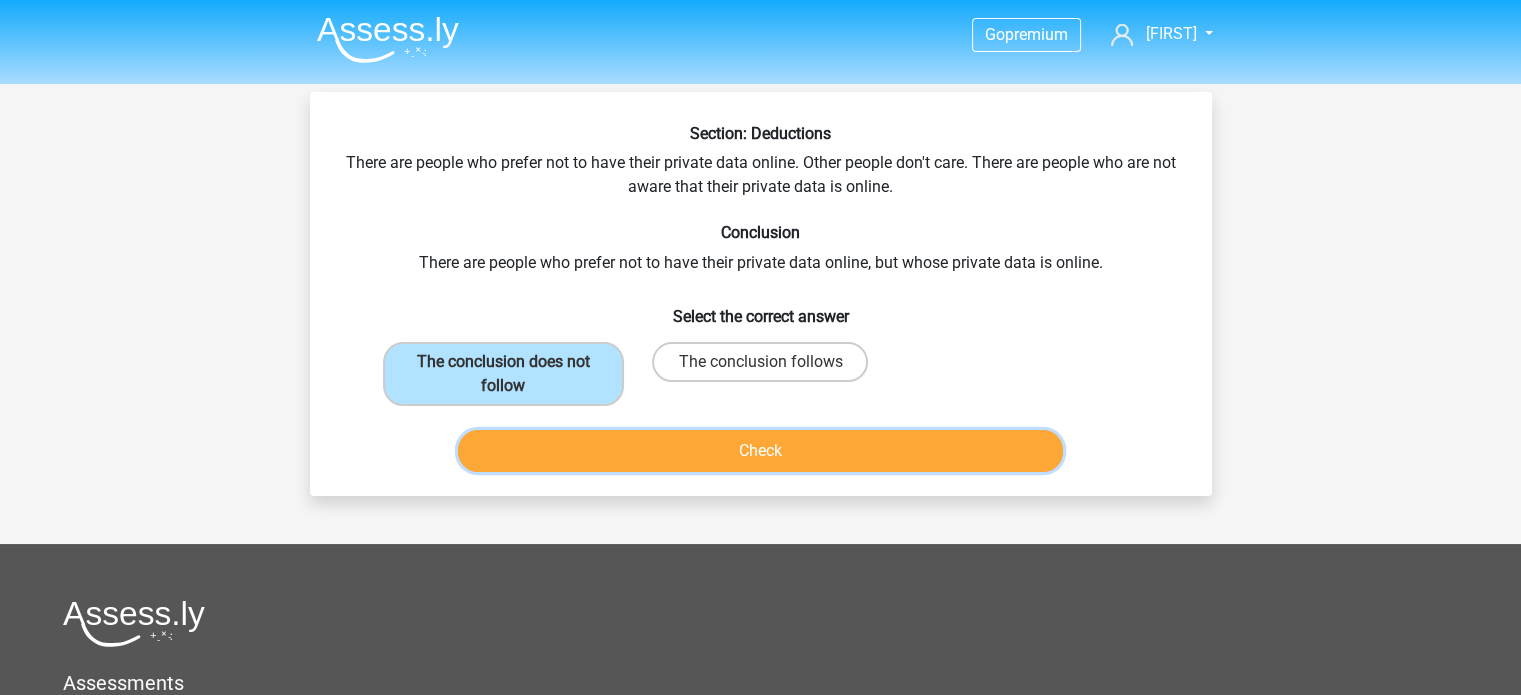 click on "Check" at bounding box center (760, 451) 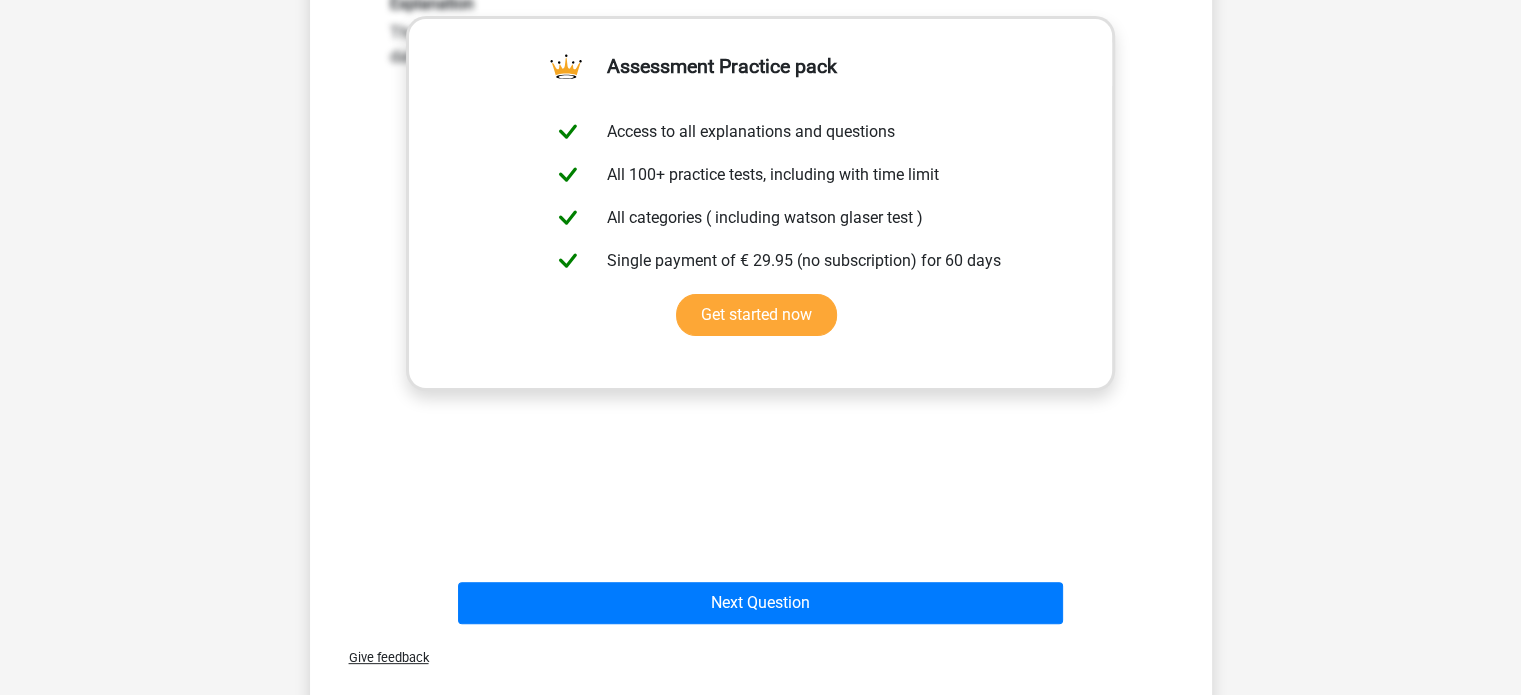 scroll, scrollTop: 583, scrollLeft: 0, axis: vertical 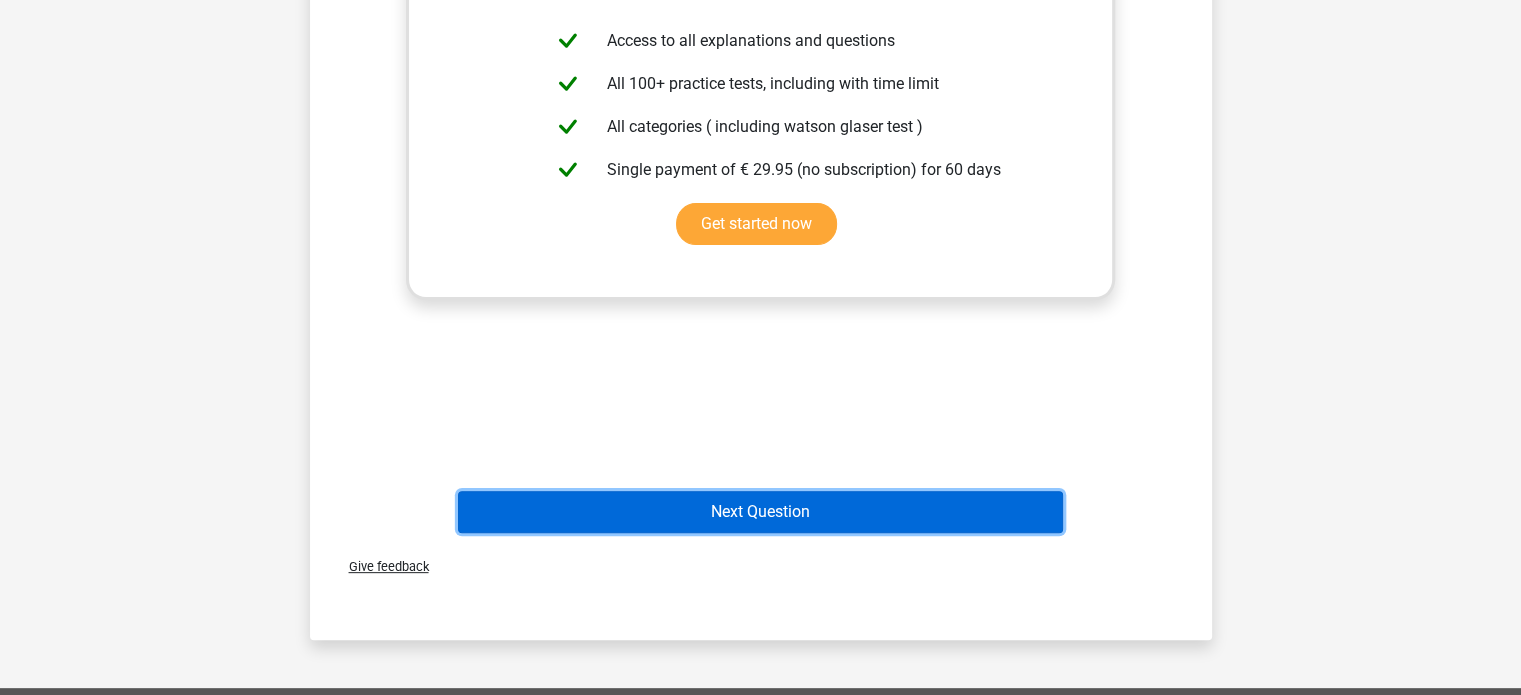 click on "Next Question" at bounding box center [760, 512] 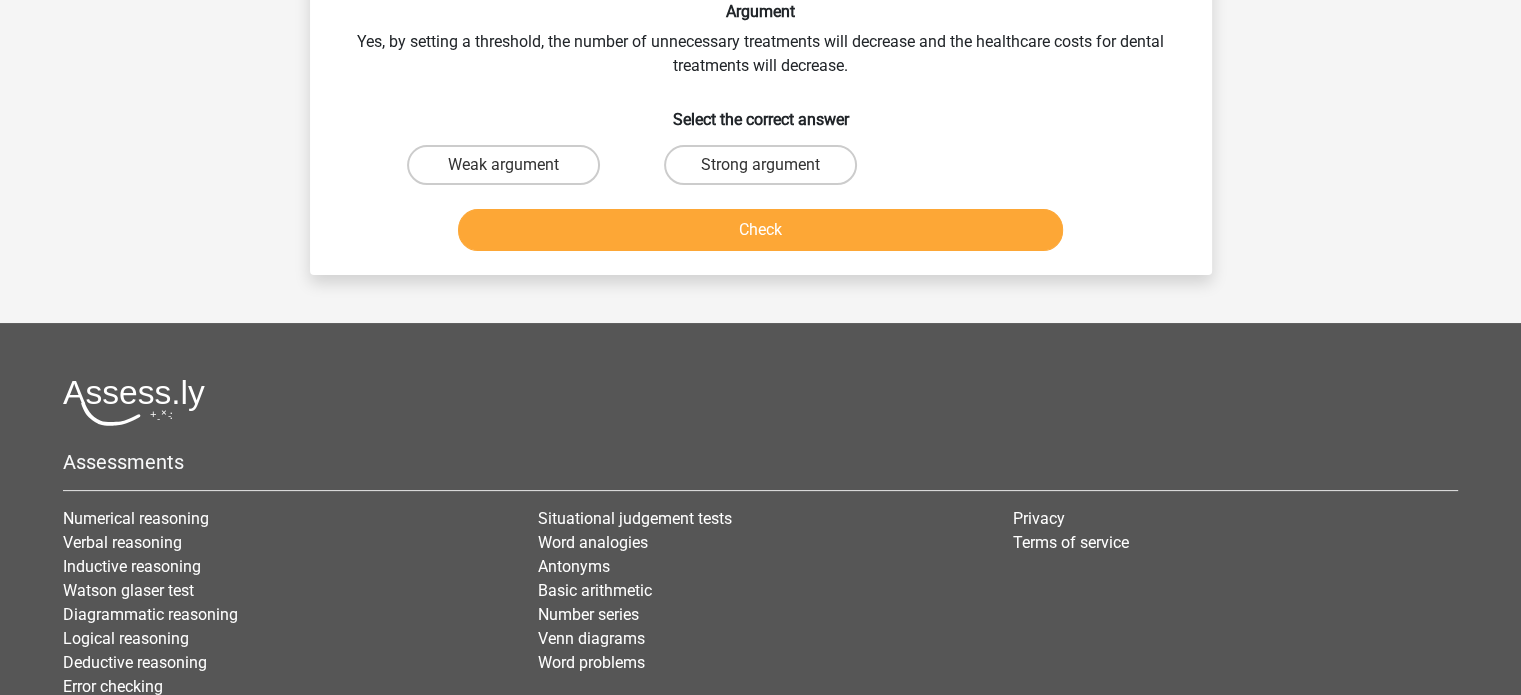 scroll, scrollTop: 92, scrollLeft: 0, axis: vertical 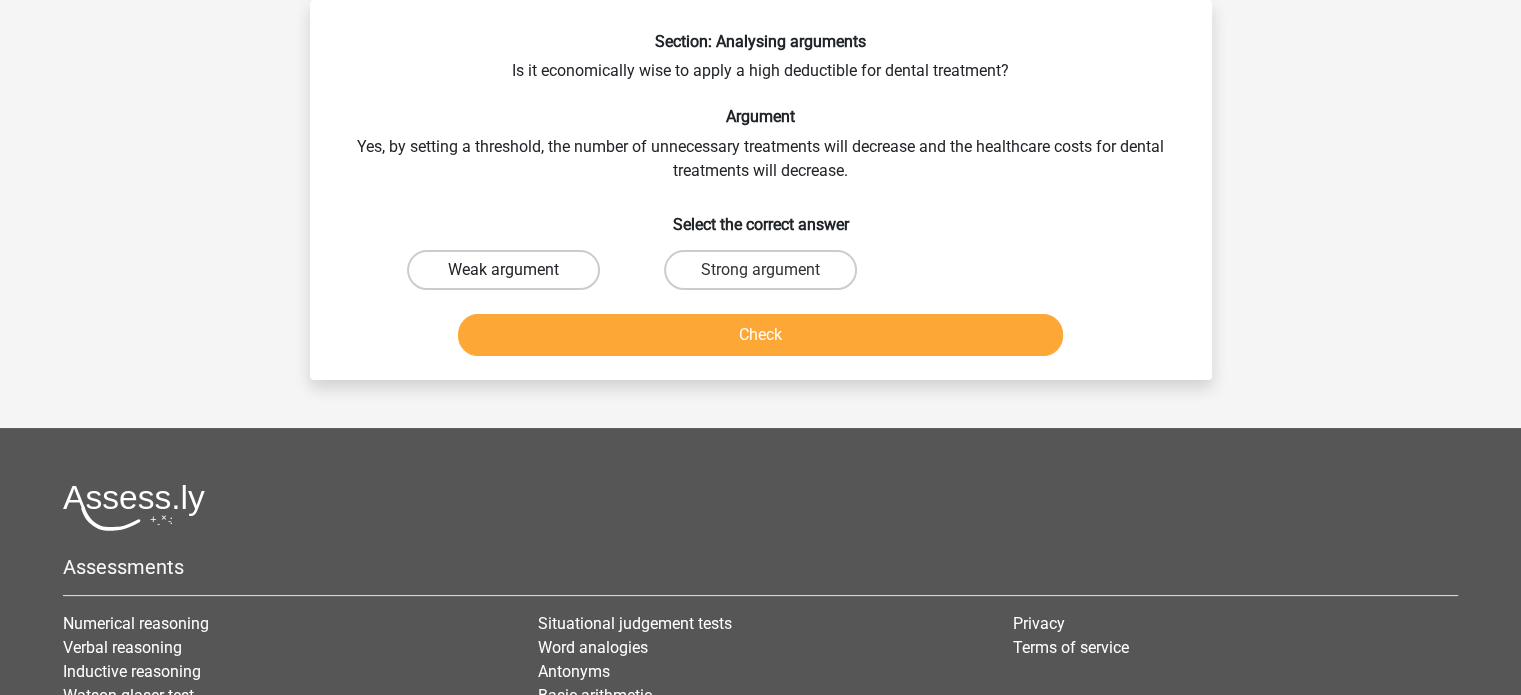 click on "Weak argument" at bounding box center [503, 270] 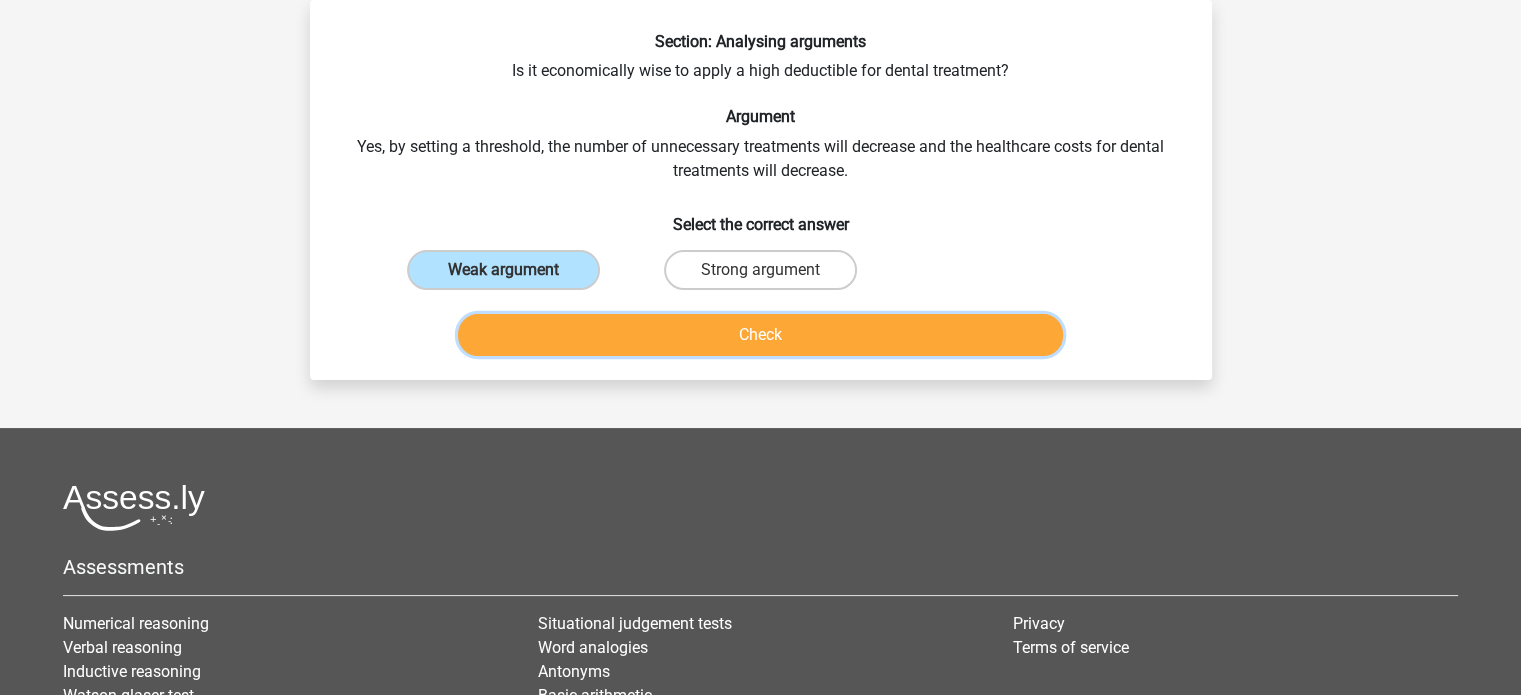 click on "Check" at bounding box center (760, 335) 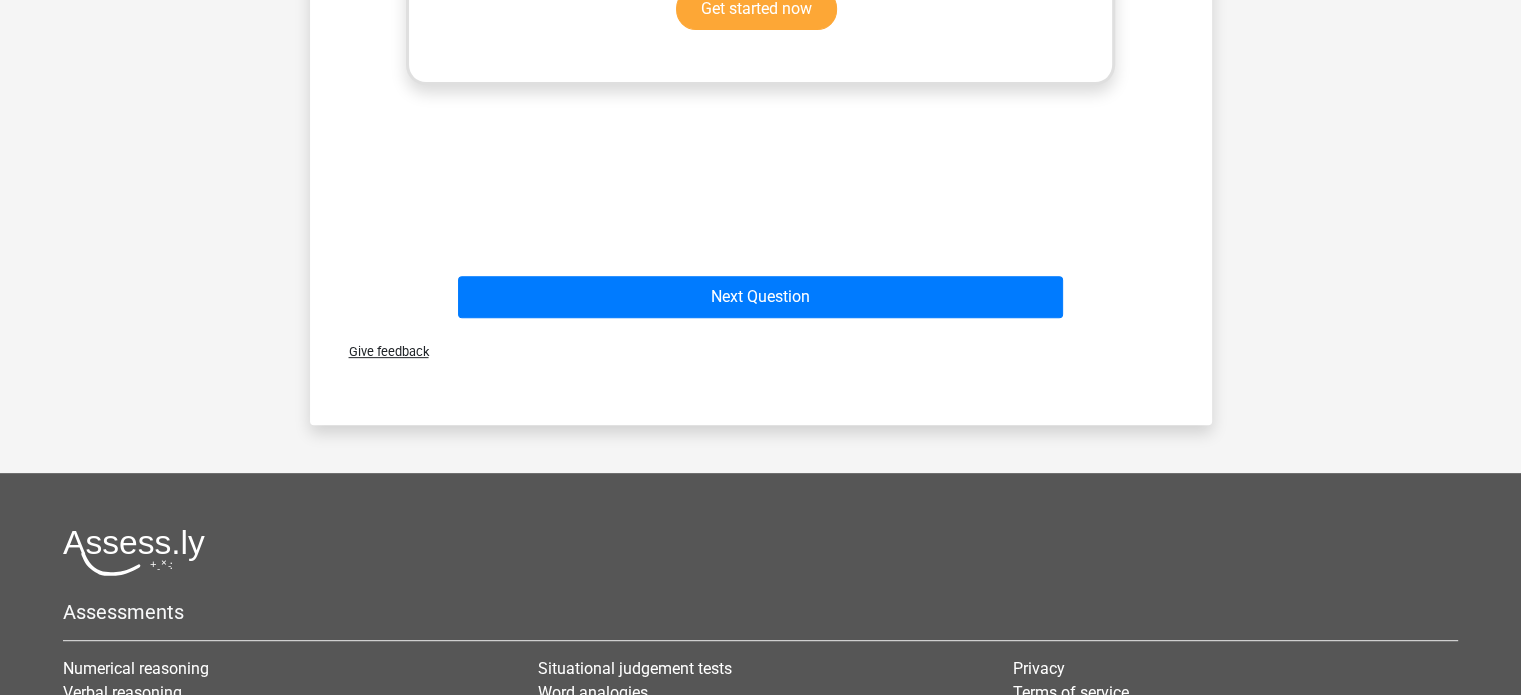scroll, scrollTop: 788, scrollLeft: 0, axis: vertical 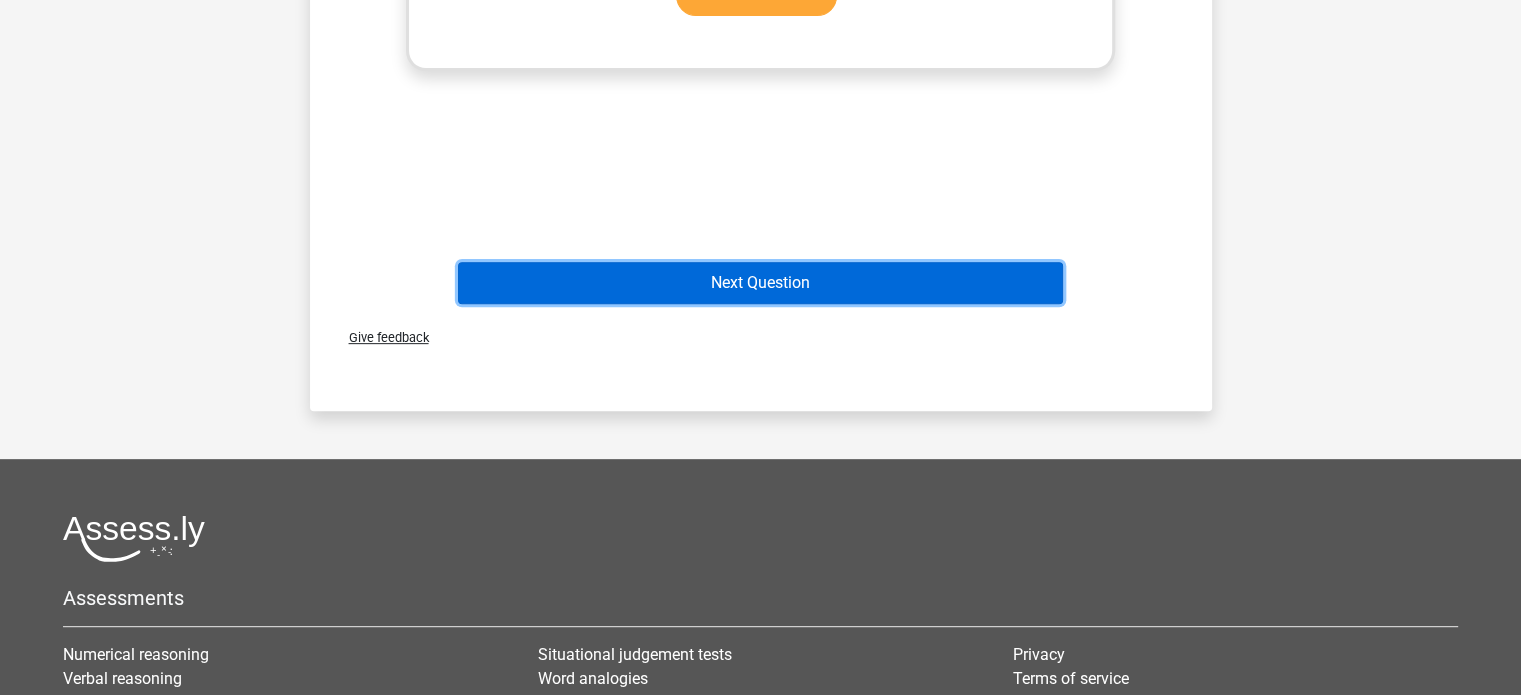 click on "Next Question" at bounding box center (760, 283) 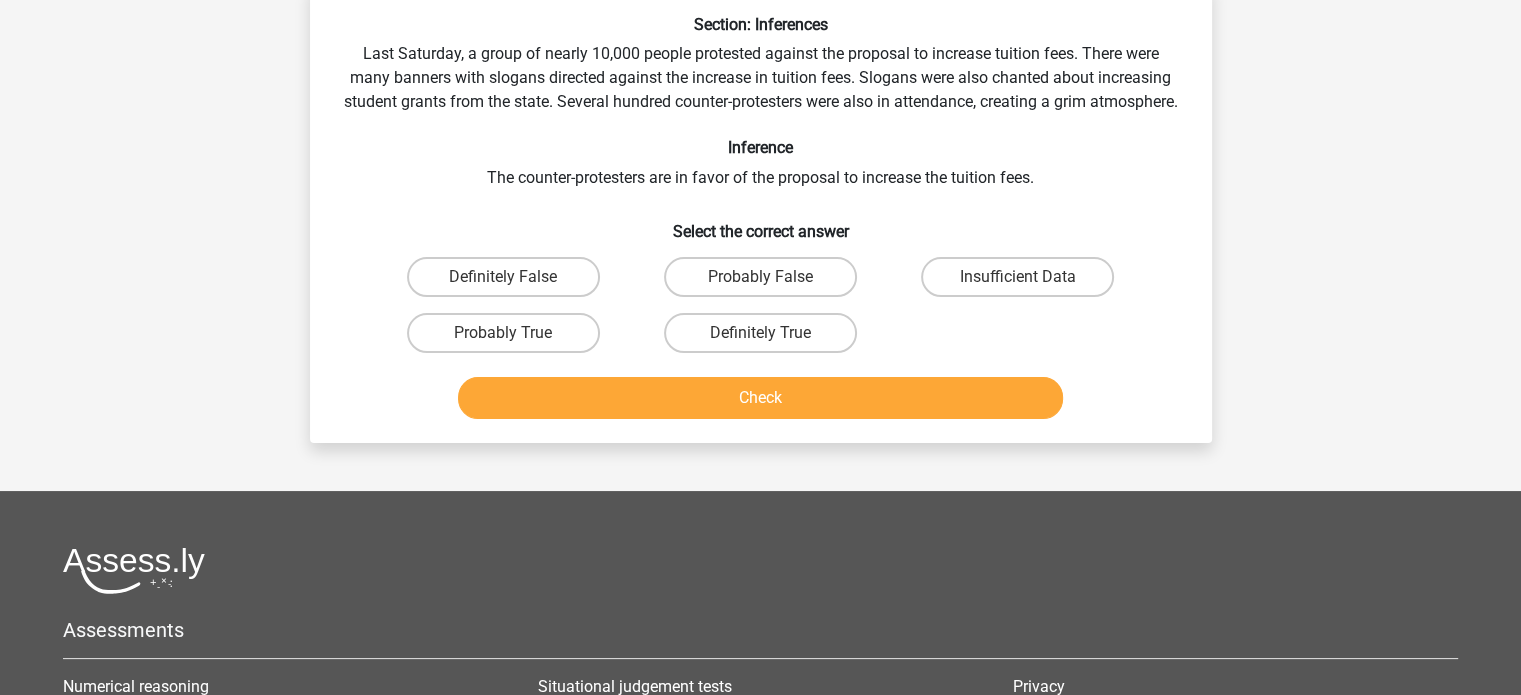 scroll, scrollTop: 92, scrollLeft: 0, axis: vertical 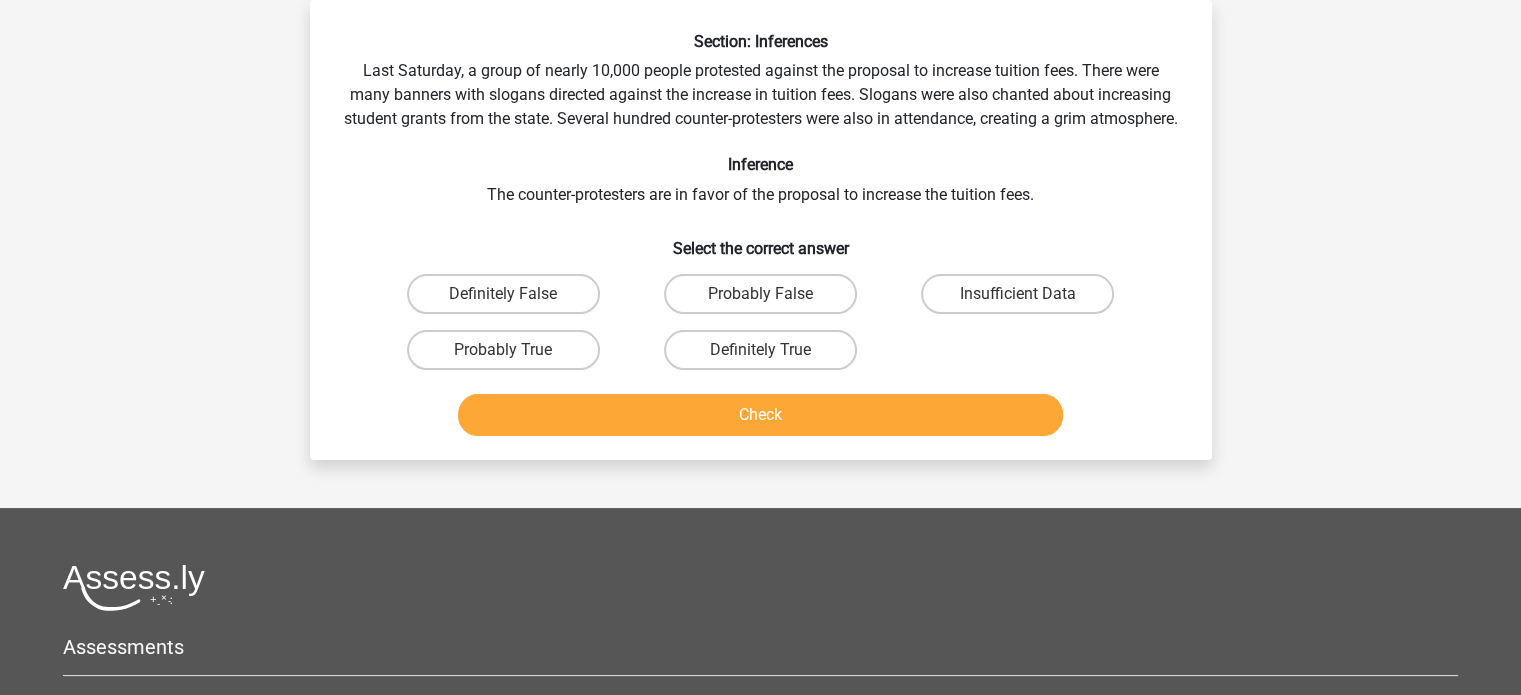 click on "Insufficient Data" at bounding box center (503, 294) 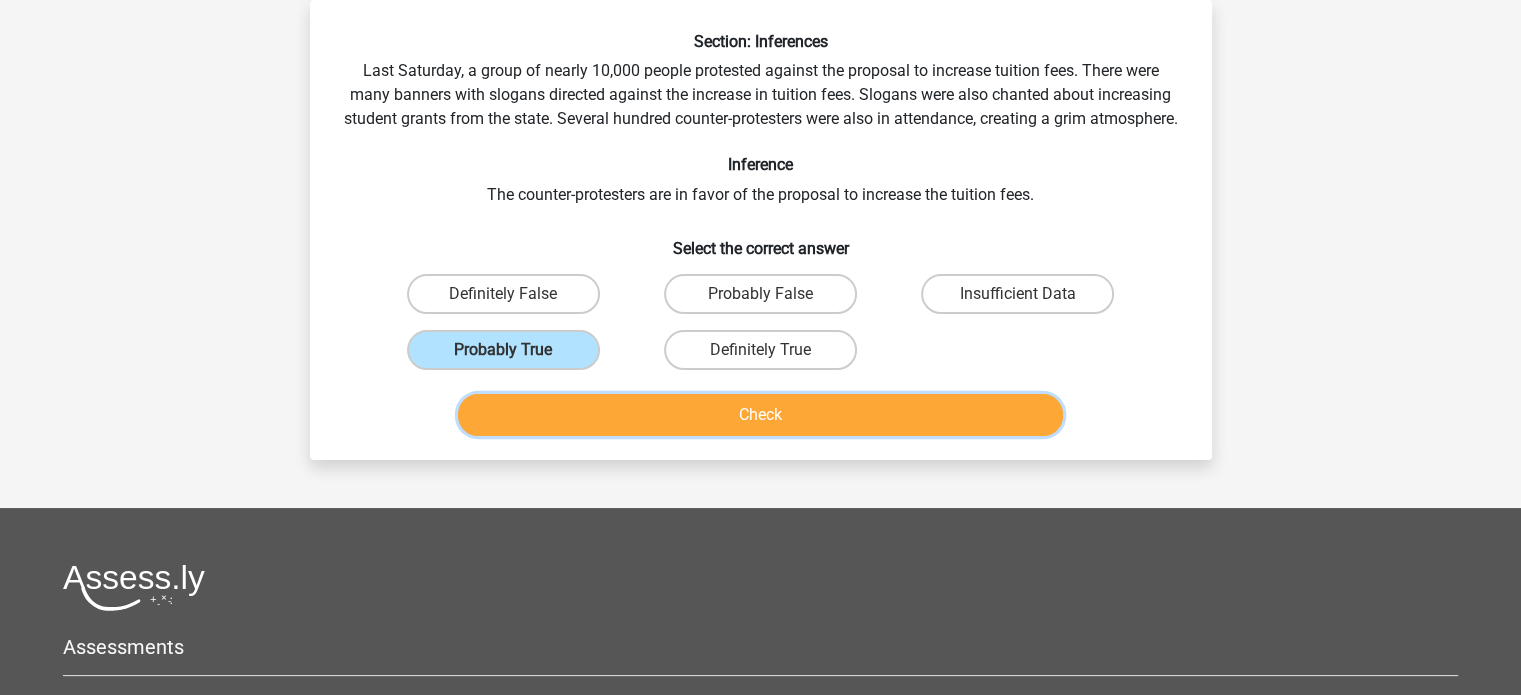 click on "Check" at bounding box center [760, 415] 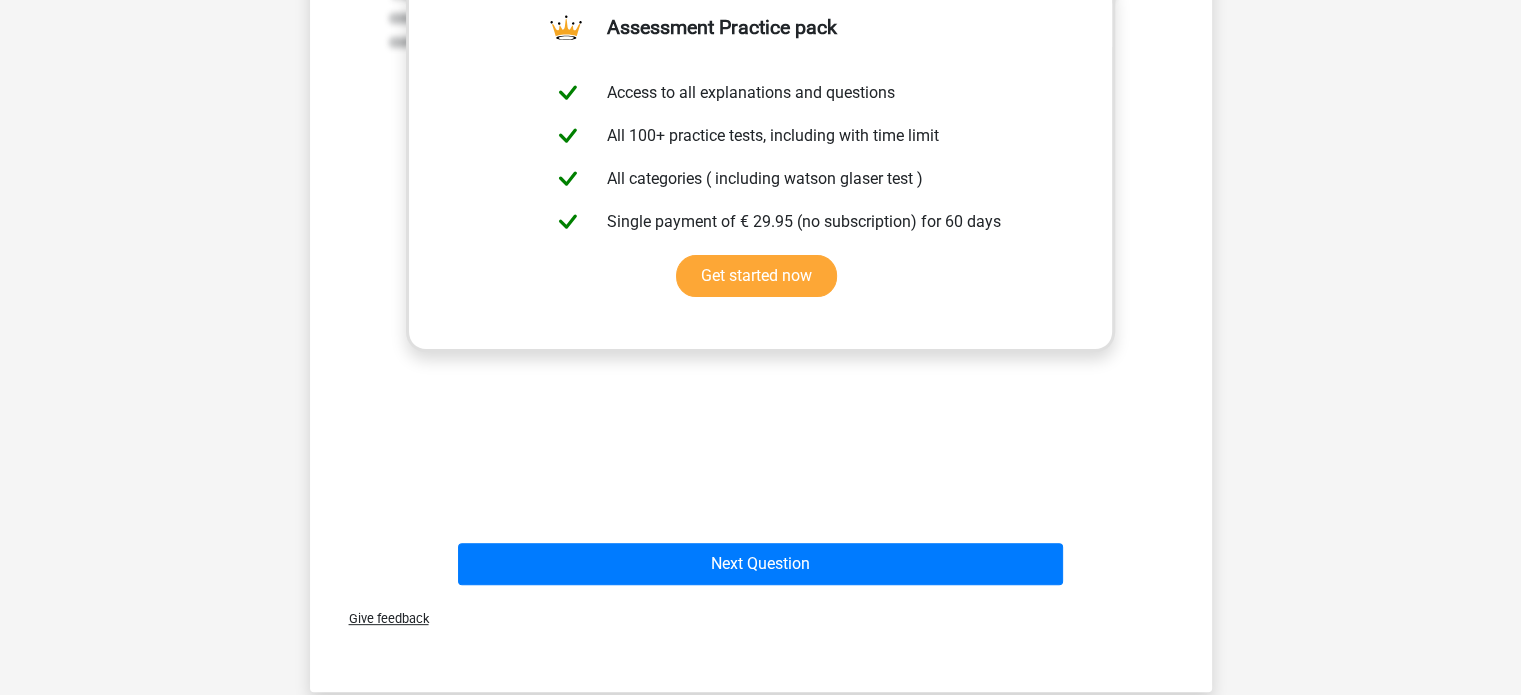 scroll, scrollTop: 588, scrollLeft: 0, axis: vertical 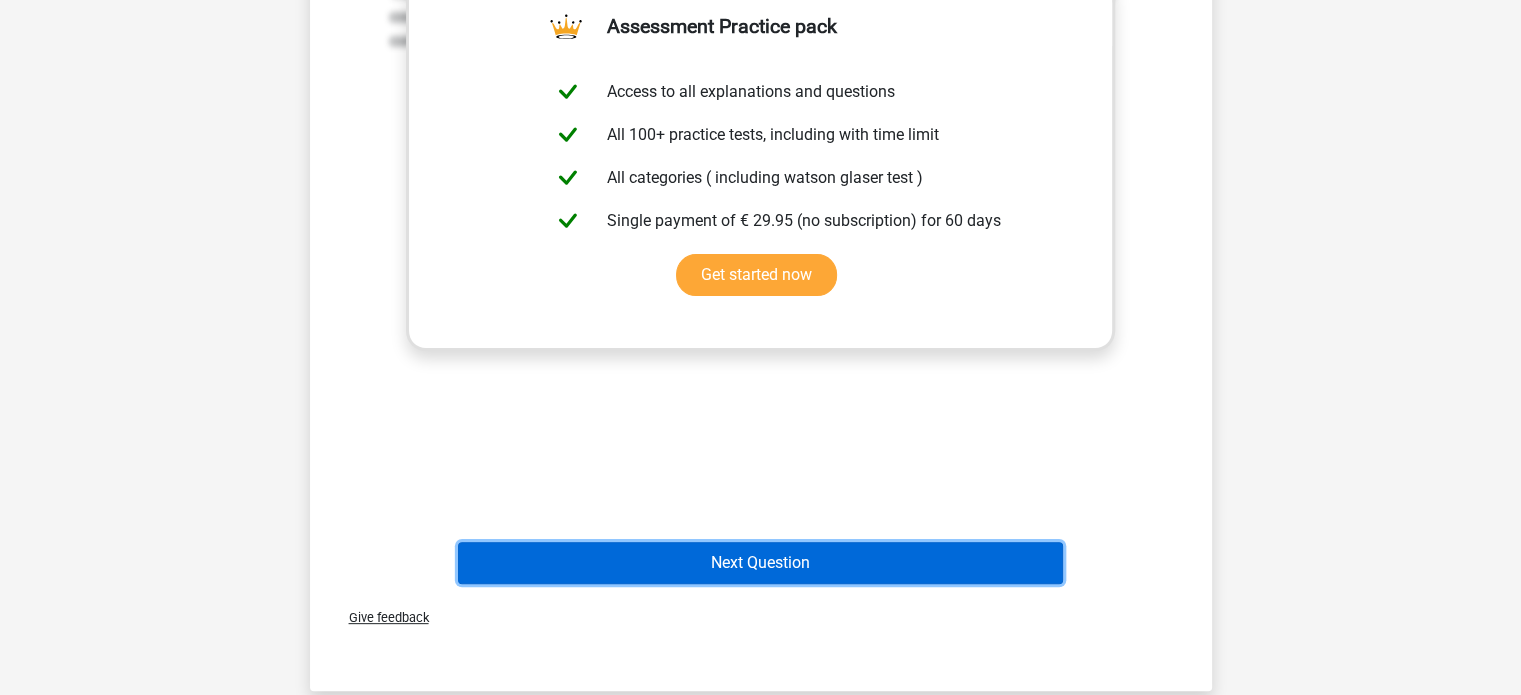 click on "Next Question" at bounding box center [760, 563] 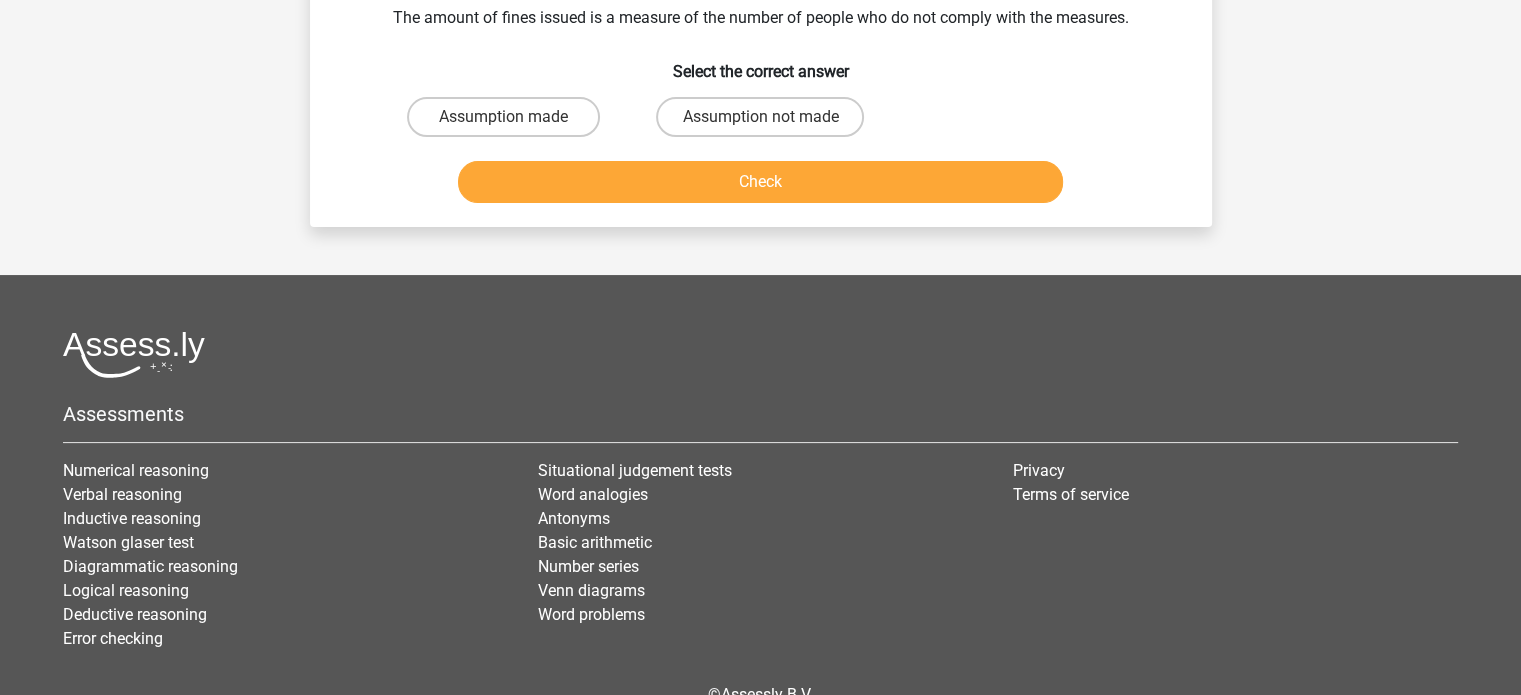 scroll, scrollTop: 92, scrollLeft: 0, axis: vertical 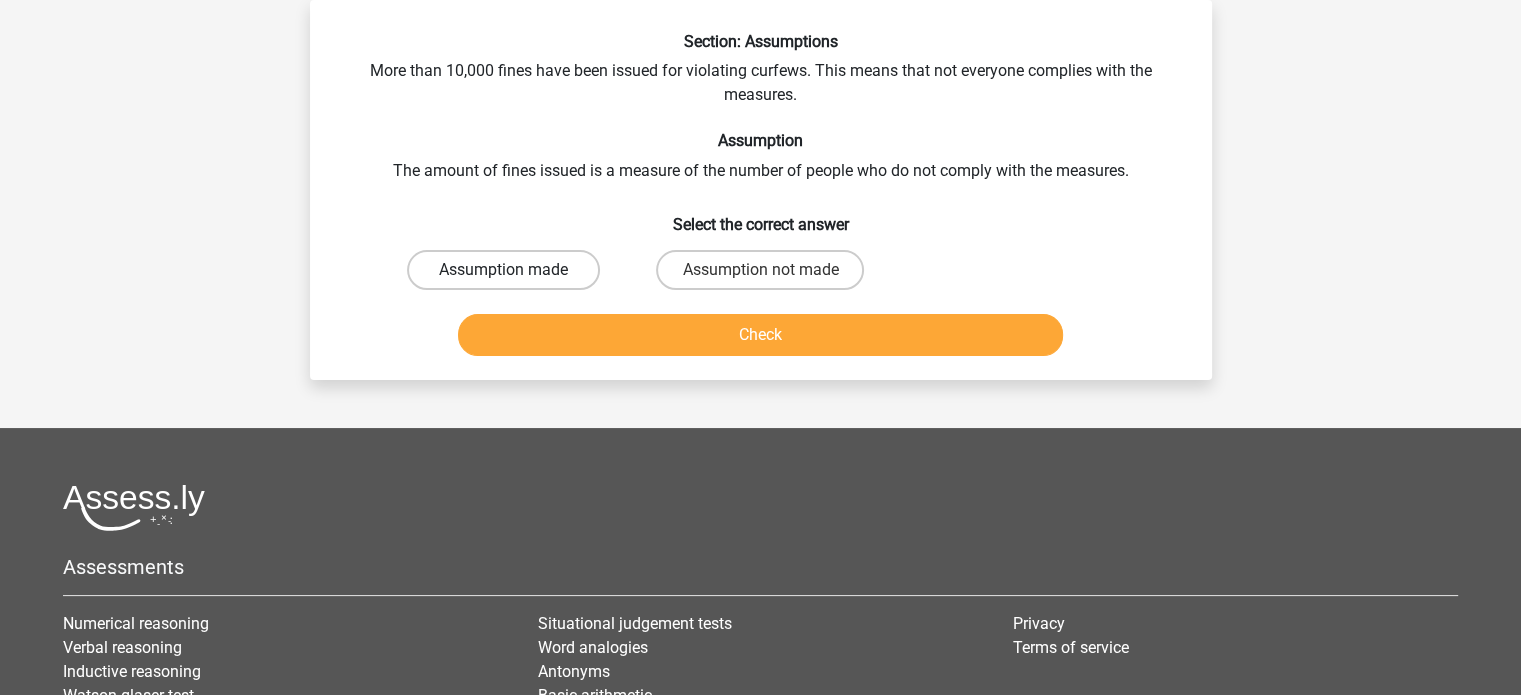 click on "Assumption made" at bounding box center (503, 270) 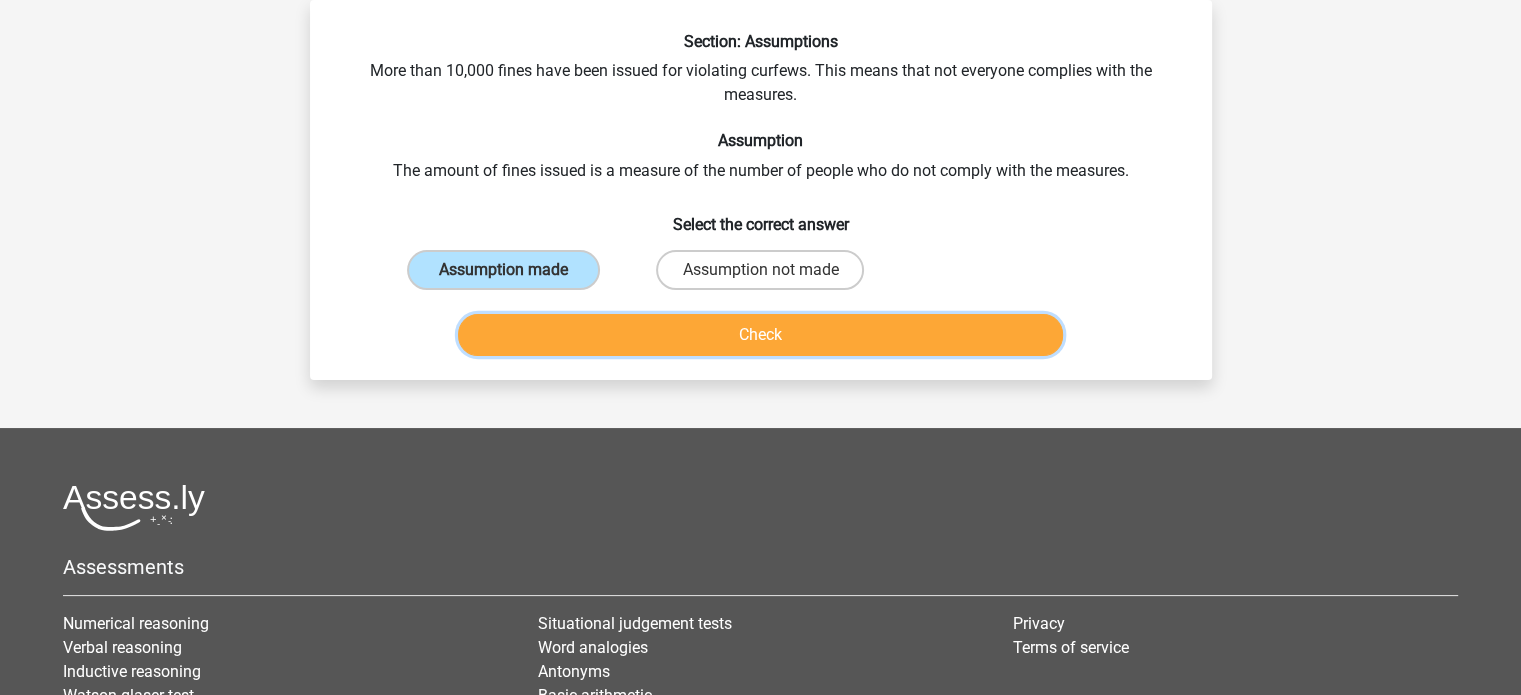 click on "Check" at bounding box center (760, 335) 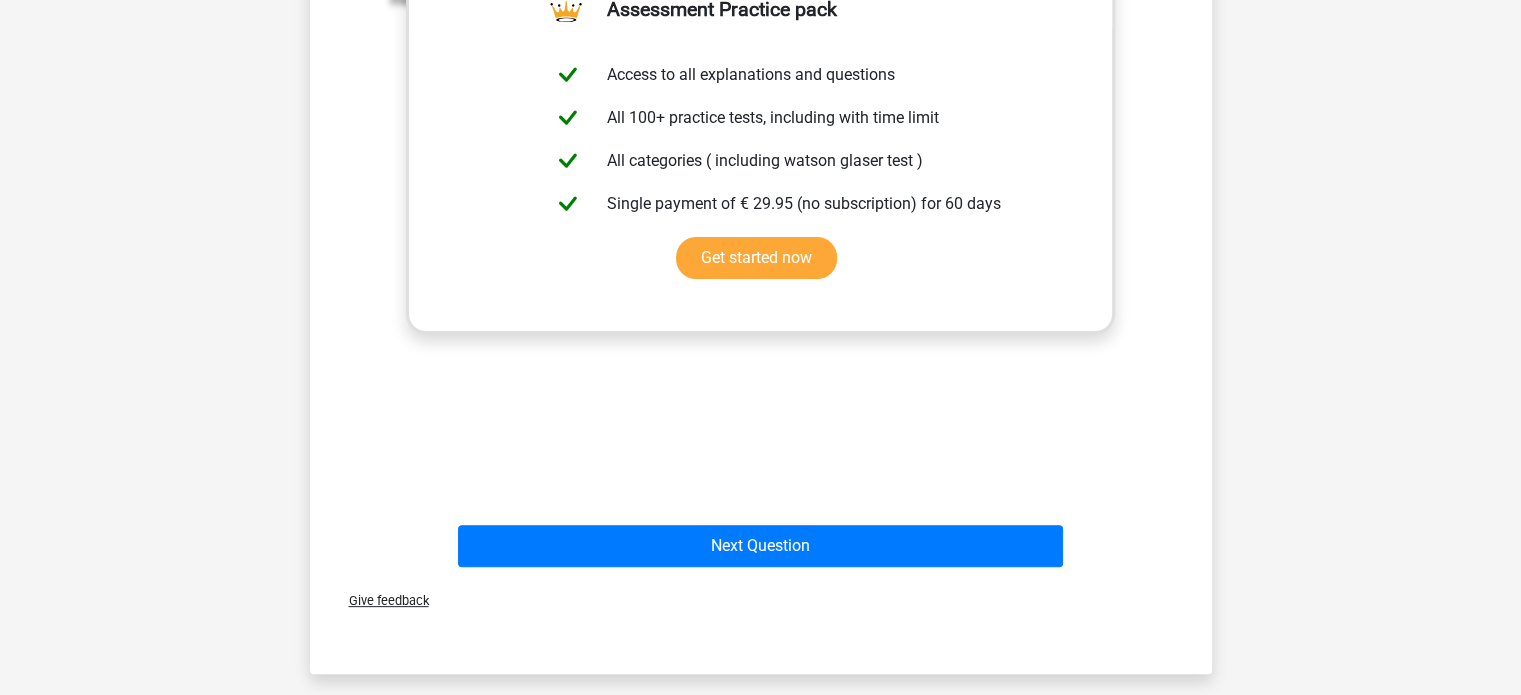 scroll, scrollTop: 603, scrollLeft: 0, axis: vertical 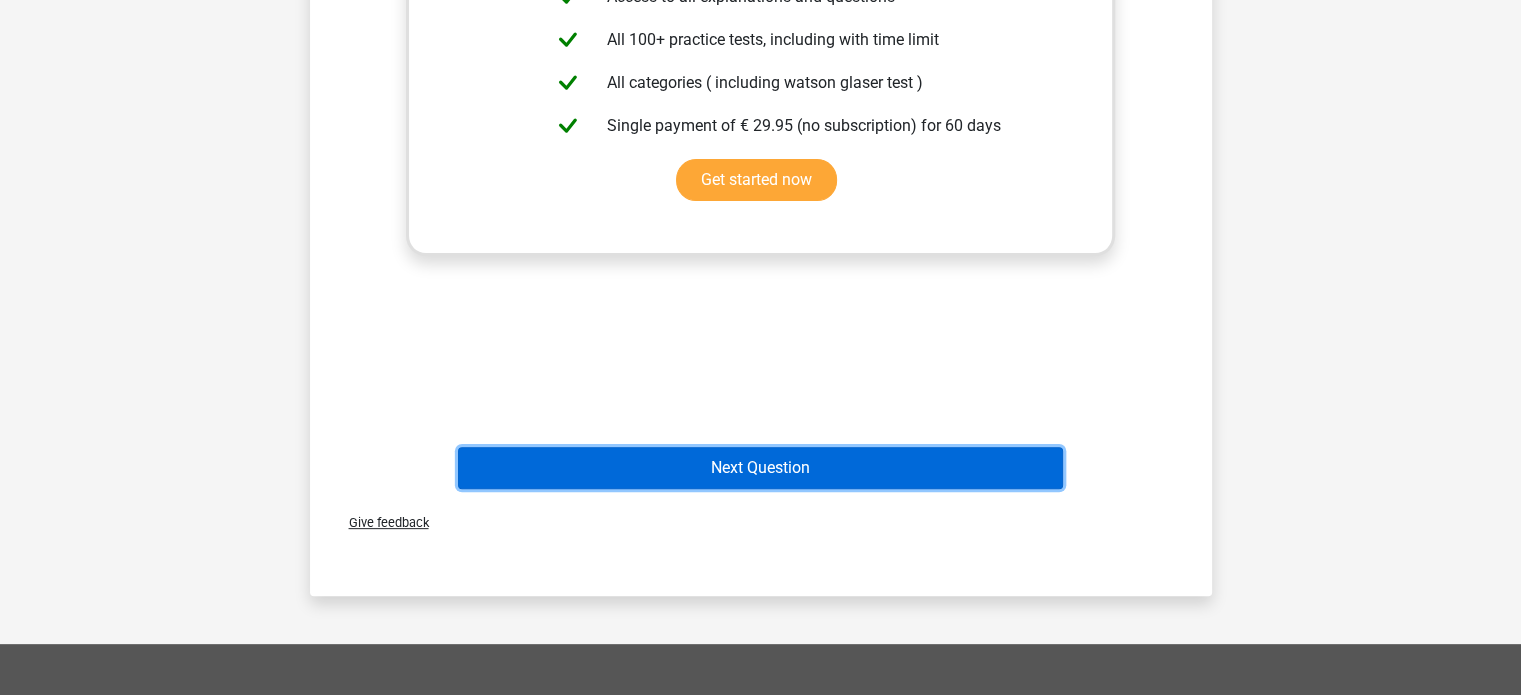 click on "Next Question" at bounding box center [760, 468] 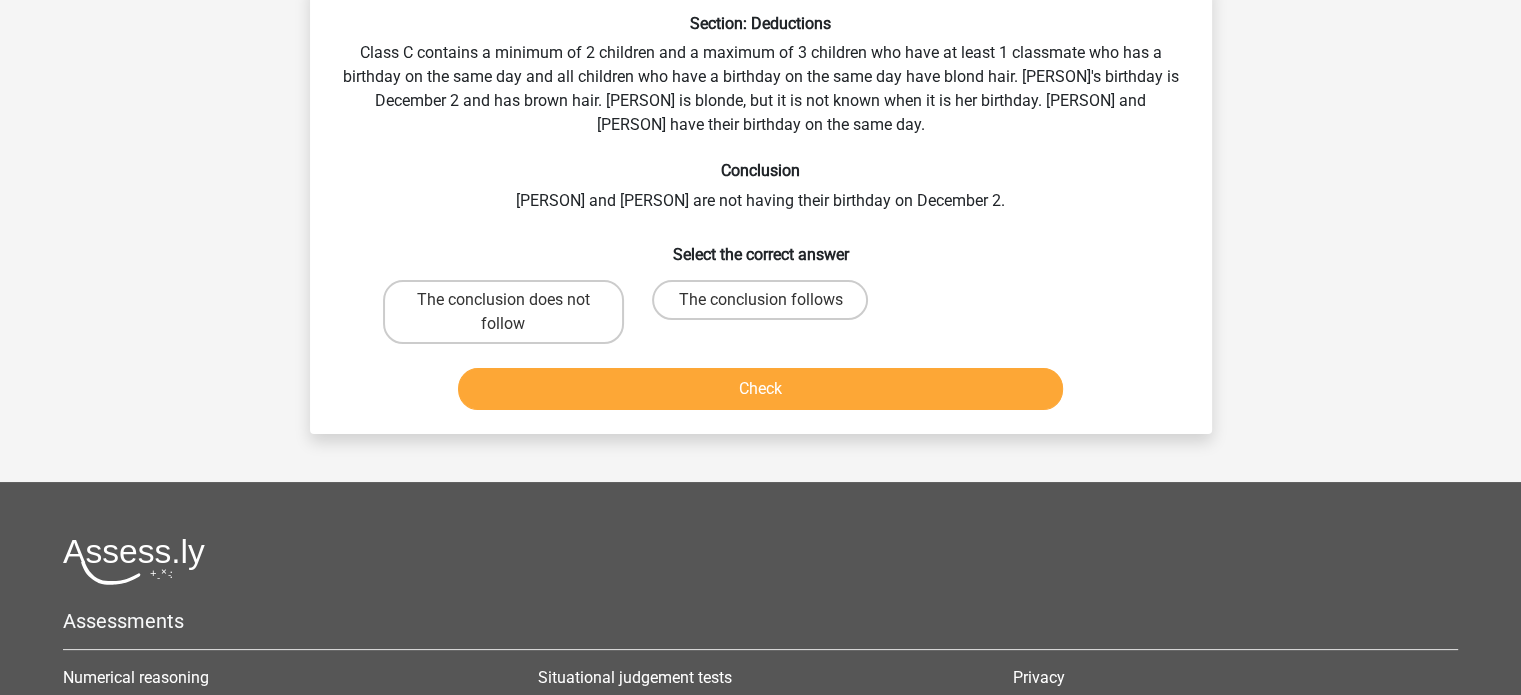 scroll, scrollTop: 92, scrollLeft: 0, axis: vertical 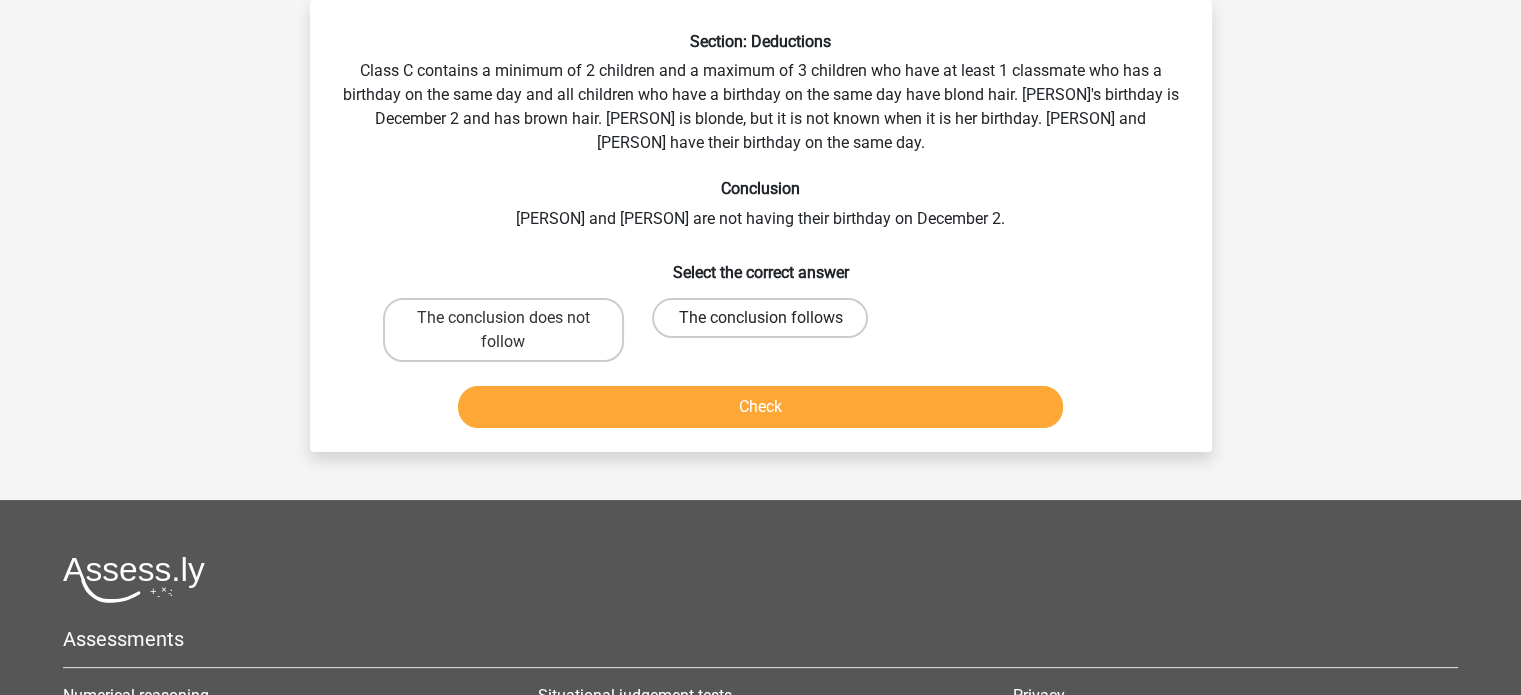 click on "The conclusion follows" at bounding box center (760, 318) 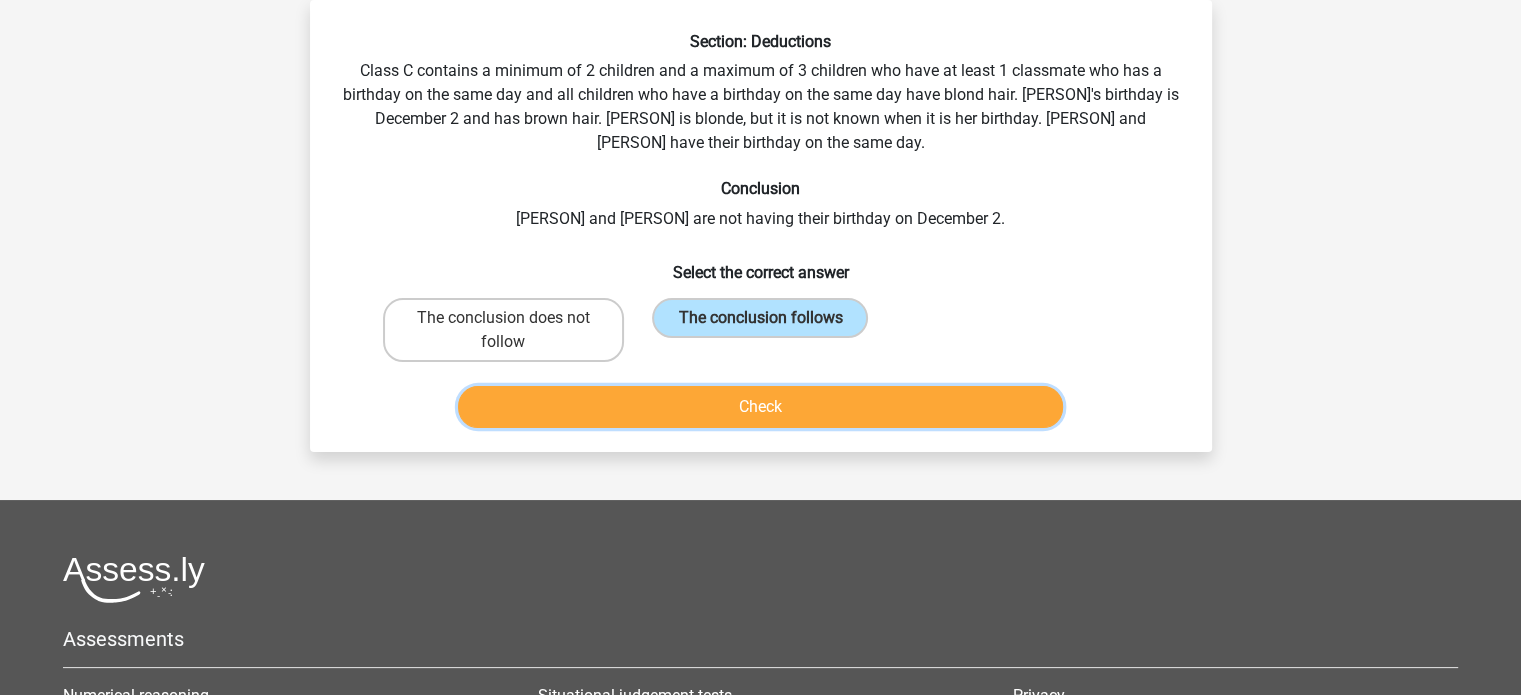 click on "Check" at bounding box center (760, 407) 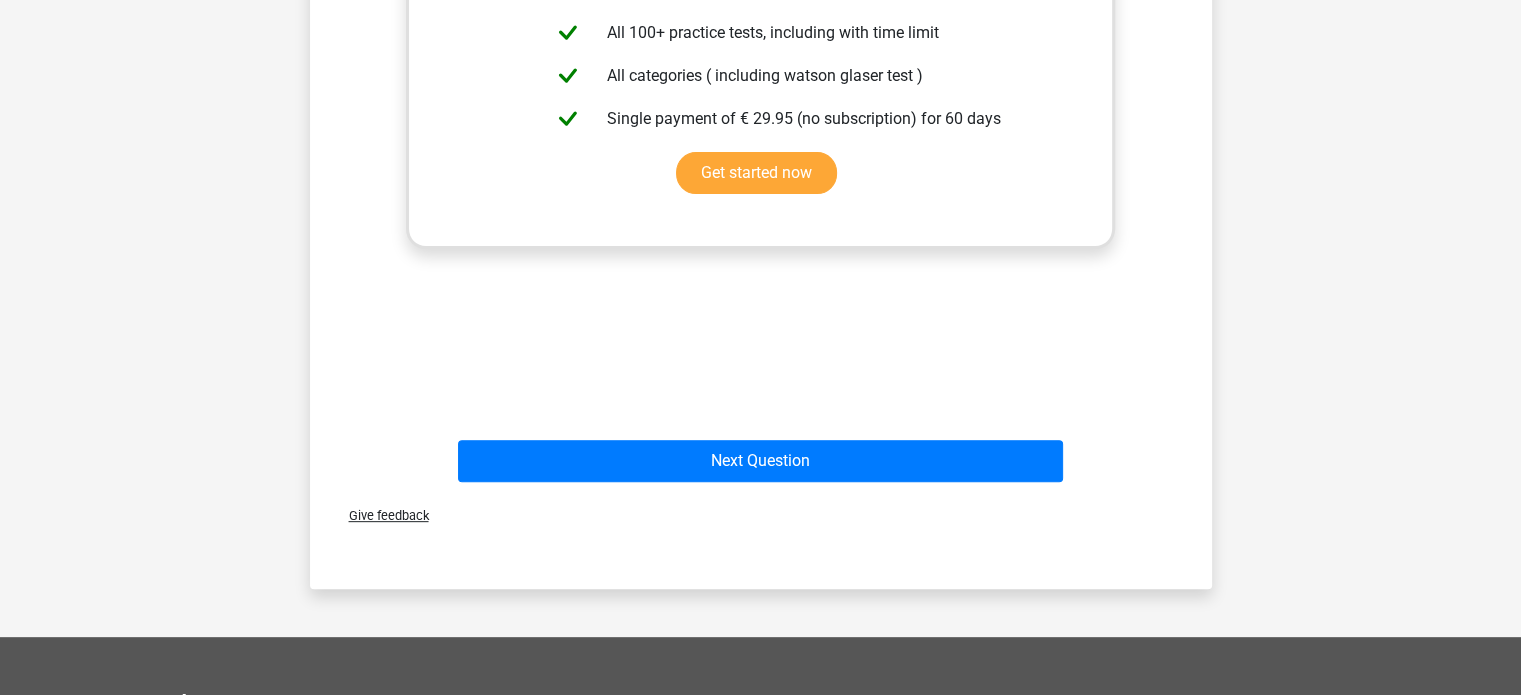 scroll, scrollTop: 697, scrollLeft: 0, axis: vertical 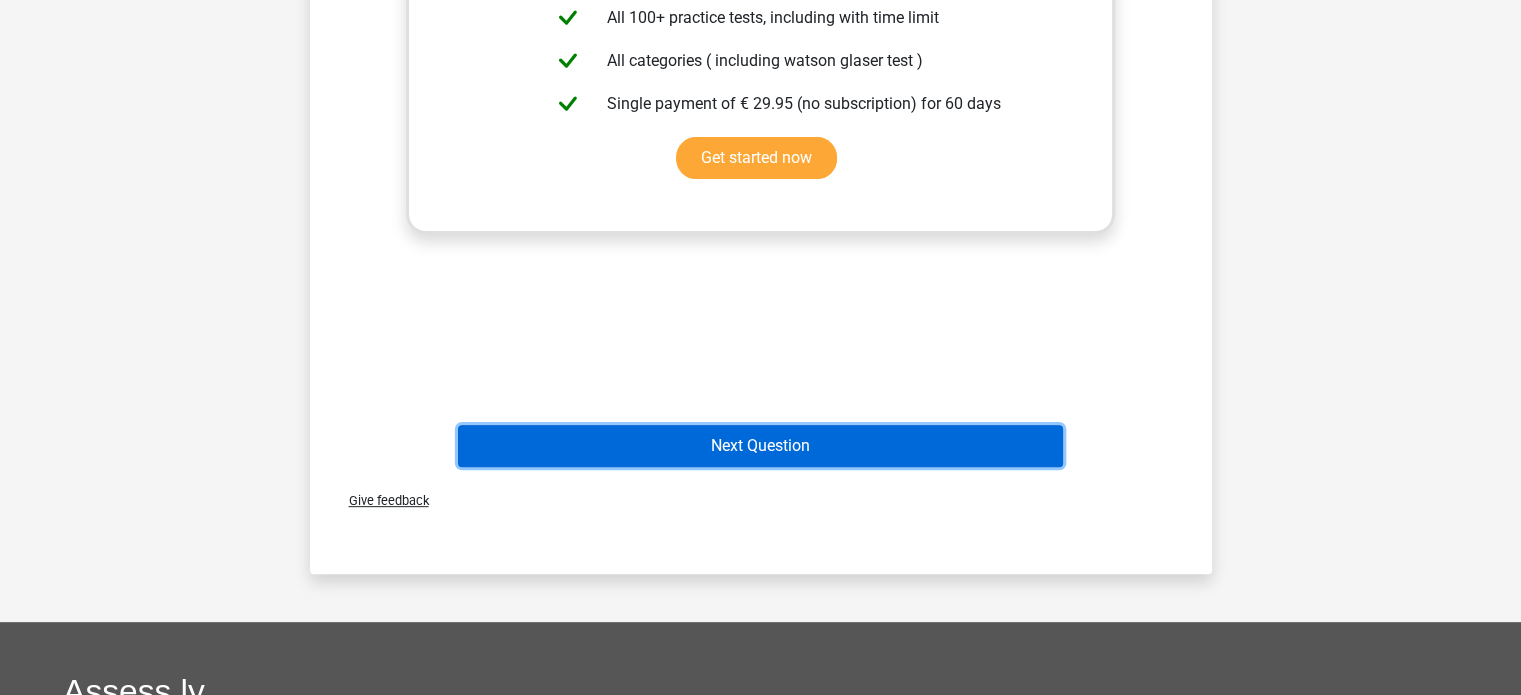 click on "Next Question" at bounding box center [760, 446] 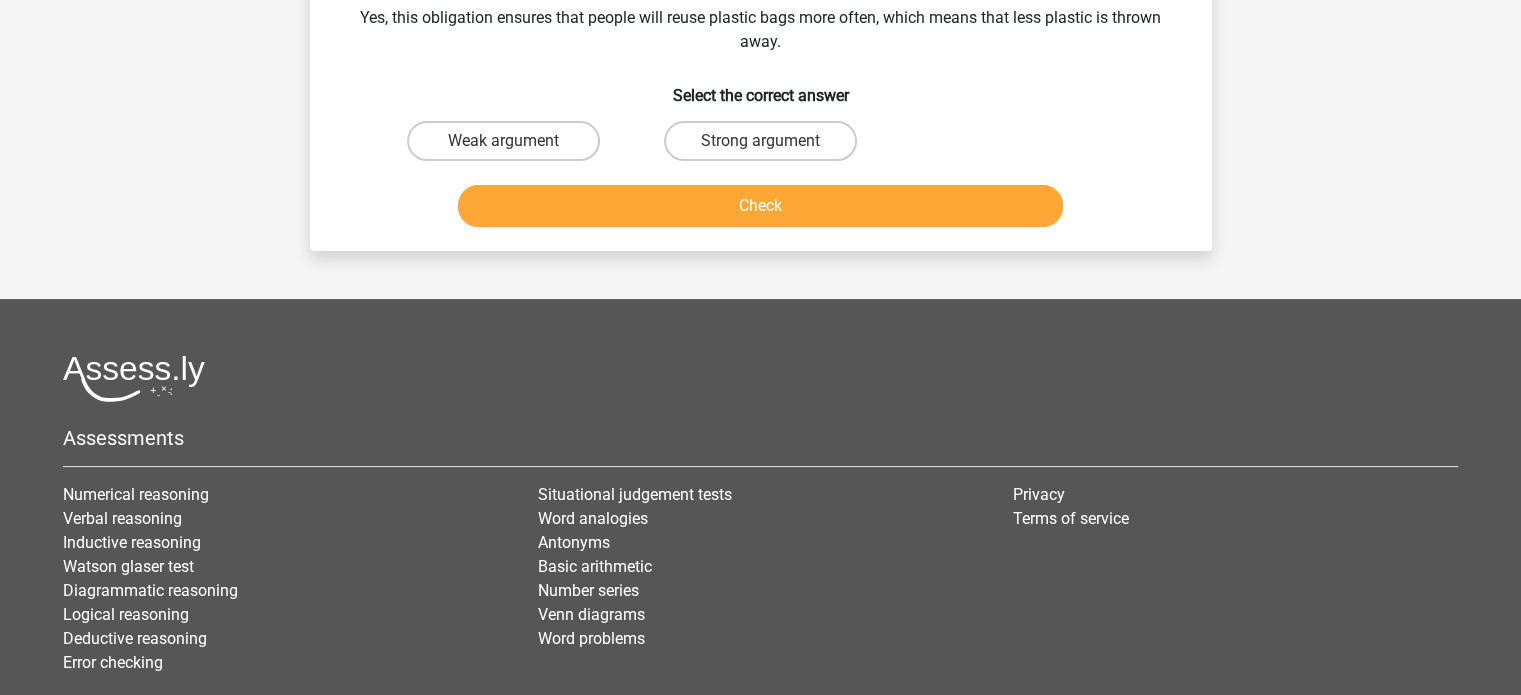 scroll, scrollTop: 92, scrollLeft: 0, axis: vertical 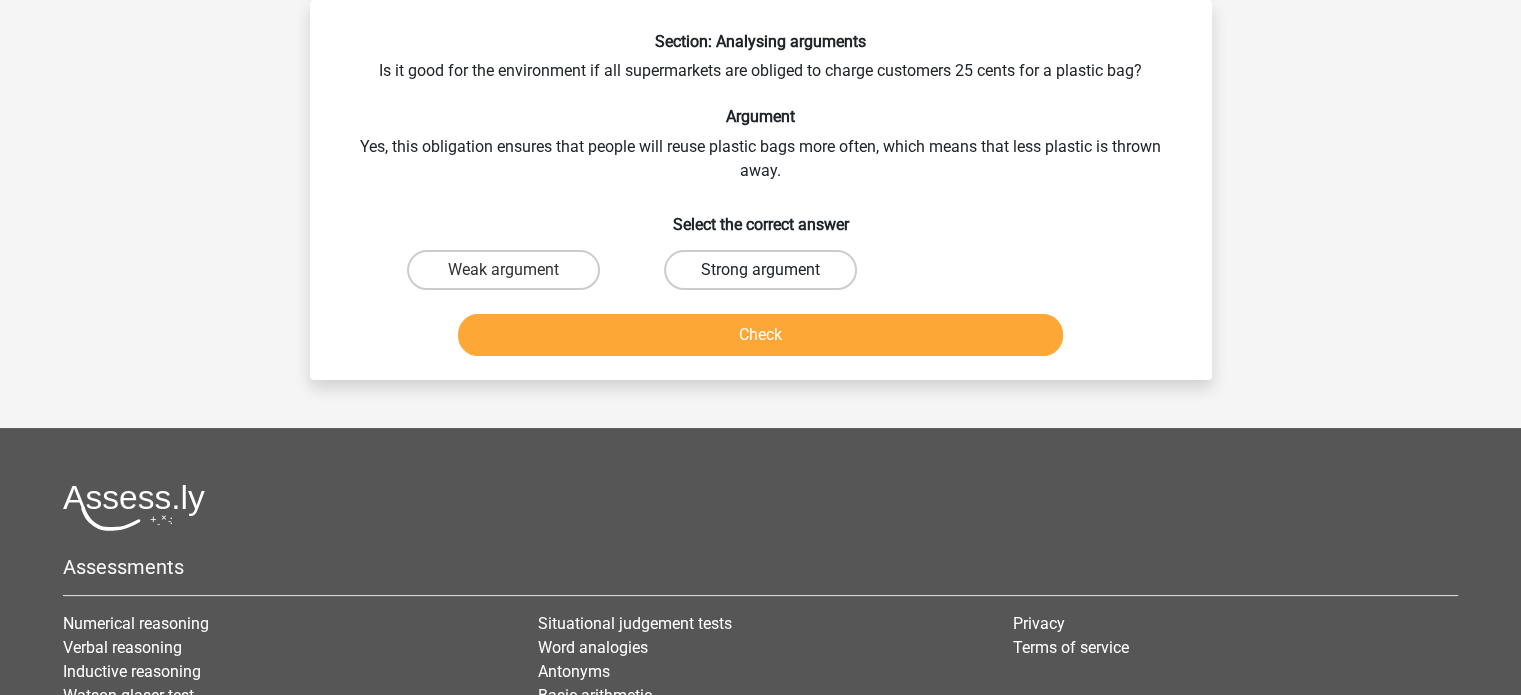 click on "Strong argument" at bounding box center (760, 270) 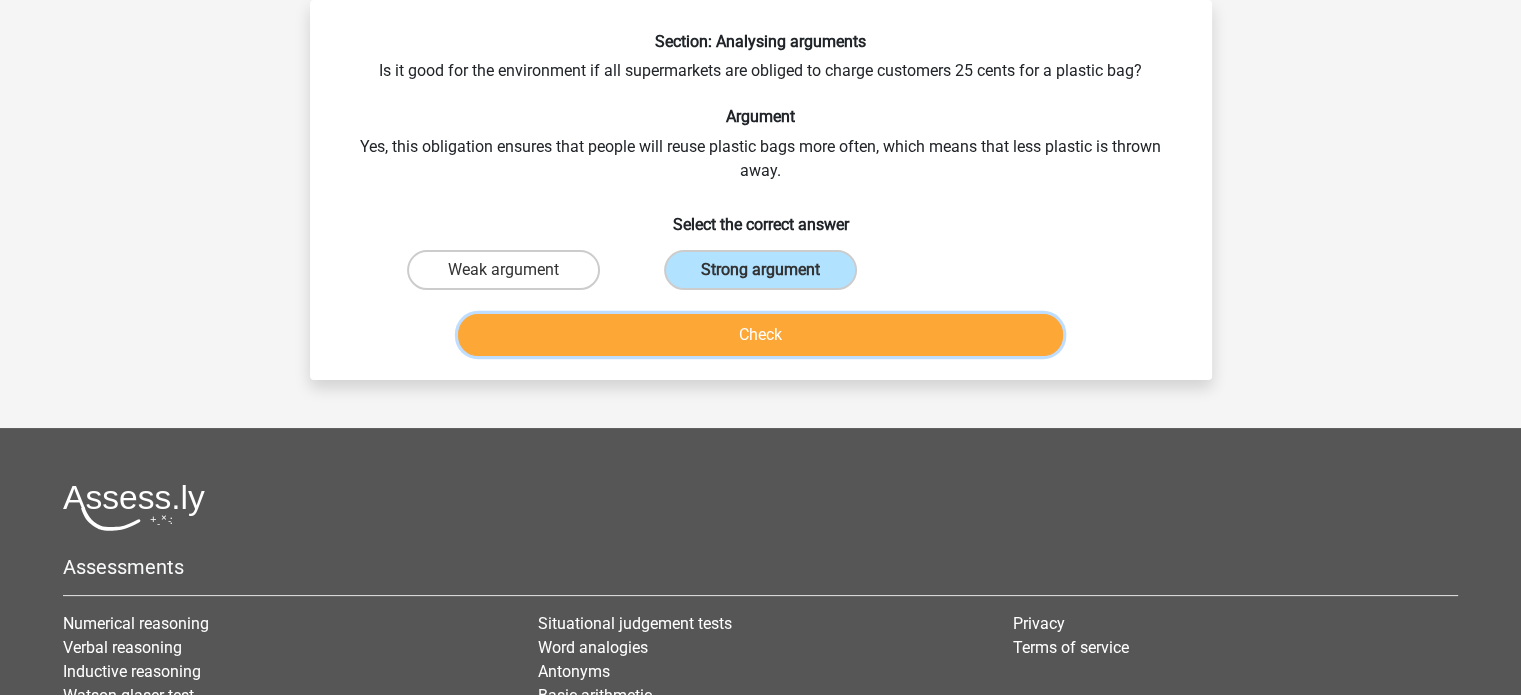 click on "Check" at bounding box center (760, 335) 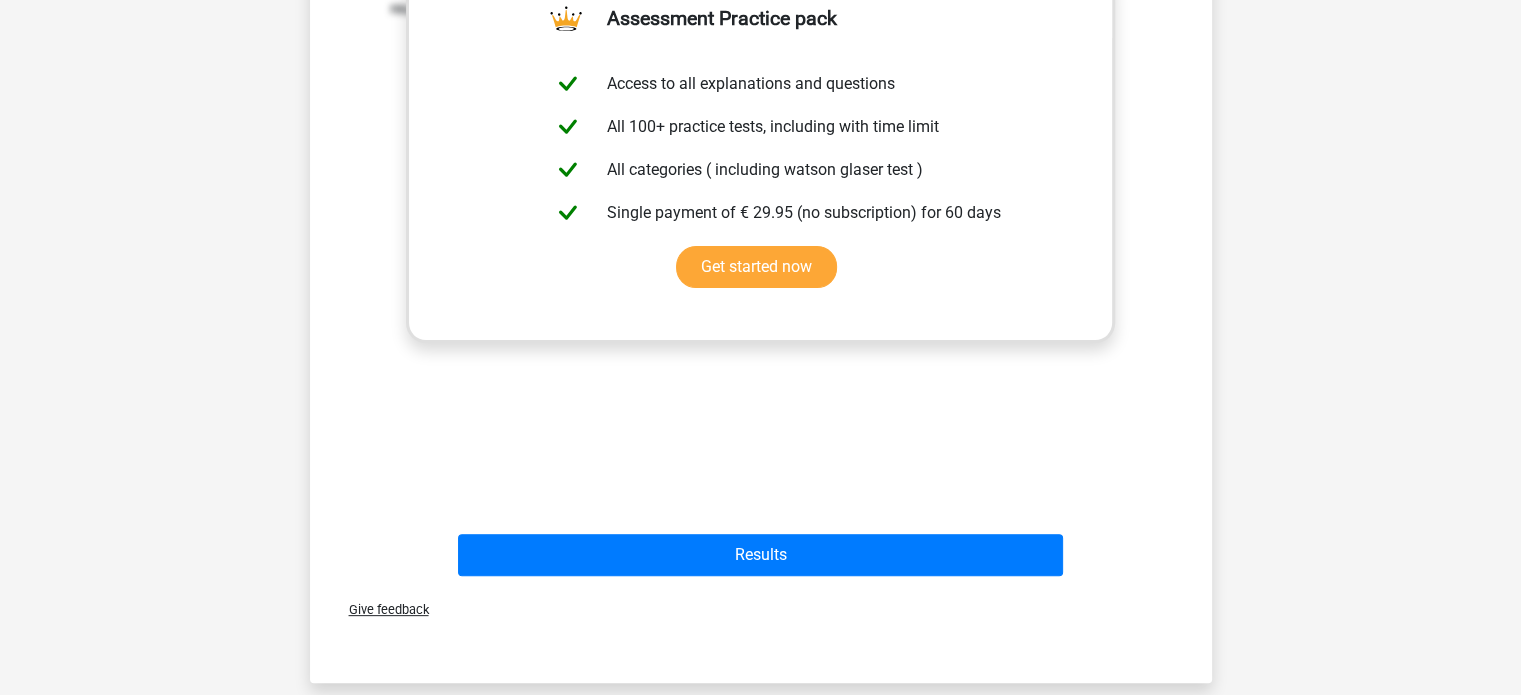 scroll, scrollTop: 532, scrollLeft: 0, axis: vertical 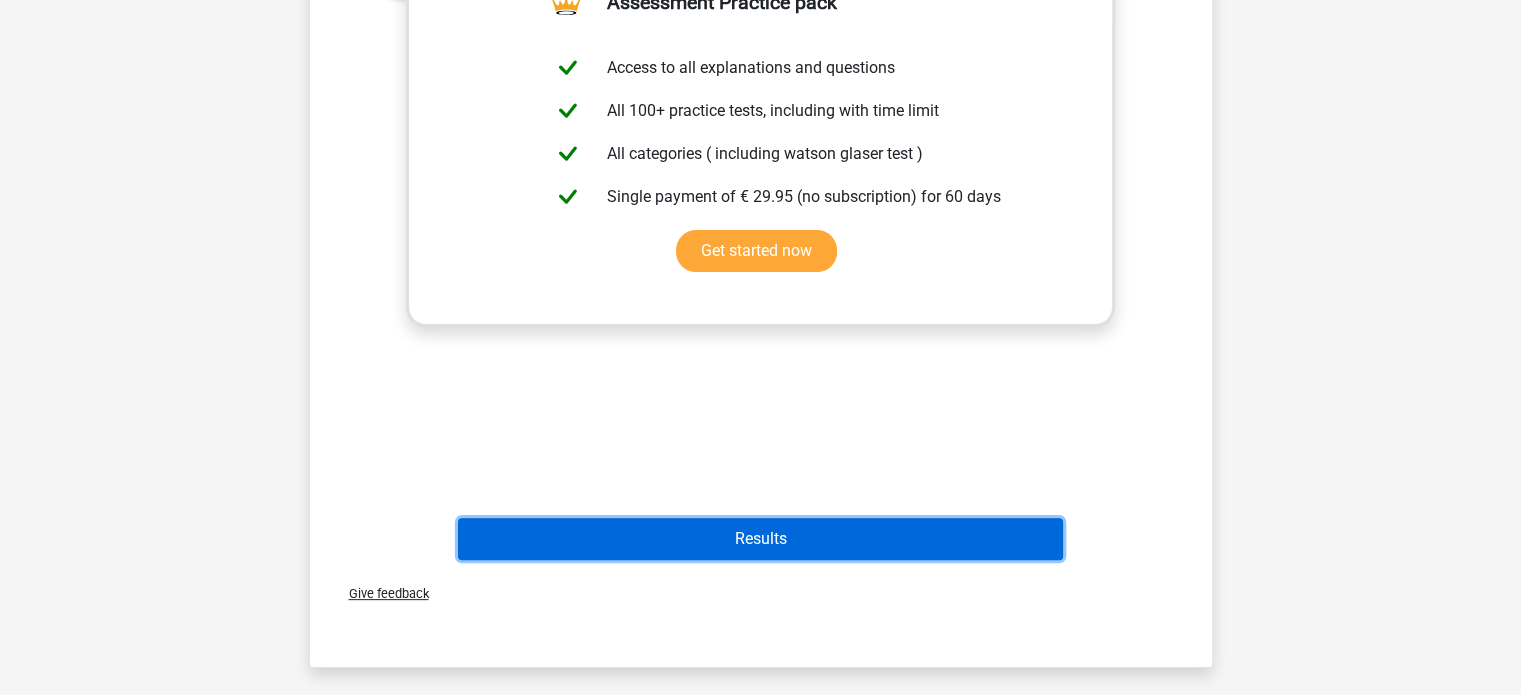 click on "Results" at bounding box center [760, 539] 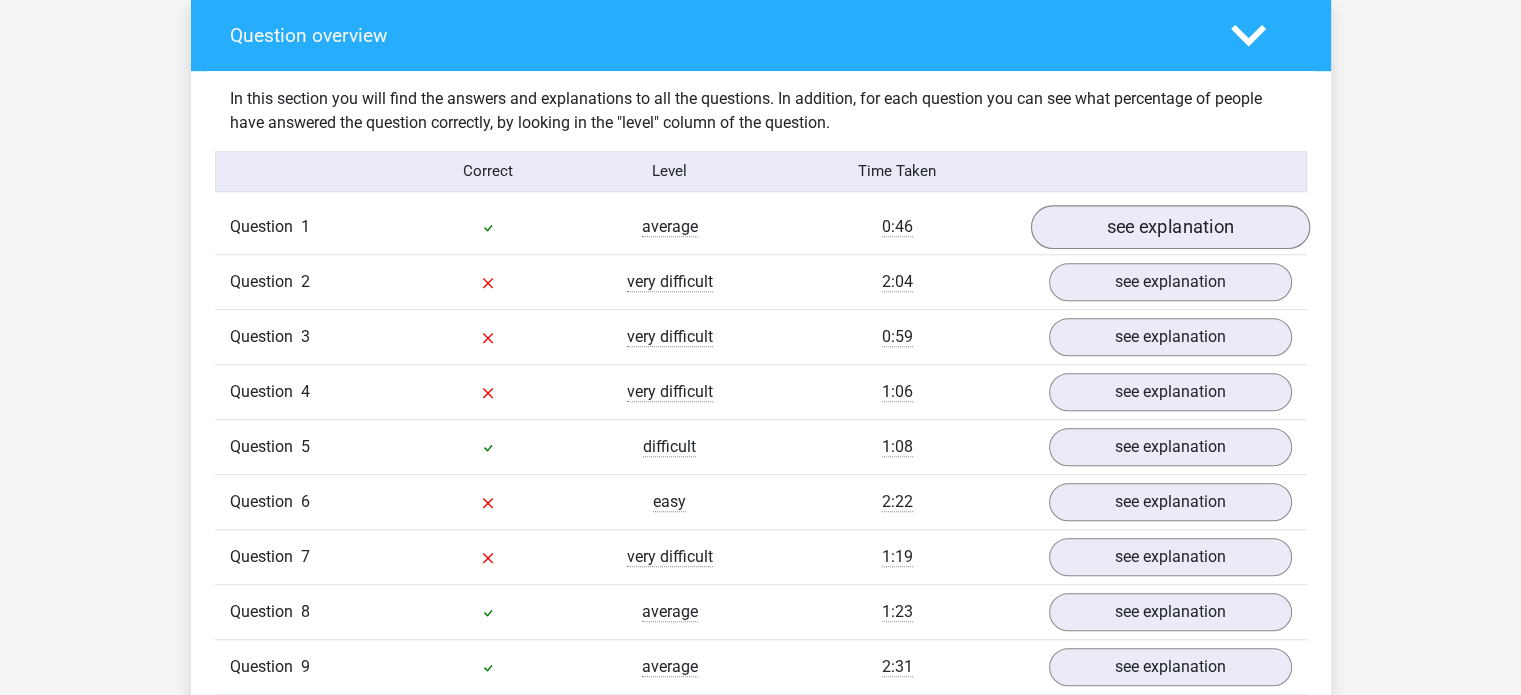 scroll, scrollTop: 1484, scrollLeft: 0, axis: vertical 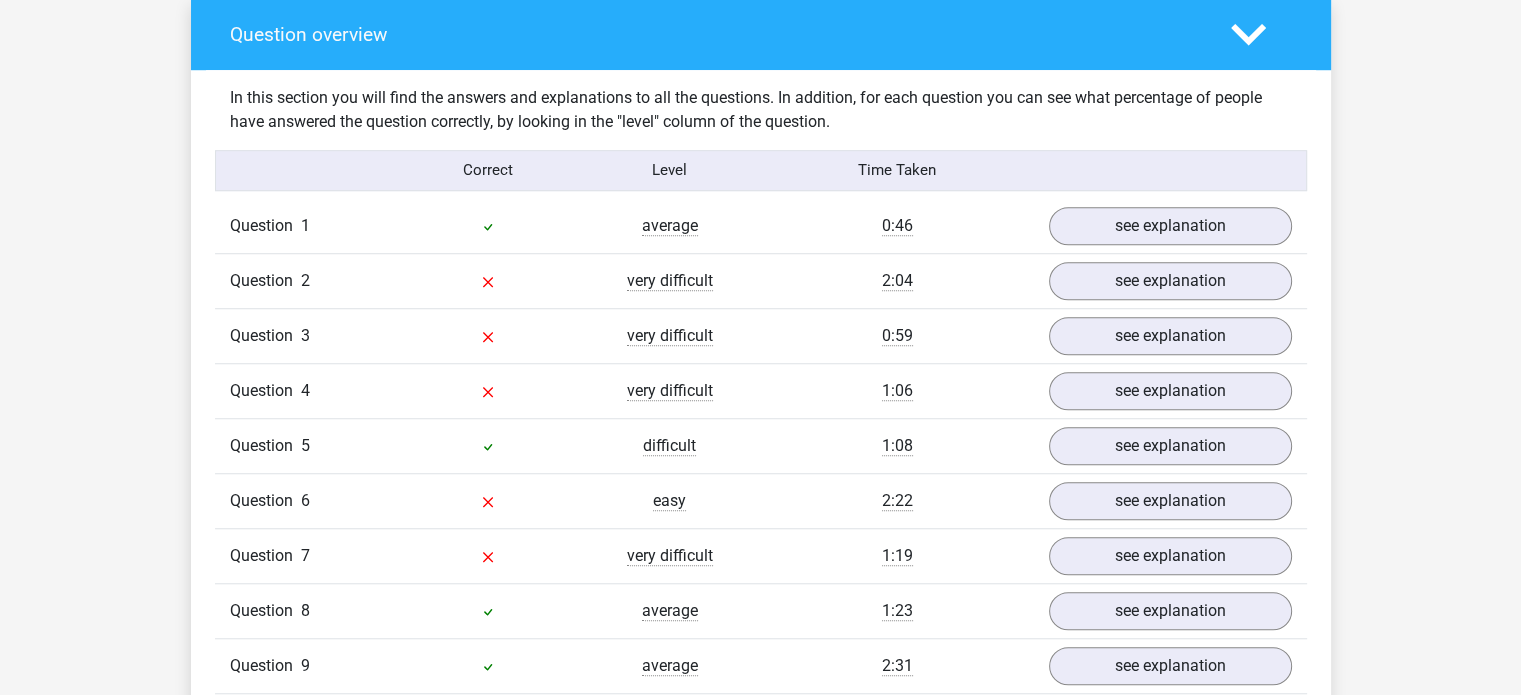 click on "2:04" at bounding box center (897, 281) 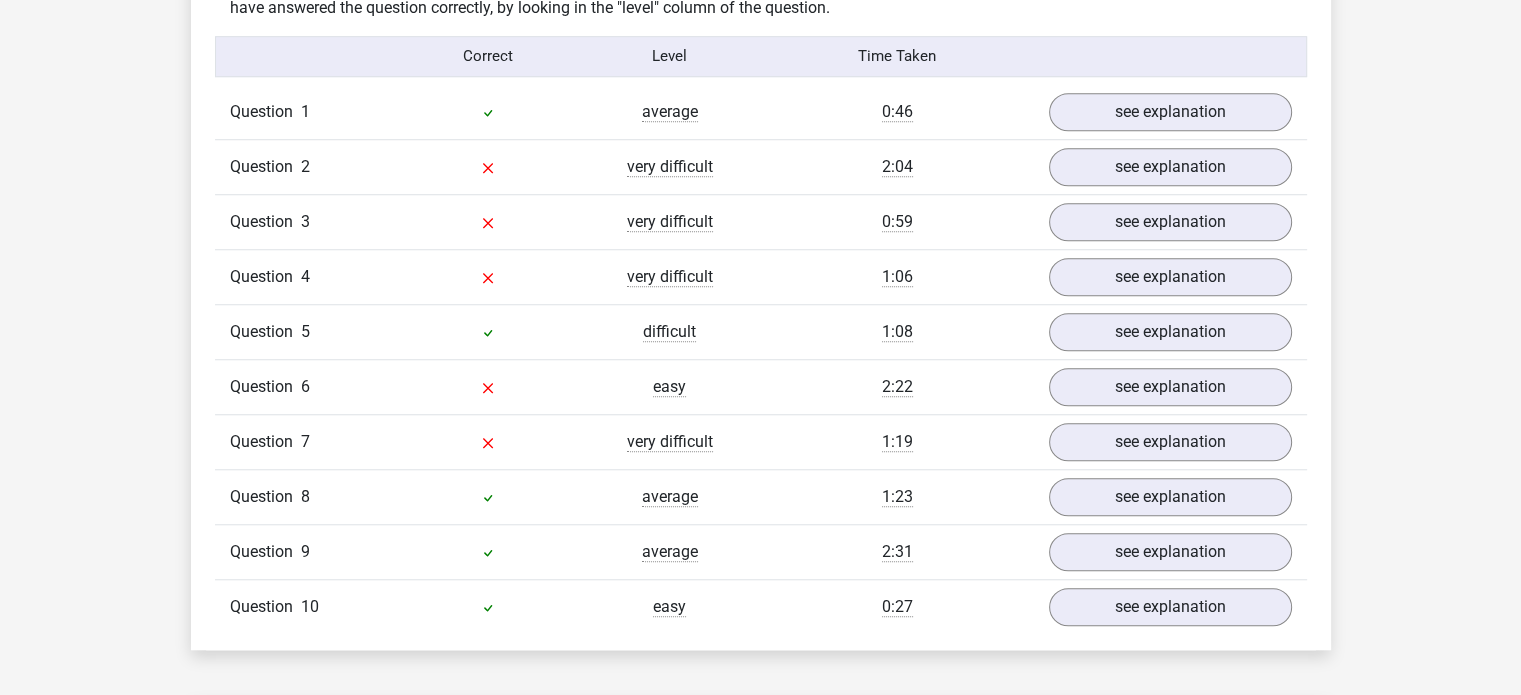 scroll, scrollTop: 1592, scrollLeft: 0, axis: vertical 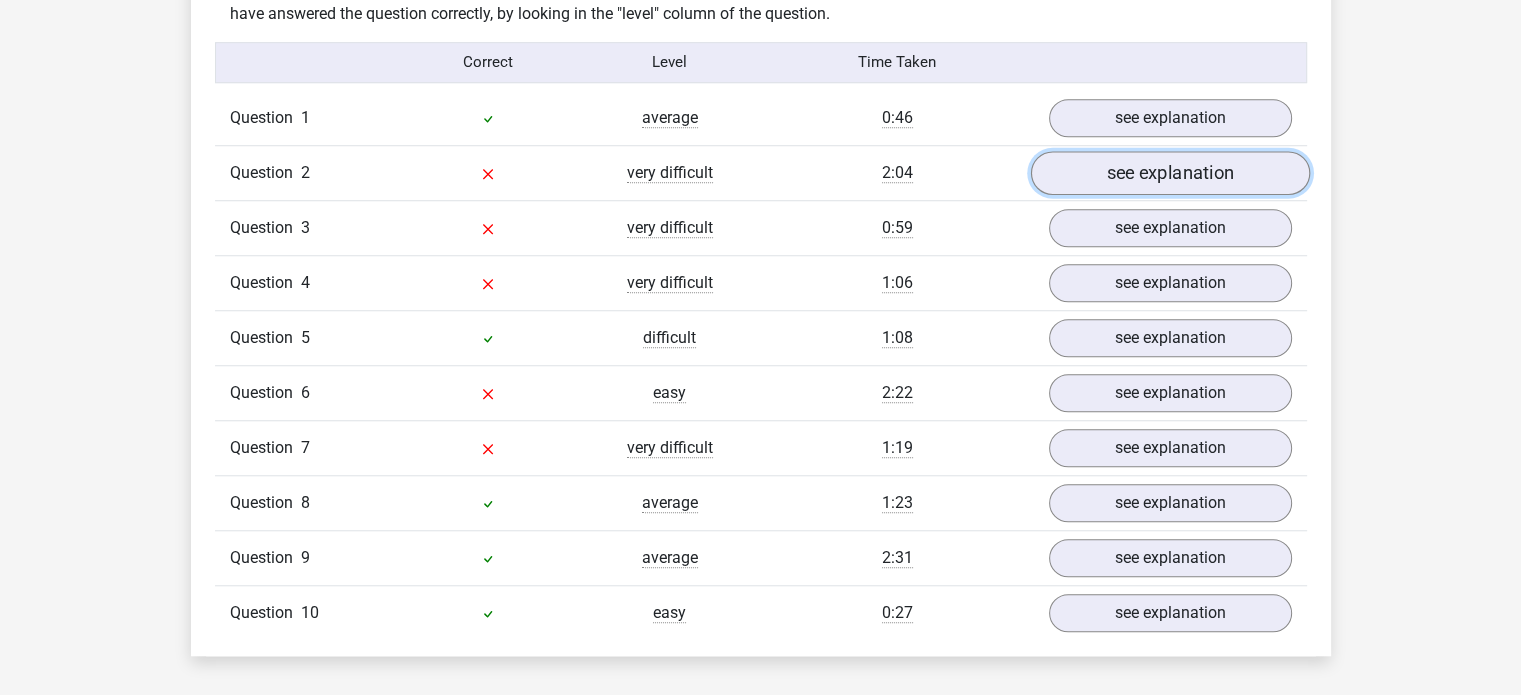click on "see explanation" at bounding box center [1169, 173] 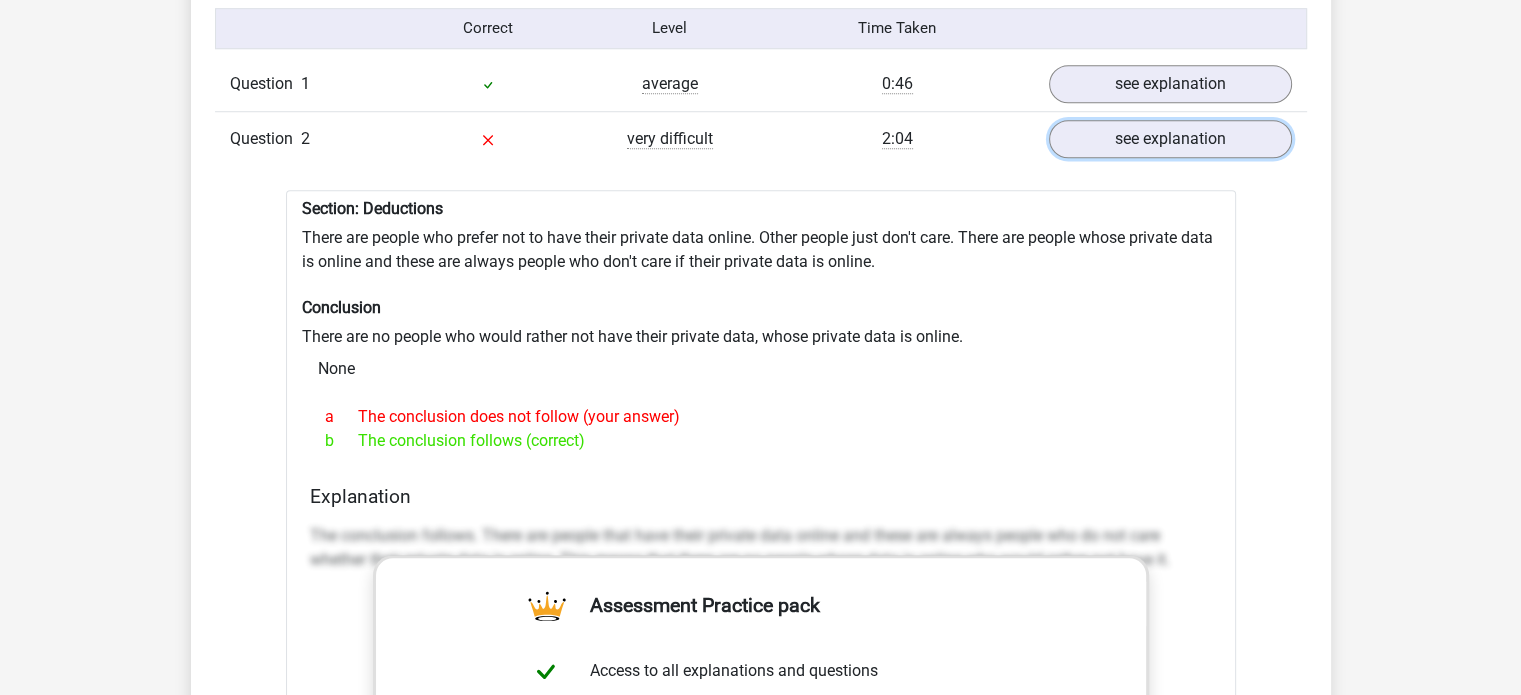 scroll, scrollTop: 1688, scrollLeft: 0, axis: vertical 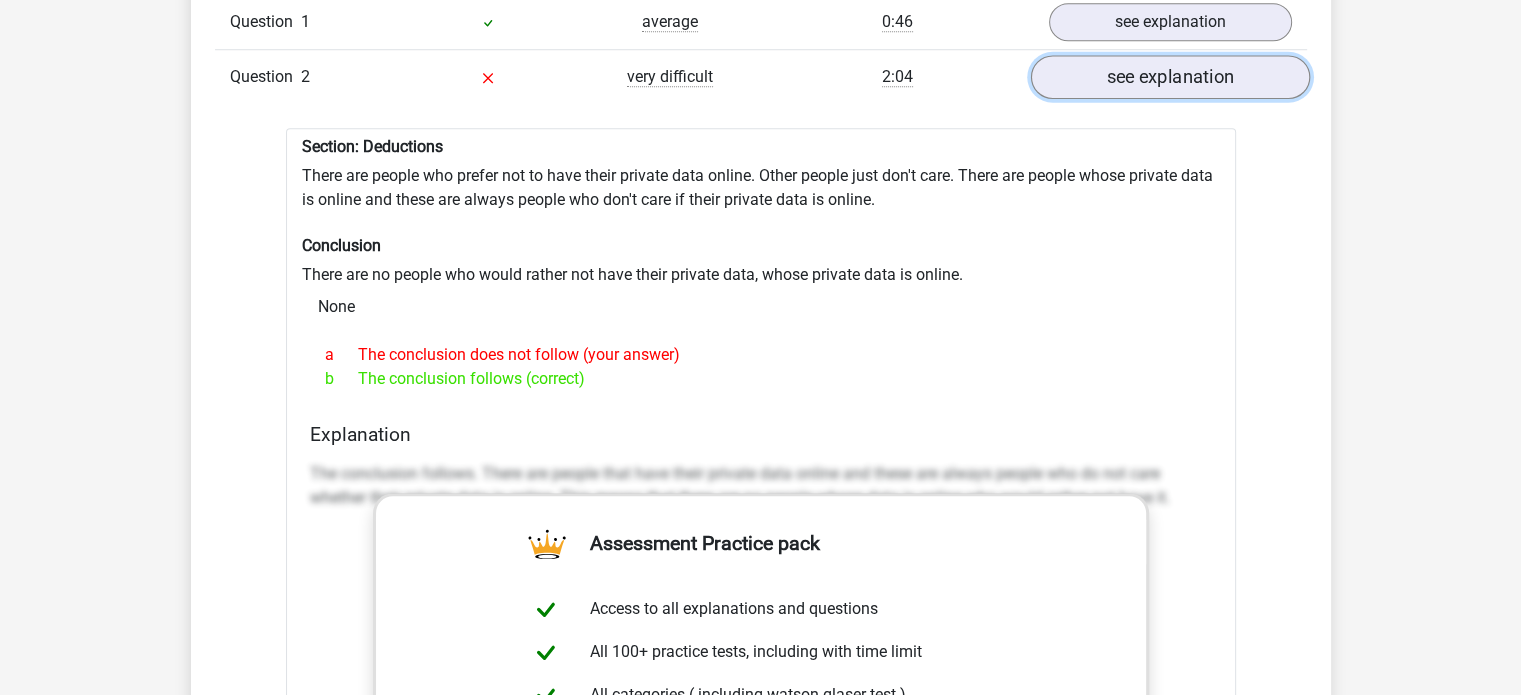 click on "see explanation" at bounding box center [1169, 77] 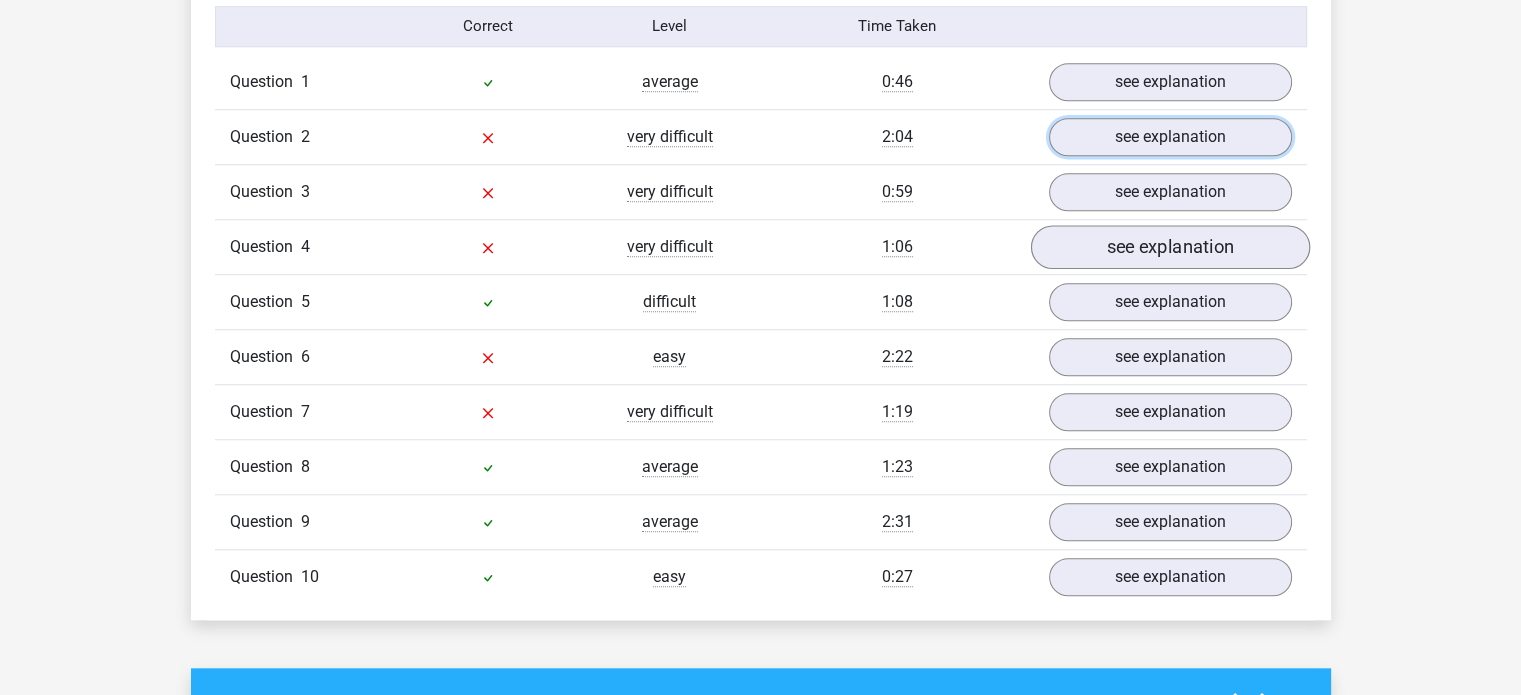 scroll, scrollTop: 1627, scrollLeft: 0, axis: vertical 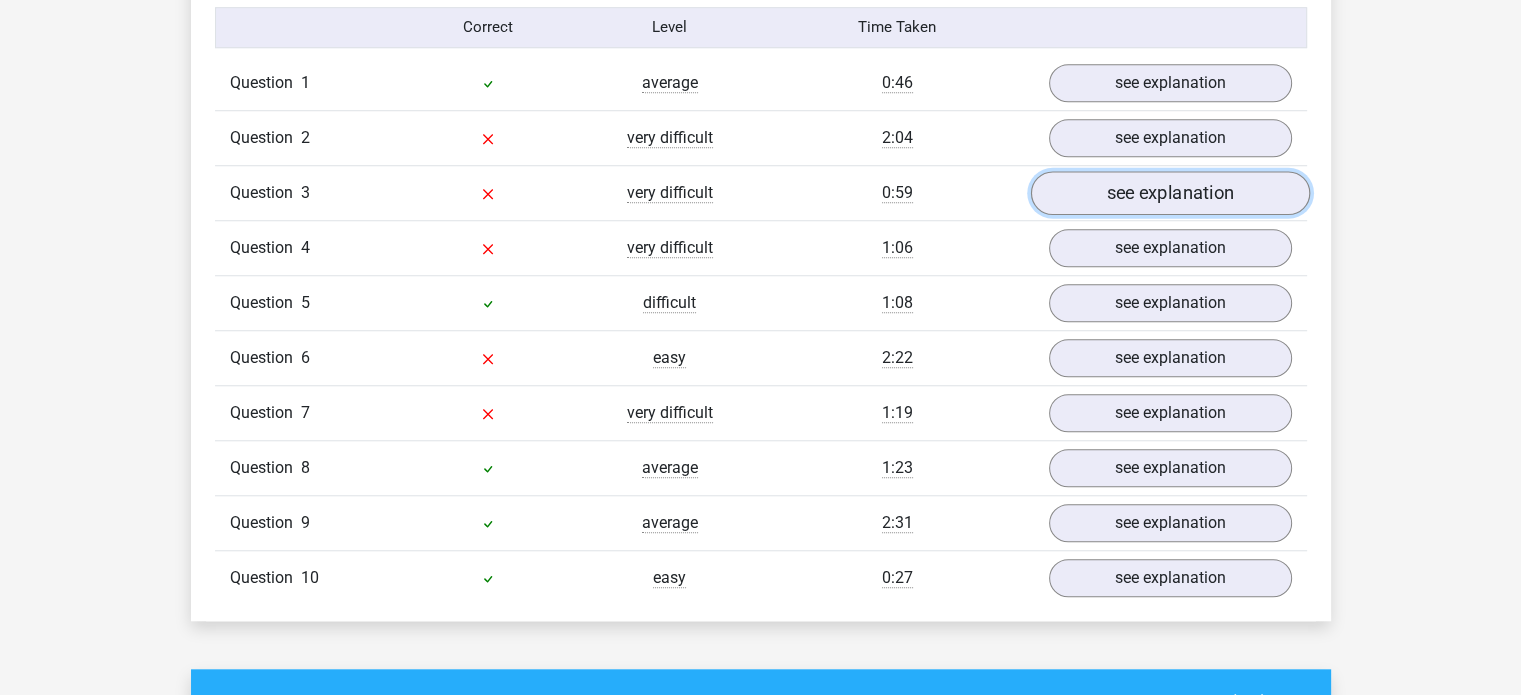 click on "see explanation" at bounding box center [1169, 193] 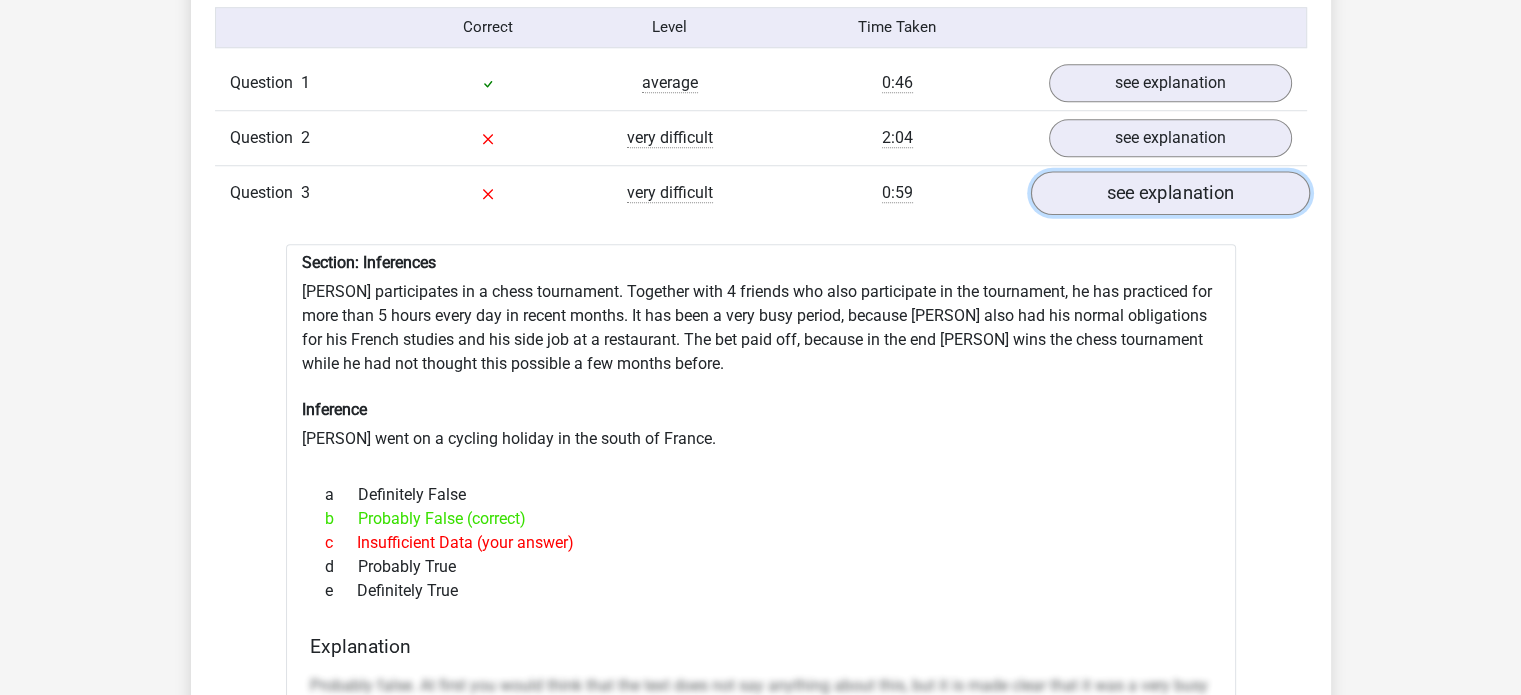 click on "see explanation" at bounding box center [1169, 193] 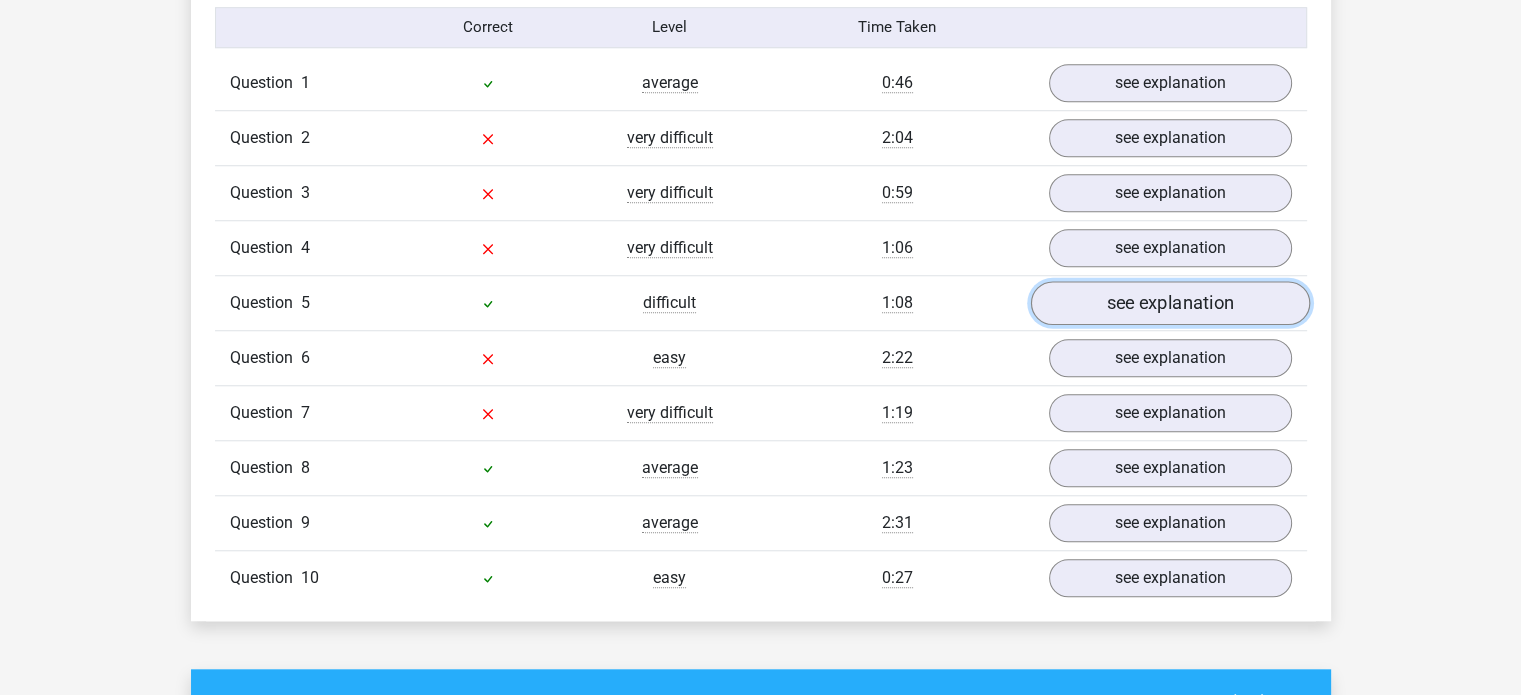 click on "see explanation" at bounding box center [1169, 303] 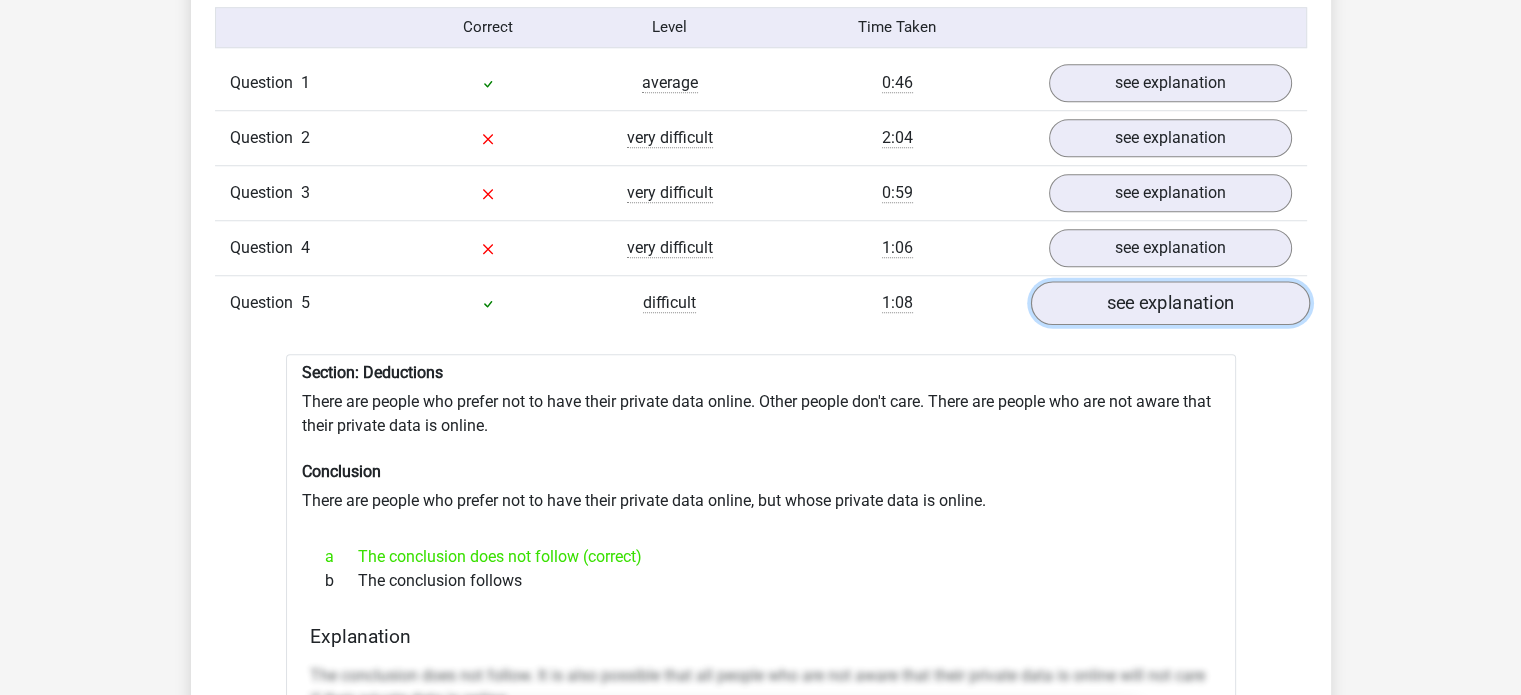 click on "see explanation" at bounding box center [1169, 303] 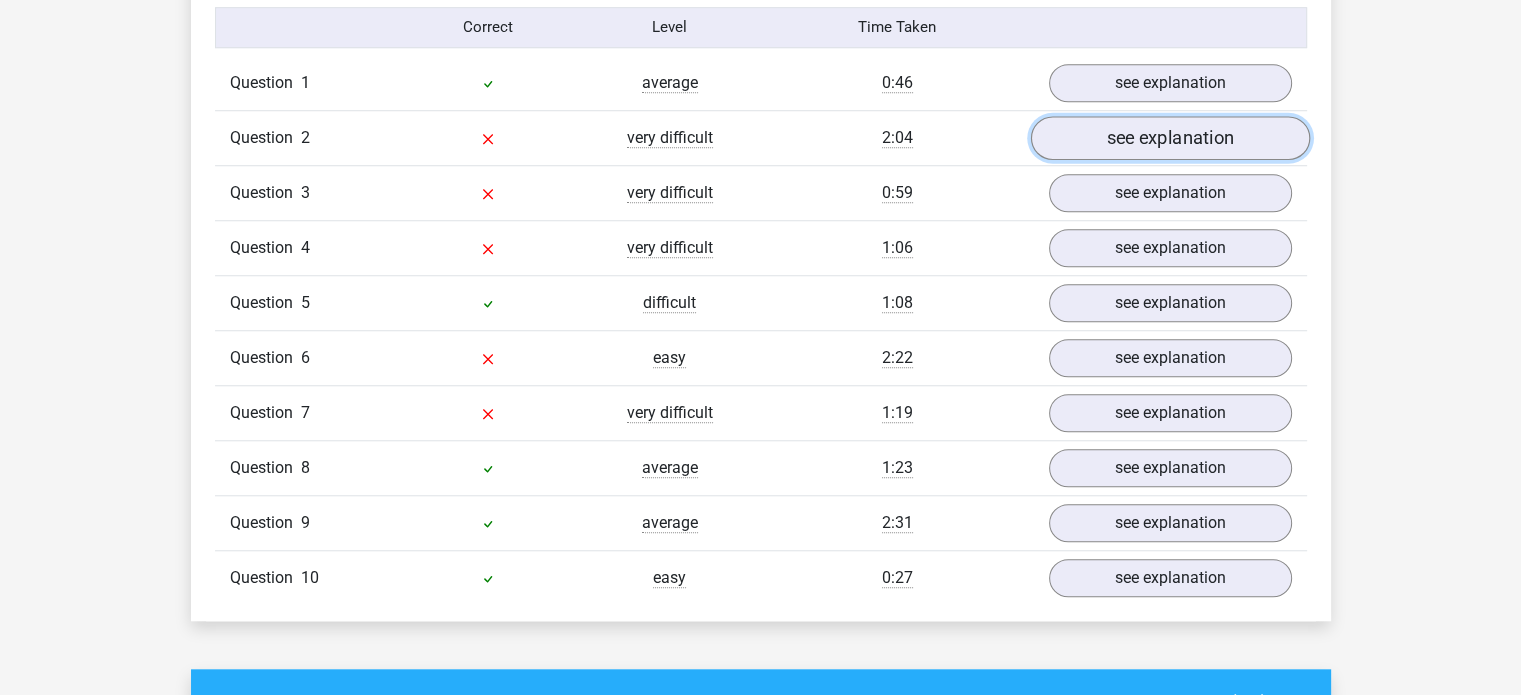 click on "see explanation" at bounding box center [1169, 138] 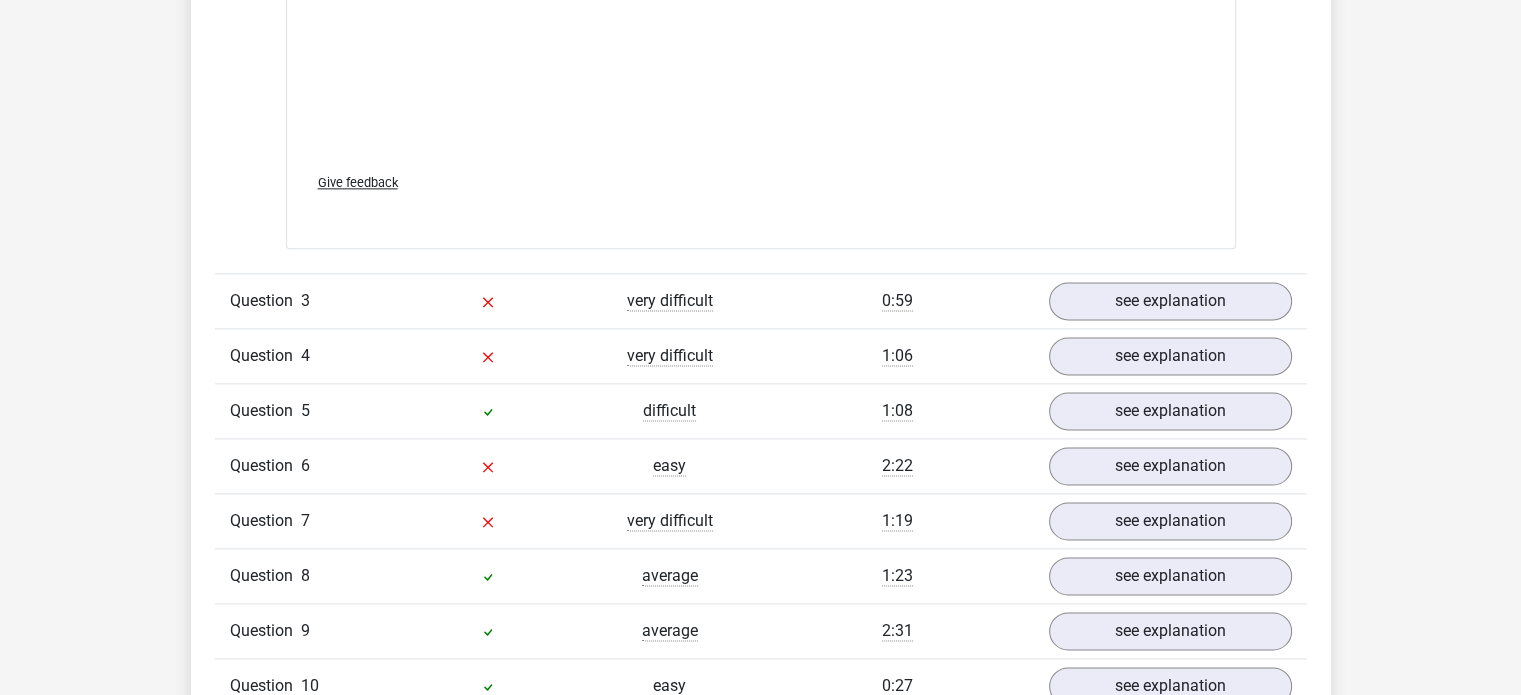 scroll, scrollTop: 2634, scrollLeft: 0, axis: vertical 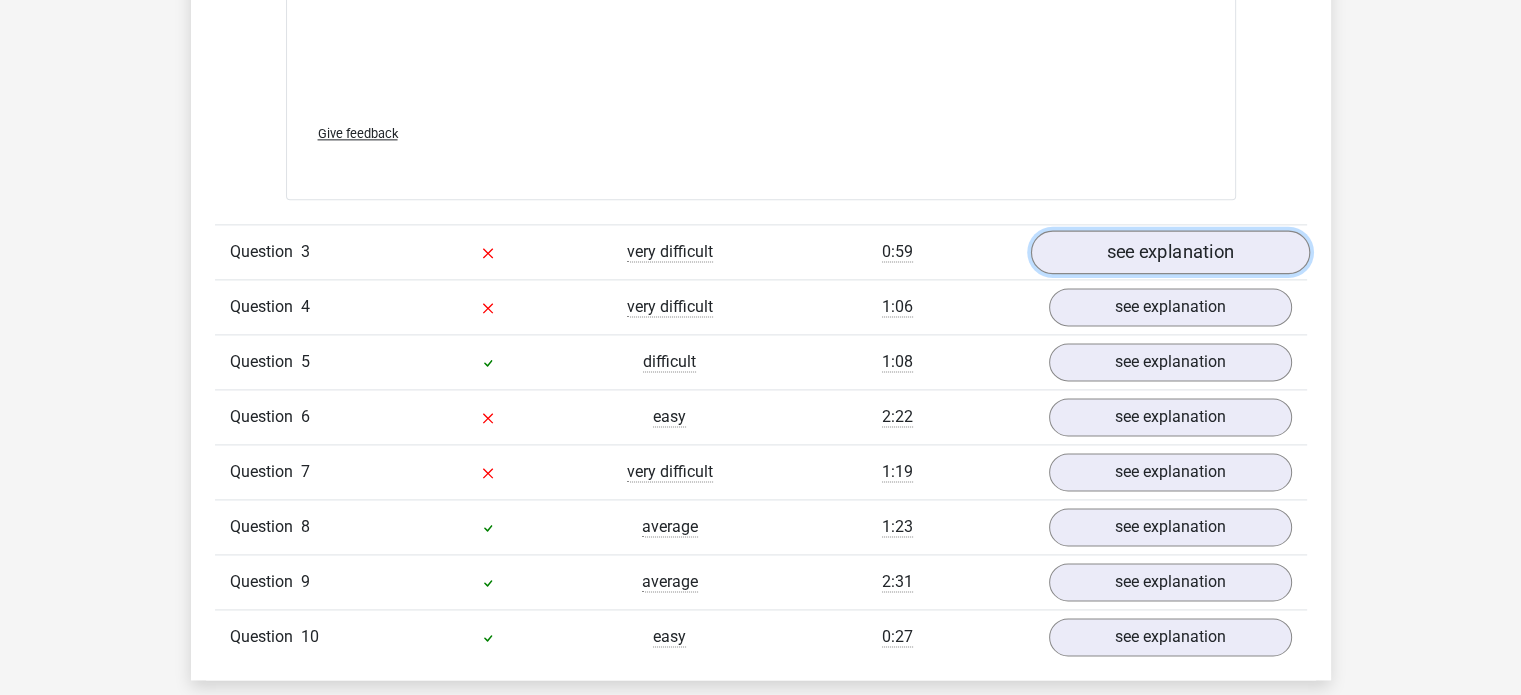 click on "see explanation" at bounding box center [1169, 253] 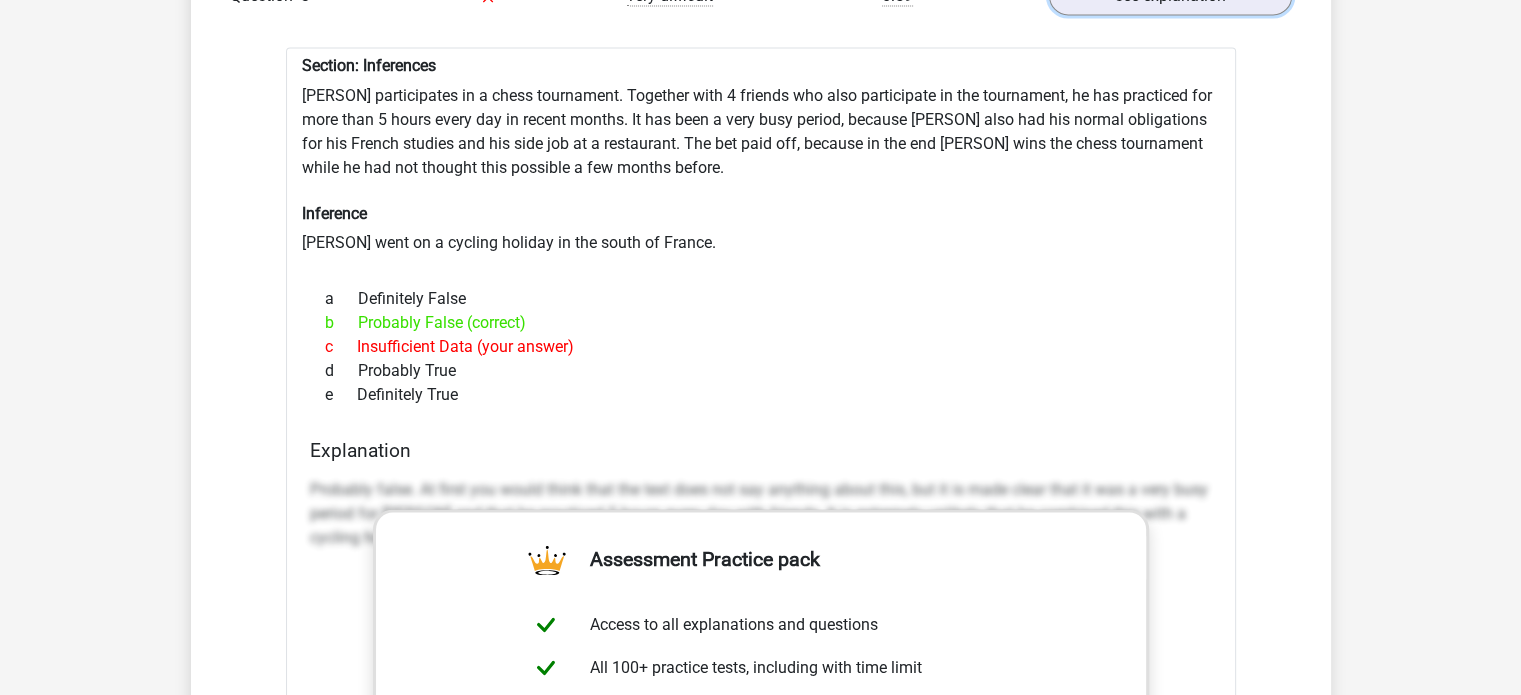 scroll, scrollTop: 2893, scrollLeft: 0, axis: vertical 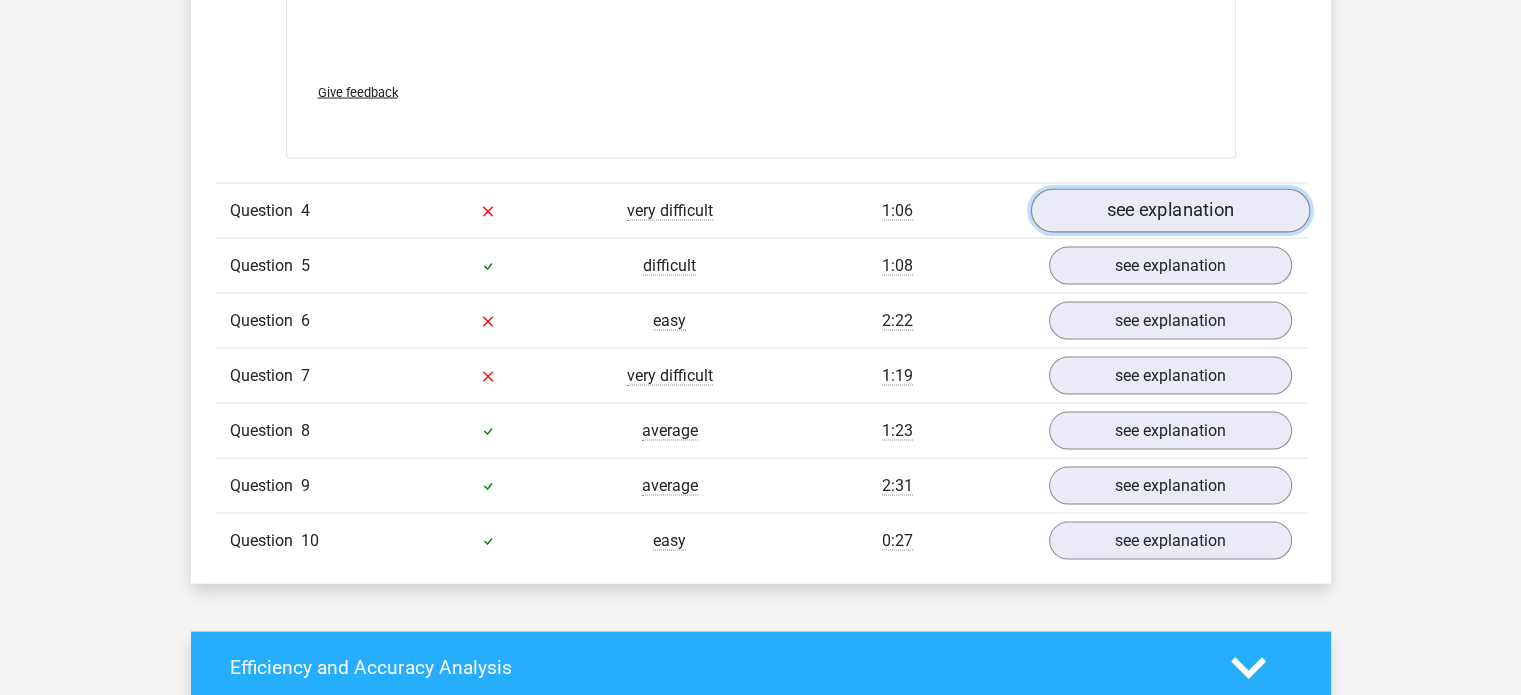 click on "see explanation" at bounding box center [1169, 211] 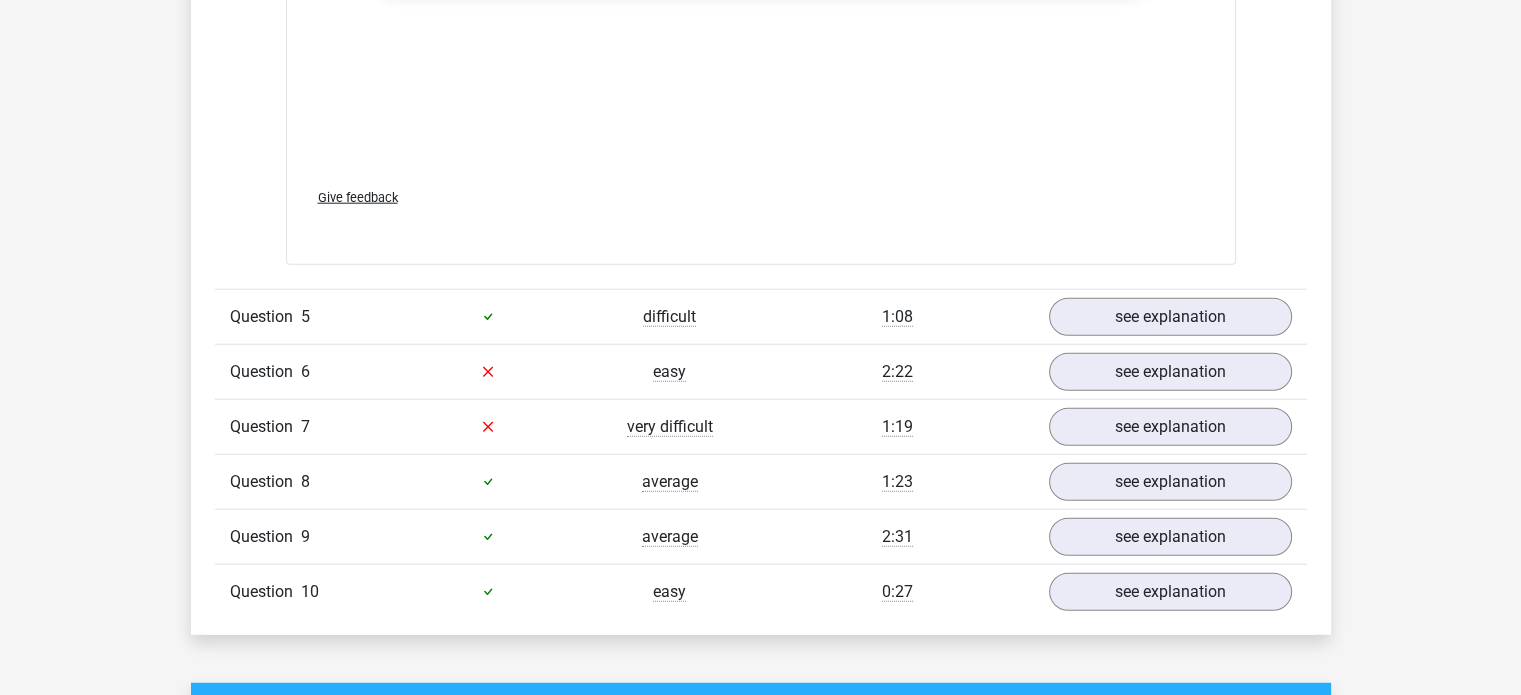 scroll, scrollTop: 5017, scrollLeft: 0, axis: vertical 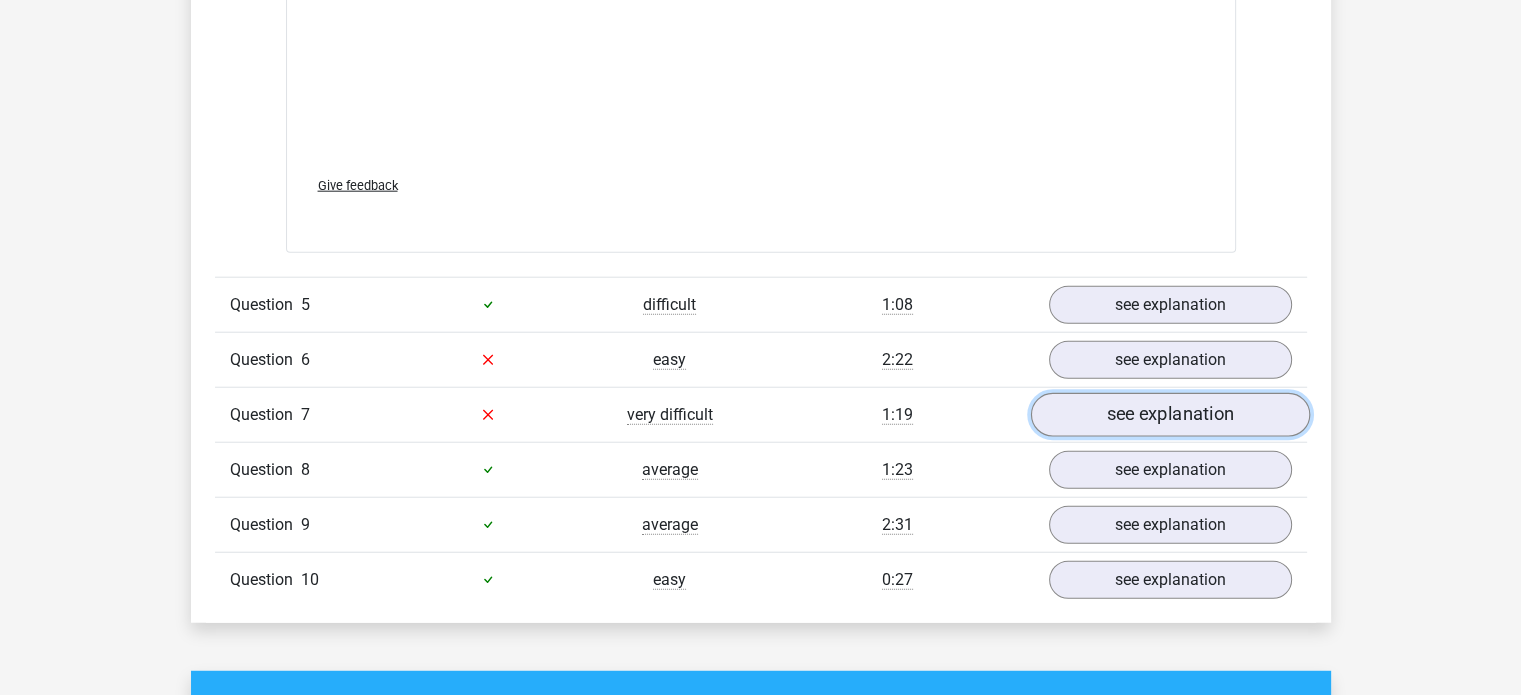 click on "see explanation" at bounding box center [1169, 415] 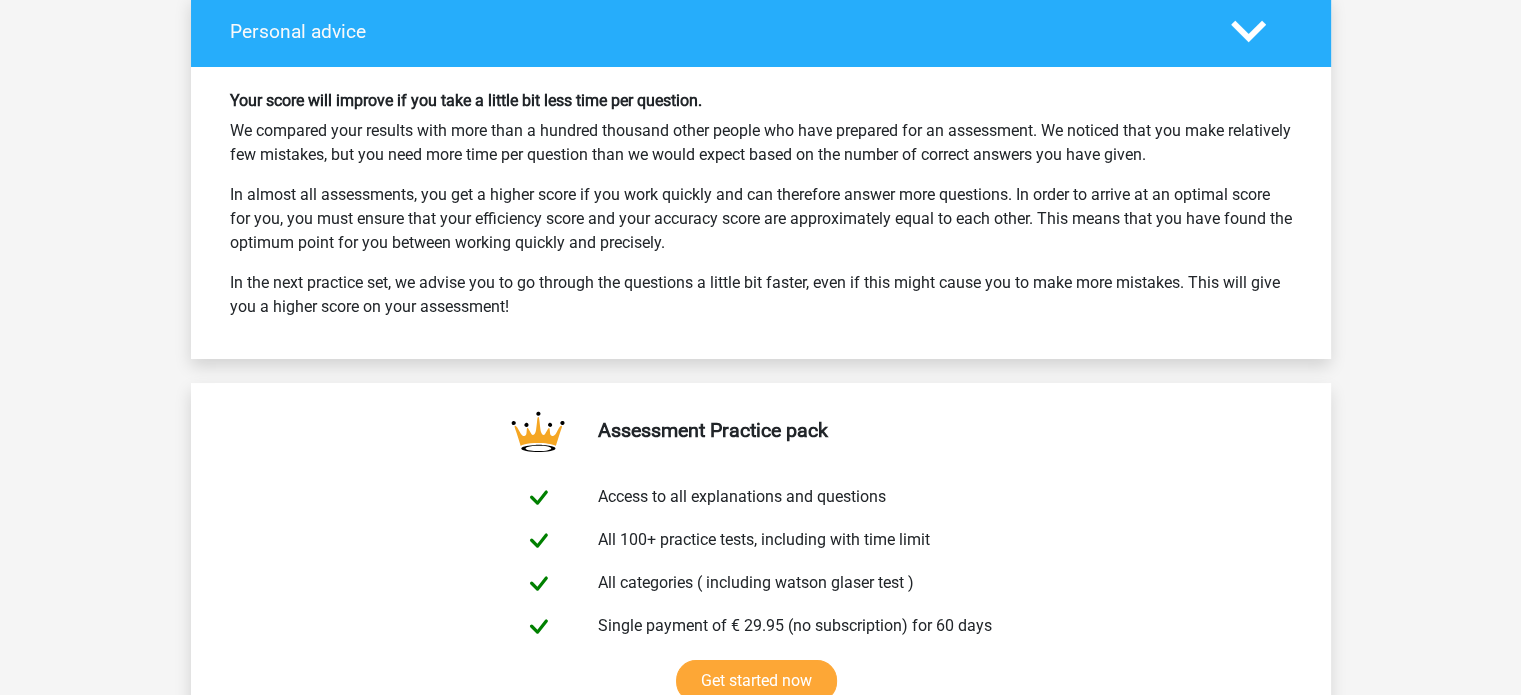 scroll, scrollTop: 7506, scrollLeft: 0, axis: vertical 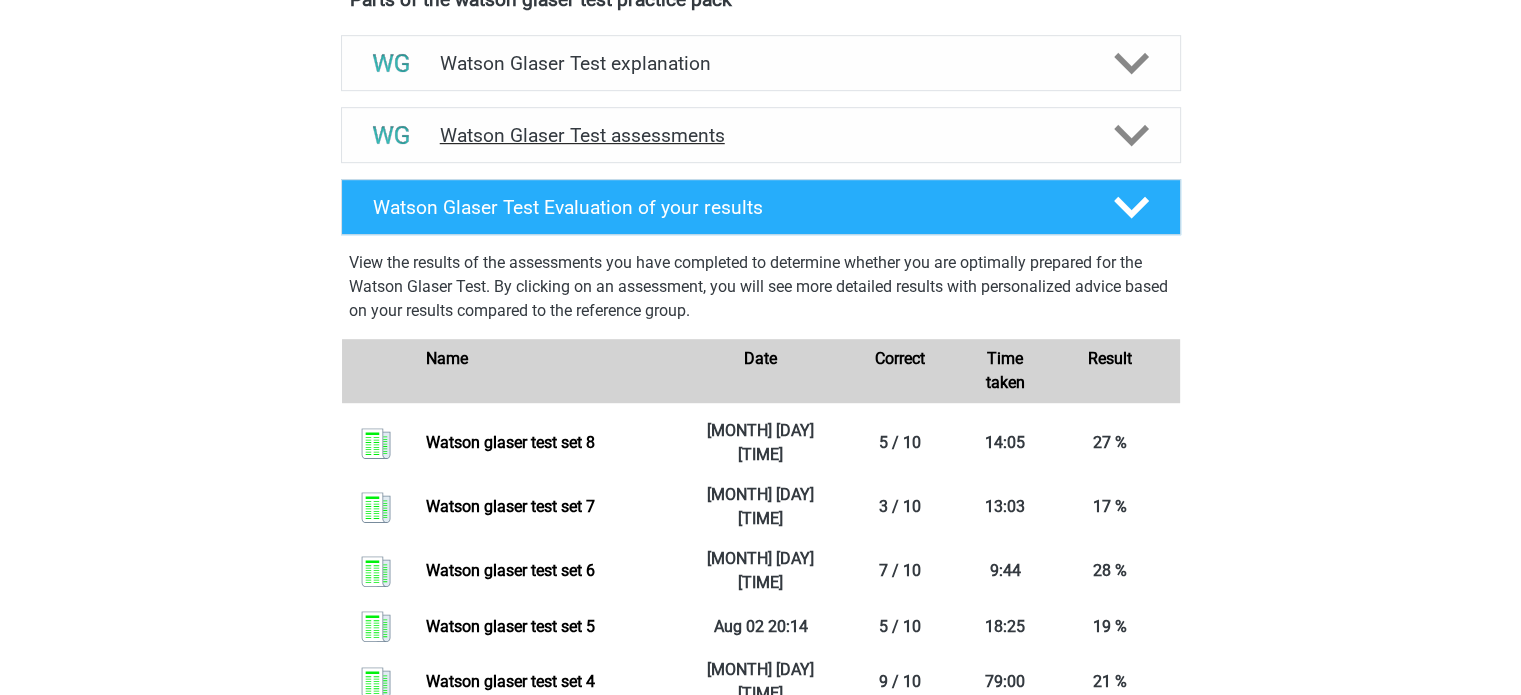 click 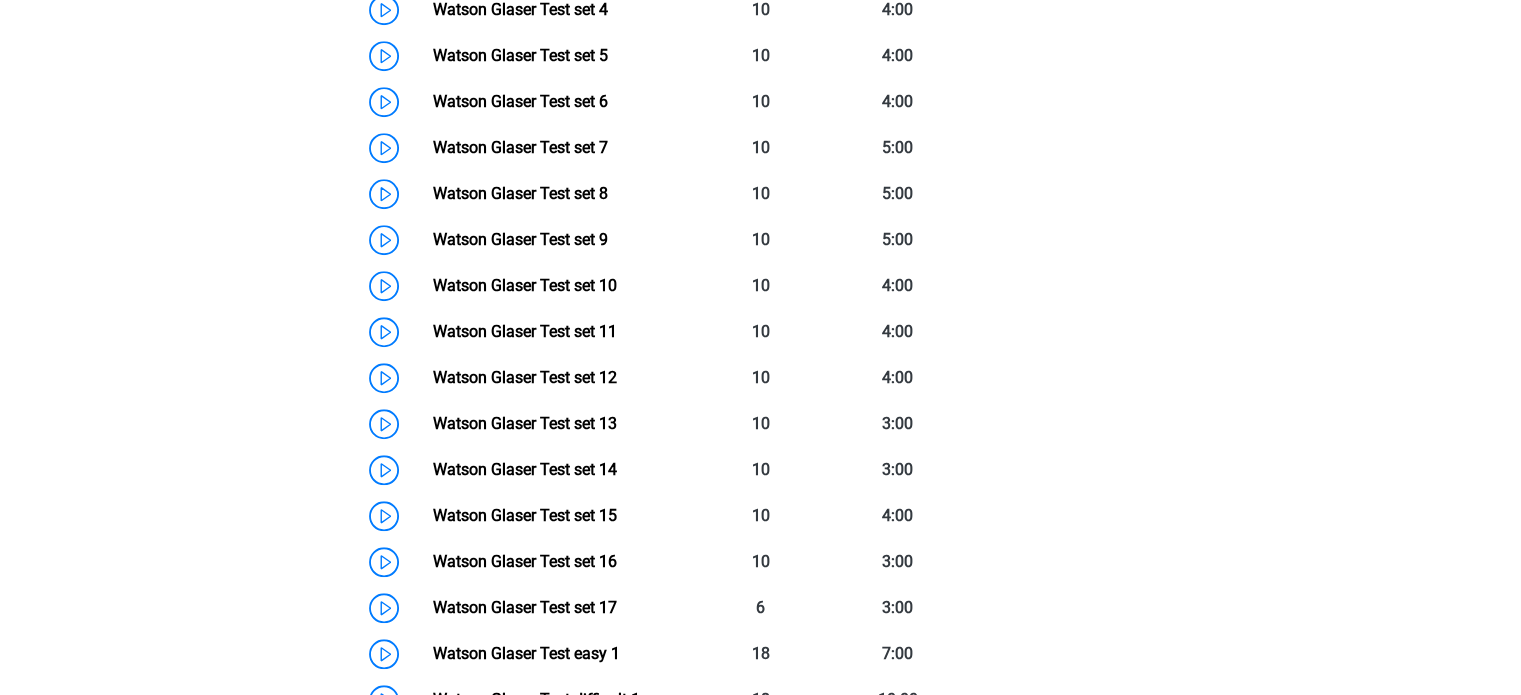 scroll, scrollTop: 1587, scrollLeft: 0, axis: vertical 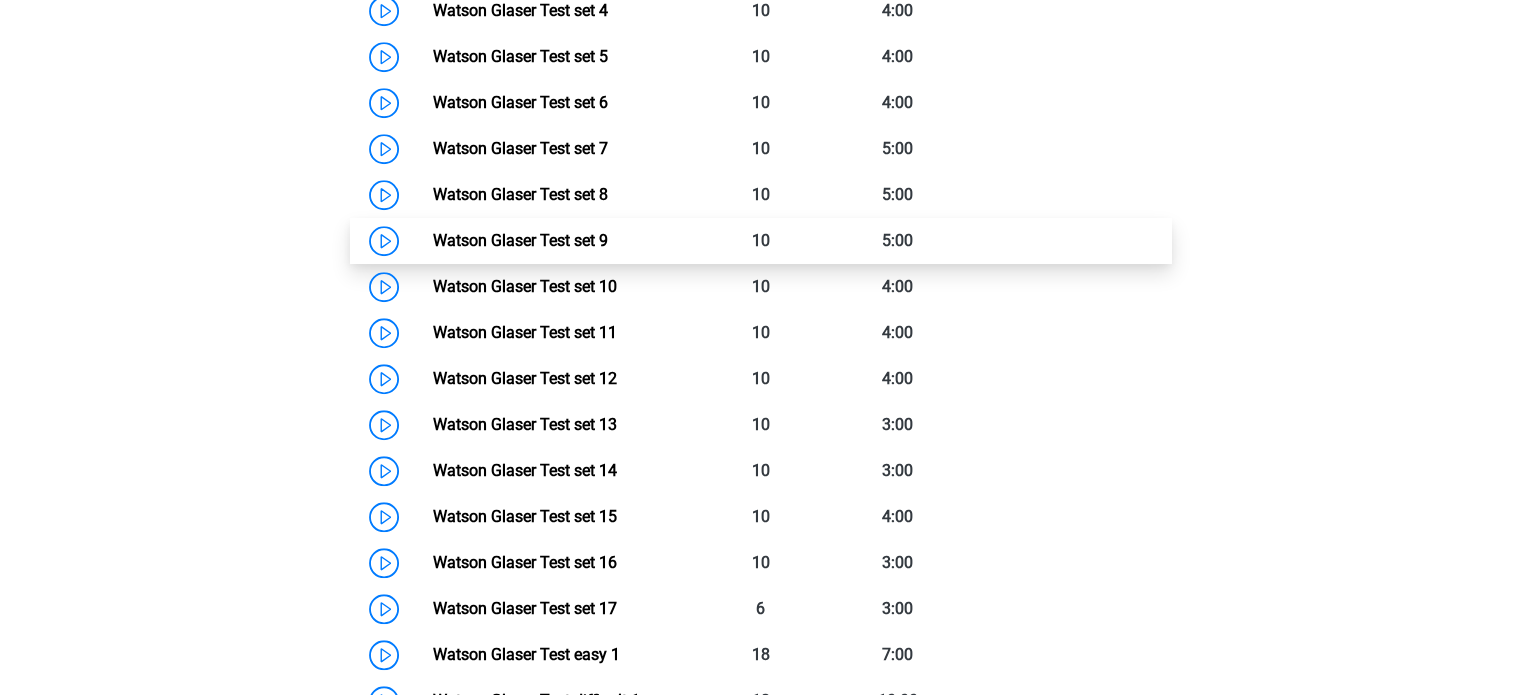 click on "Watson Glaser Test
set 9" at bounding box center [520, 240] 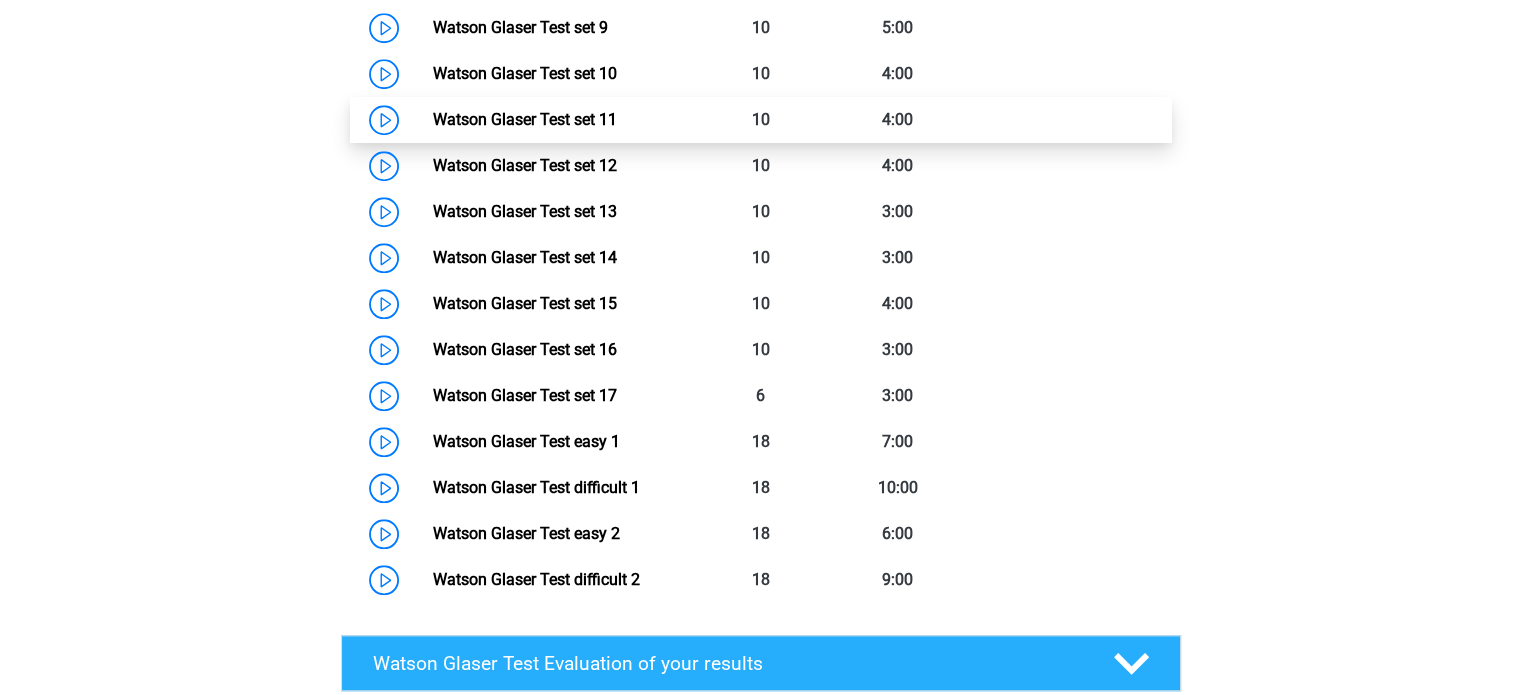 scroll, scrollTop: 1748, scrollLeft: 0, axis: vertical 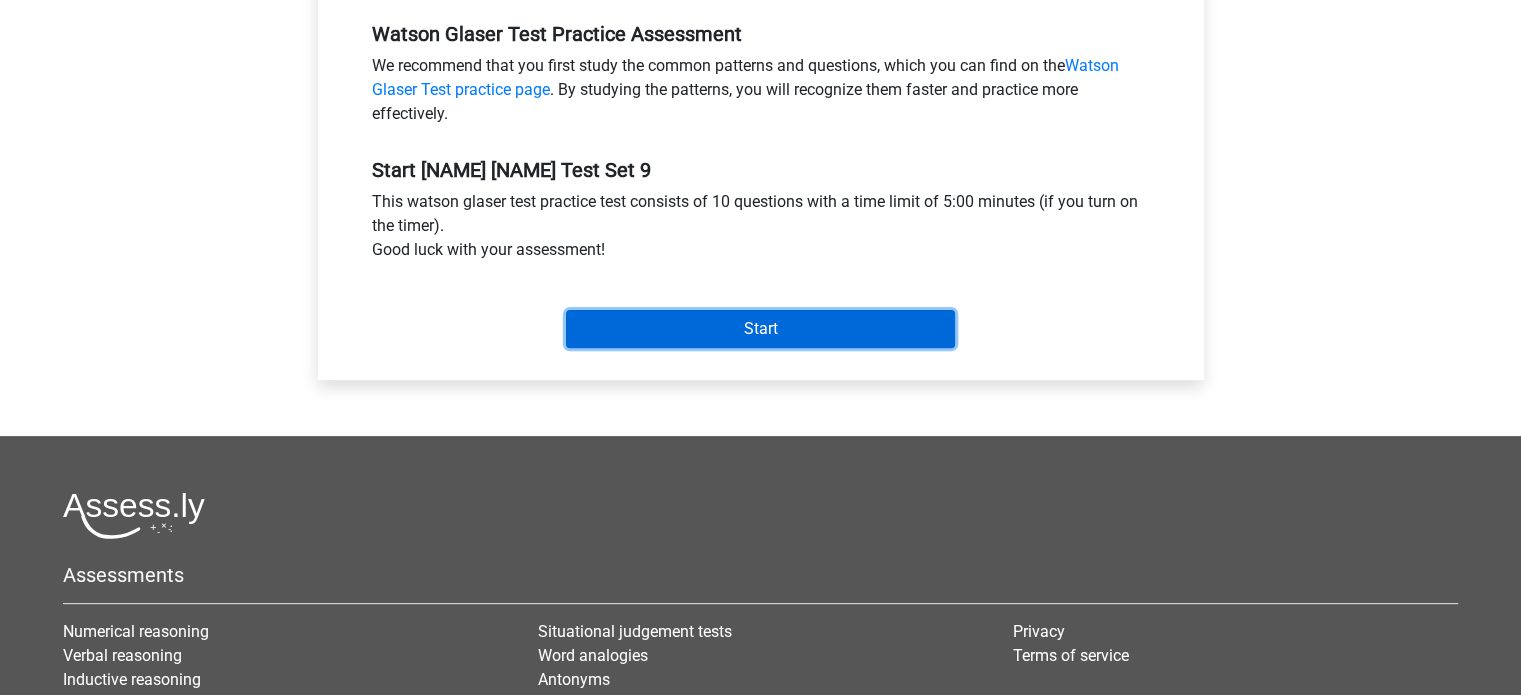 click on "Start" at bounding box center [760, 329] 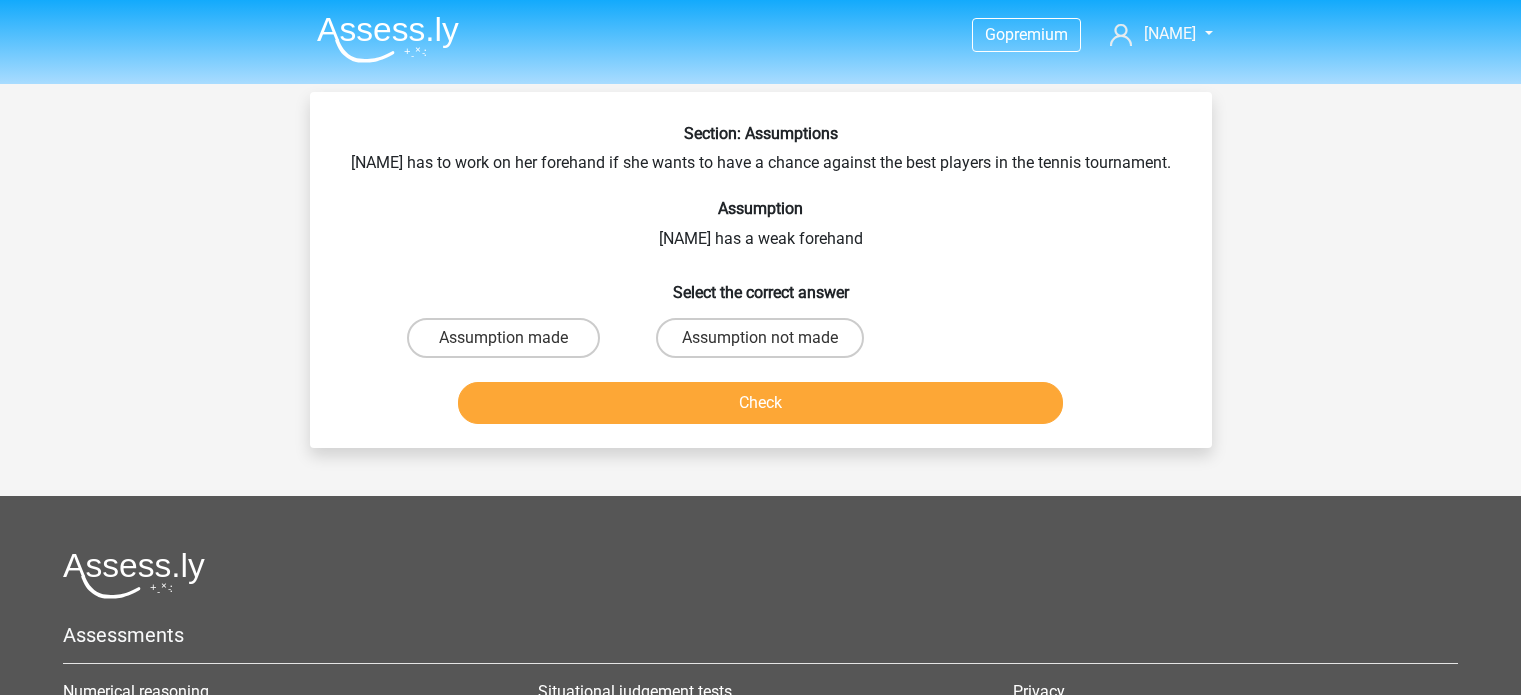 scroll, scrollTop: 0, scrollLeft: 0, axis: both 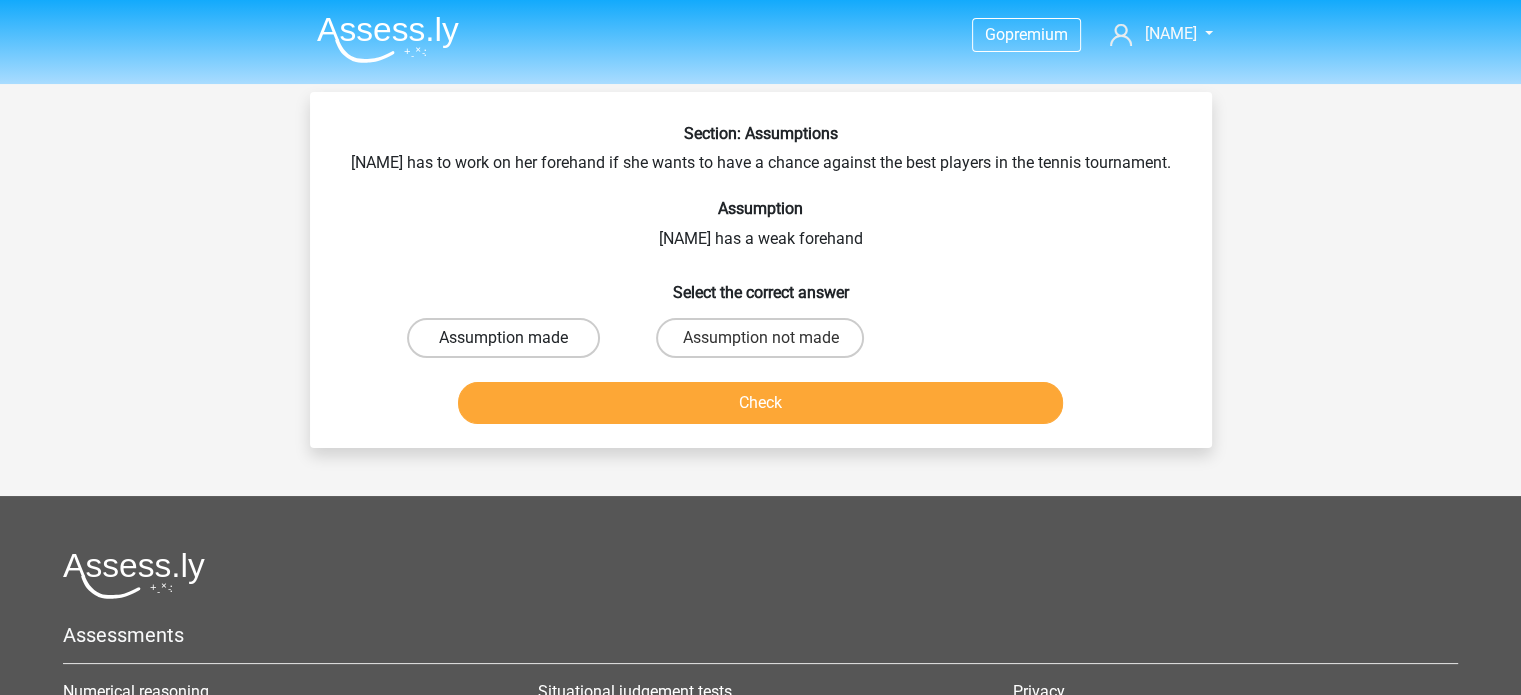 click on "Assumption made" at bounding box center (503, 338) 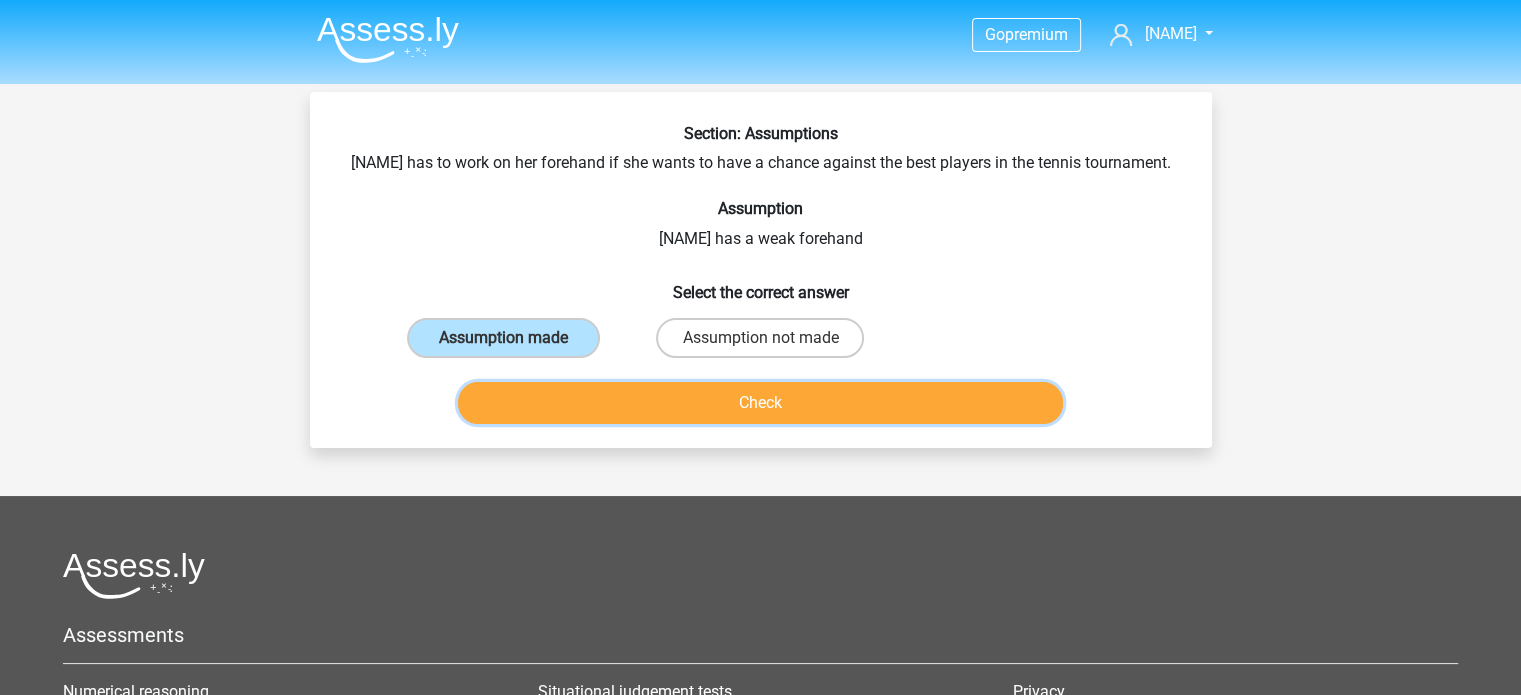 click on "Check" at bounding box center [760, 403] 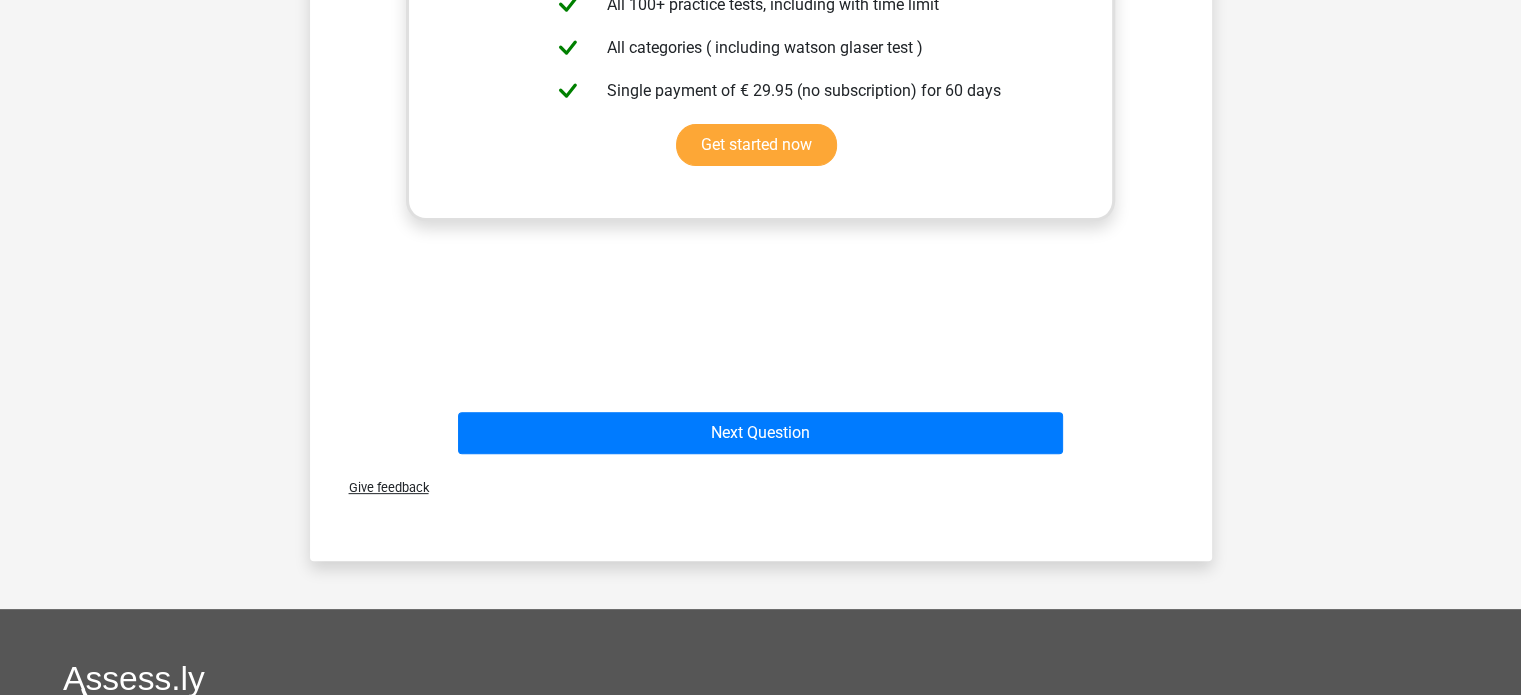scroll, scrollTop: 638, scrollLeft: 0, axis: vertical 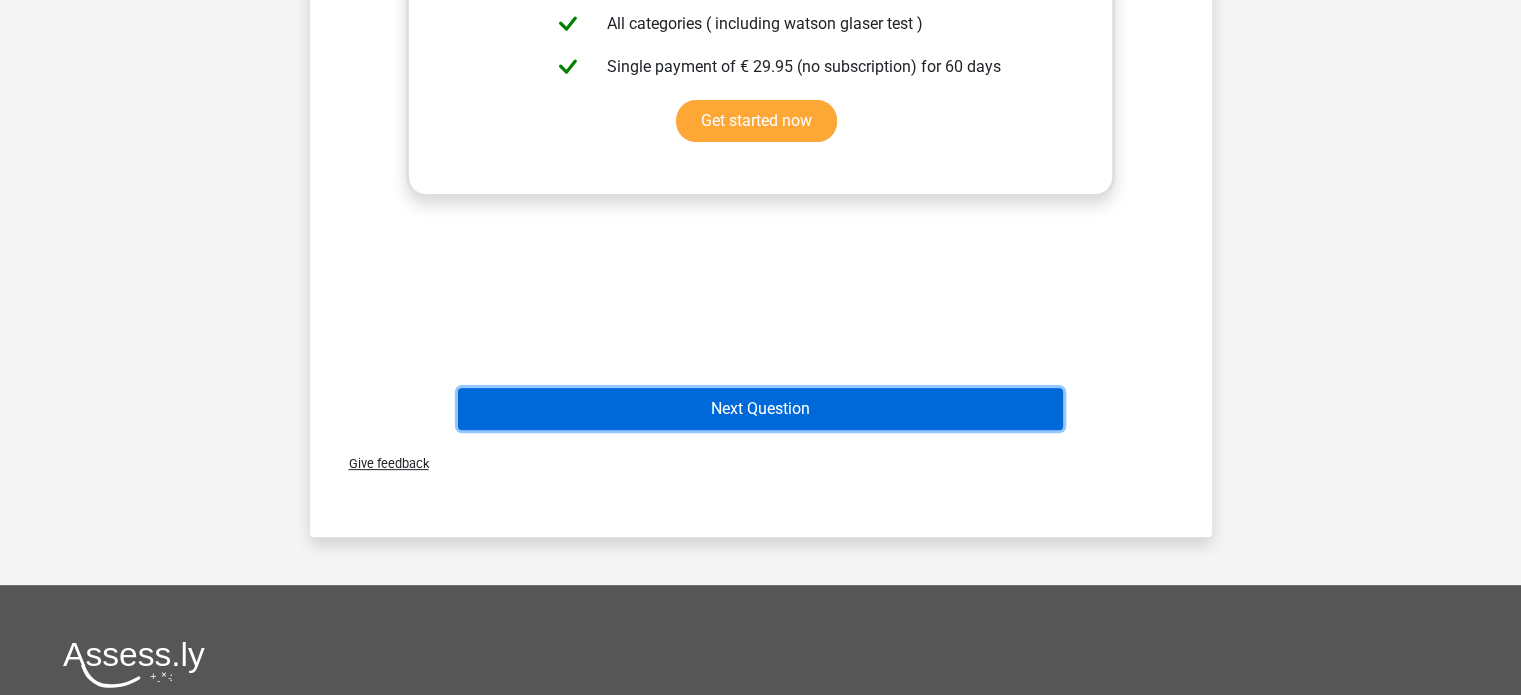 click on "Next Question" at bounding box center [760, 409] 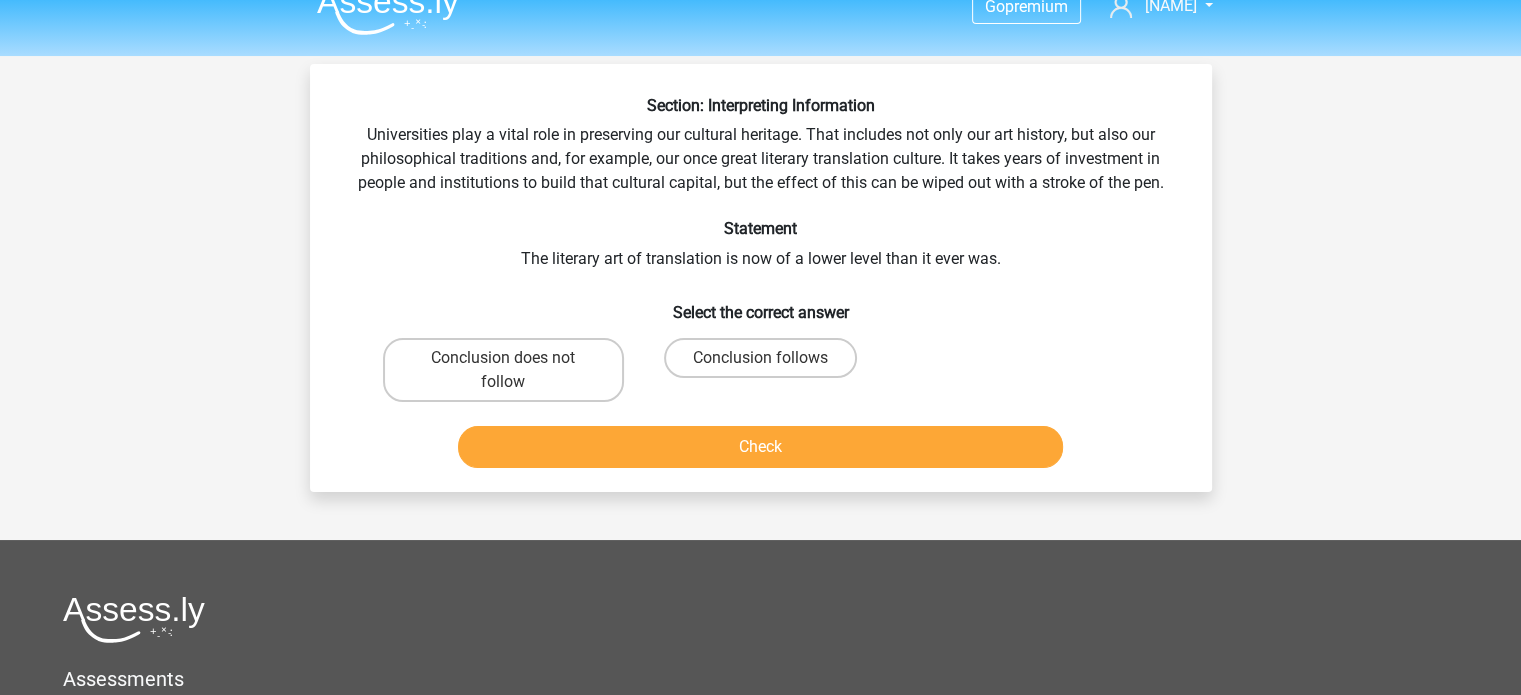 scroll, scrollTop: 0, scrollLeft: 0, axis: both 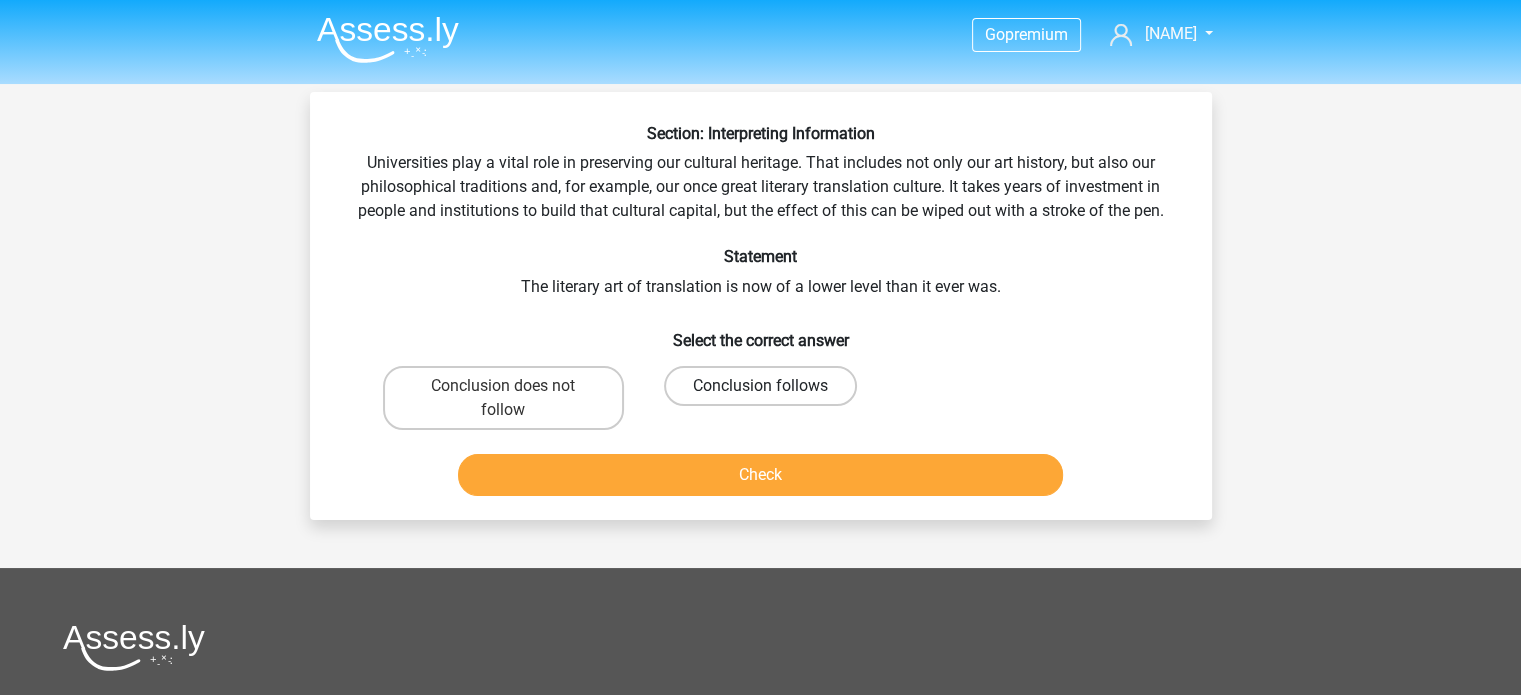 click on "Conclusion follows" at bounding box center (760, 386) 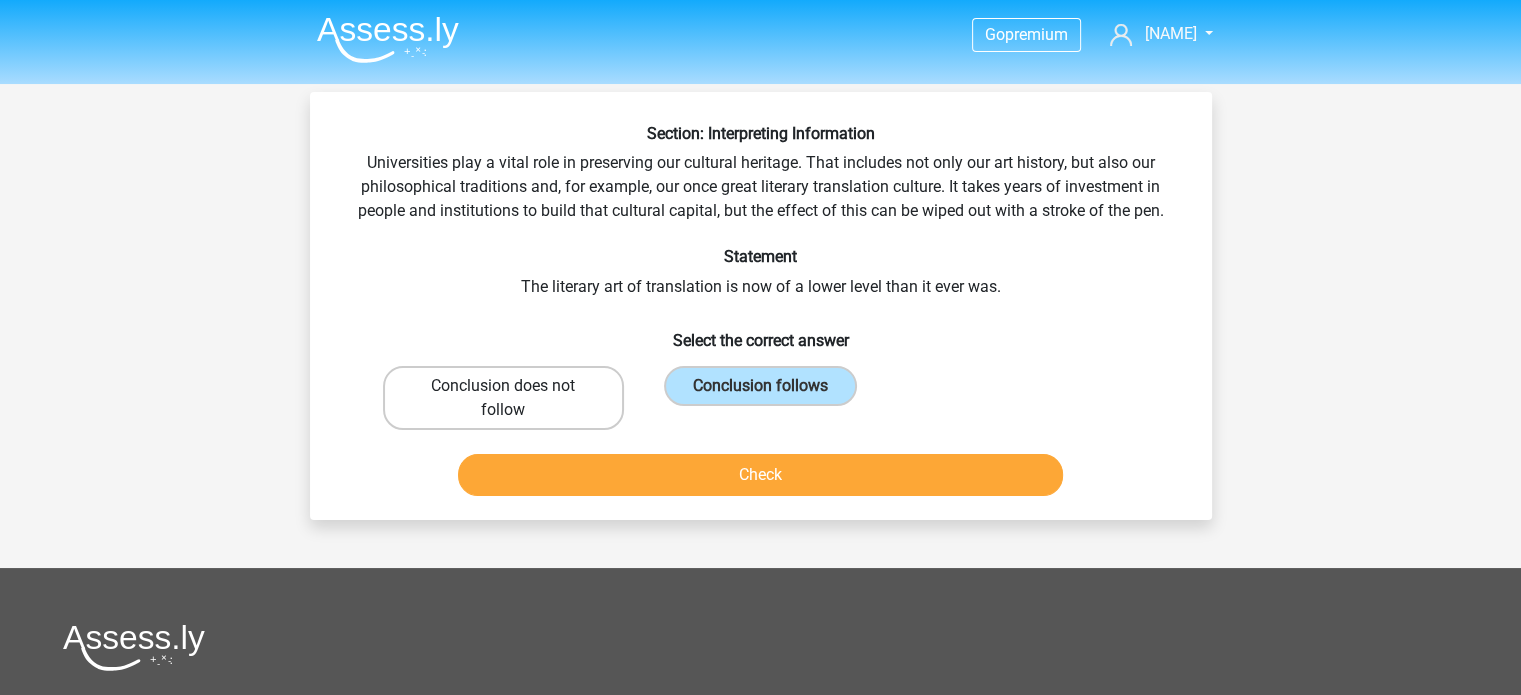 click on "Conclusion does not follow" at bounding box center [503, 398] 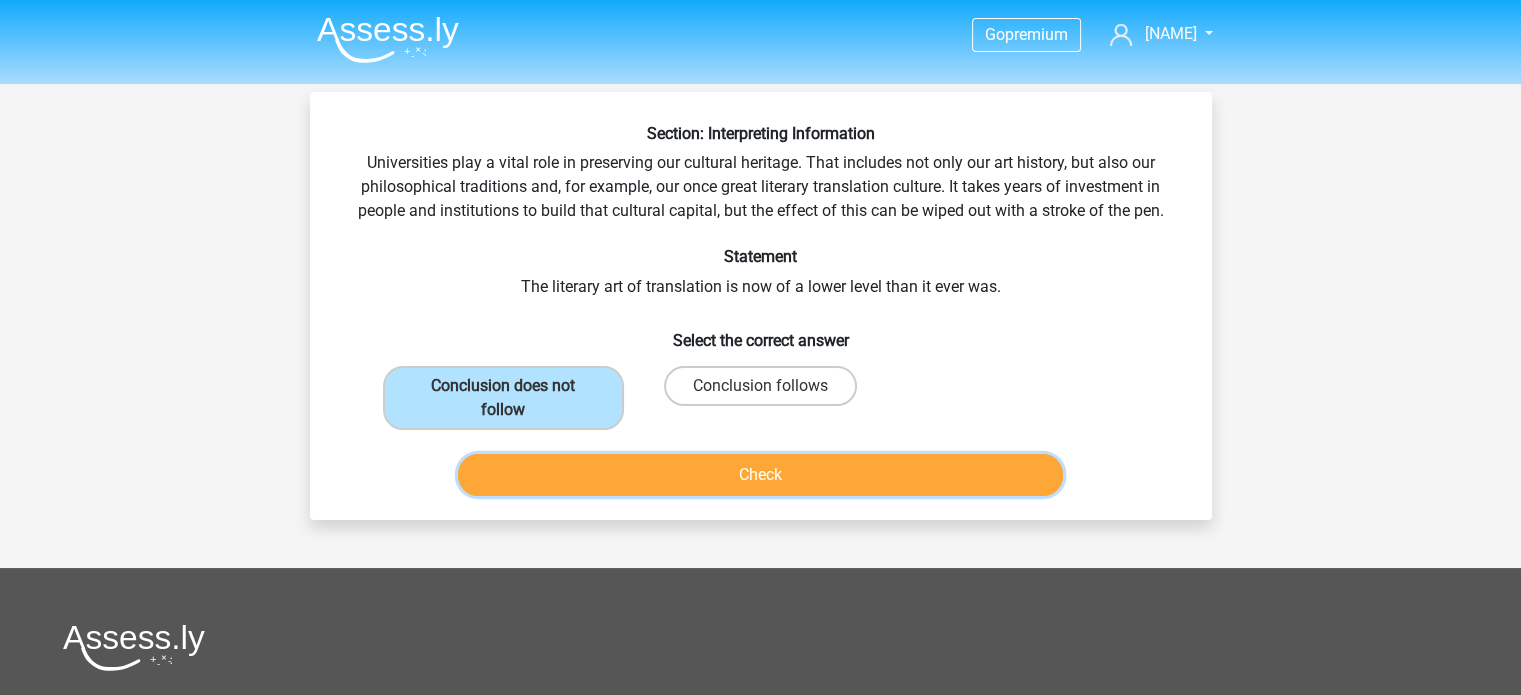 click on "Check" at bounding box center [760, 475] 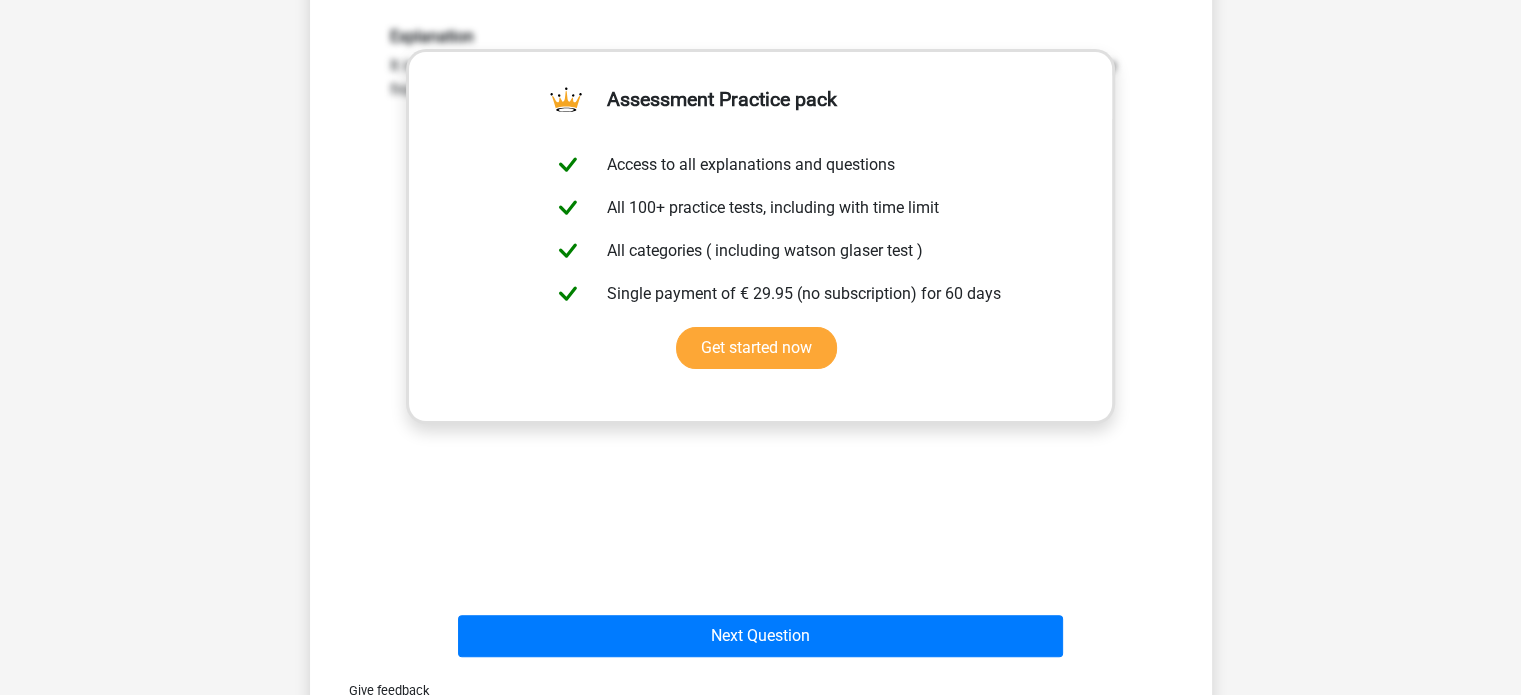 scroll, scrollTop: 676, scrollLeft: 0, axis: vertical 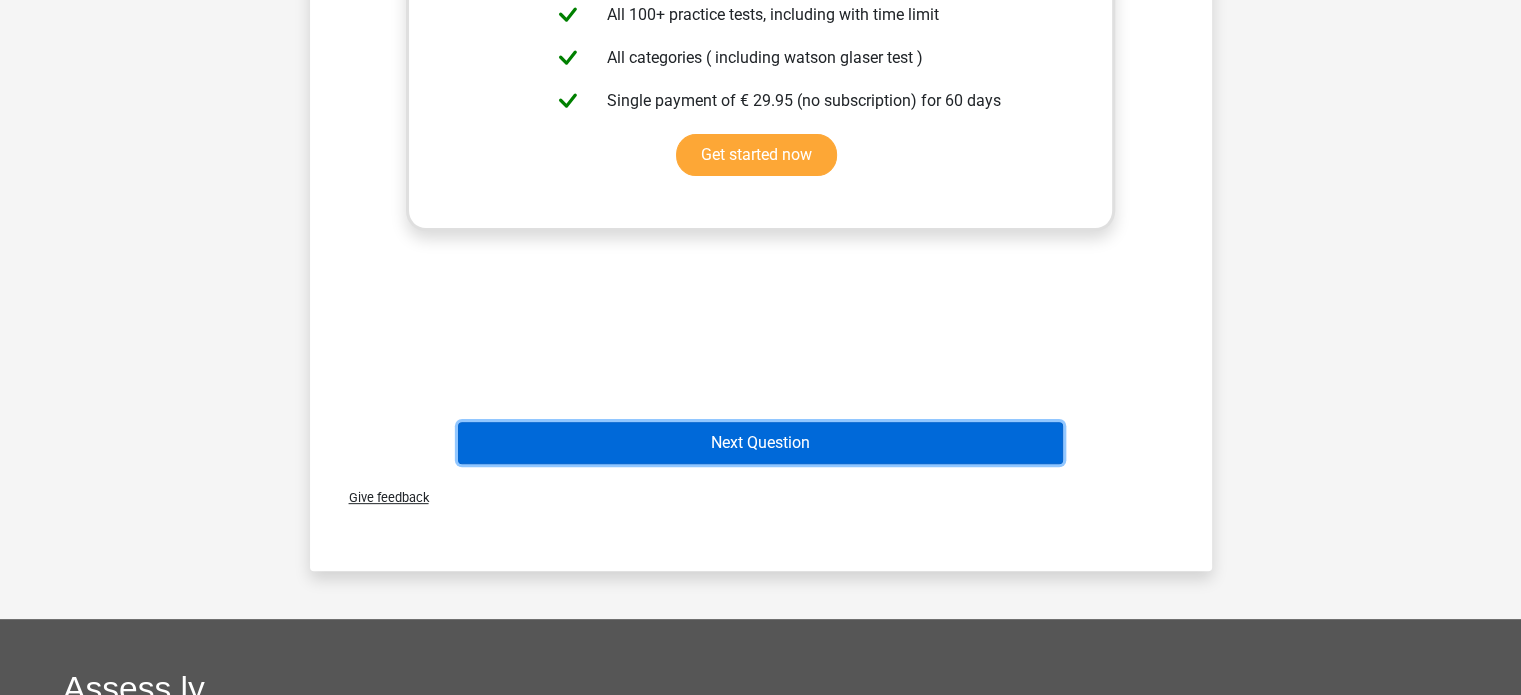 click on "Next Question" at bounding box center (760, 443) 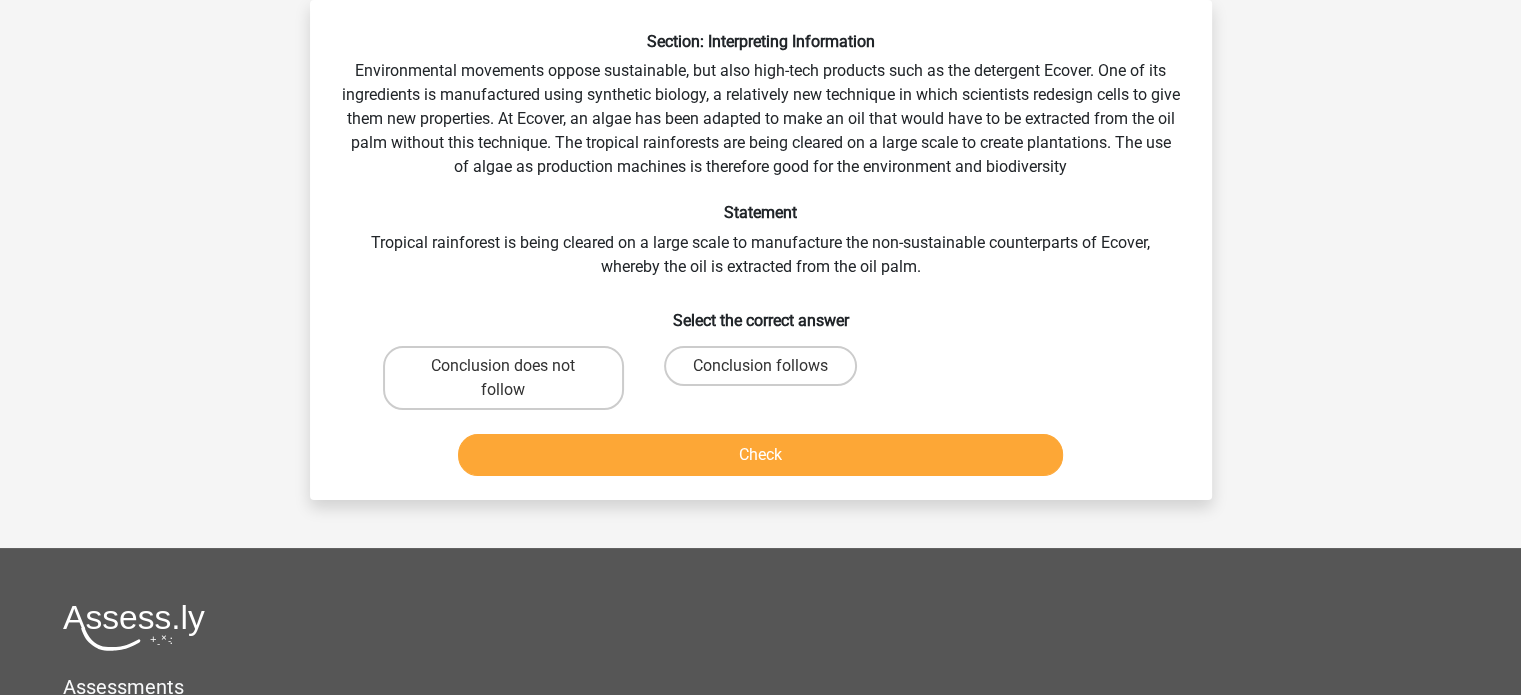 scroll, scrollTop: 0, scrollLeft: 0, axis: both 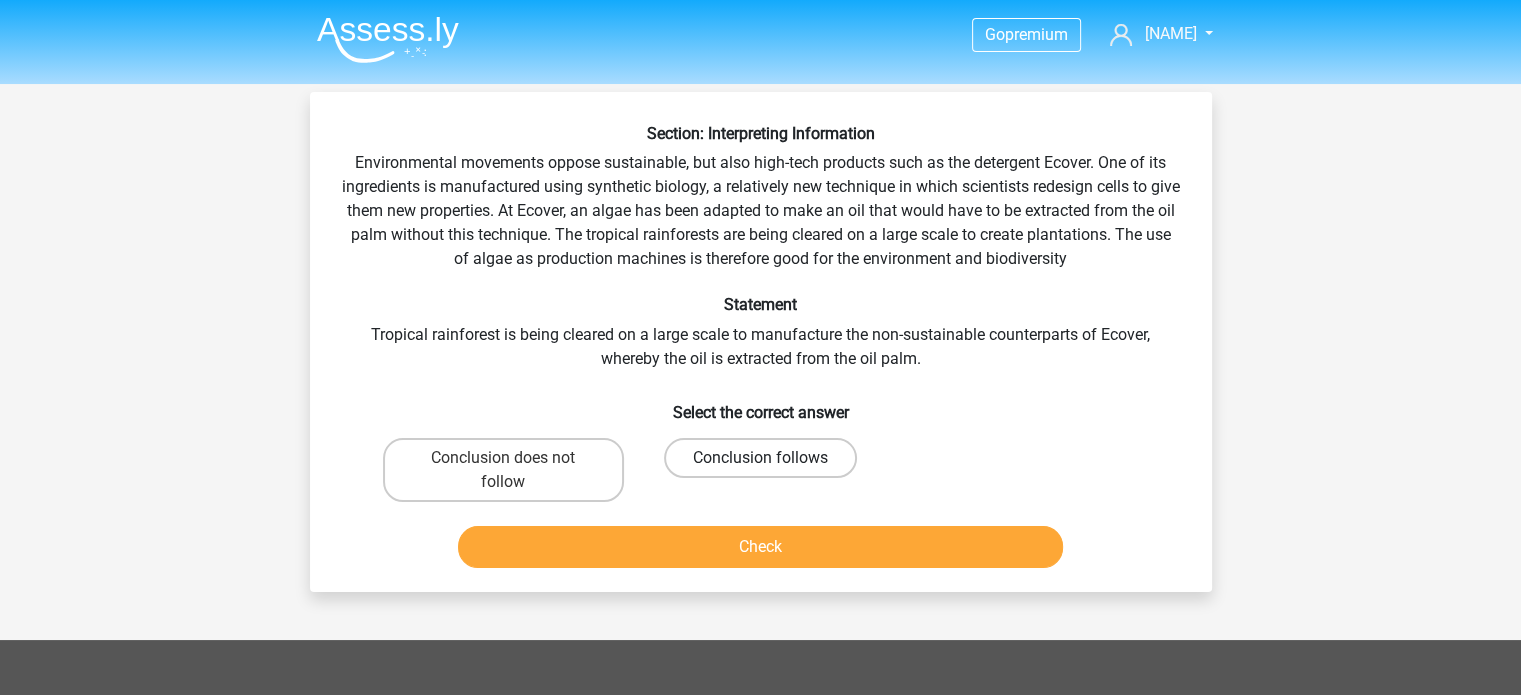 click on "Conclusion follows" at bounding box center [760, 458] 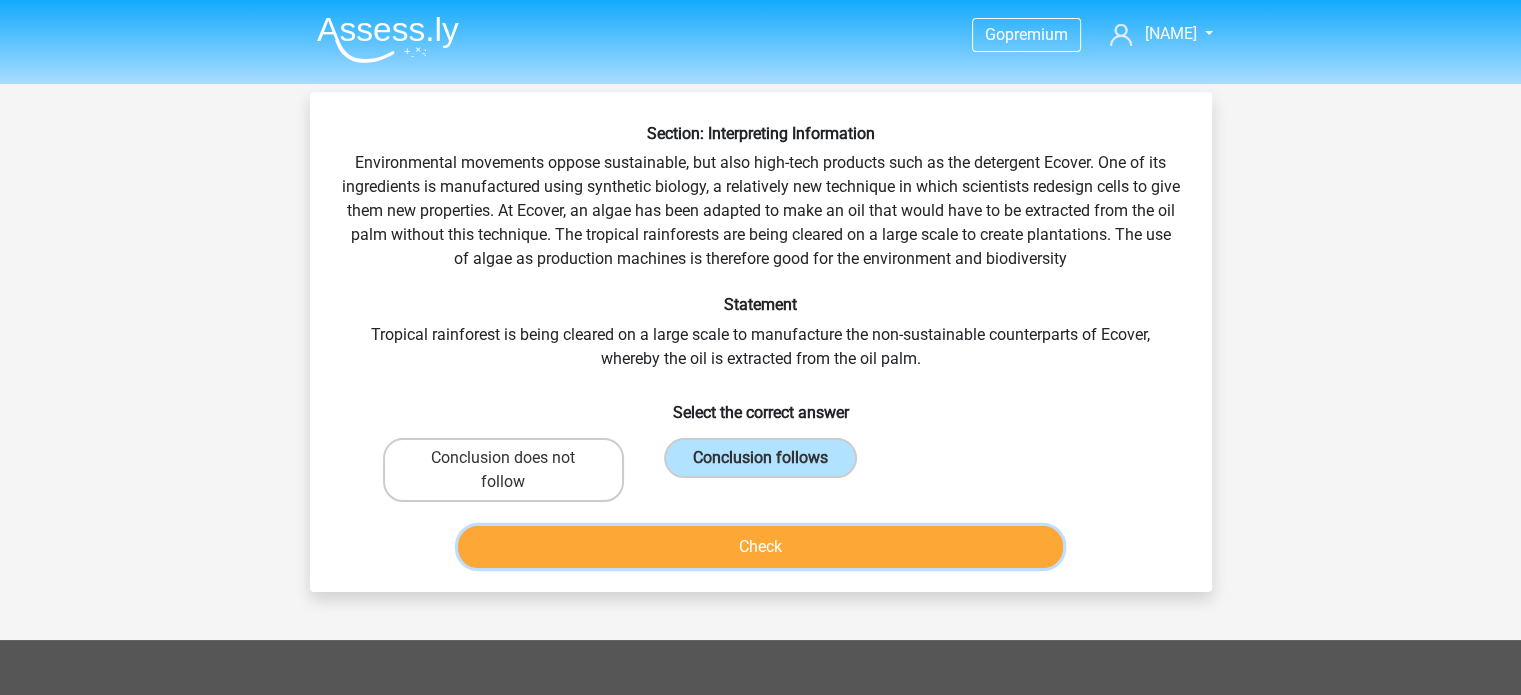 click on "Check" at bounding box center [760, 547] 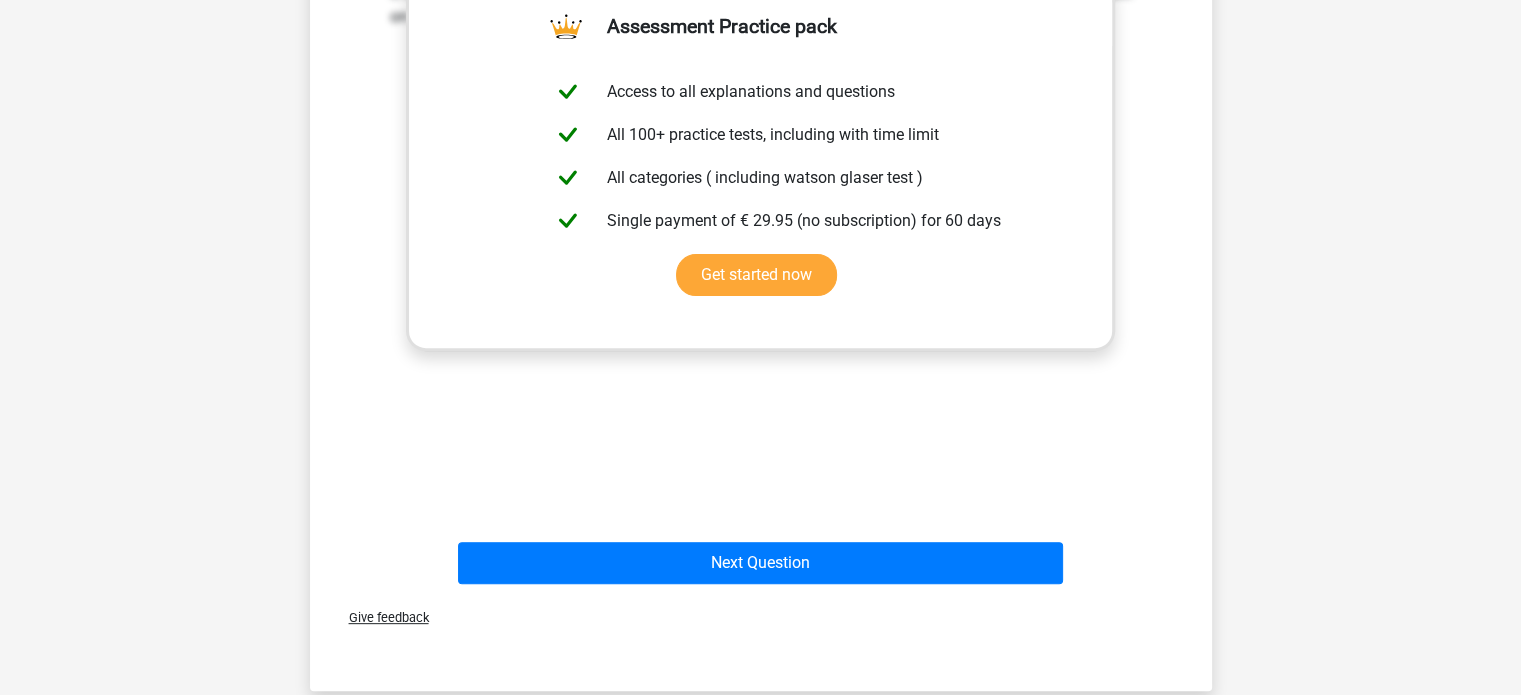 scroll, scrollTop: 664, scrollLeft: 0, axis: vertical 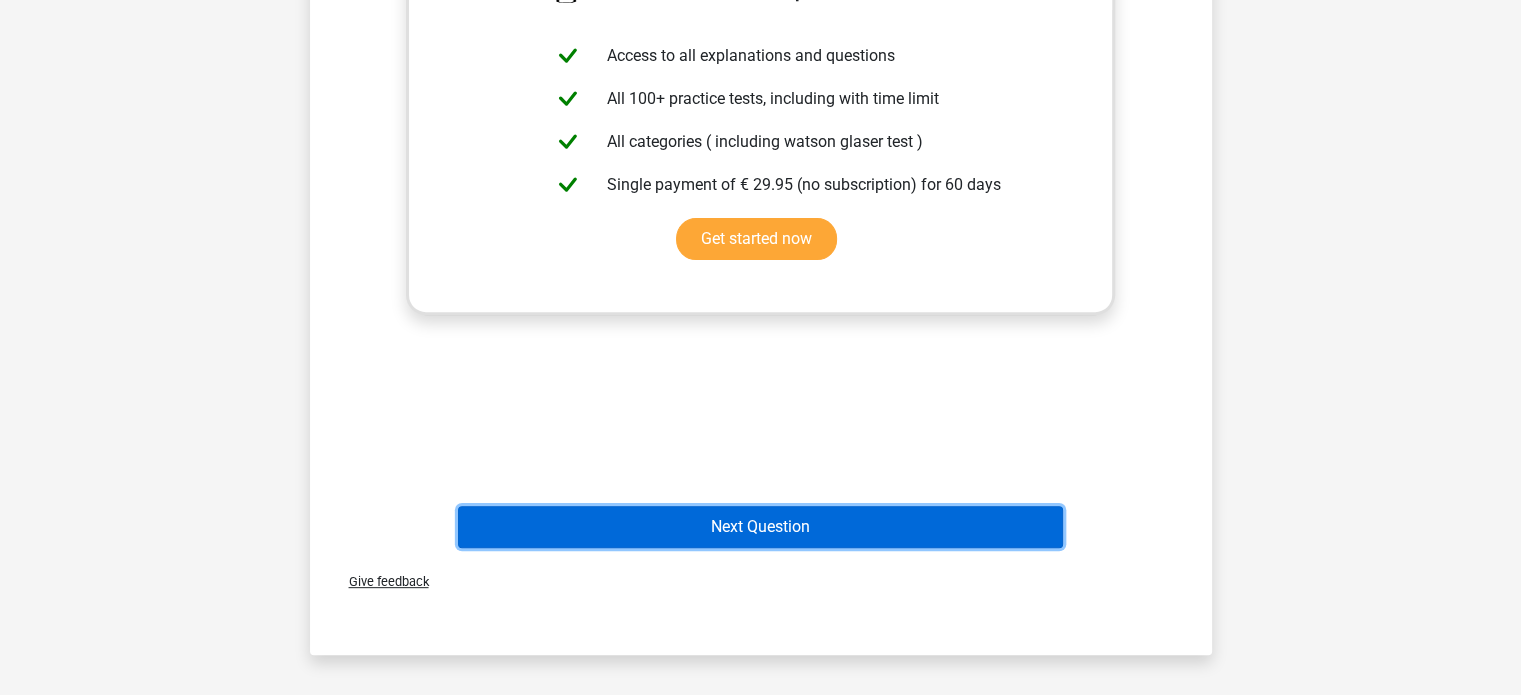 click on "Next Question" at bounding box center [760, 527] 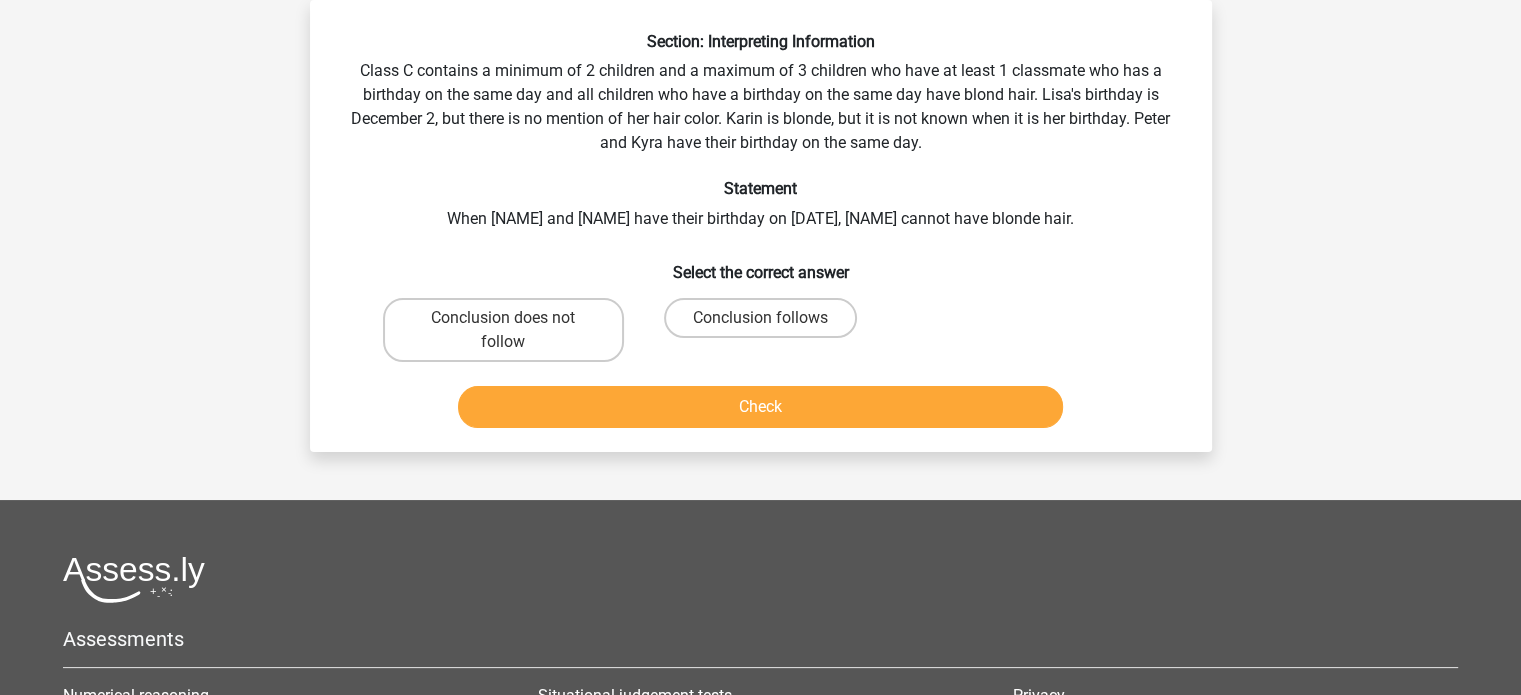scroll, scrollTop: 0, scrollLeft: 0, axis: both 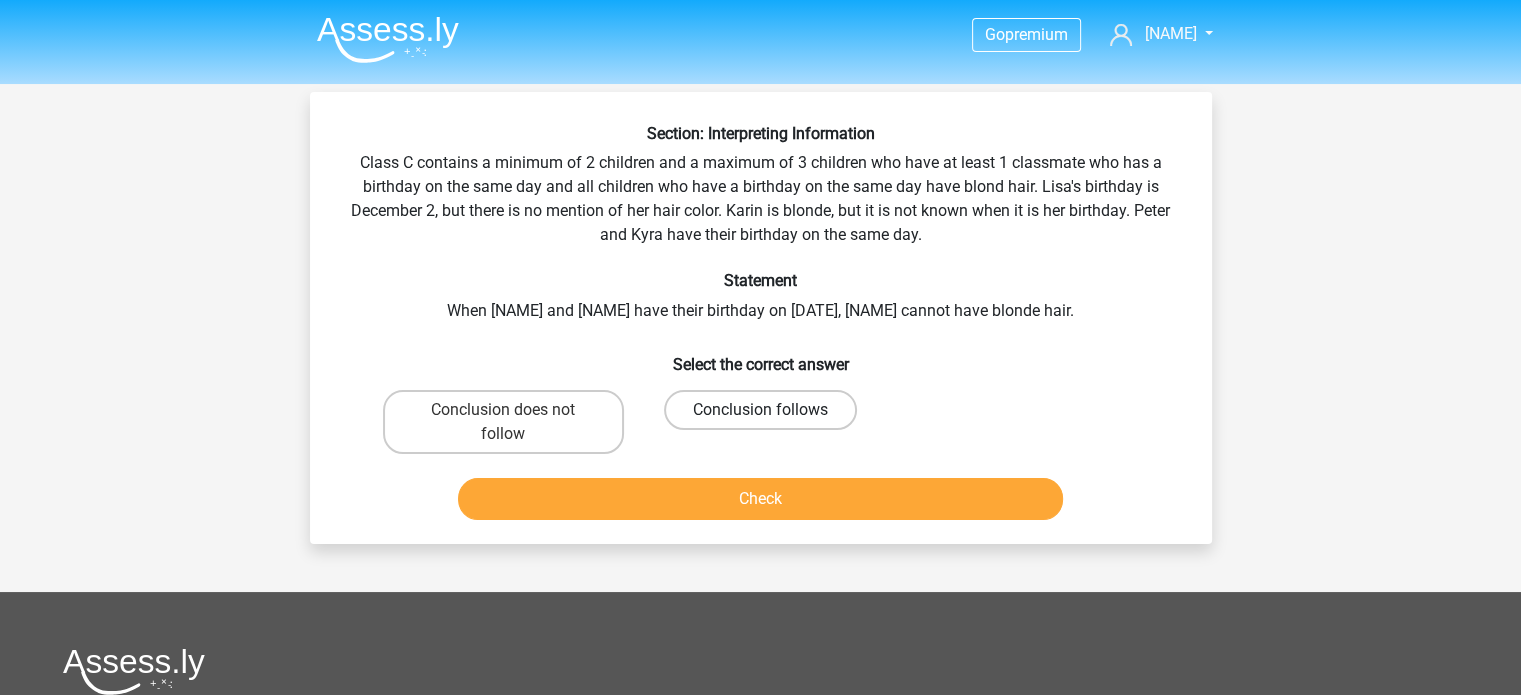 click on "Conclusion follows" at bounding box center (760, 410) 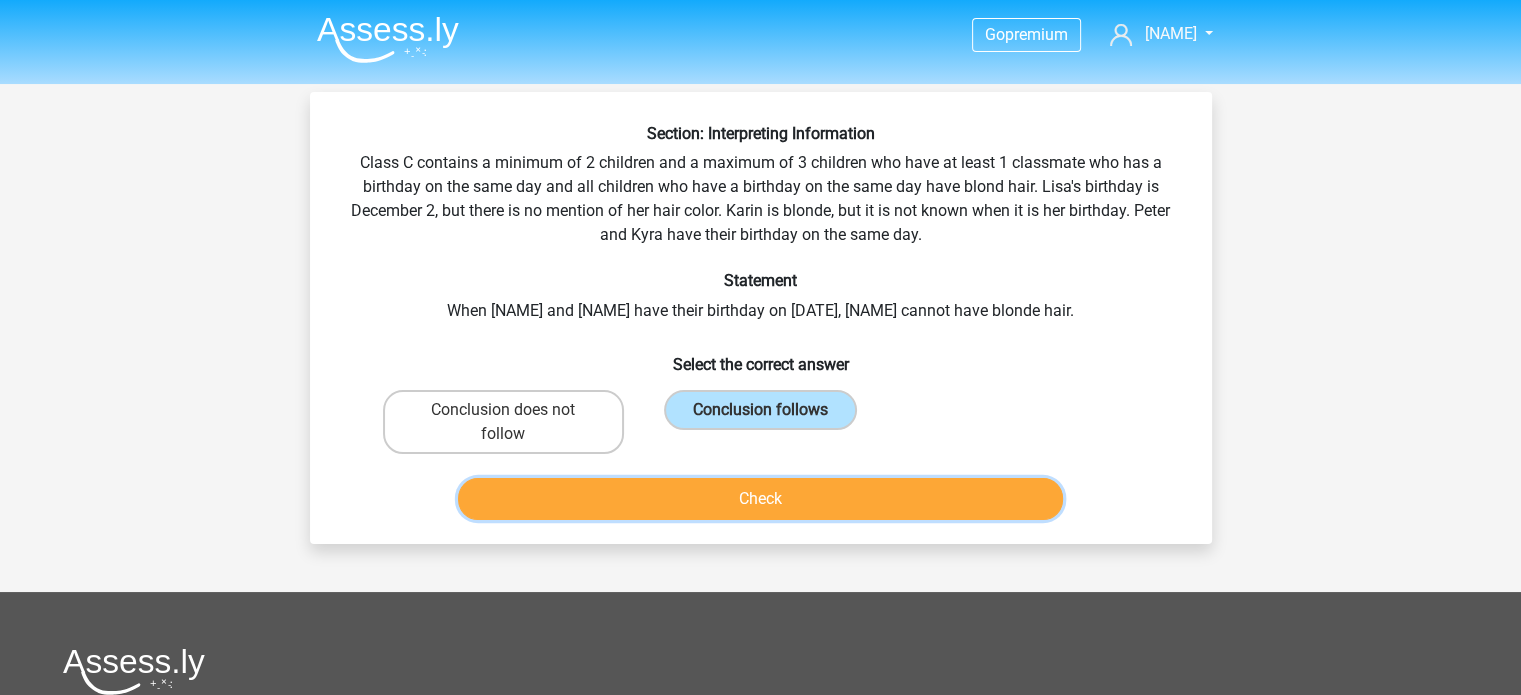 click on "Check" at bounding box center (760, 499) 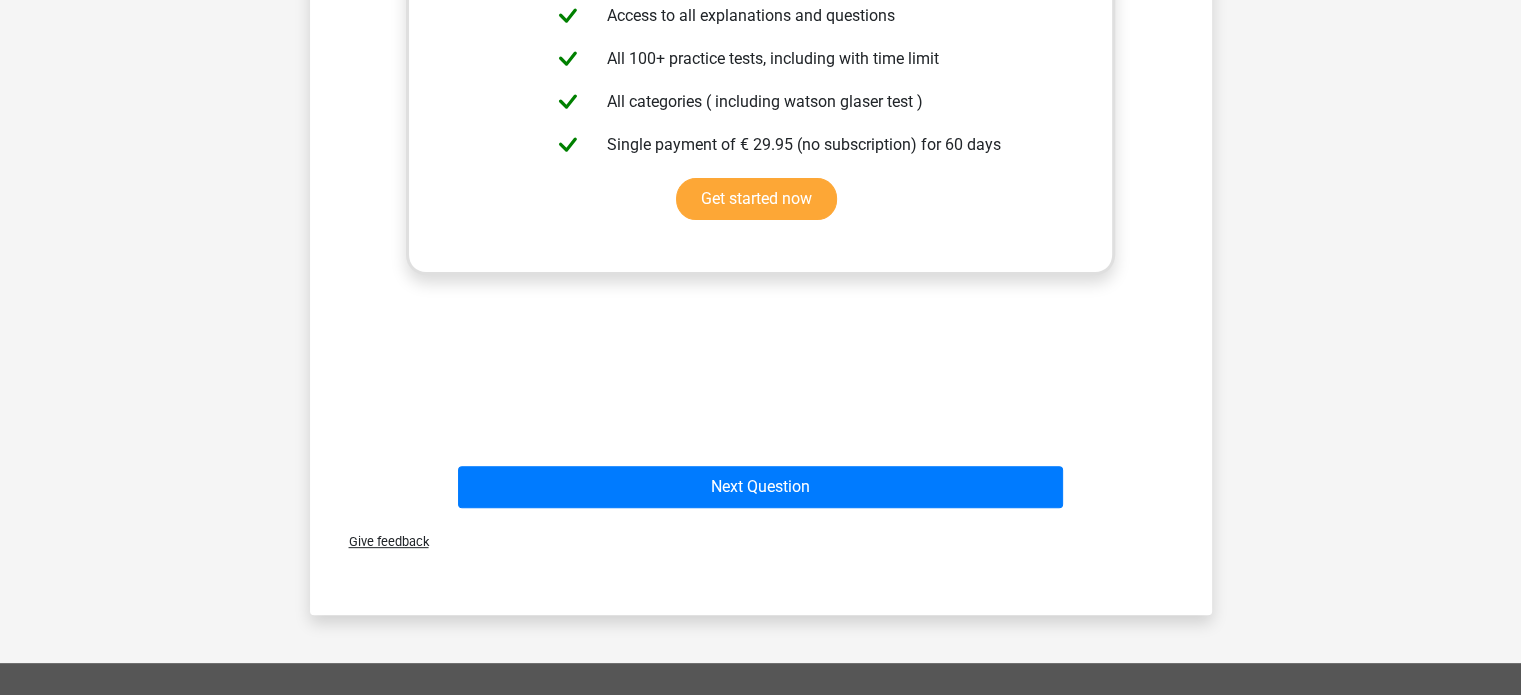 scroll, scrollTop: 656, scrollLeft: 0, axis: vertical 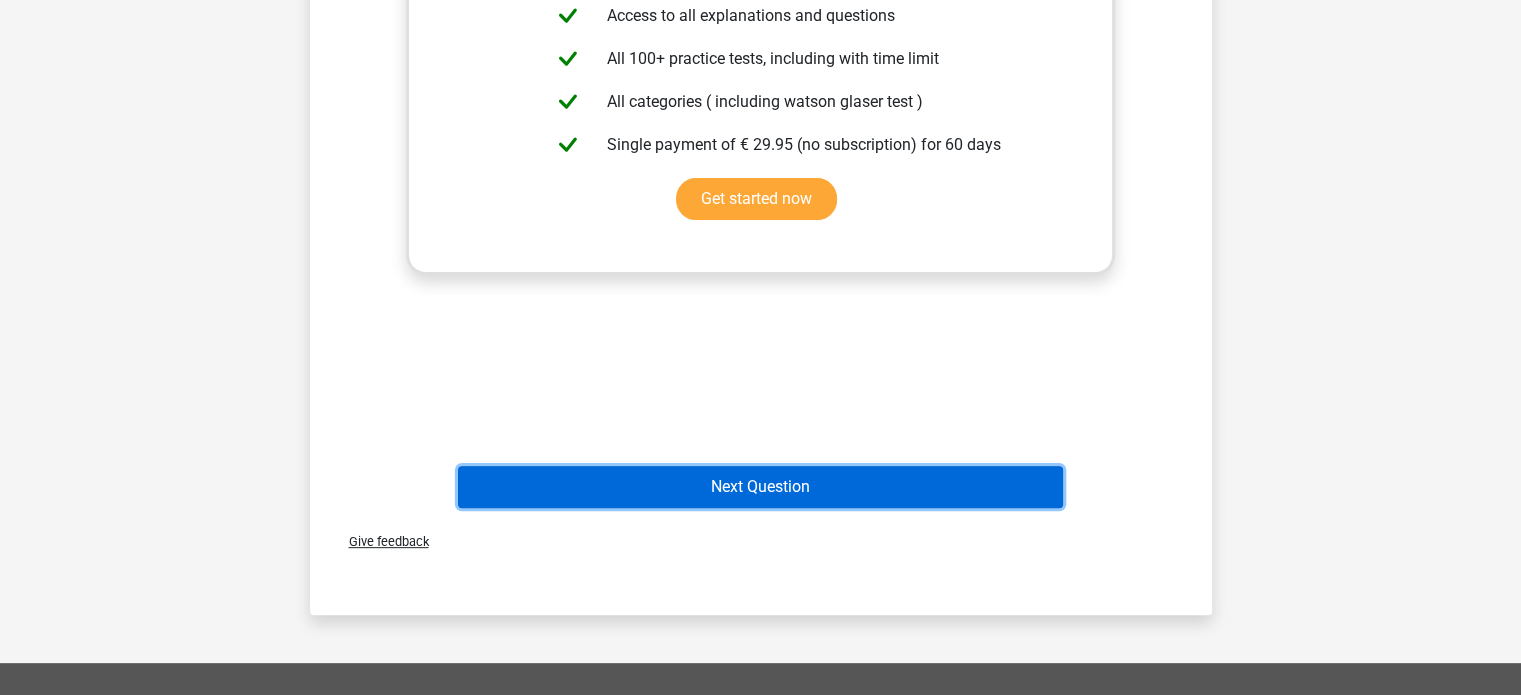 click on "Next Question" at bounding box center [760, 487] 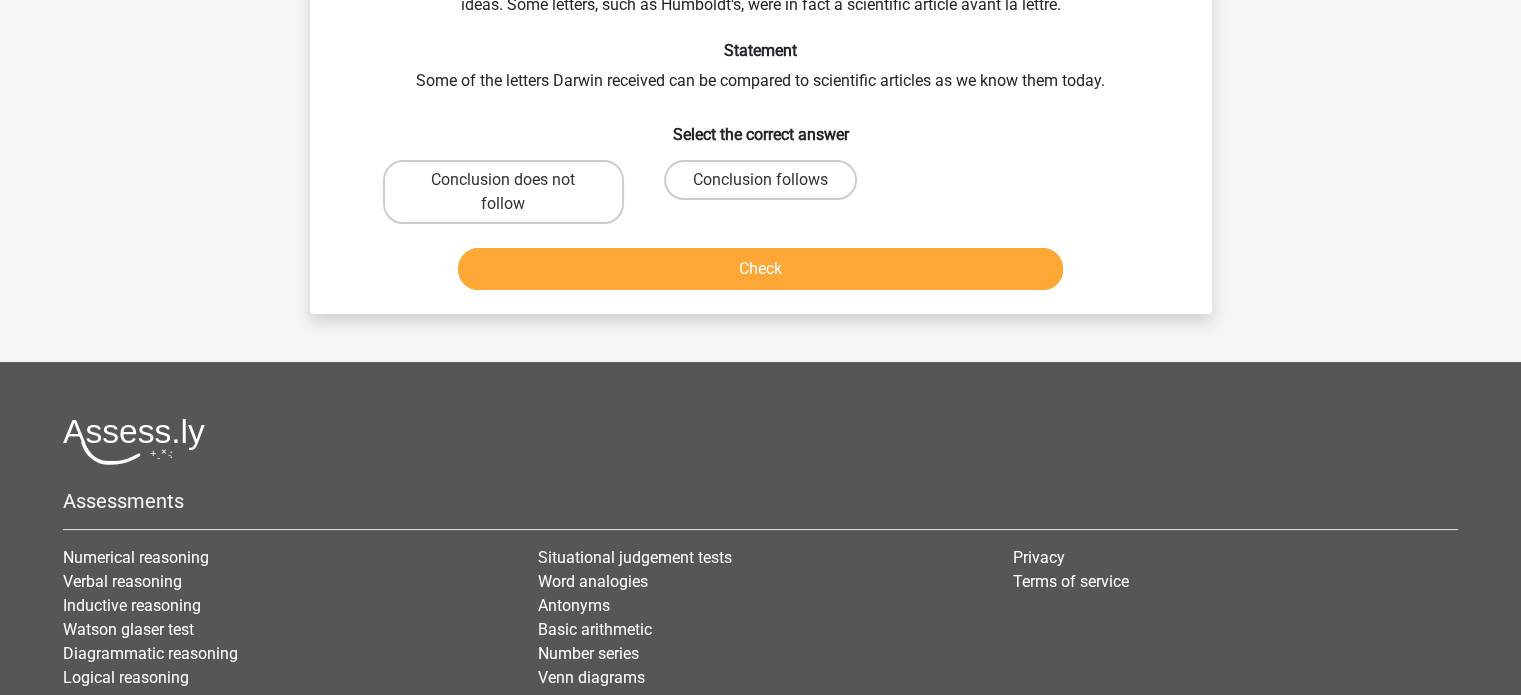 scroll, scrollTop: 92, scrollLeft: 0, axis: vertical 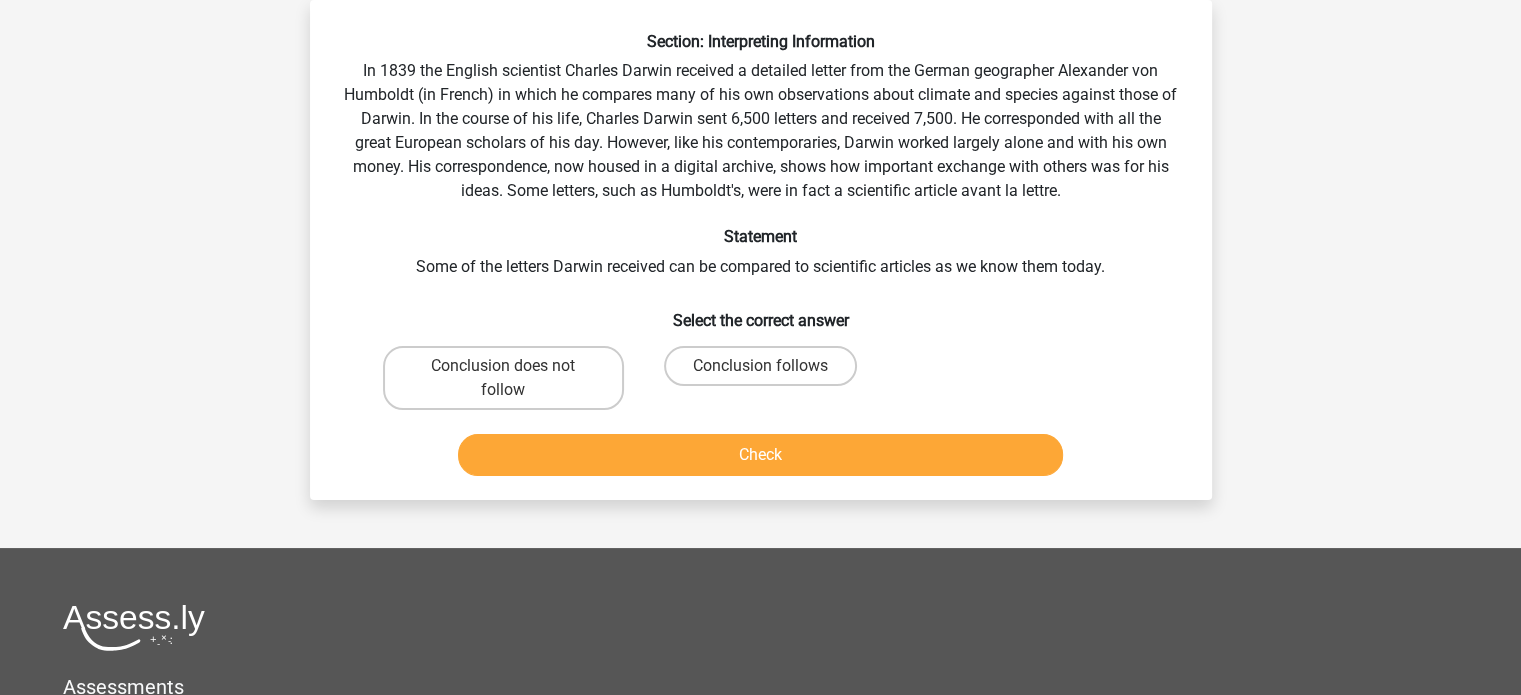 click on "Conclusion follows" at bounding box center [766, 372] 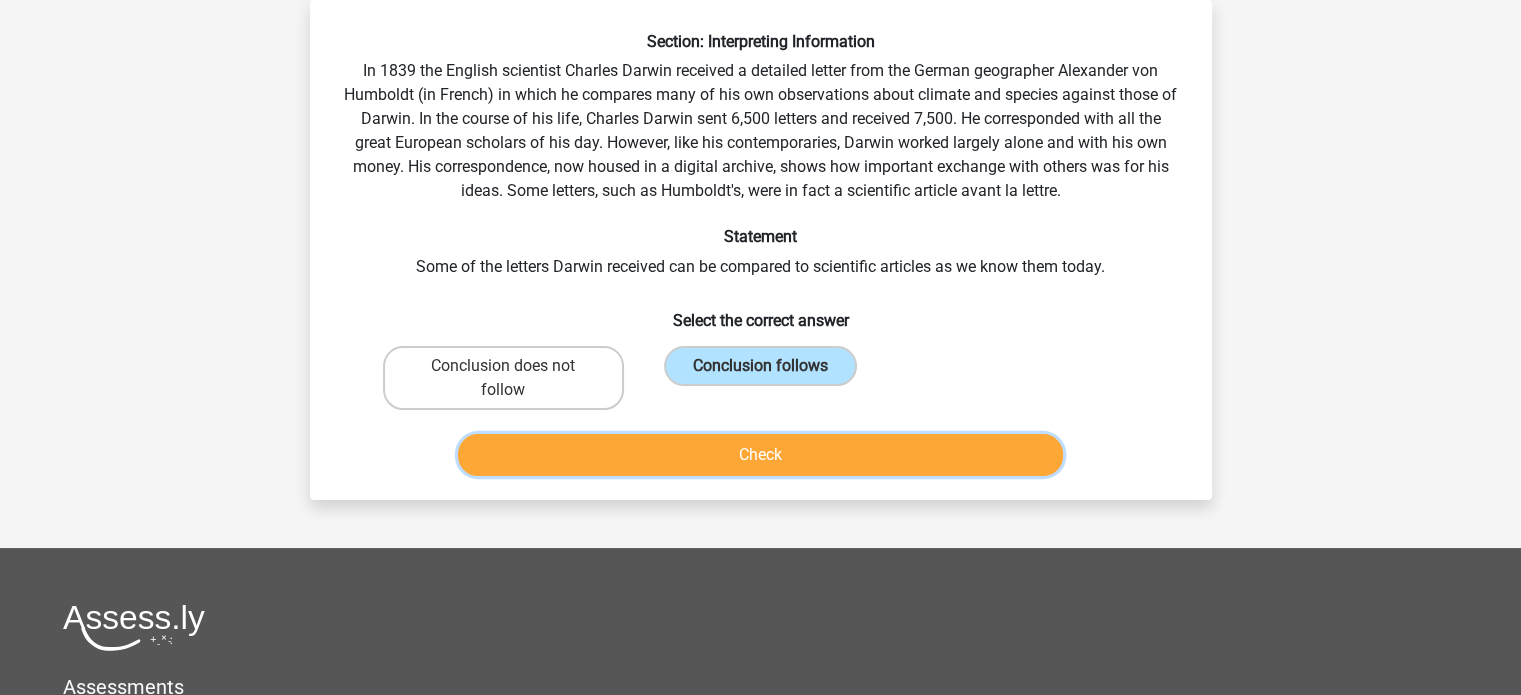 click on "Check" at bounding box center (760, 455) 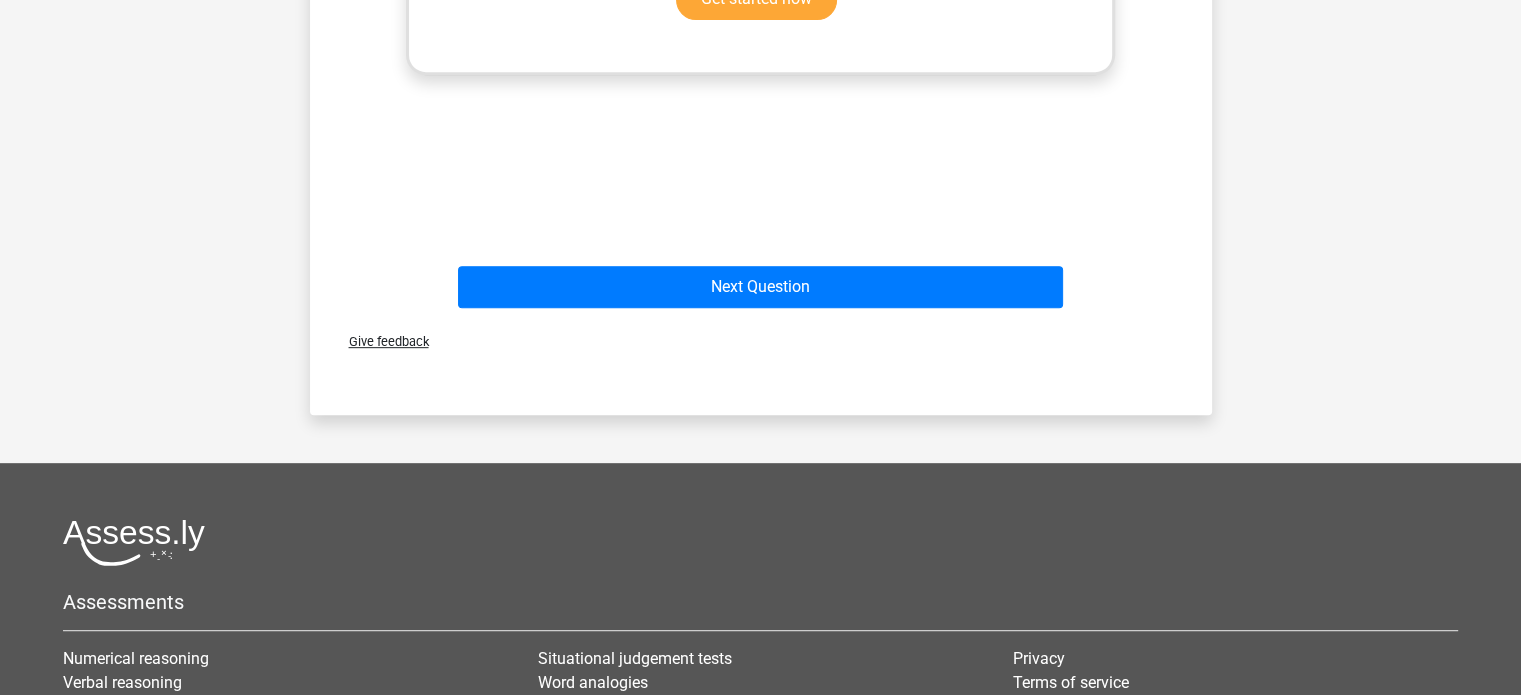 scroll, scrollTop: 905, scrollLeft: 0, axis: vertical 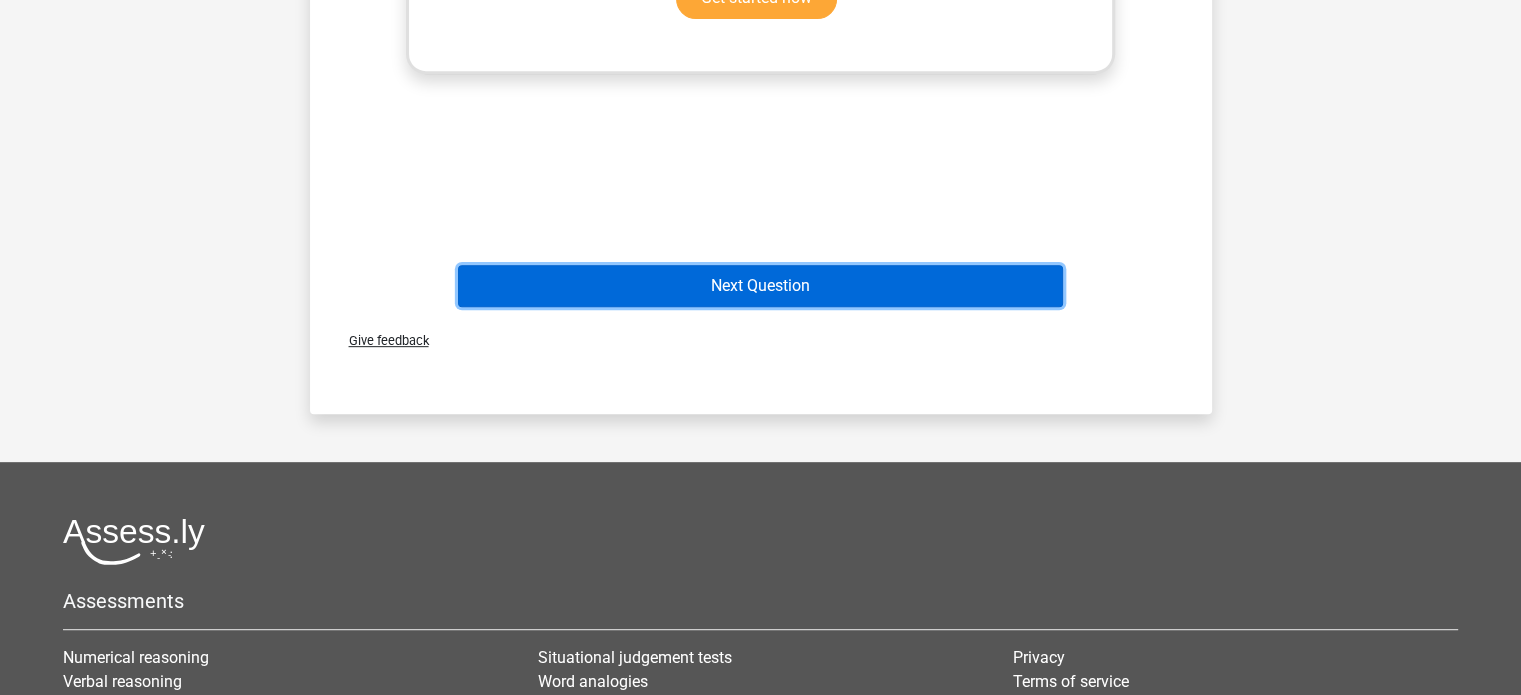 click on "Next Question" at bounding box center [760, 286] 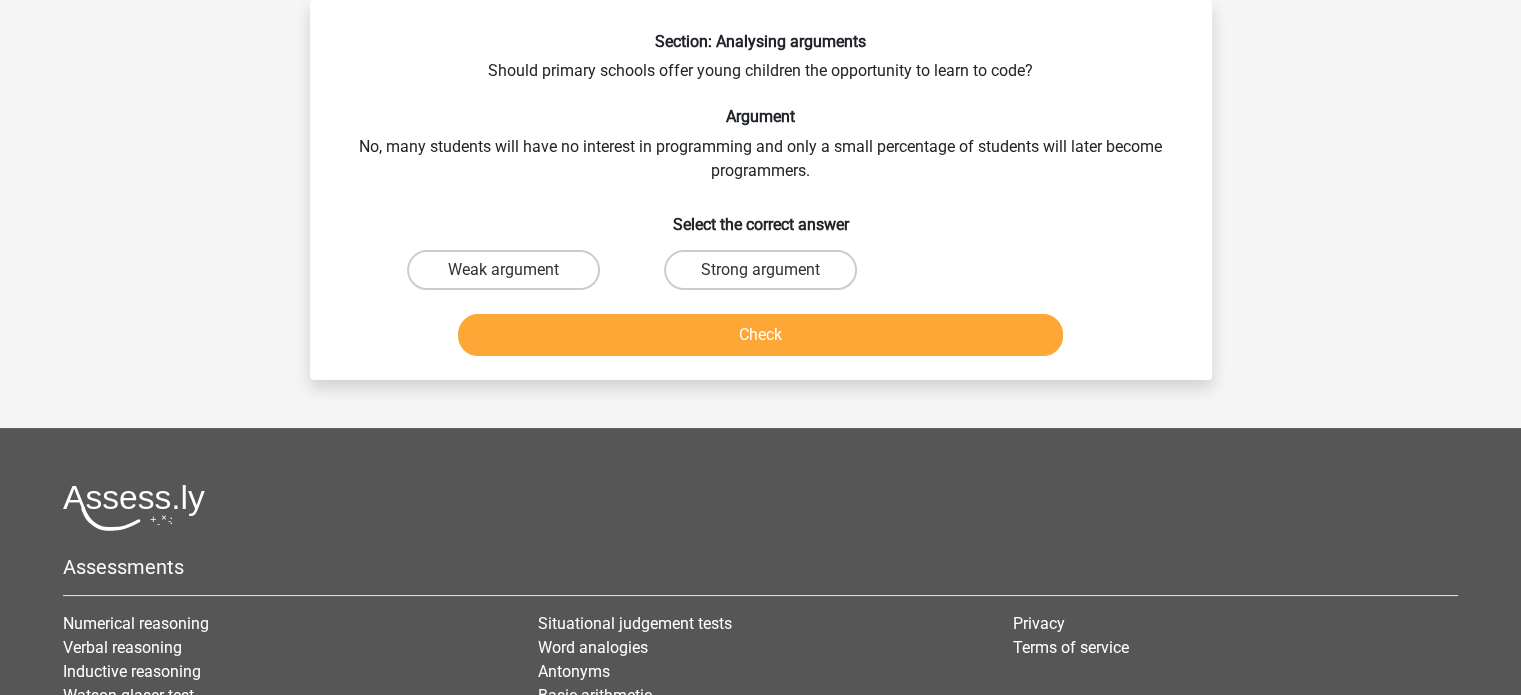 scroll, scrollTop: 0, scrollLeft: 0, axis: both 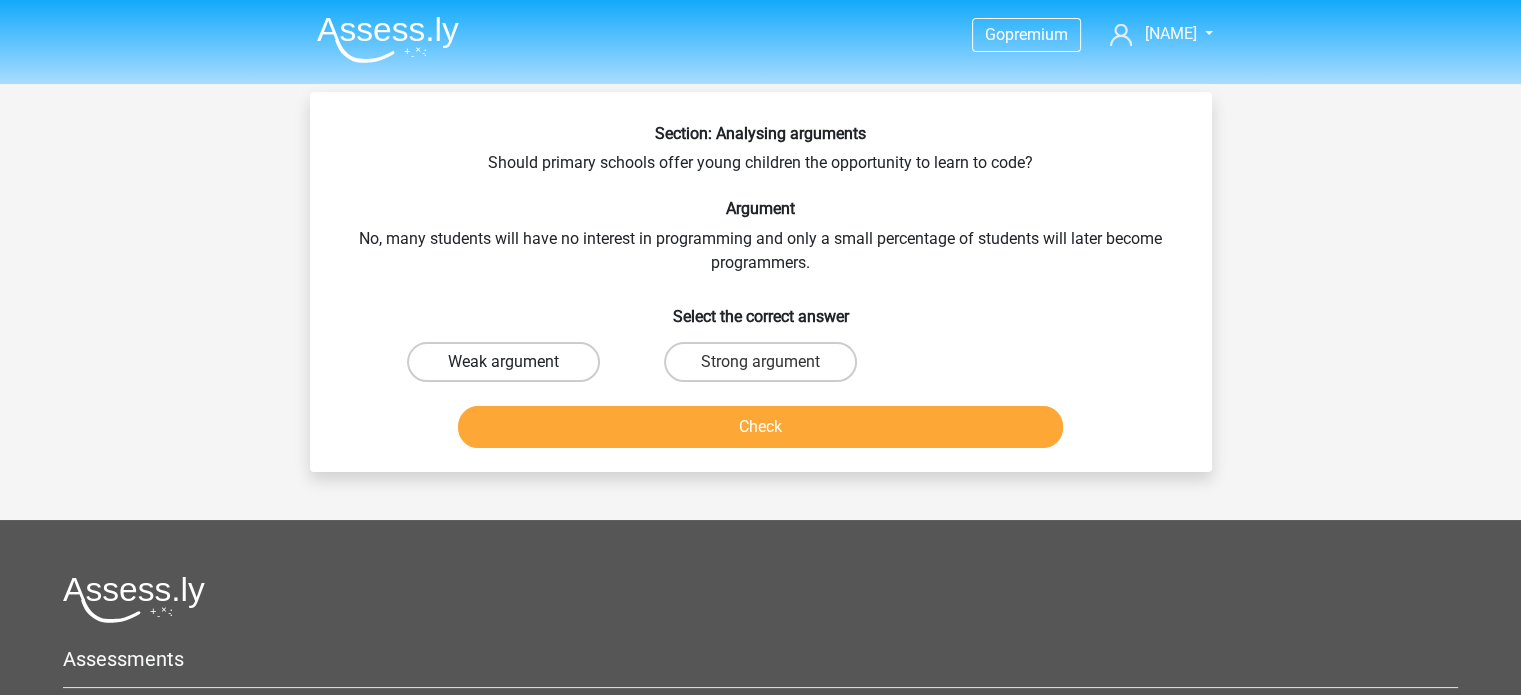 click on "Weak argument" at bounding box center (503, 362) 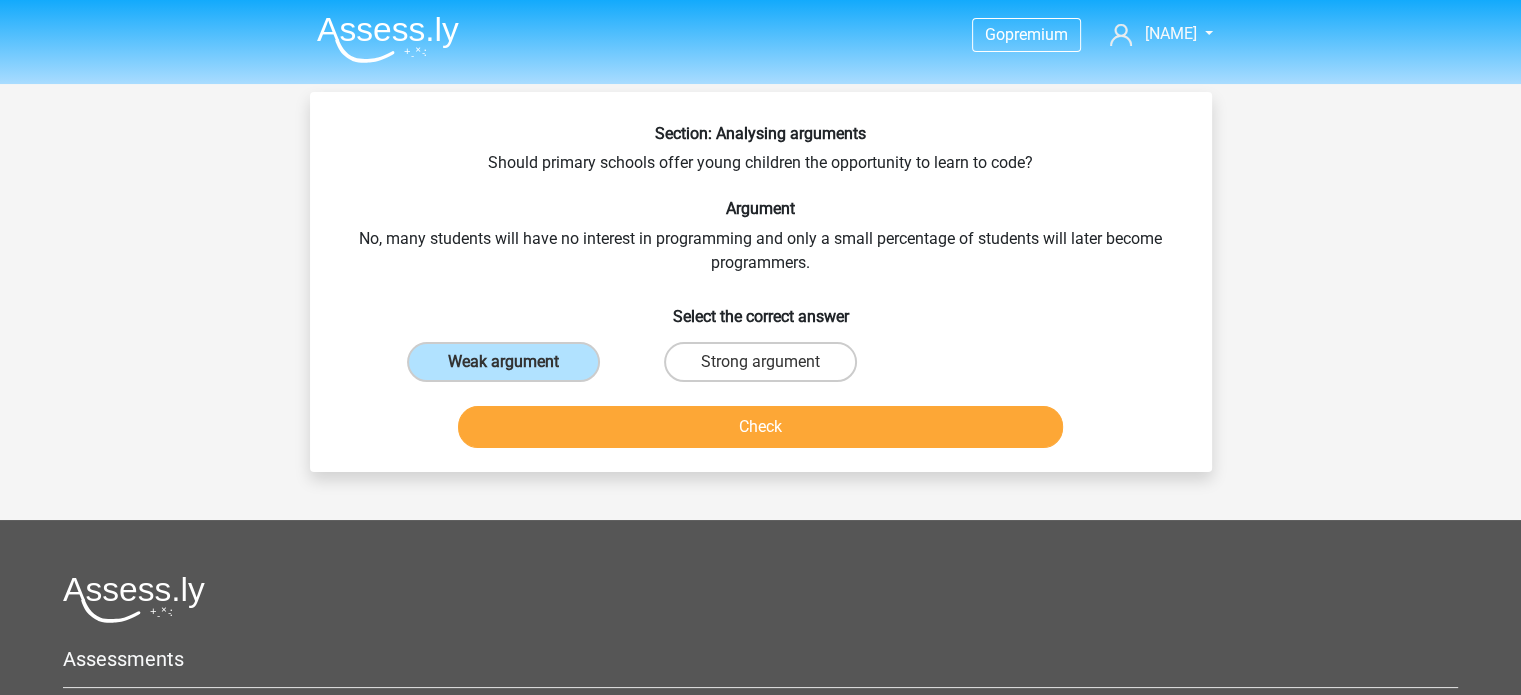 click on "Check" at bounding box center [761, 431] 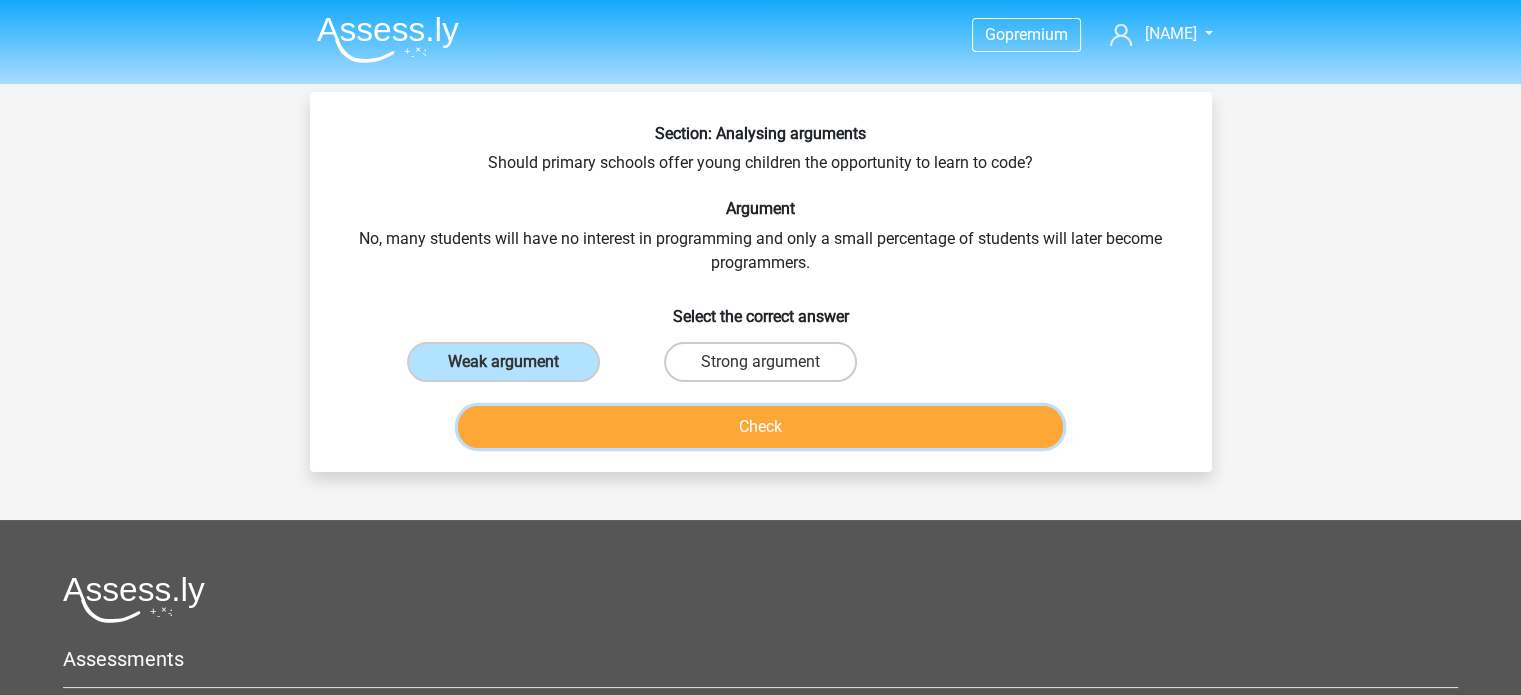 click on "Check" at bounding box center [760, 427] 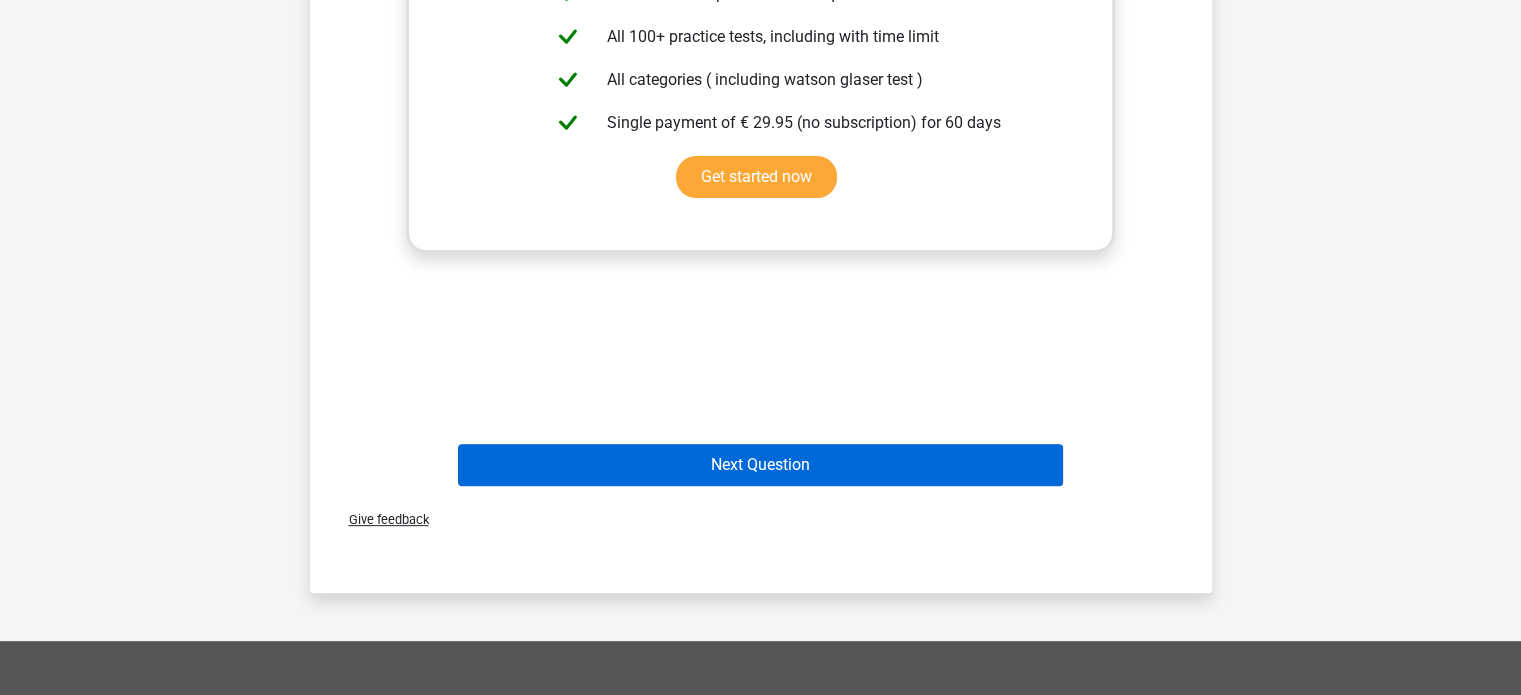 scroll, scrollTop: 607, scrollLeft: 0, axis: vertical 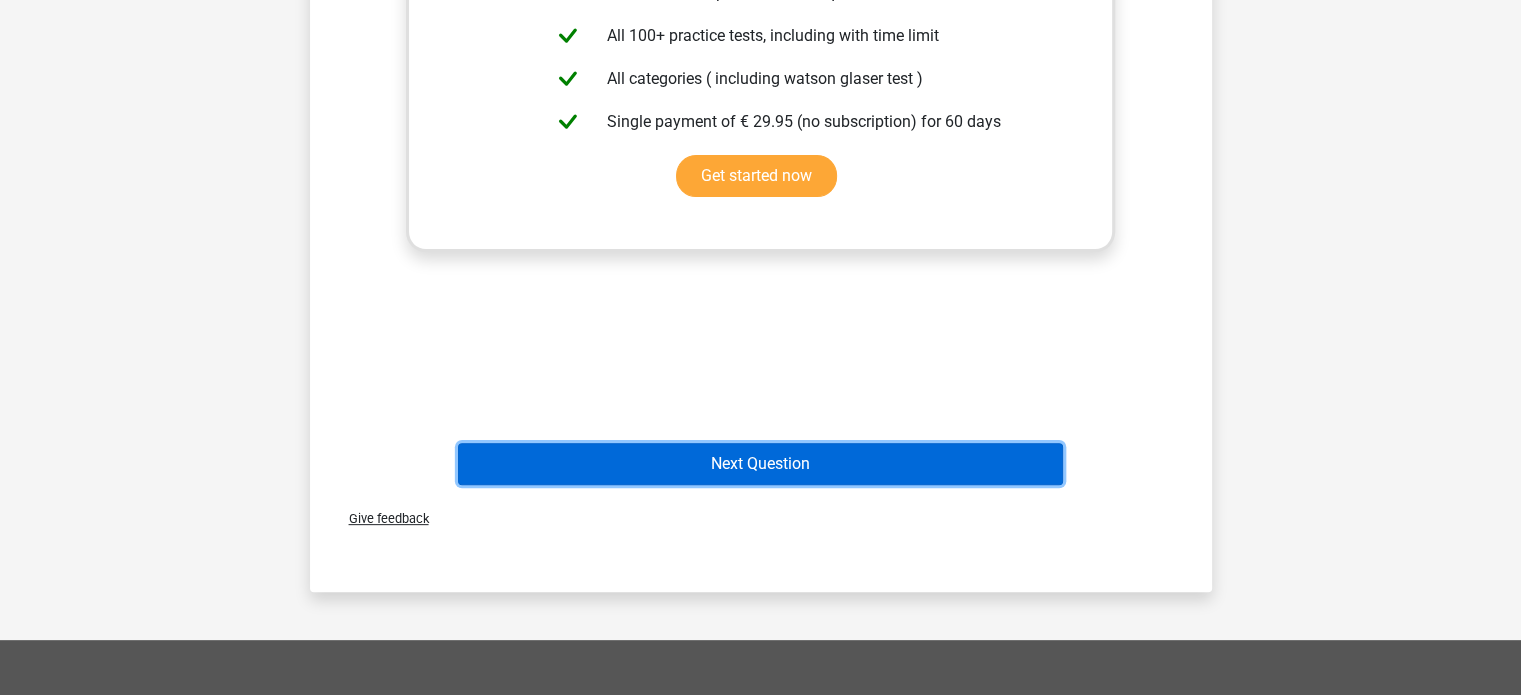 click on "Next Question" at bounding box center [760, 464] 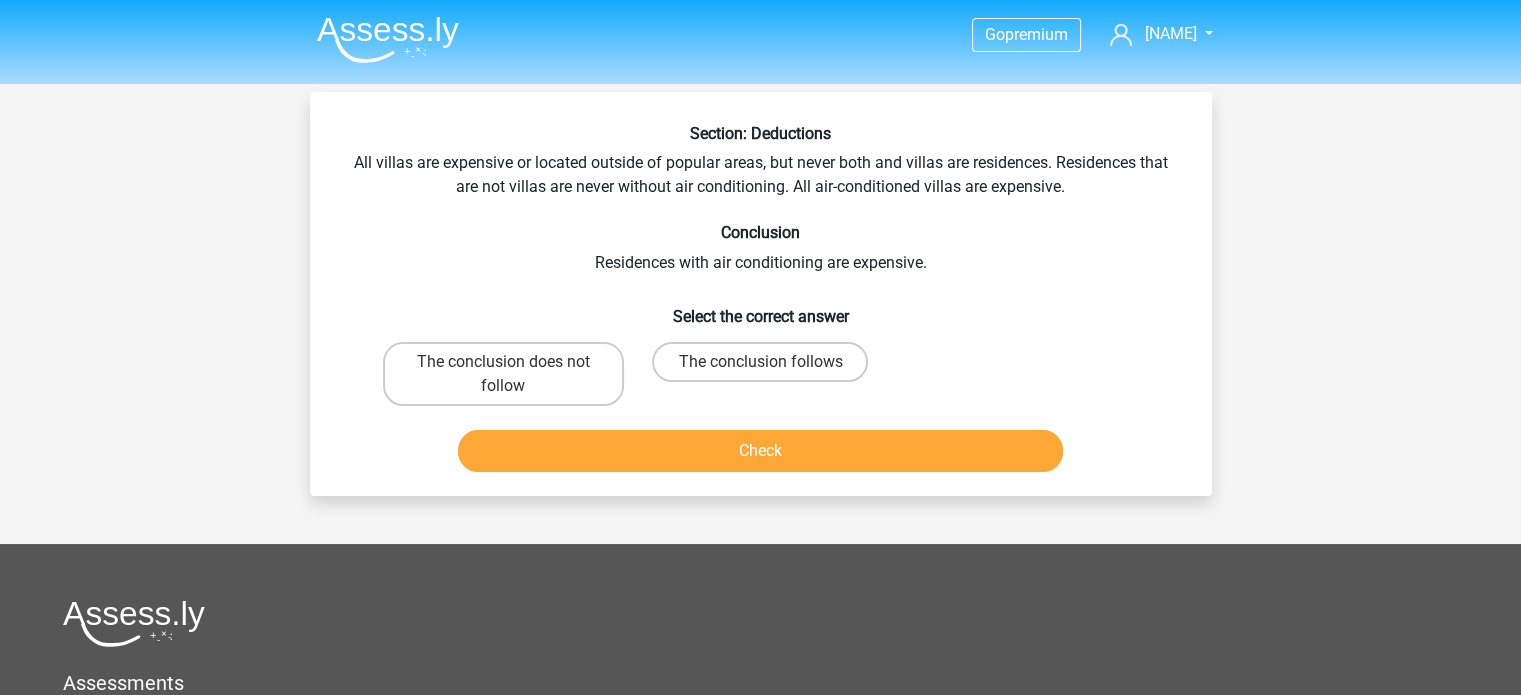 scroll, scrollTop: 6, scrollLeft: 0, axis: vertical 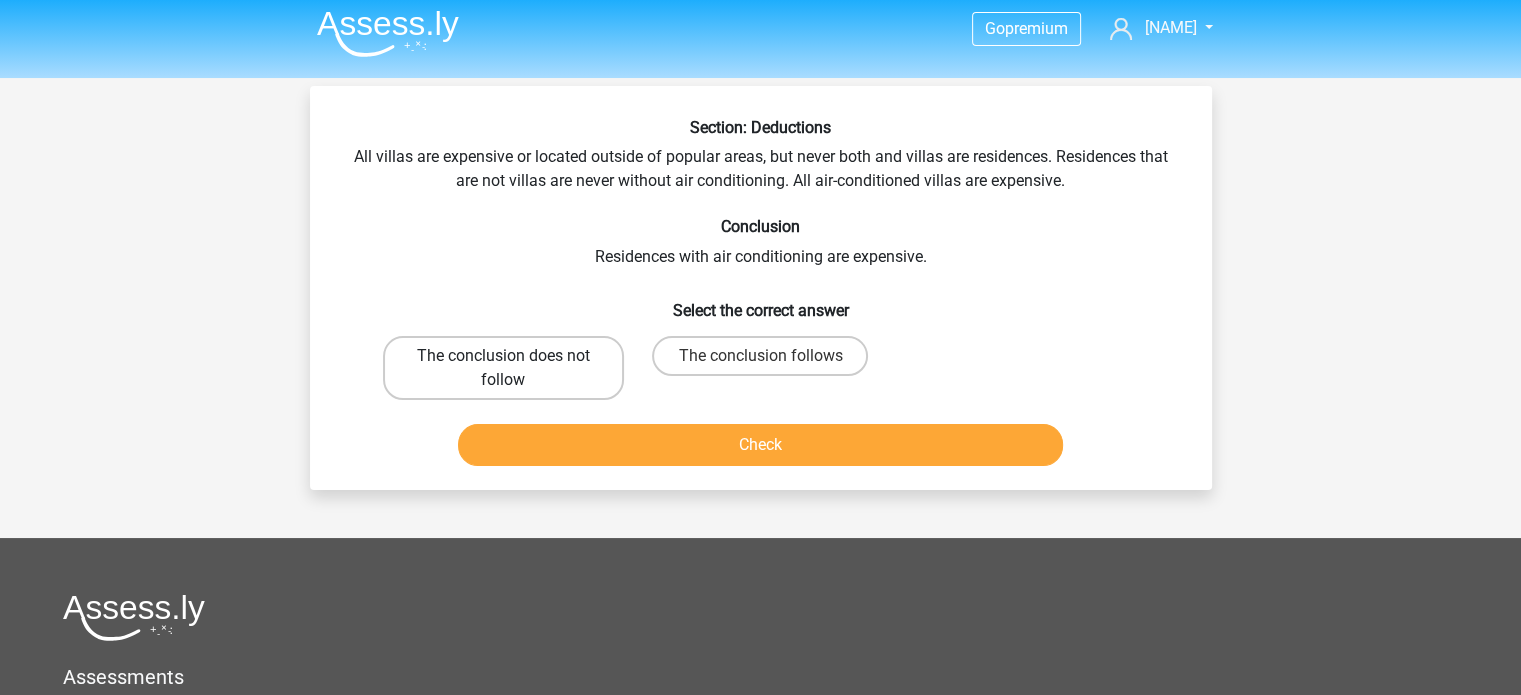 click on "The conclusion does not follow" at bounding box center [503, 368] 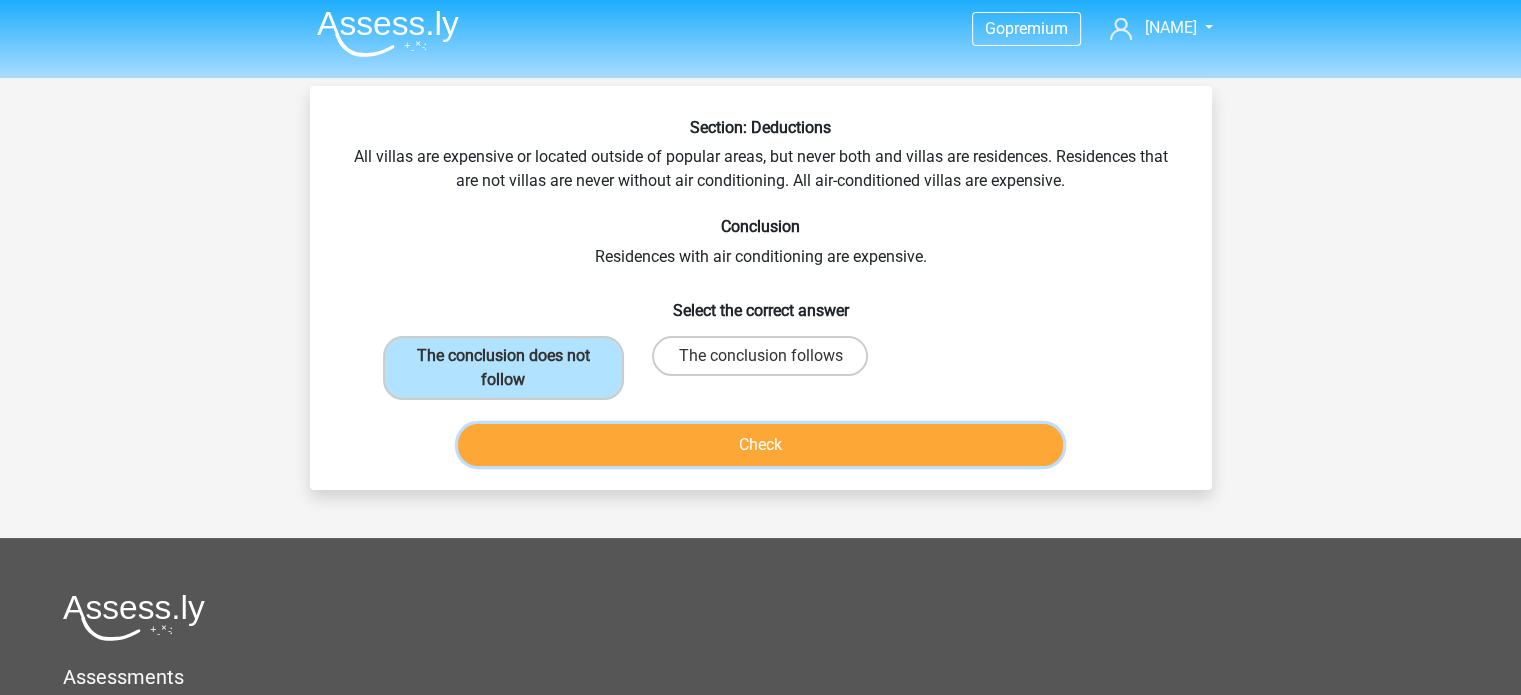 click on "Check" at bounding box center (760, 445) 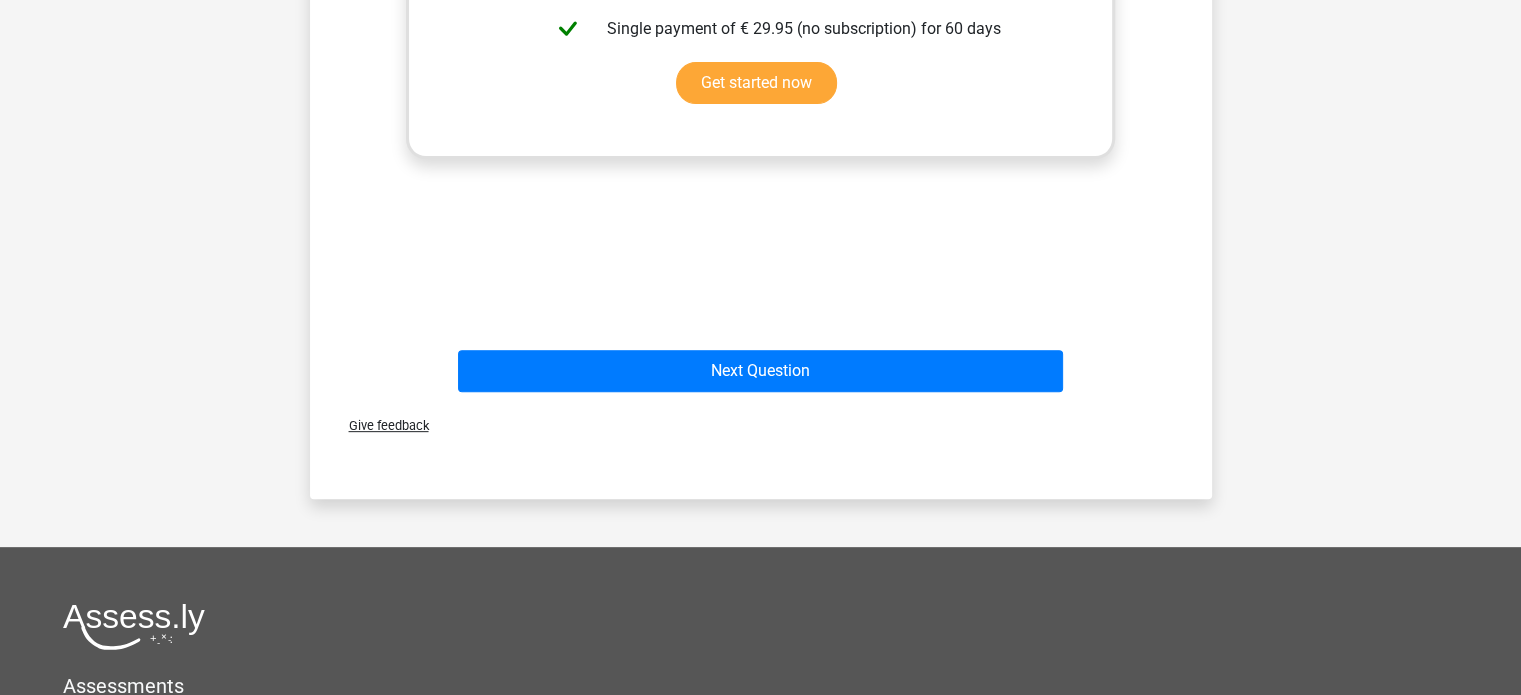 scroll, scrollTop: 728, scrollLeft: 0, axis: vertical 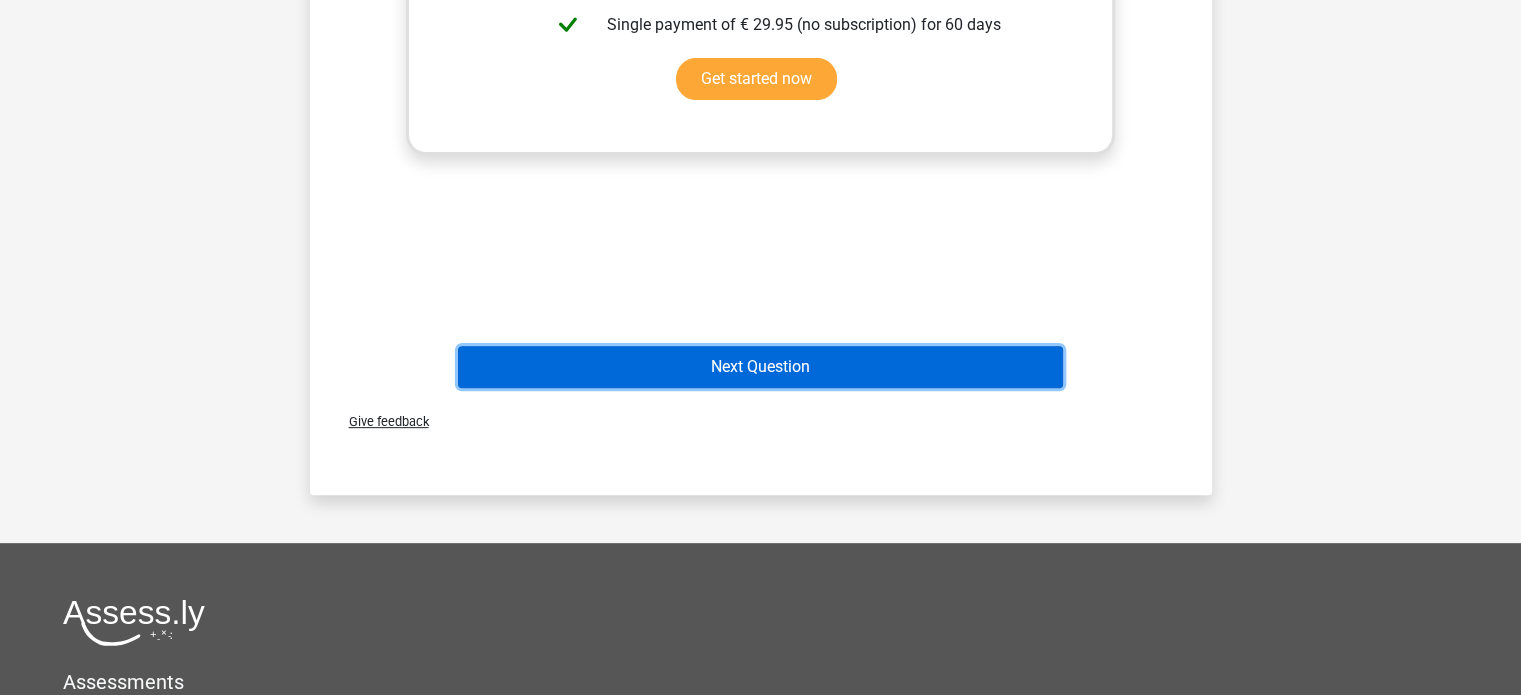 click on "Next Question" at bounding box center [760, 367] 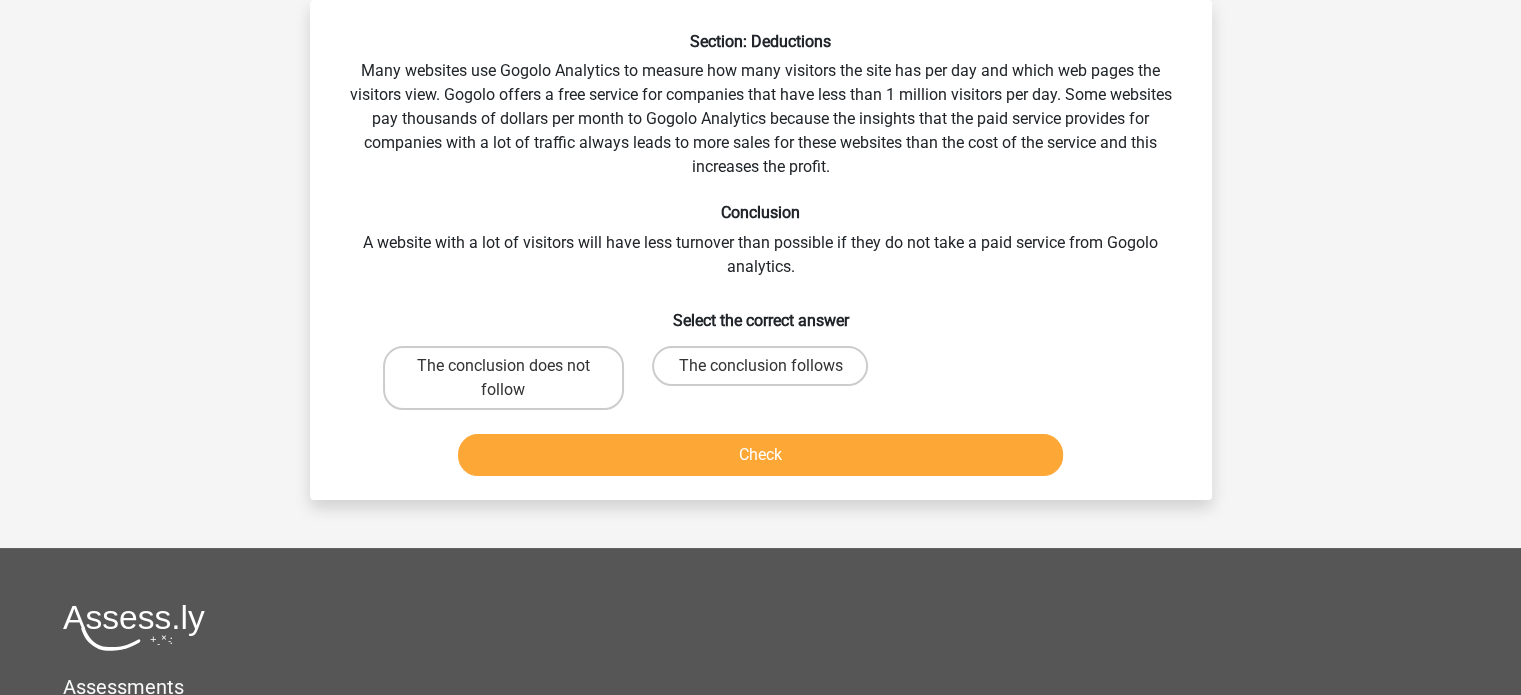 scroll, scrollTop: 0, scrollLeft: 0, axis: both 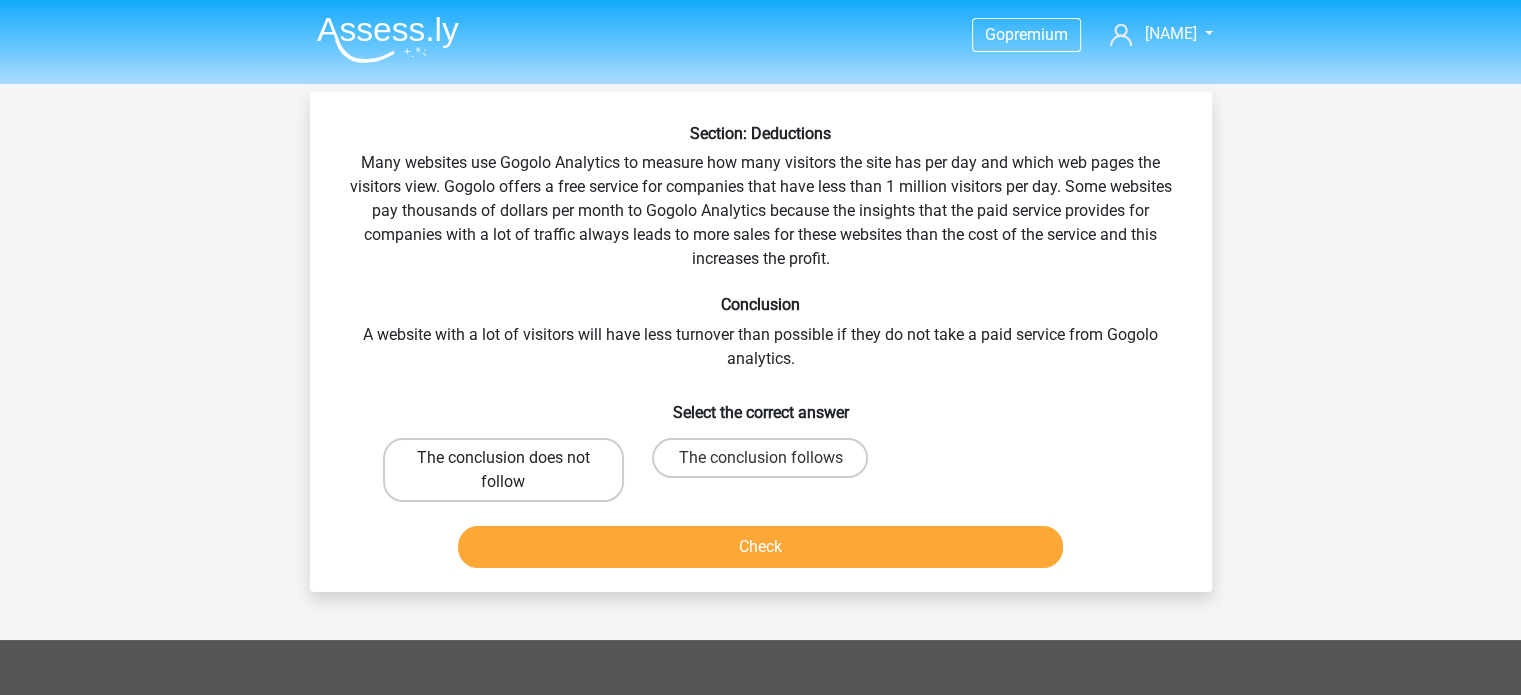 click on "The conclusion does not follow" at bounding box center [503, 470] 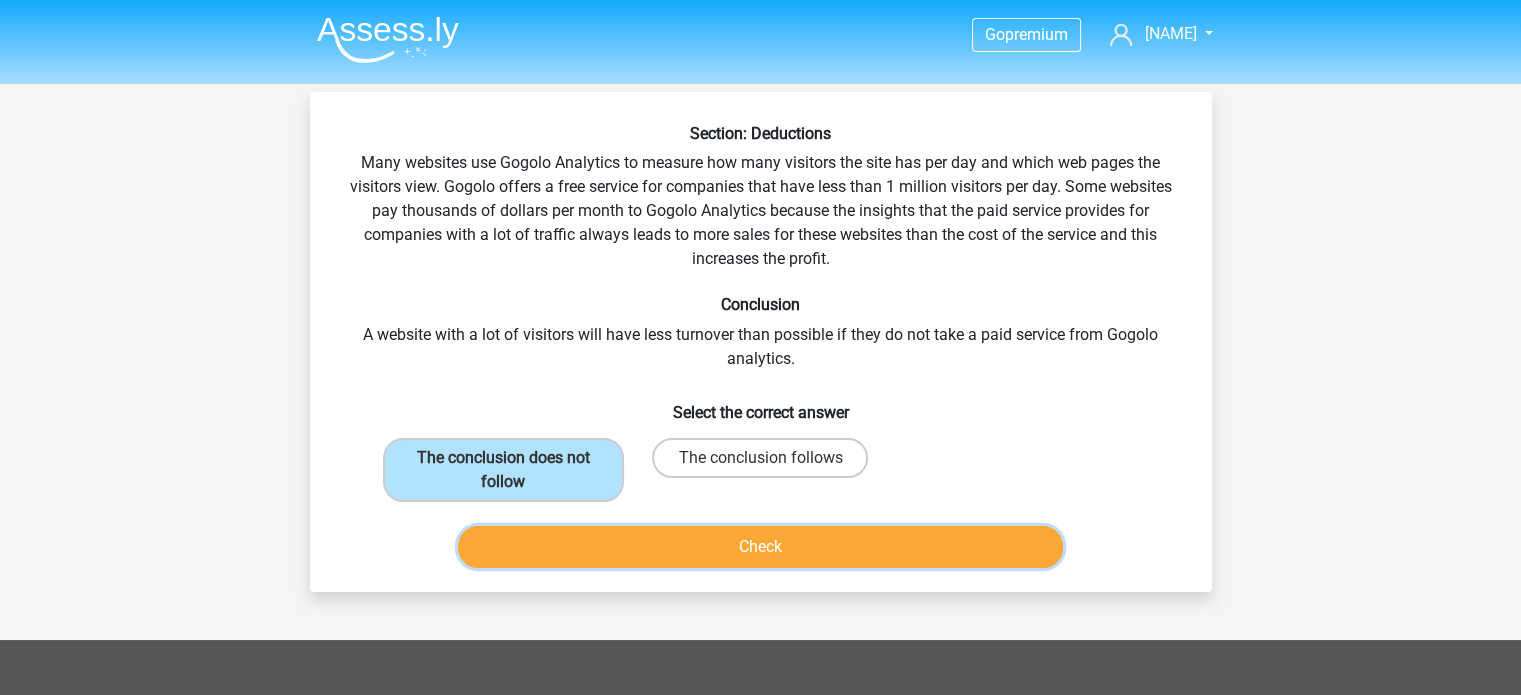 click on "Check" at bounding box center [760, 547] 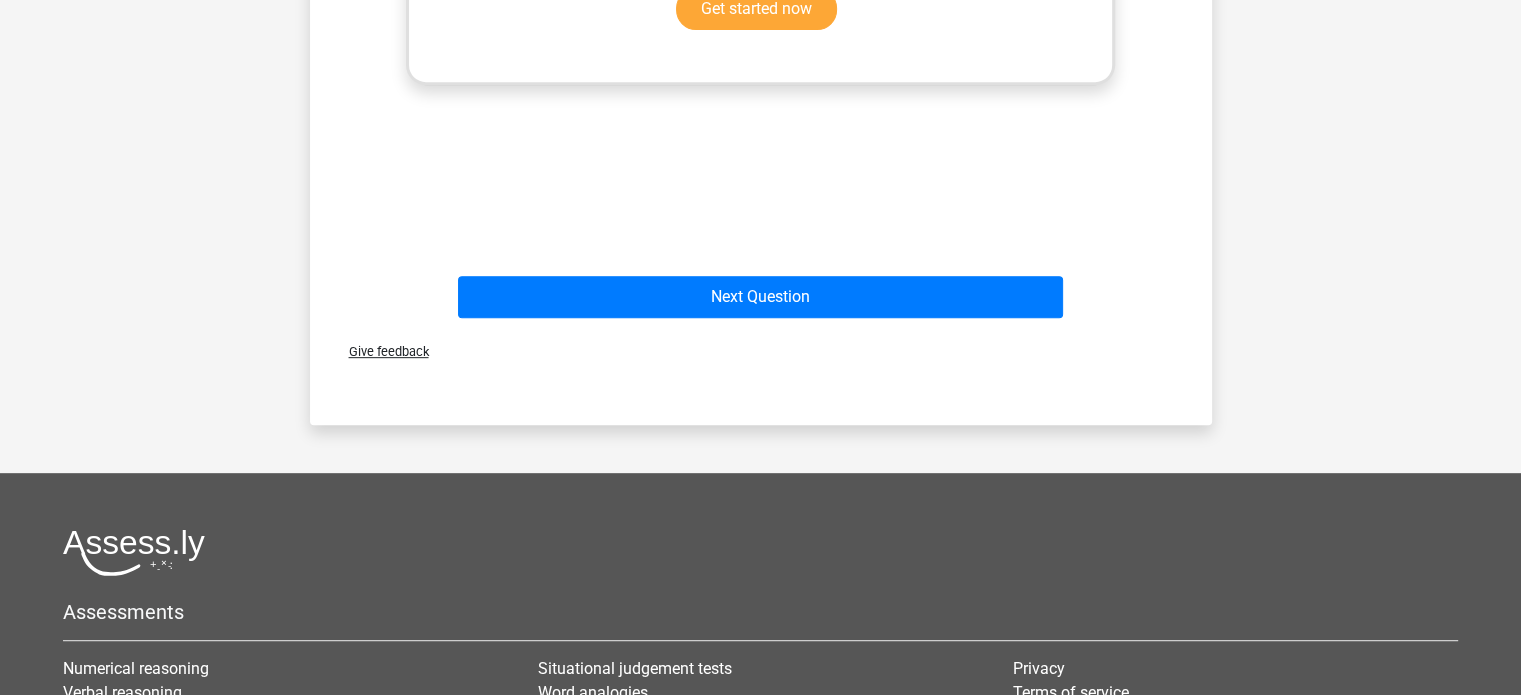 scroll, scrollTop: 895, scrollLeft: 0, axis: vertical 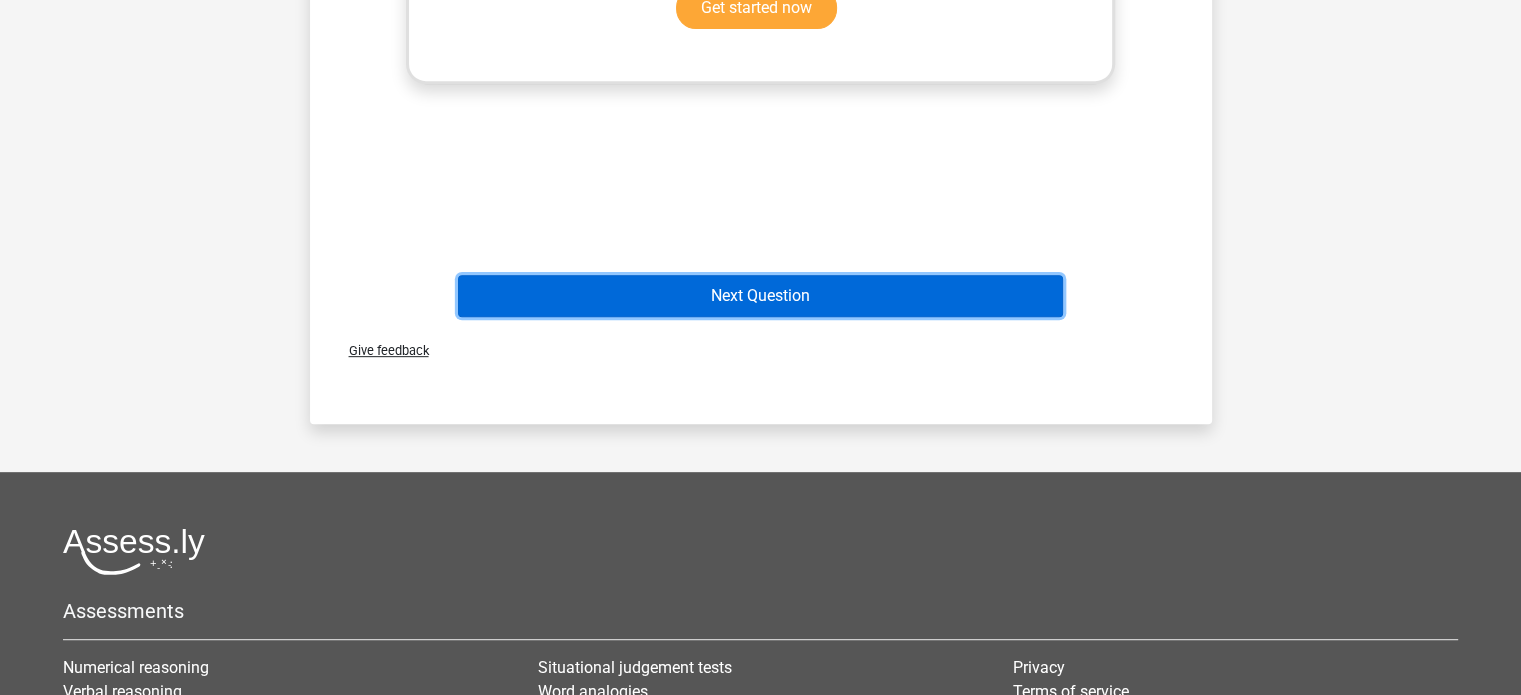 click on "Next Question" at bounding box center (760, 296) 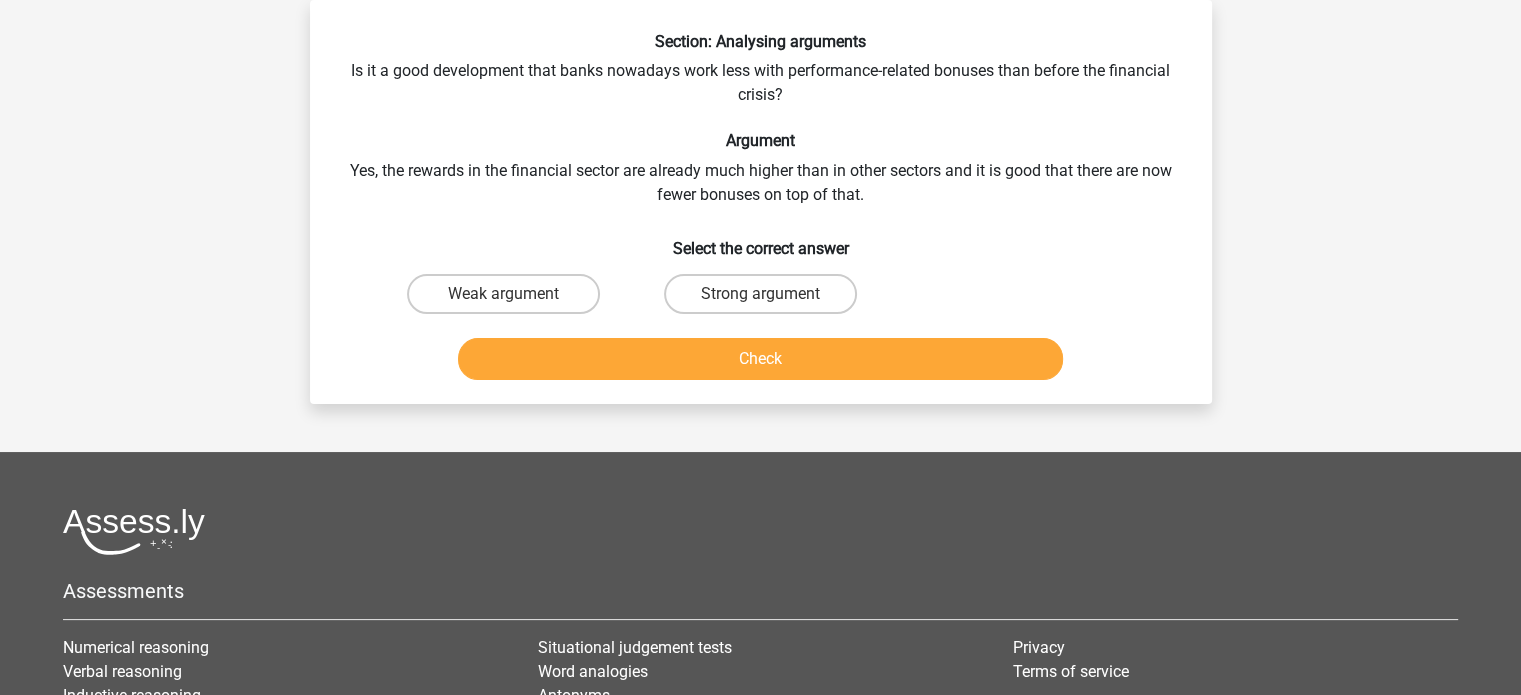 scroll, scrollTop: 0, scrollLeft: 0, axis: both 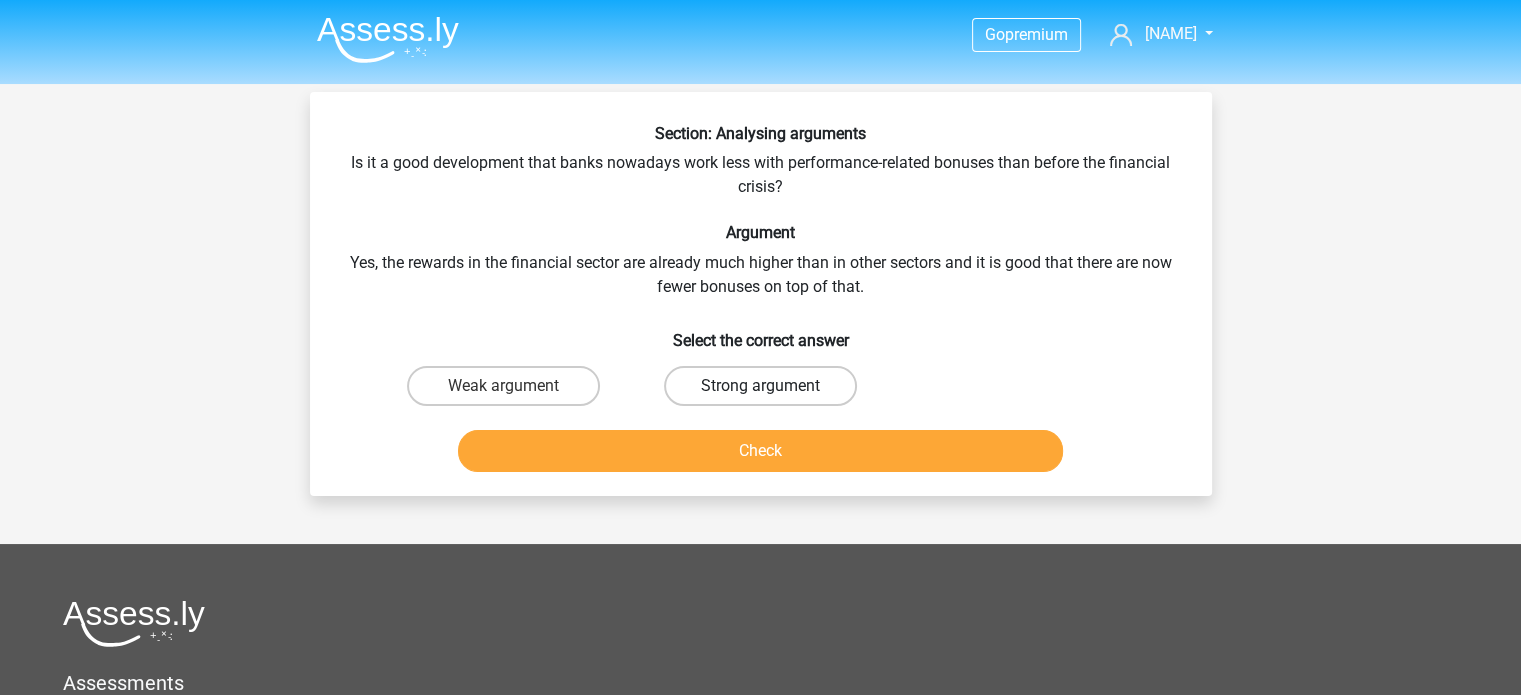 click on "Strong argument" at bounding box center (760, 386) 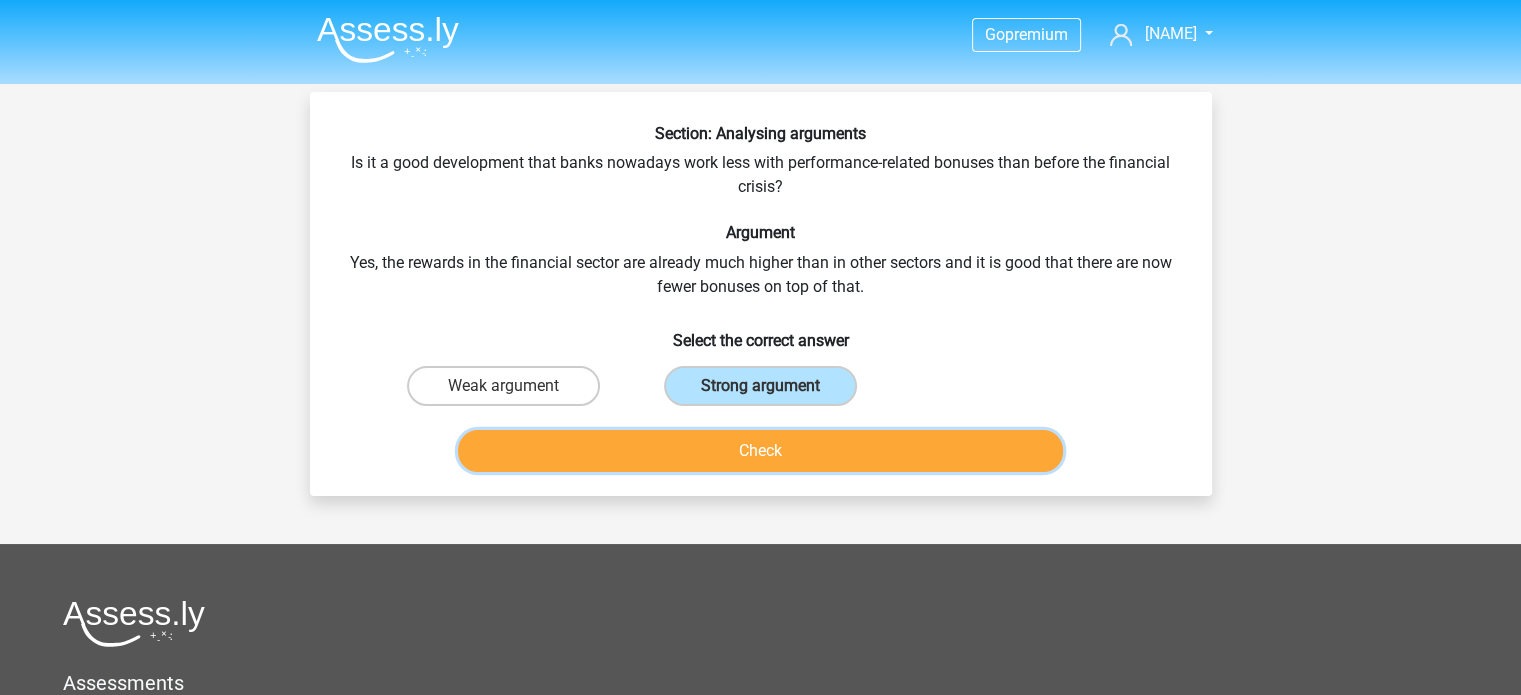 click on "Check" at bounding box center (760, 451) 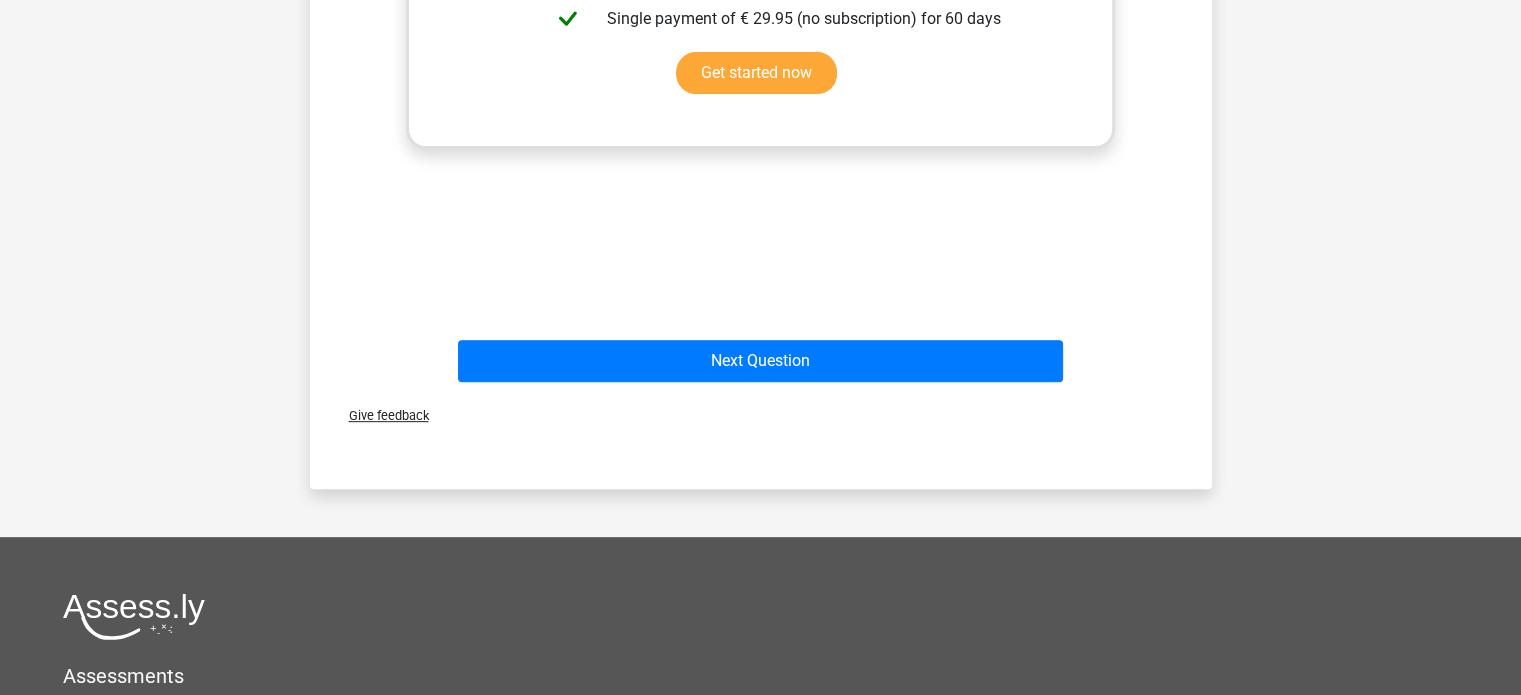 scroll, scrollTop: 736, scrollLeft: 0, axis: vertical 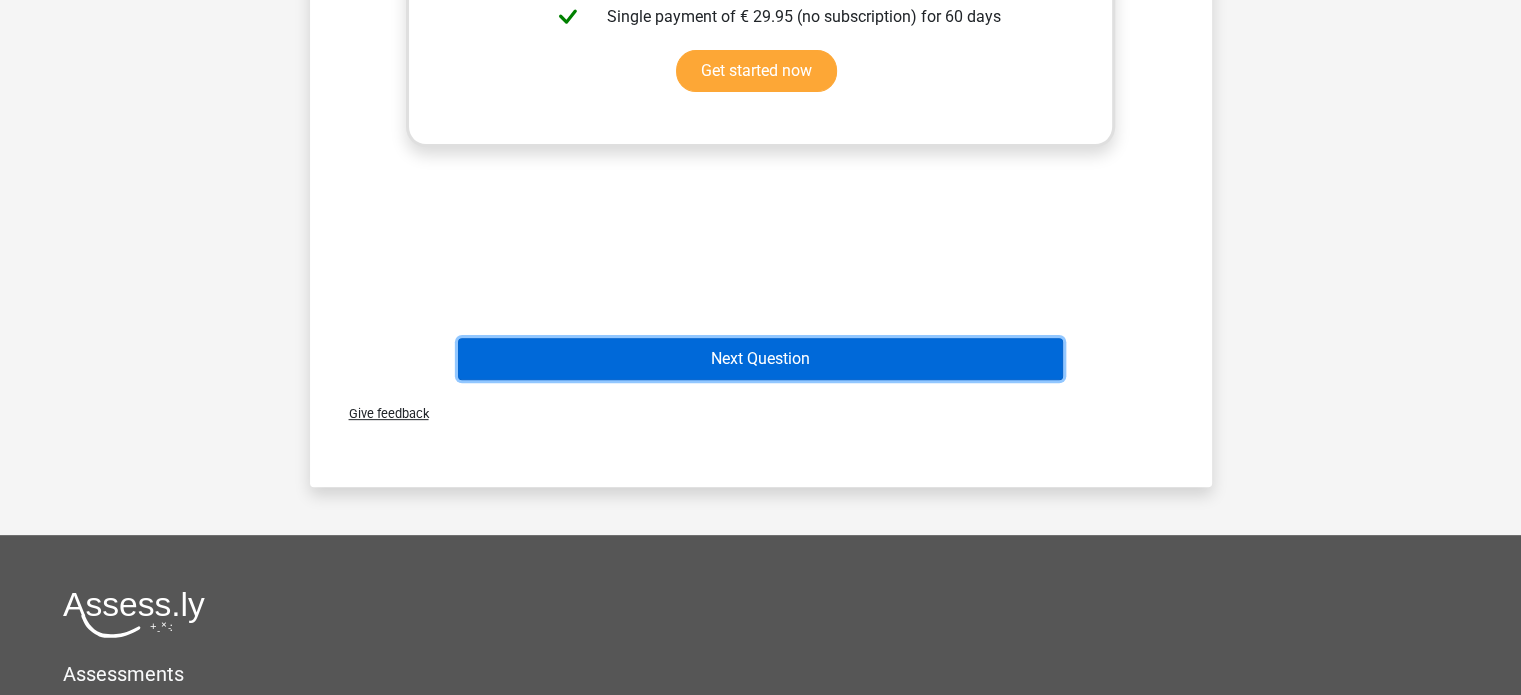 click on "Next Question" at bounding box center (760, 359) 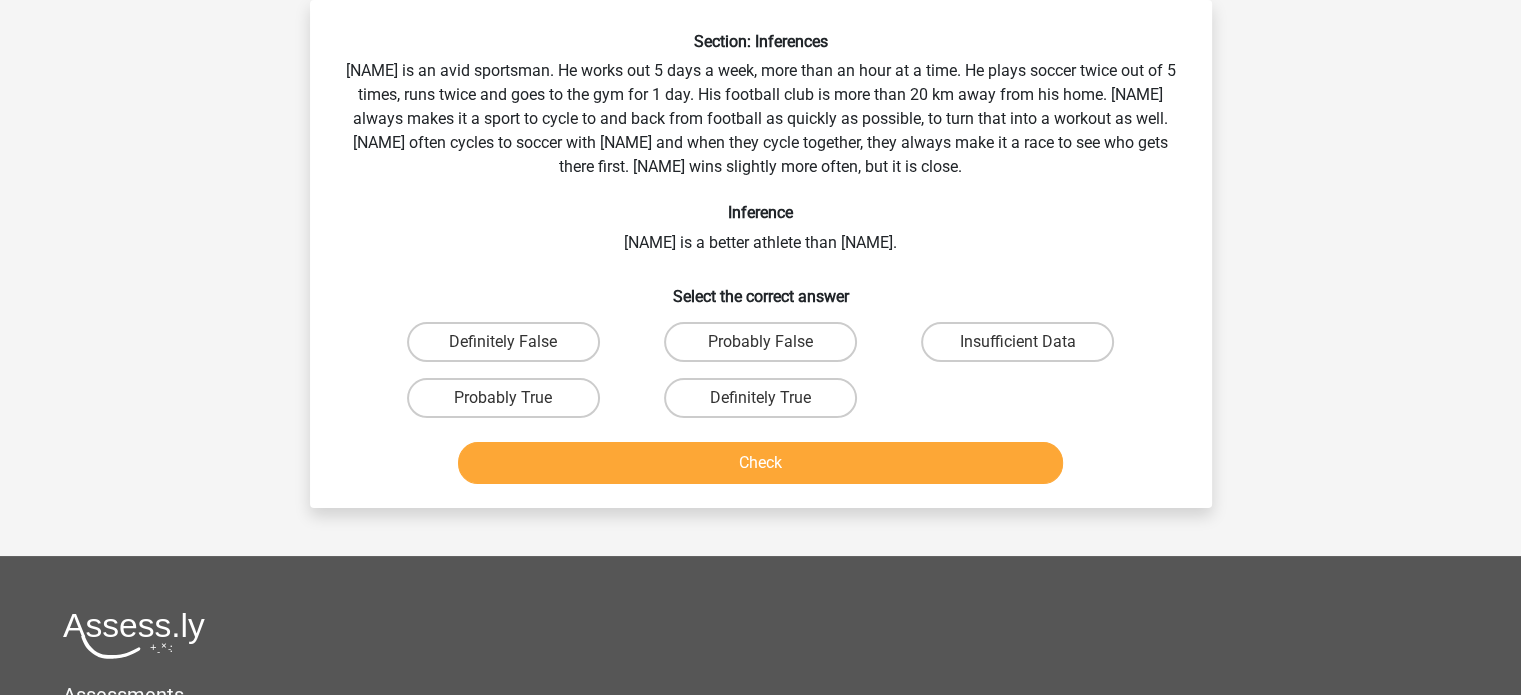 scroll, scrollTop: 0, scrollLeft: 0, axis: both 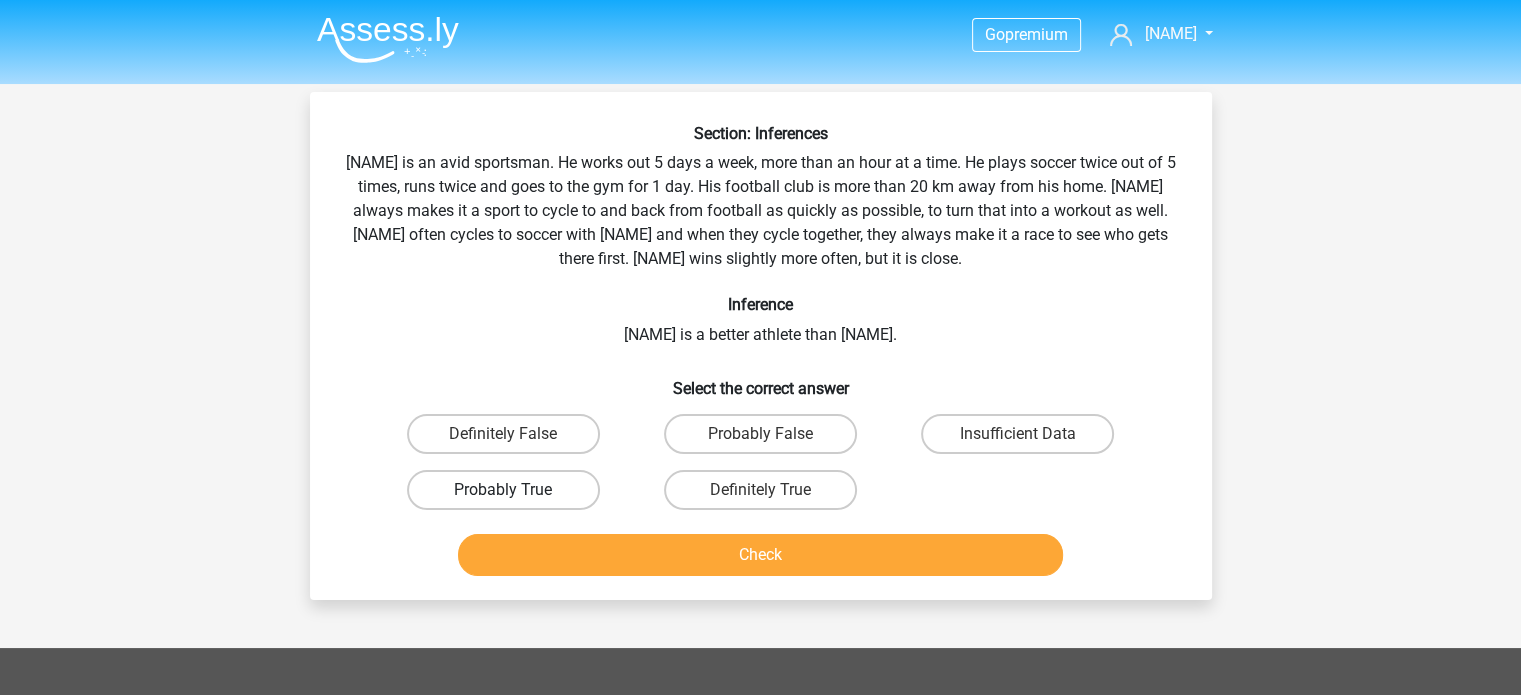 click on "Probably True" at bounding box center [503, 490] 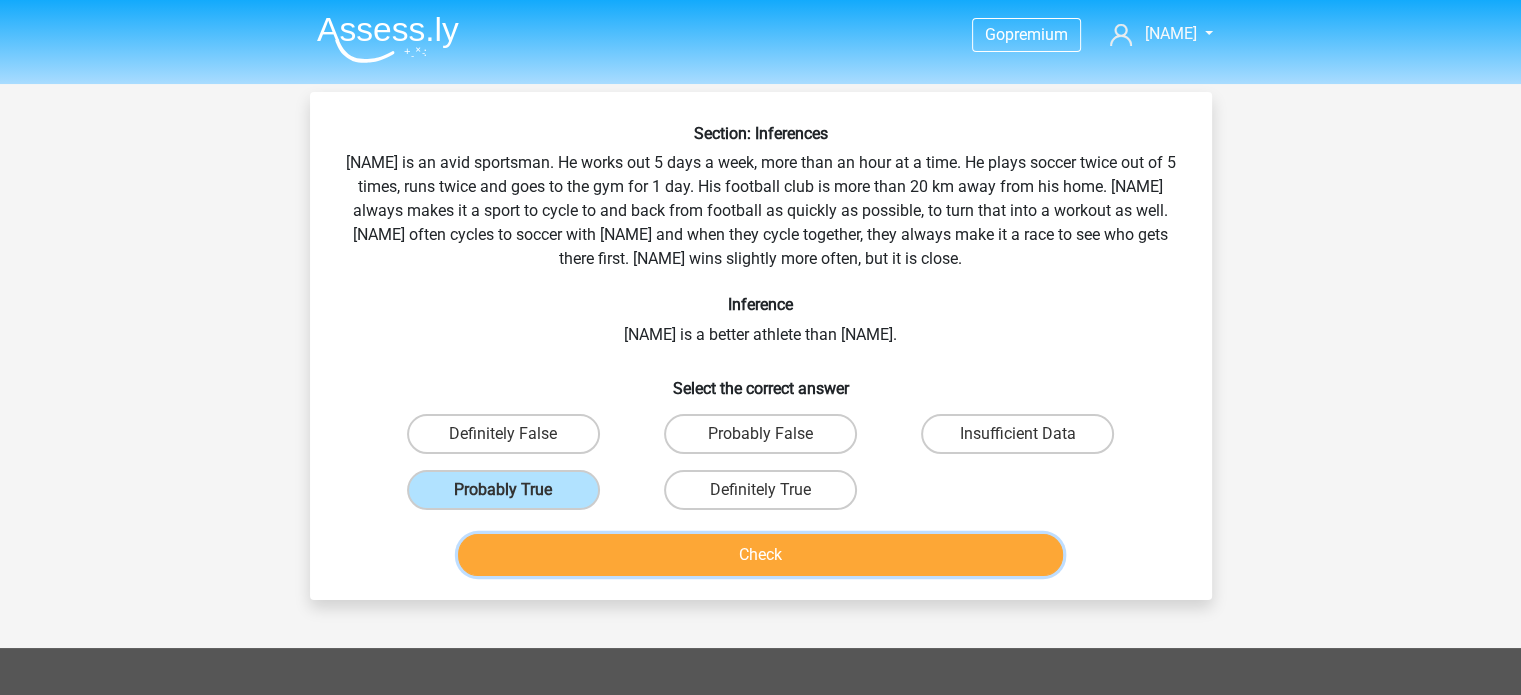 click on "Check" at bounding box center [760, 555] 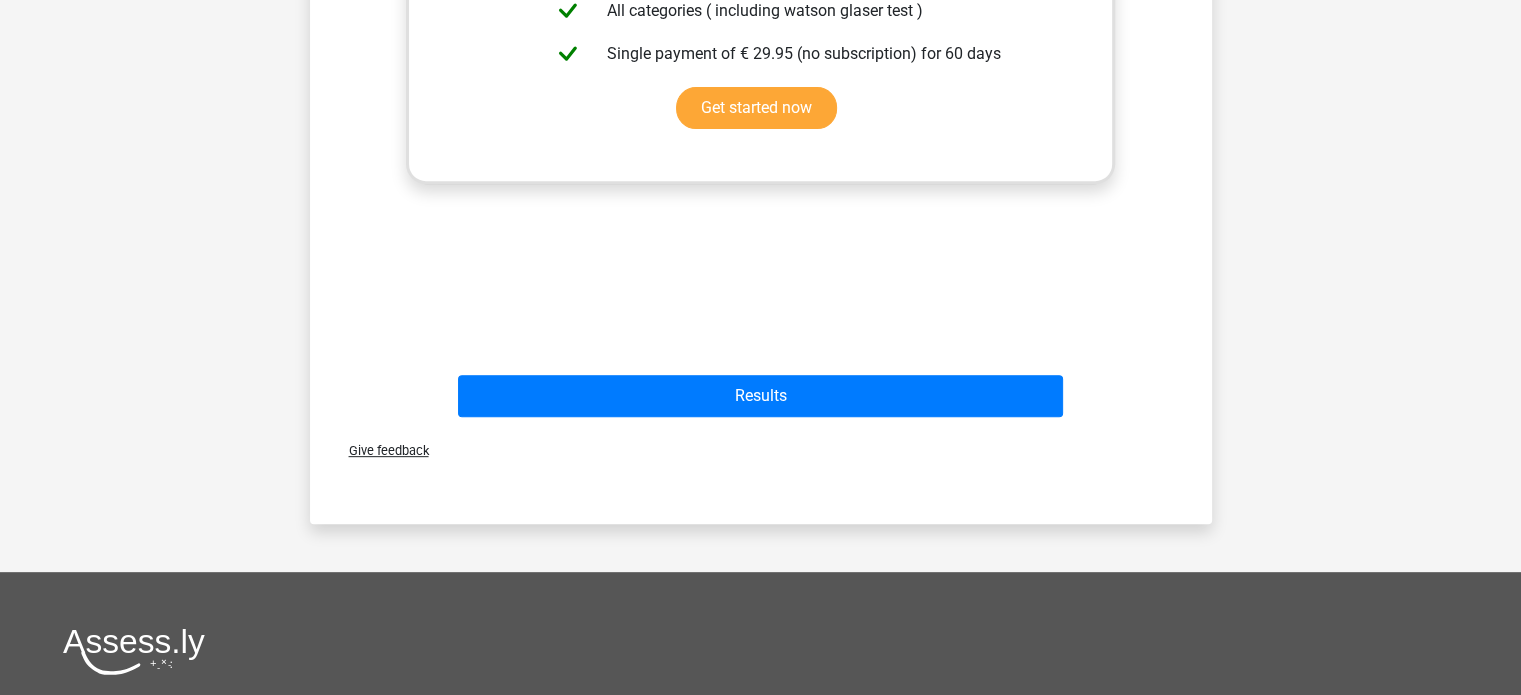 scroll, scrollTop: 804, scrollLeft: 0, axis: vertical 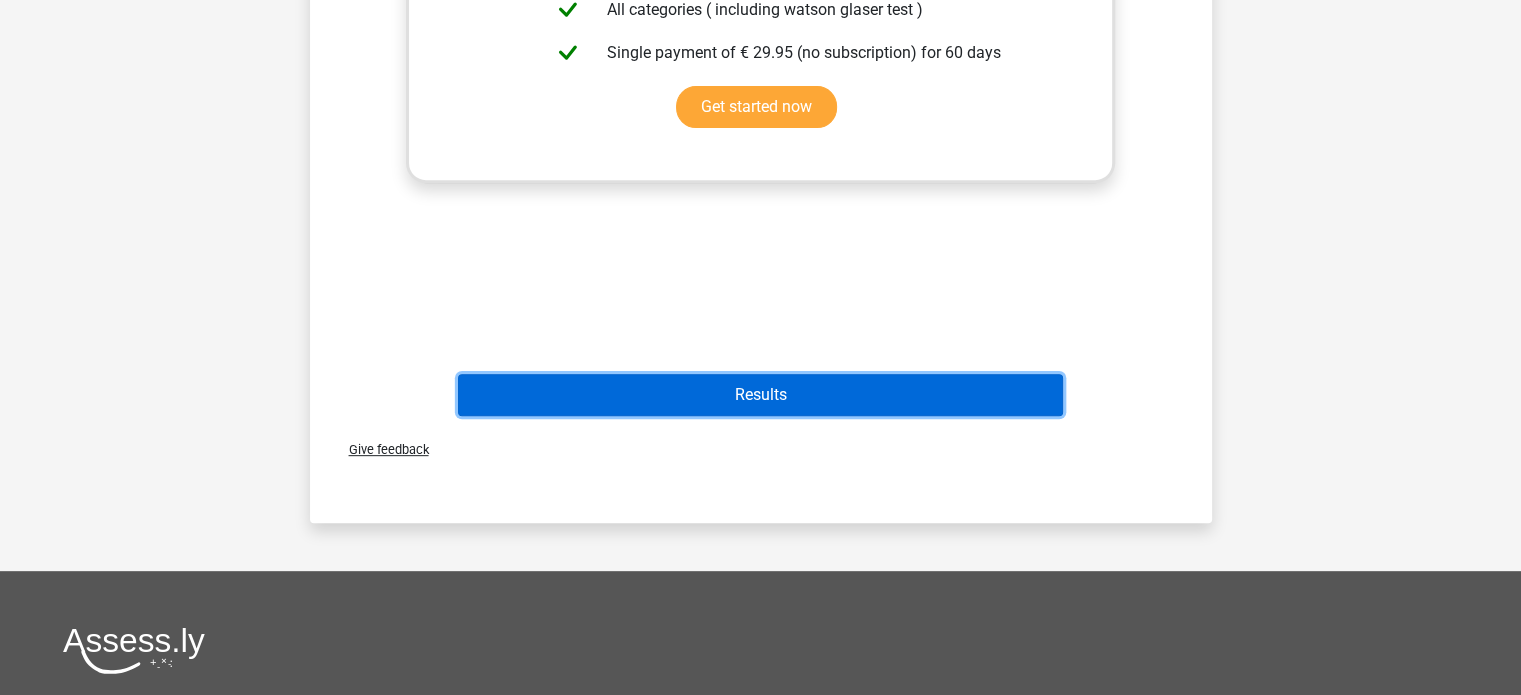 click on "Results" at bounding box center (760, 395) 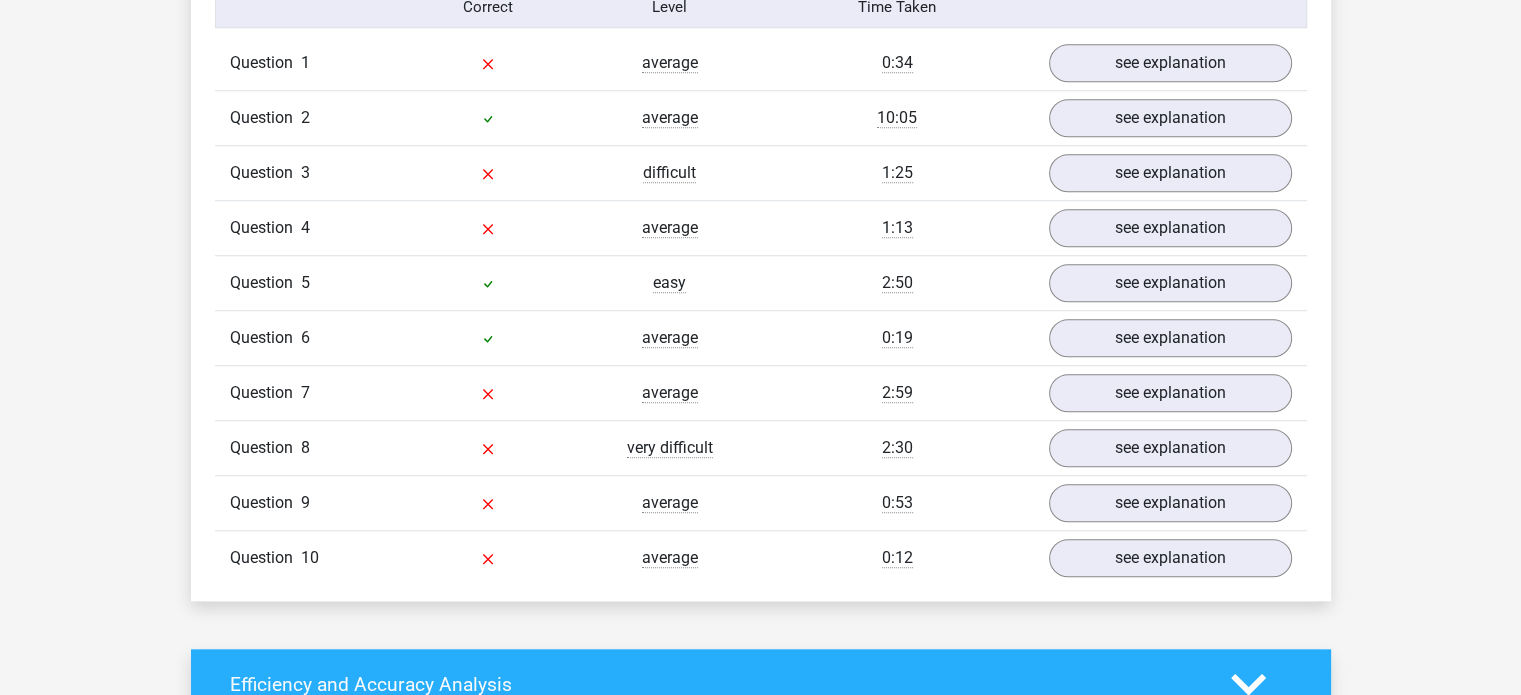 scroll, scrollTop: 1648, scrollLeft: 0, axis: vertical 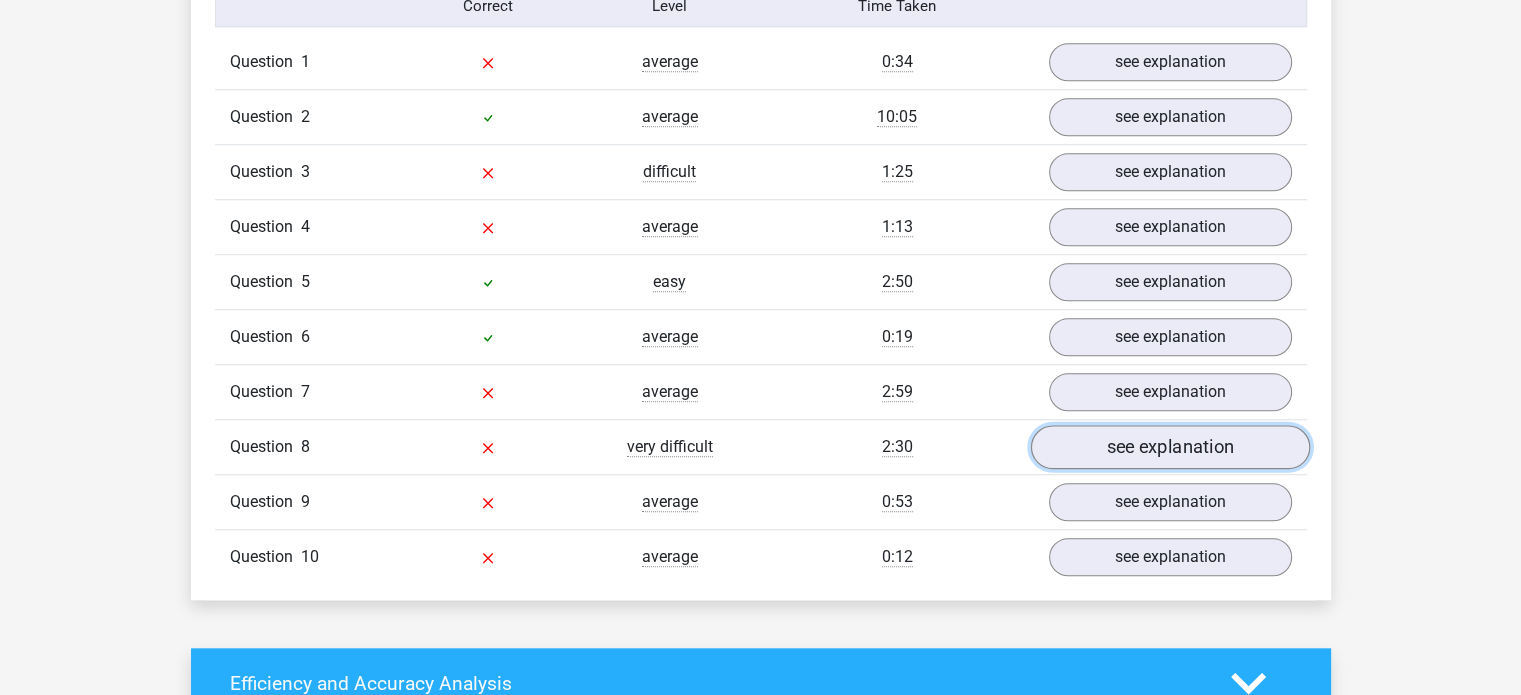 click on "see explanation" at bounding box center (1169, 447) 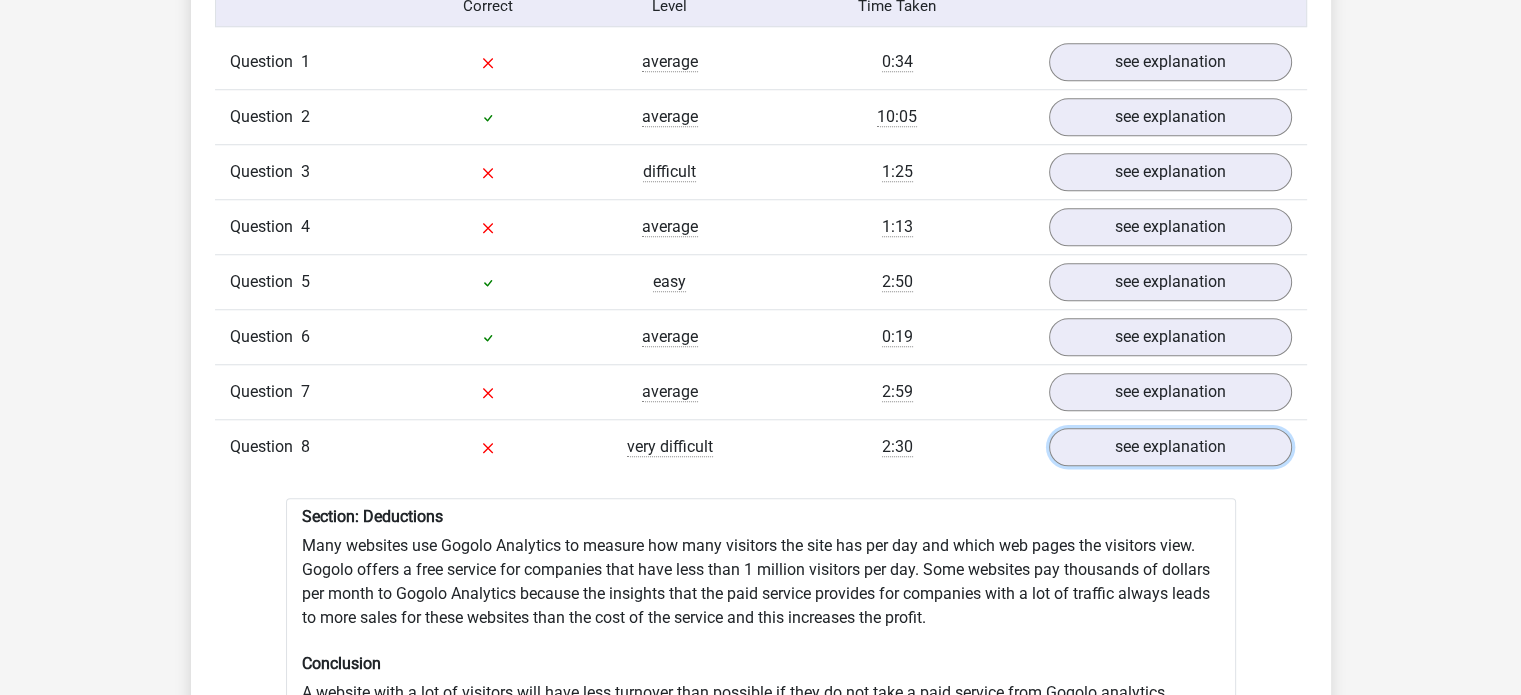 scroll, scrollTop: 1832, scrollLeft: 0, axis: vertical 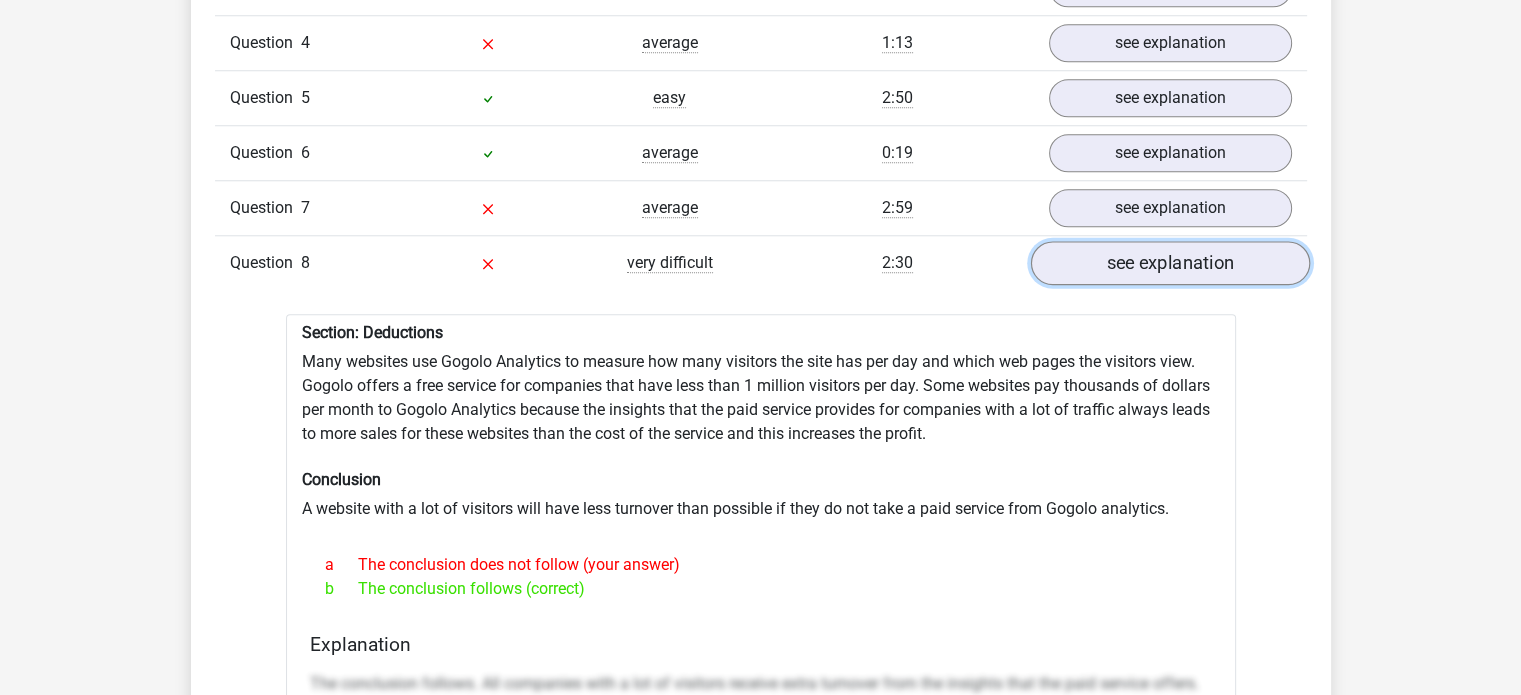 click on "see explanation" at bounding box center (1169, 263) 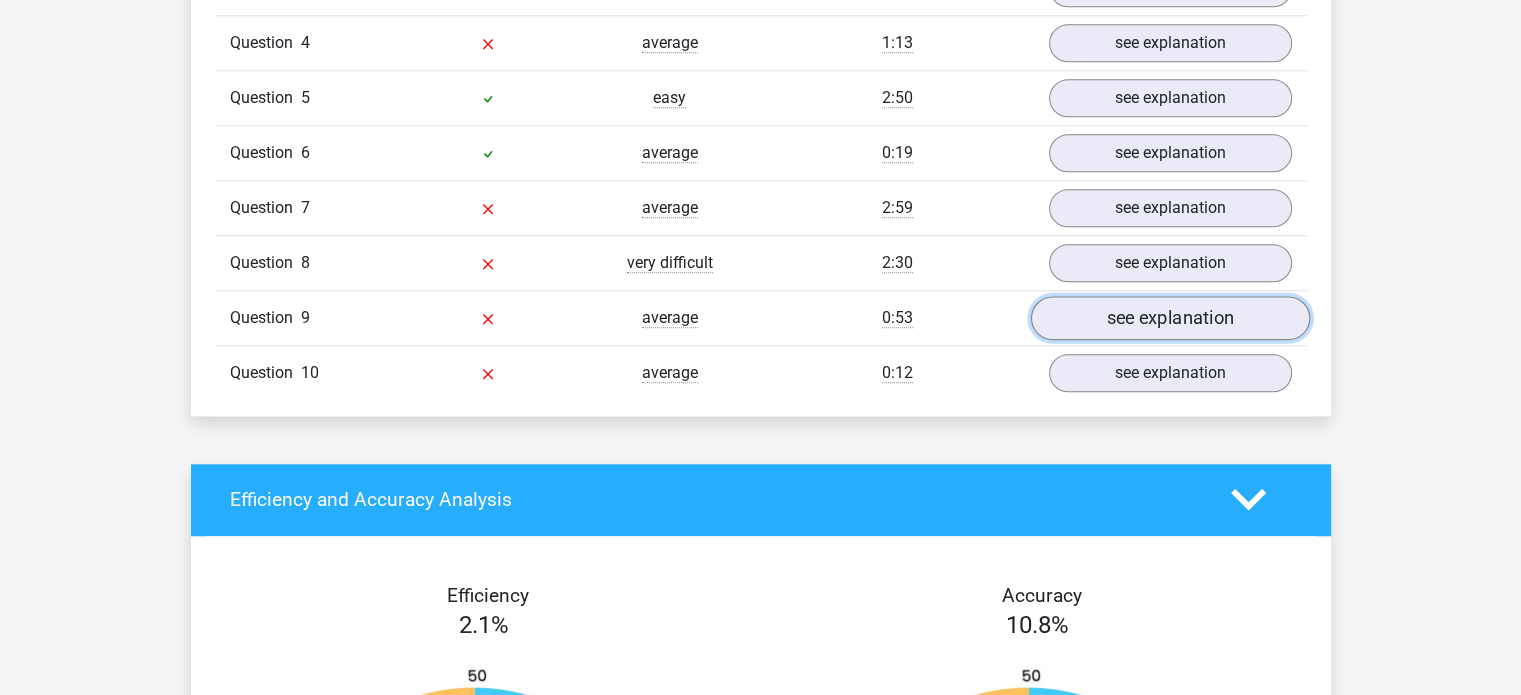 click on "see explanation" at bounding box center (1169, 318) 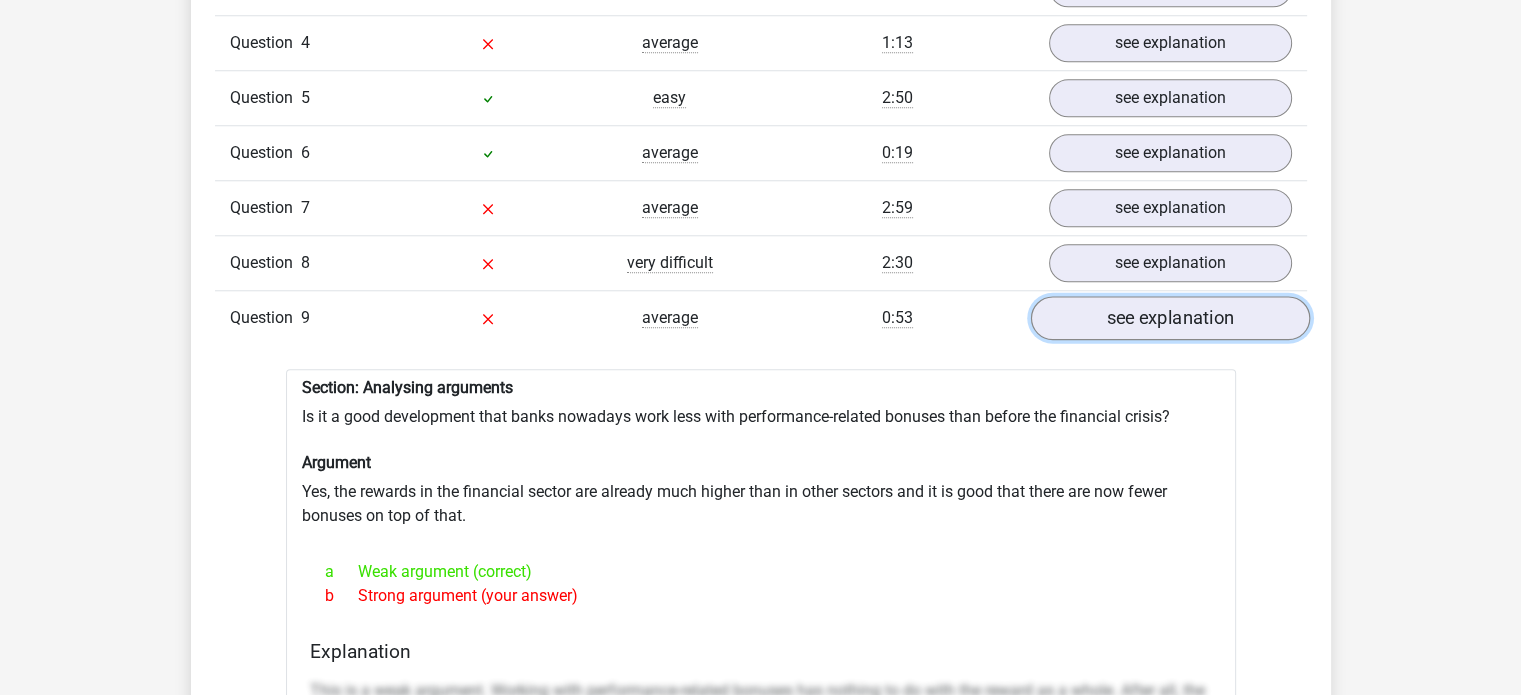 click on "see explanation" at bounding box center (1169, 318) 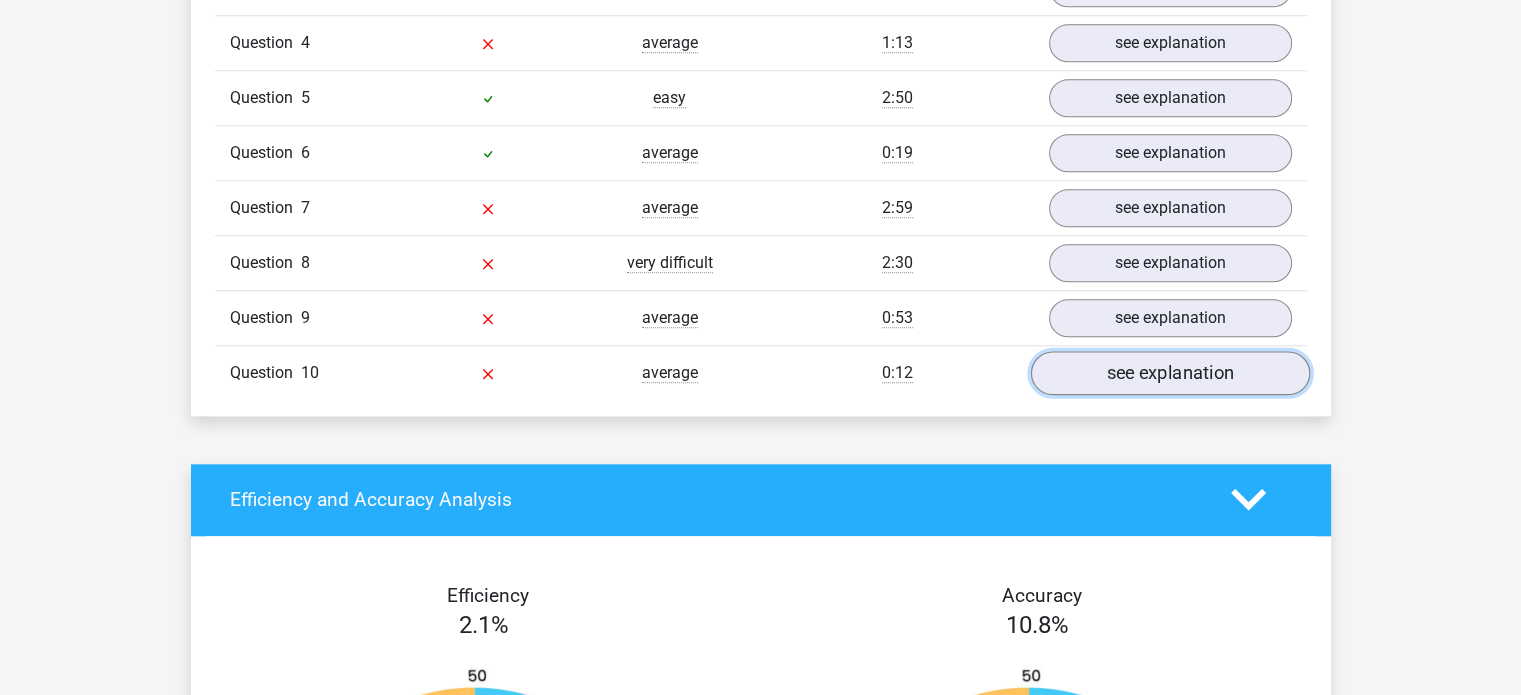 click on "see explanation" at bounding box center (1169, 373) 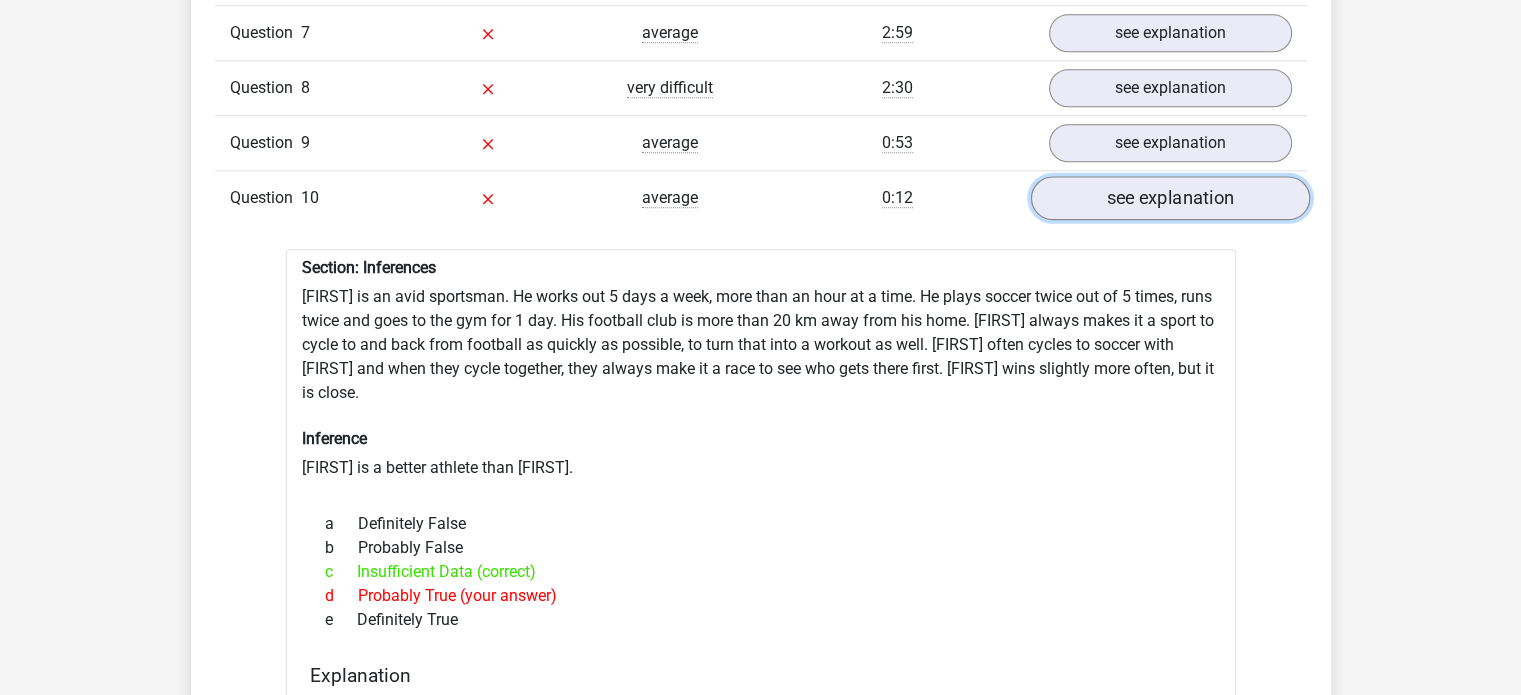 scroll, scrollTop: 2008, scrollLeft: 0, axis: vertical 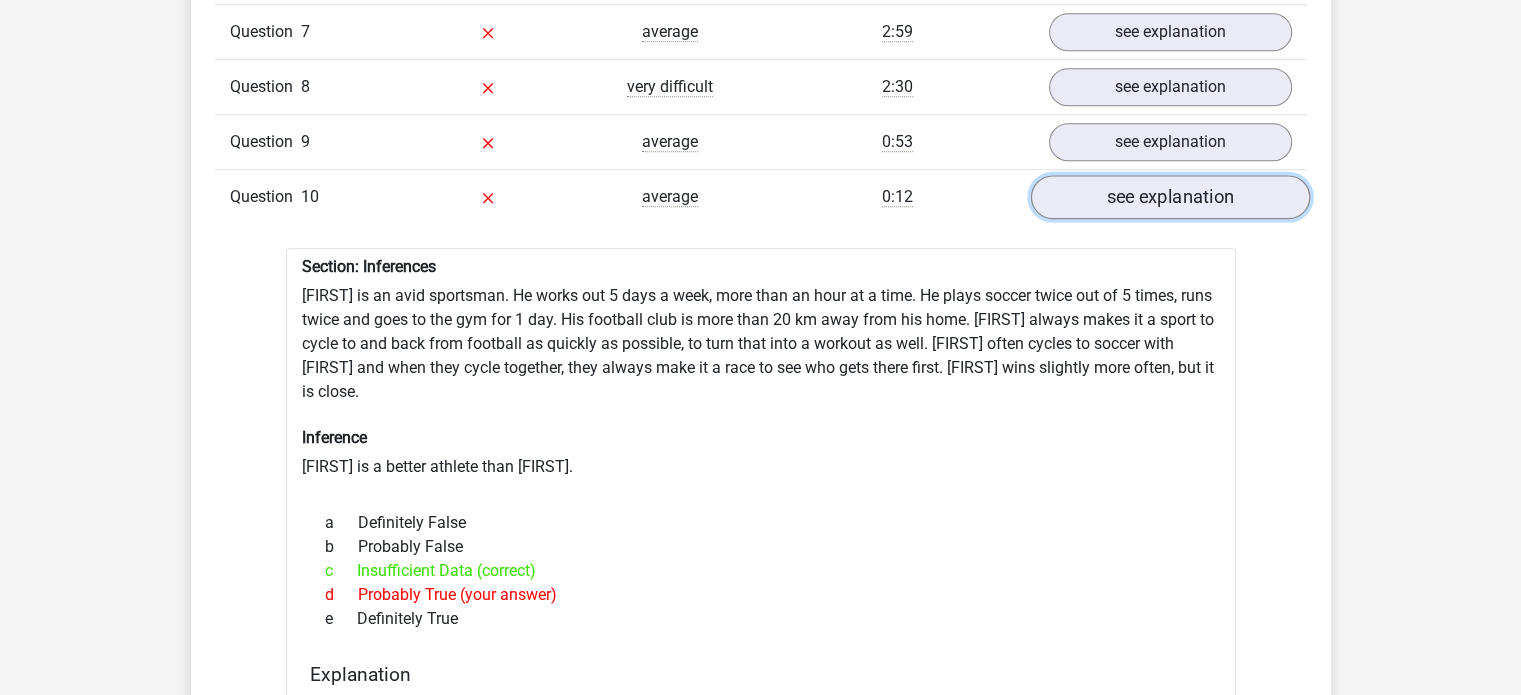 click on "see explanation" at bounding box center (1169, 197) 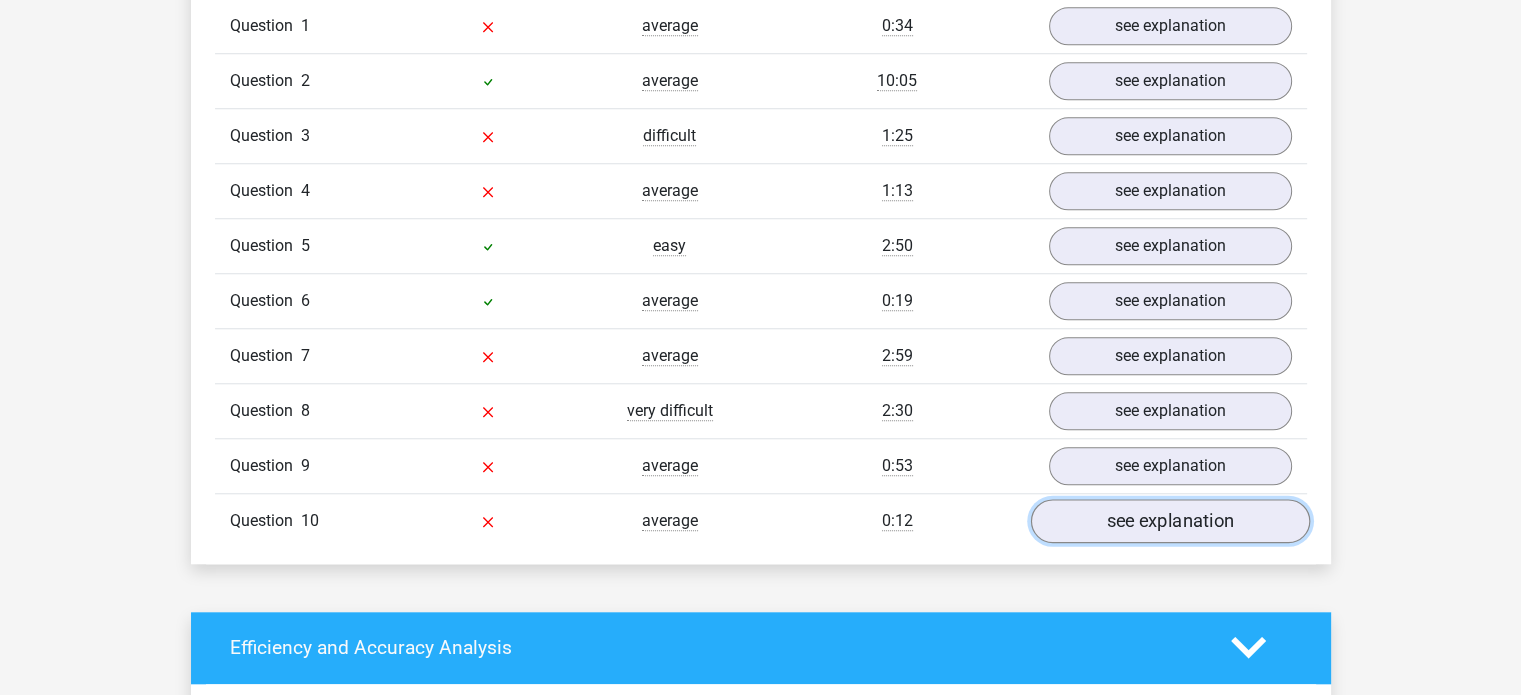 scroll, scrollTop: 1683, scrollLeft: 0, axis: vertical 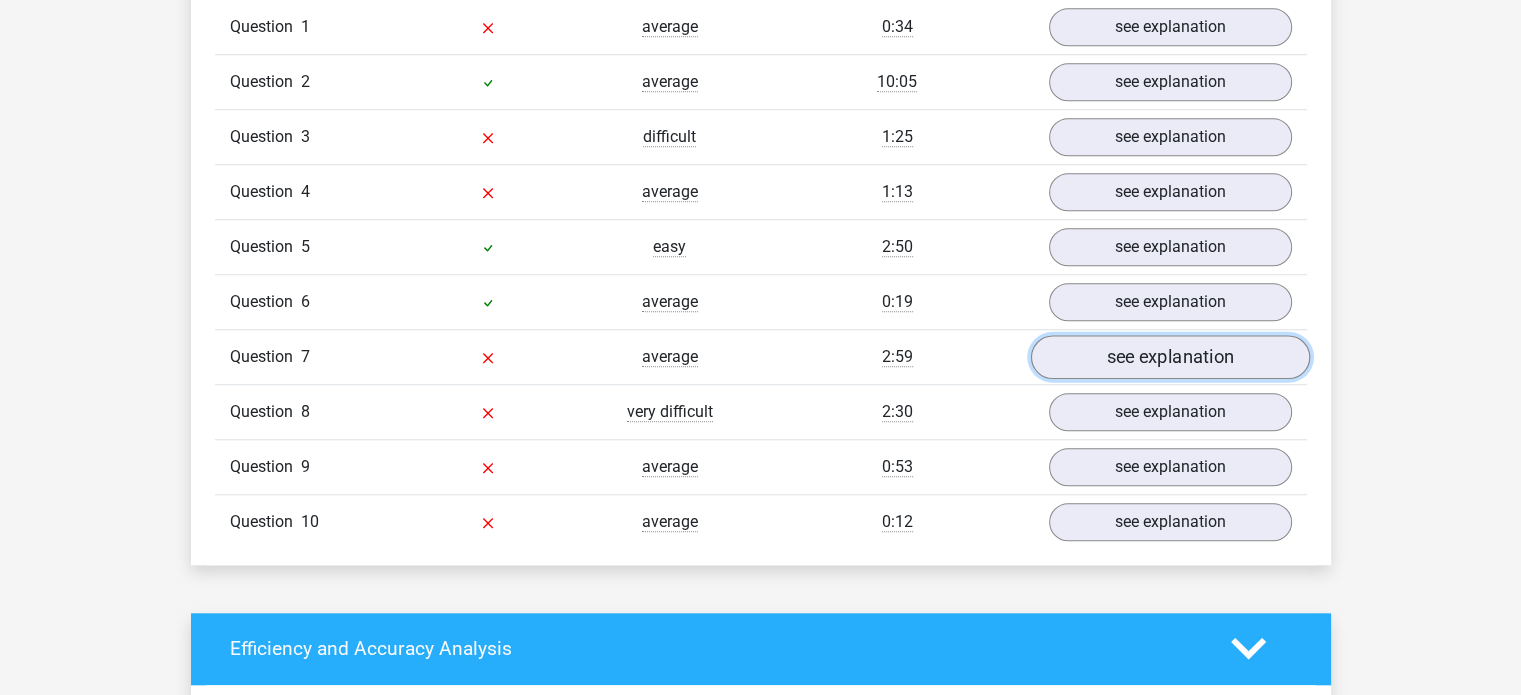 click on "see explanation" at bounding box center [1169, 357] 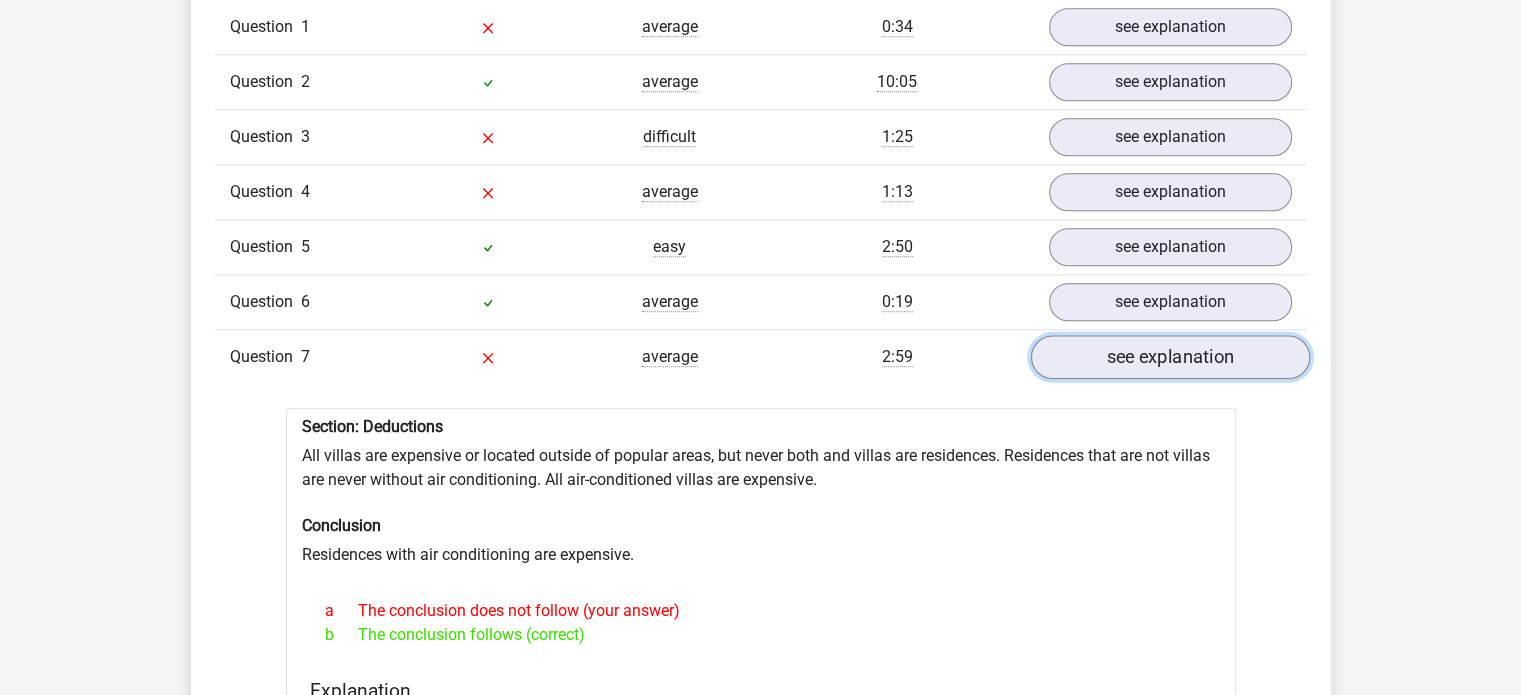 click on "see explanation" at bounding box center [1169, 357] 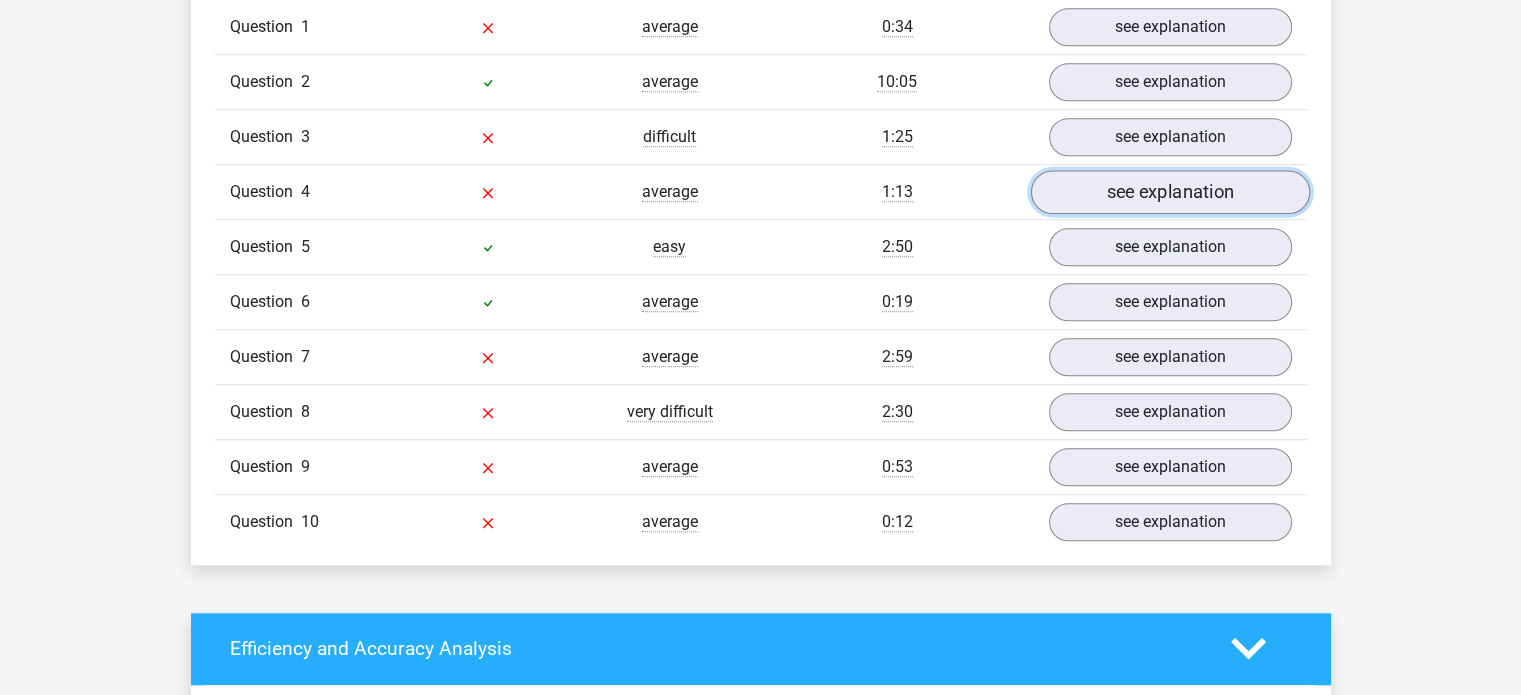 click on "see explanation" at bounding box center (1169, 192) 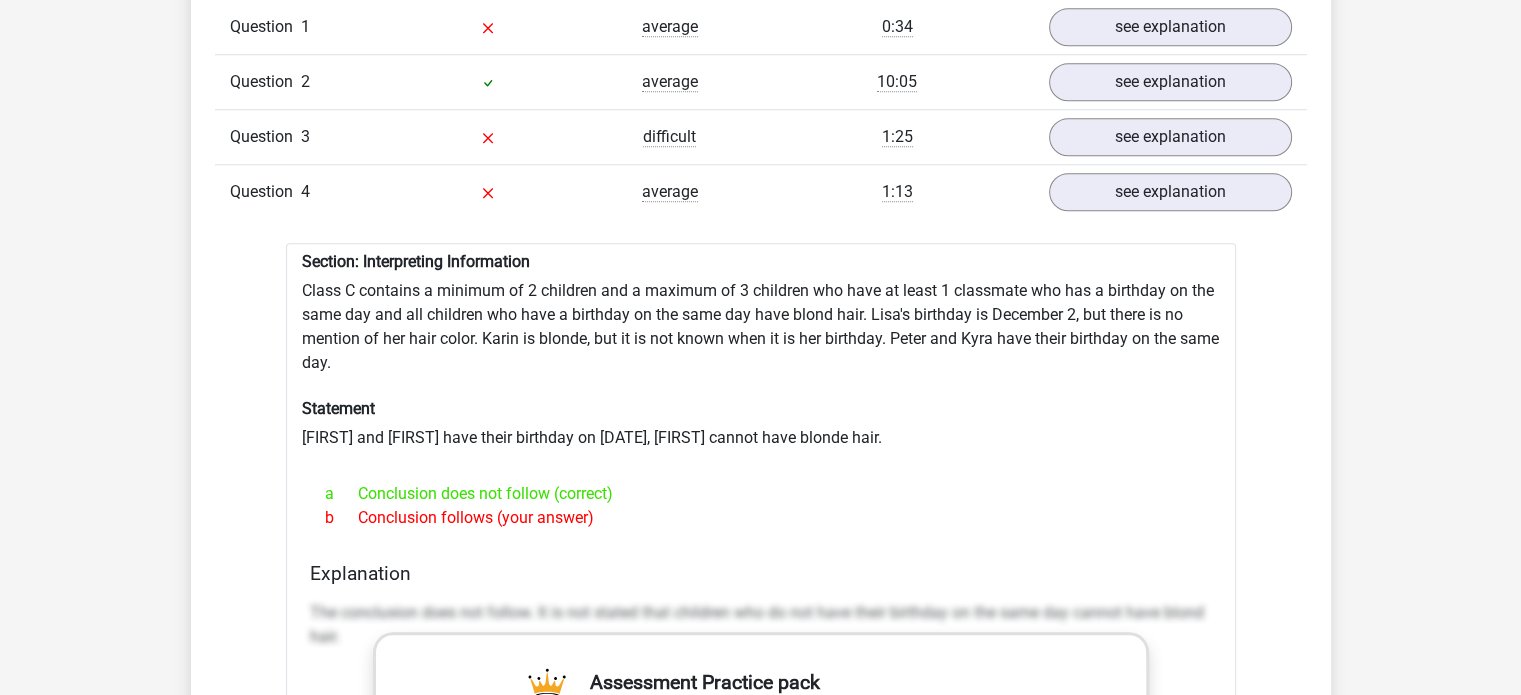 click on "Section: Interpreting Information" at bounding box center (761, 261) 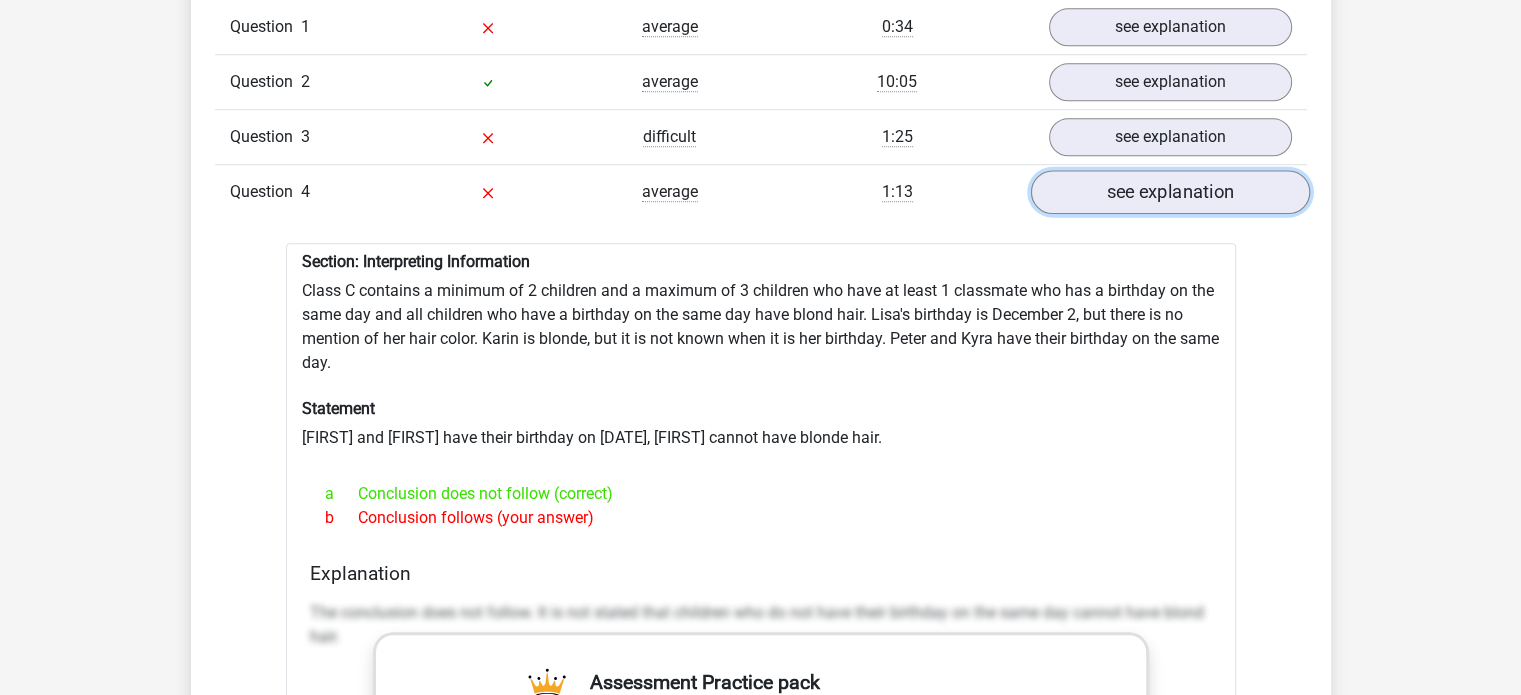 click on "see explanation" at bounding box center [1169, 192] 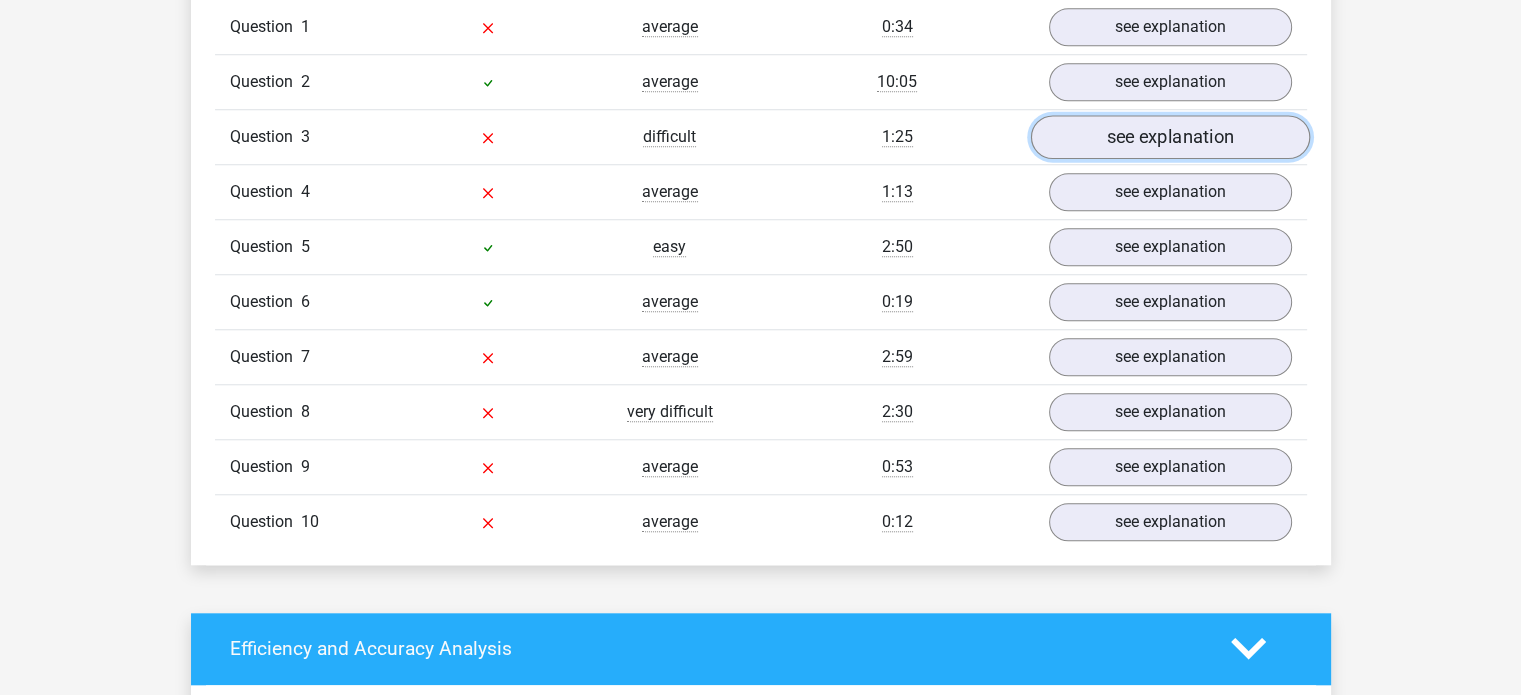 click on "see explanation" at bounding box center (1169, 137) 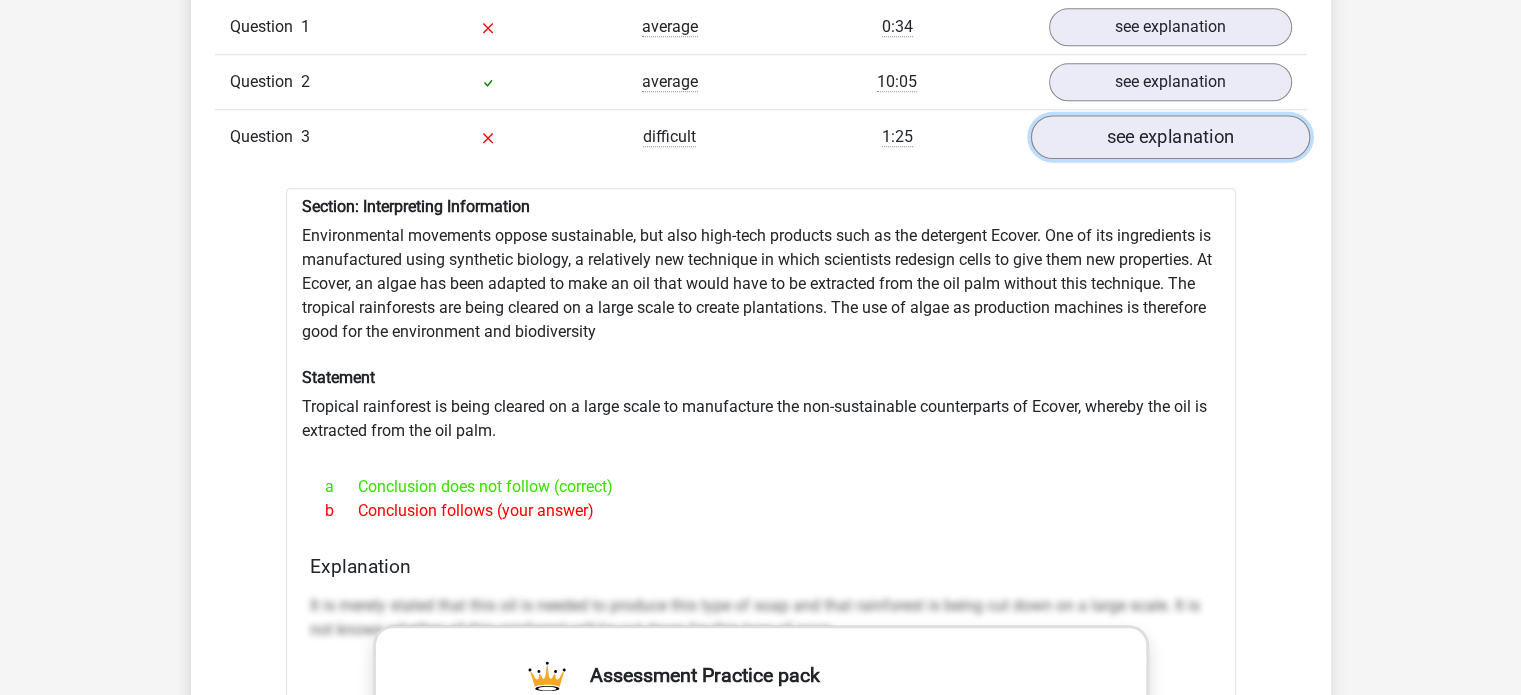 click on "see explanation" at bounding box center (1169, 137) 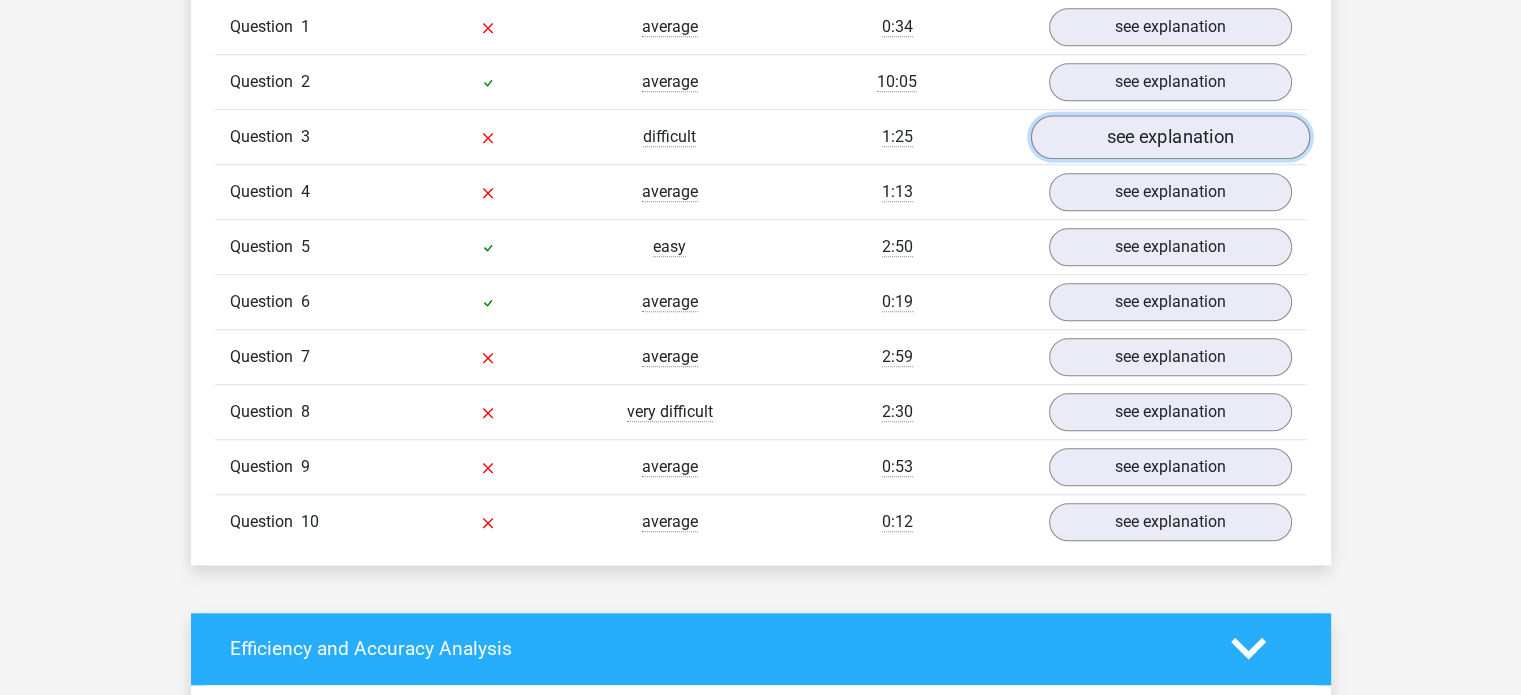 click on "see explanation" at bounding box center (1169, 137) 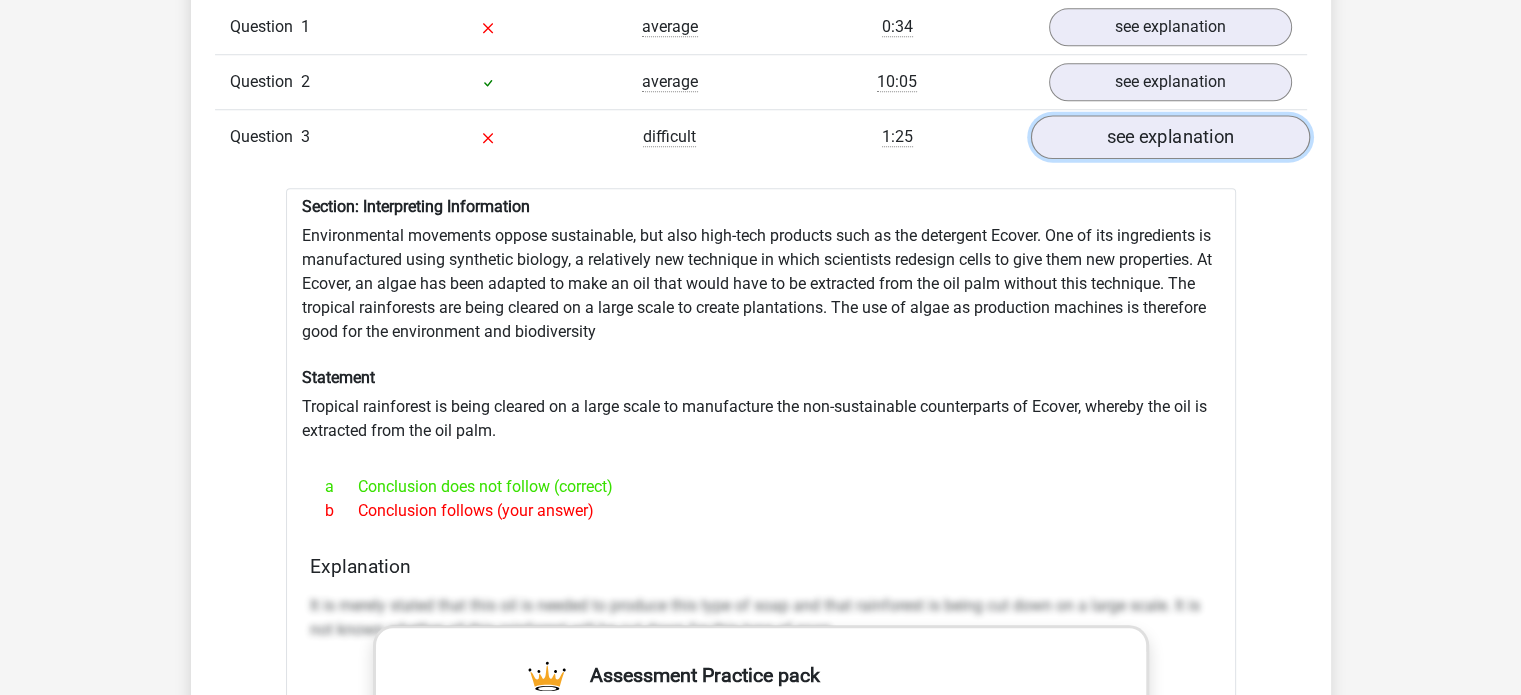 click on "see explanation" at bounding box center [1169, 137] 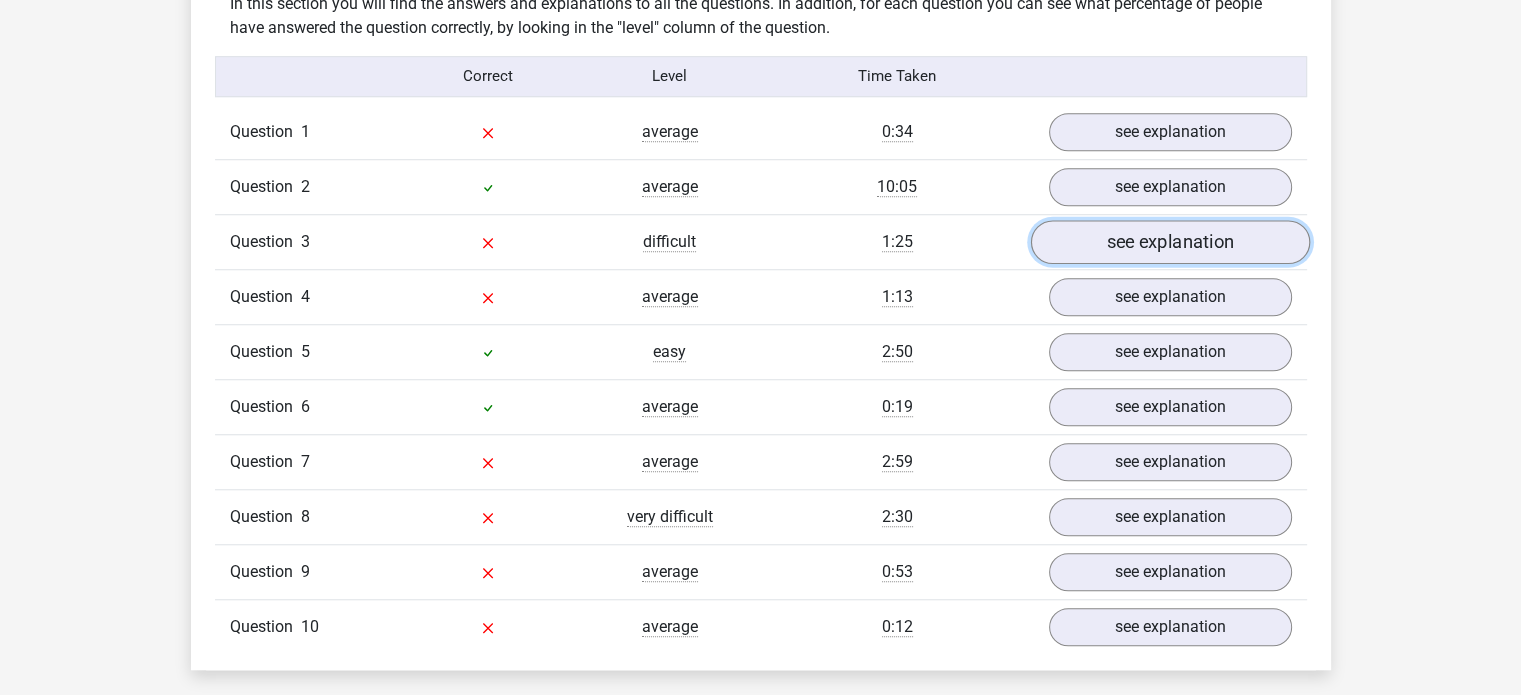 scroll, scrollTop: 1560, scrollLeft: 0, axis: vertical 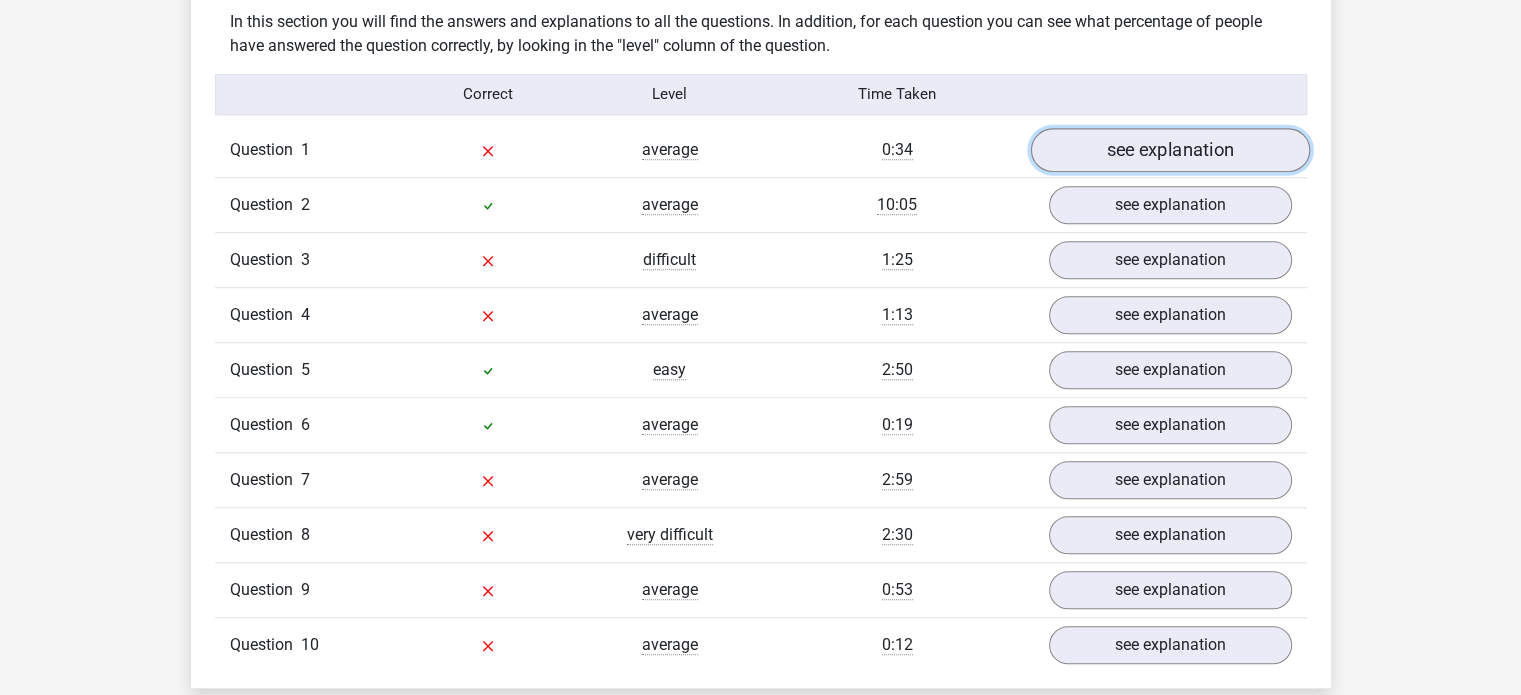 click on "see explanation" at bounding box center [1169, 150] 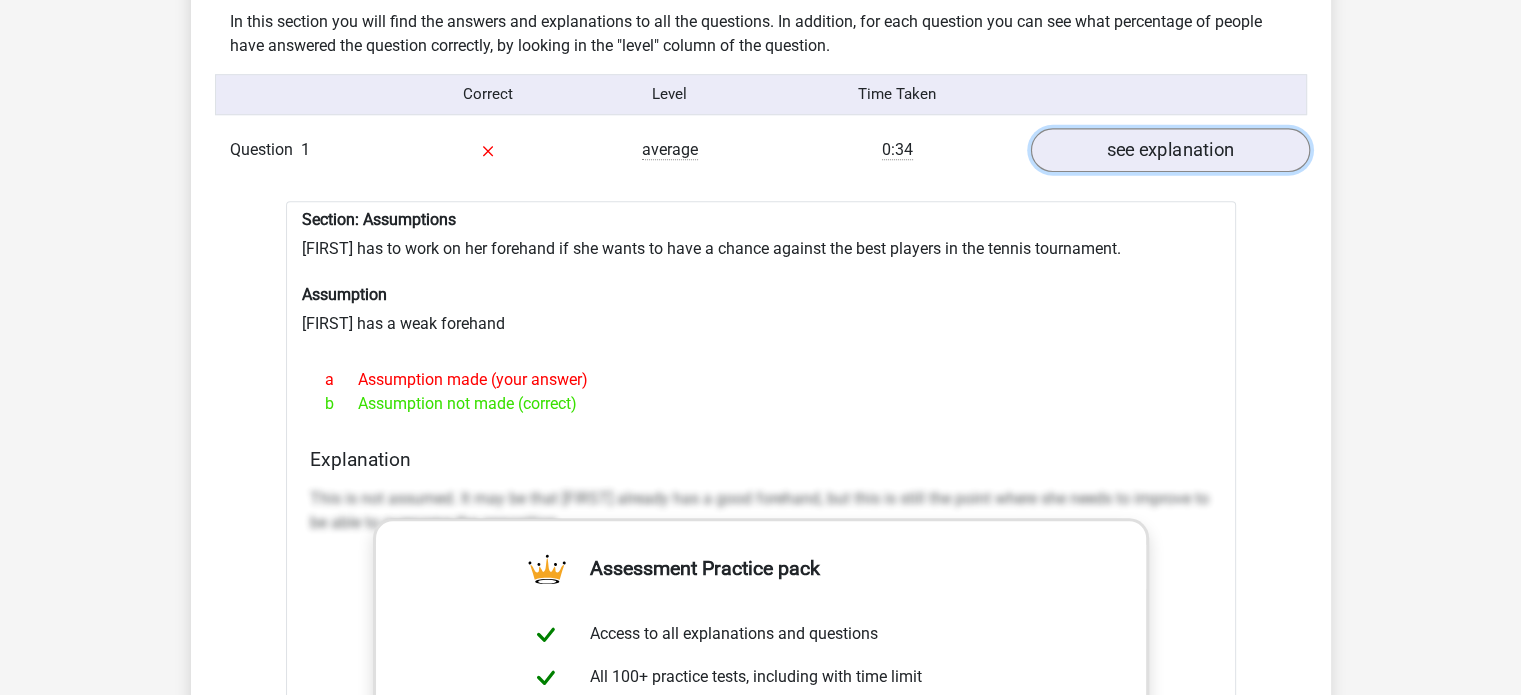 click on "see explanation" at bounding box center (1169, 150) 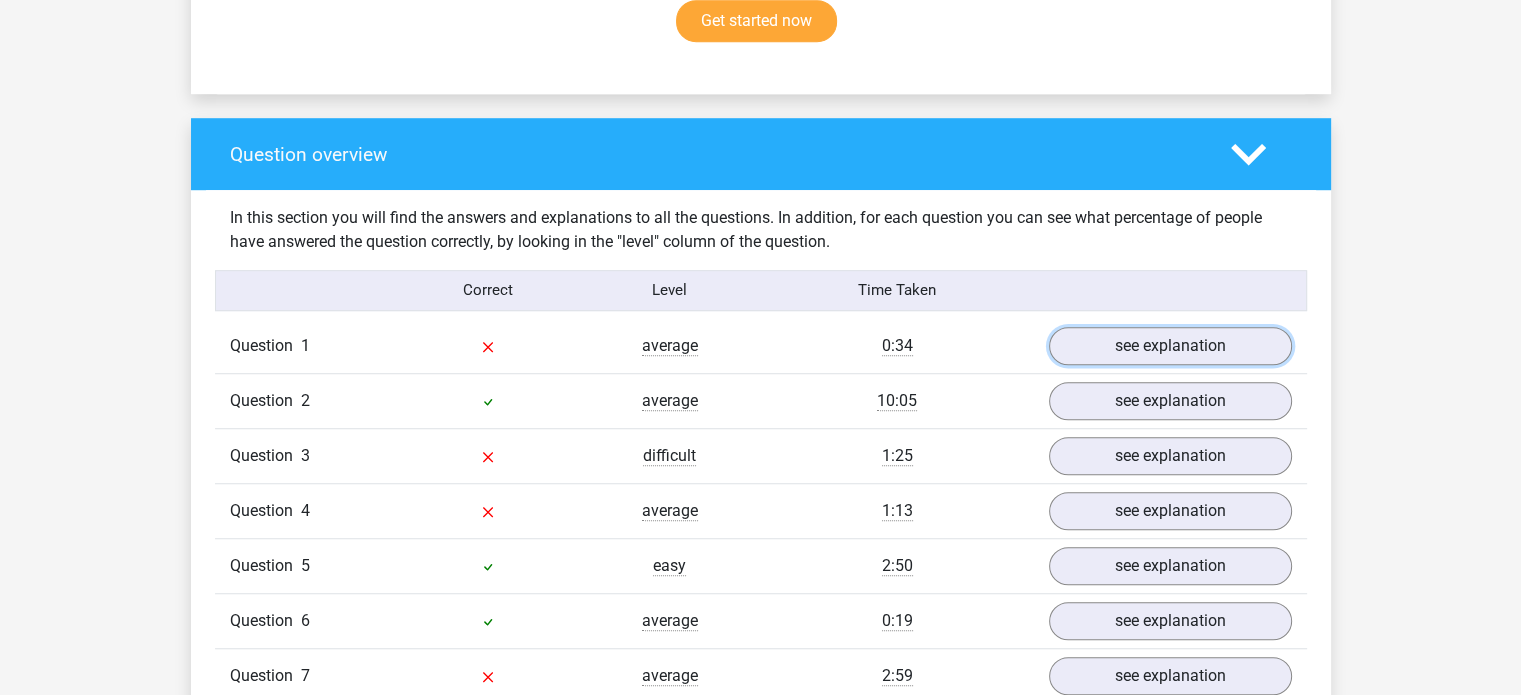 scroll, scrollTop: 1296, scrollLeft: 0, axis: vertical 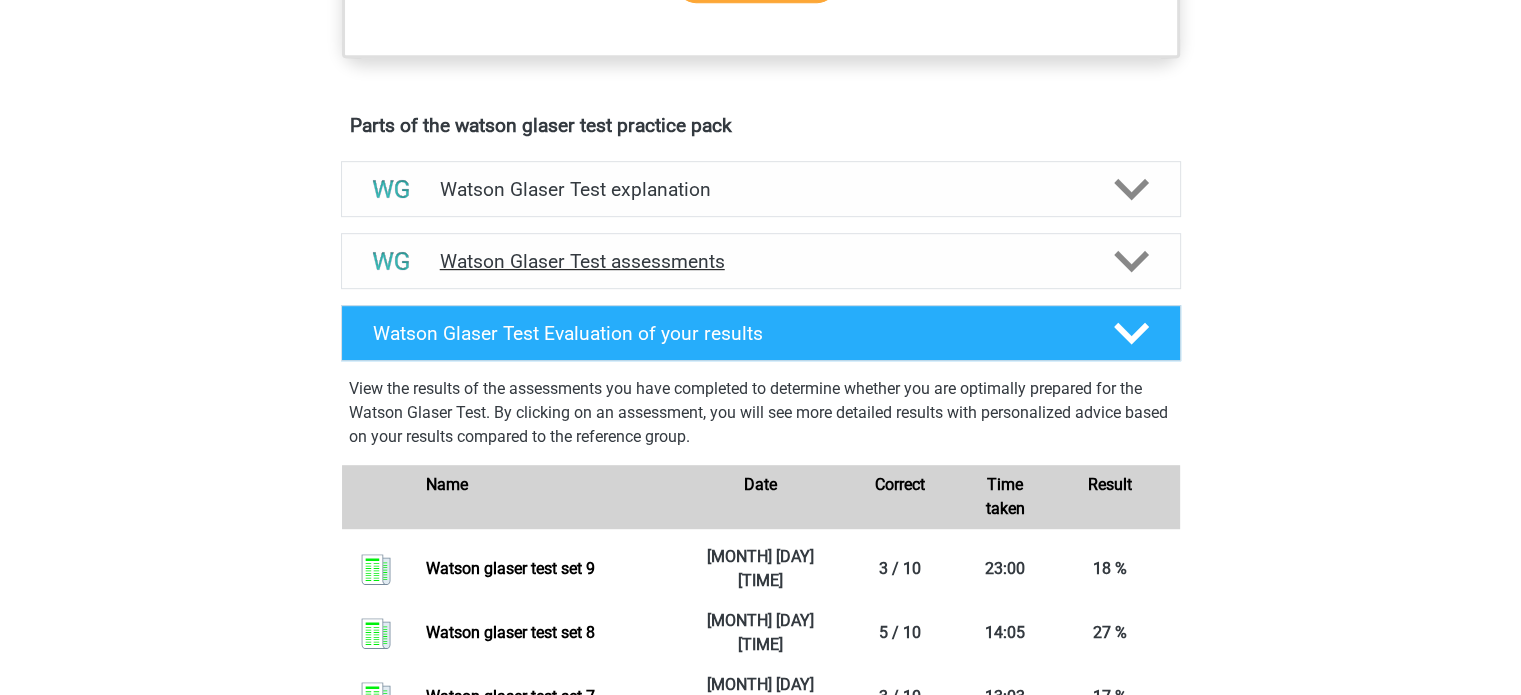 click 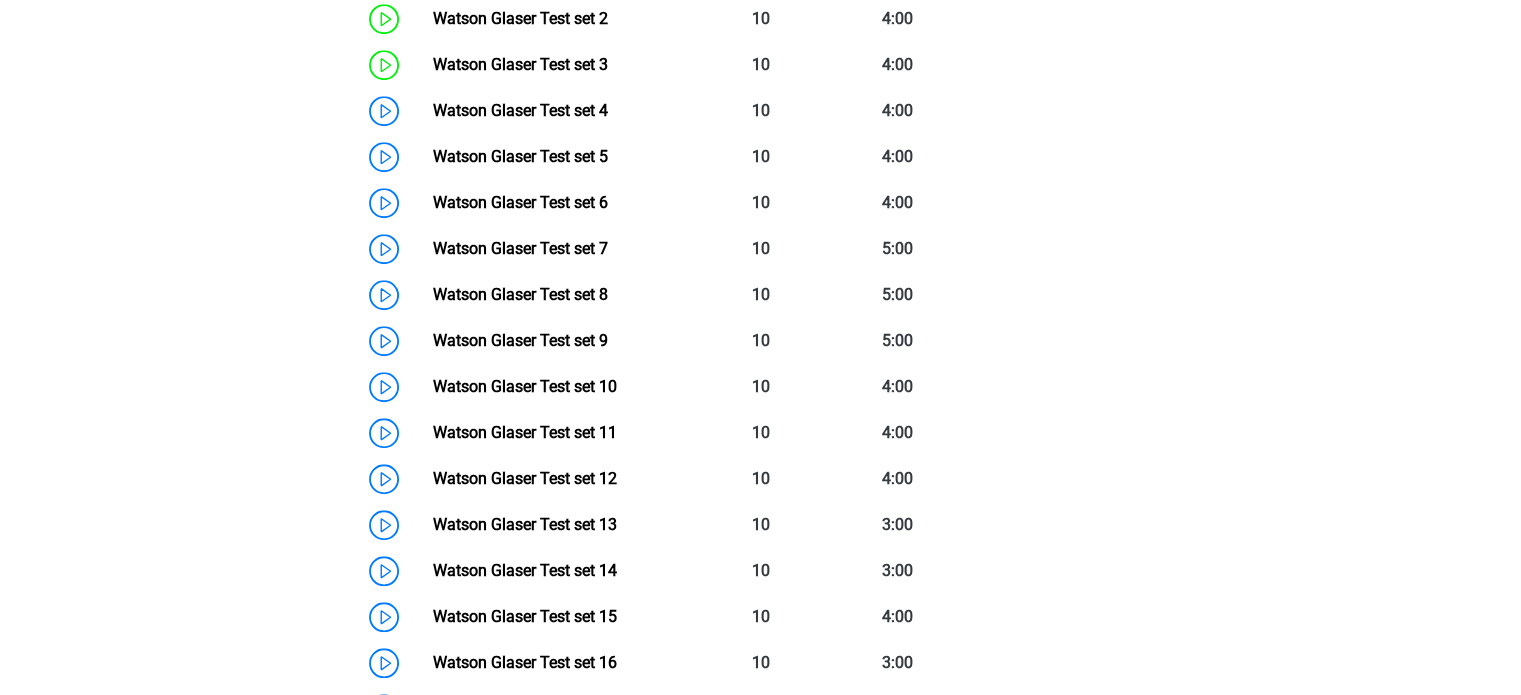 scroll, scrollTop: 1488, scrollLeft: 0, axis: vertical 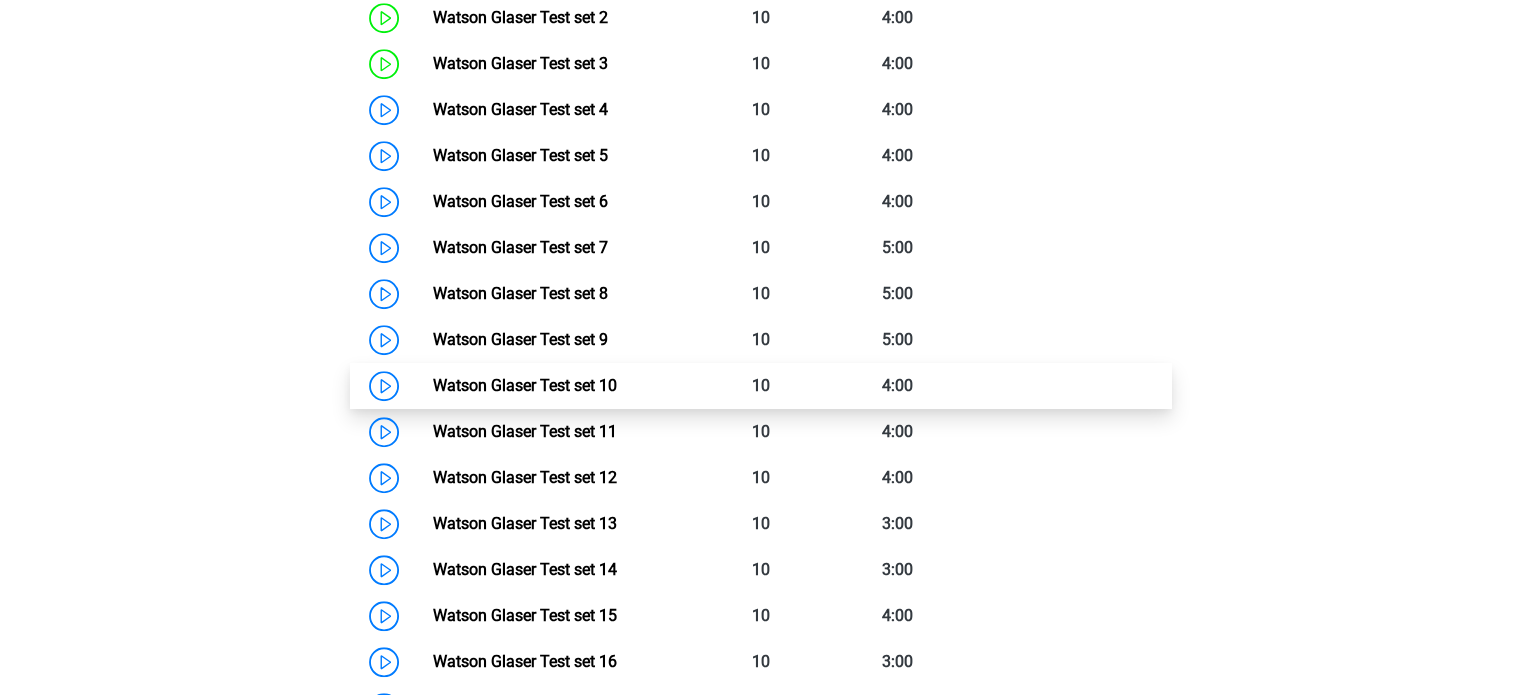 click on "Watson Glaser Test
set 10" at bounding box center [525, 385] 